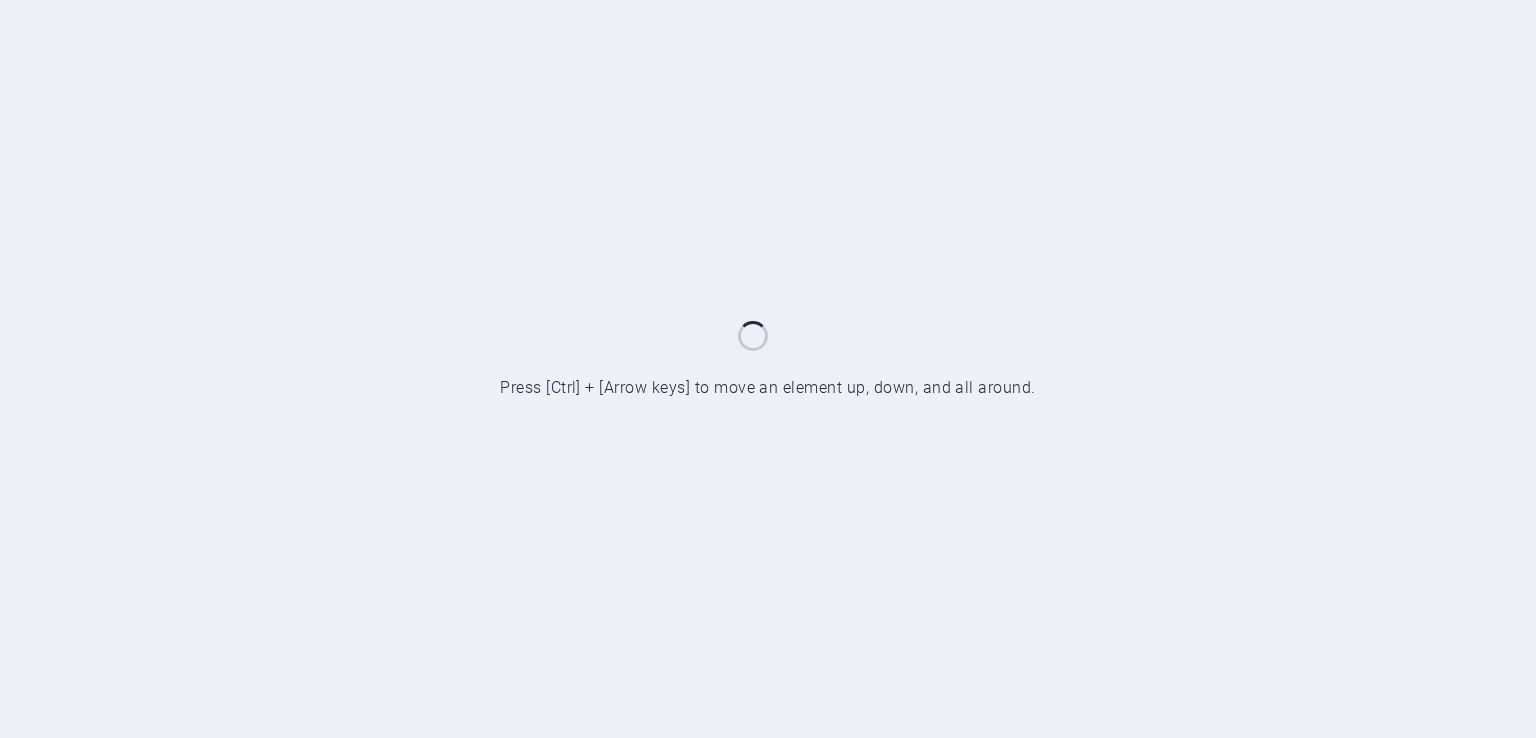 scroll, scrollTop: 0, scrollLeft: 0, axis: both 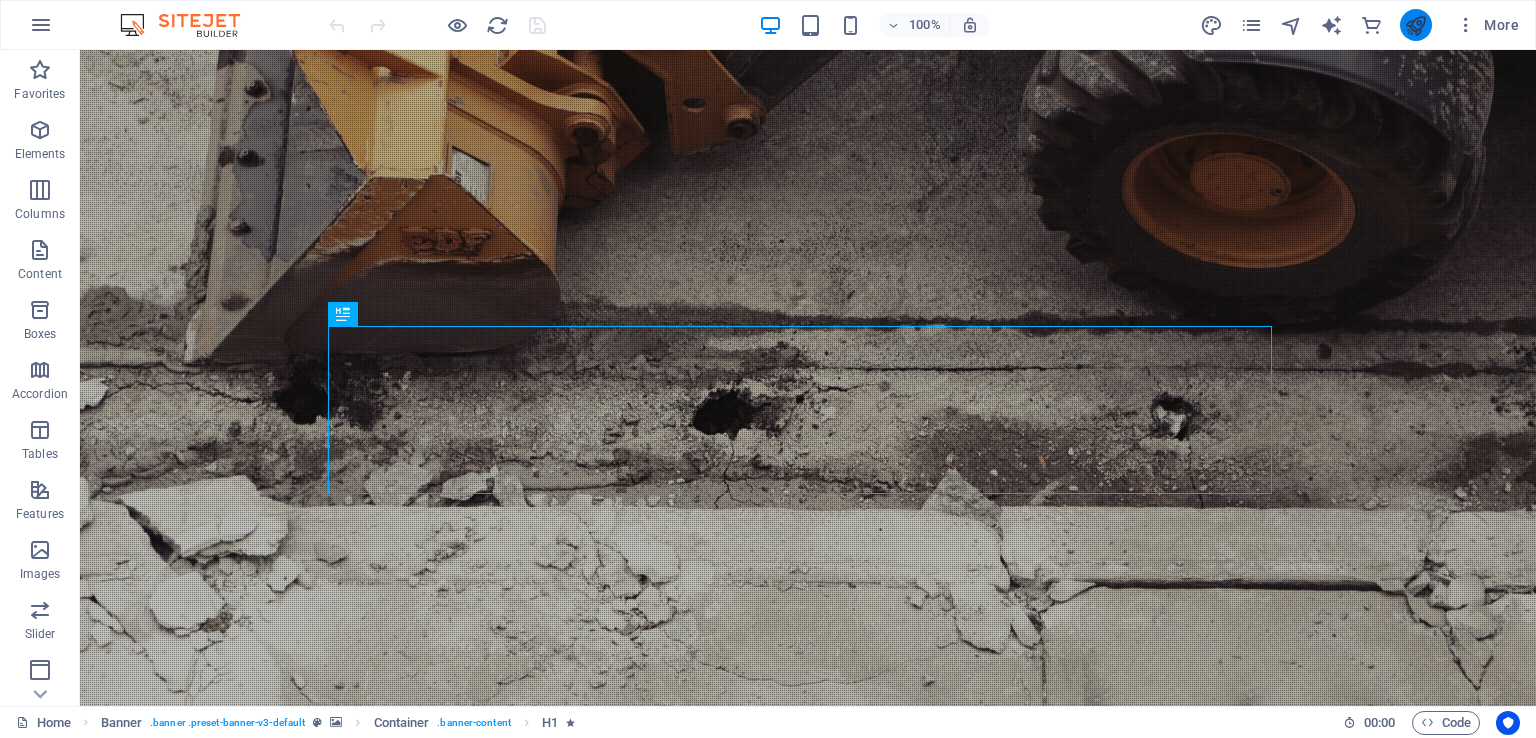 click at bounding box center [1415, 25] 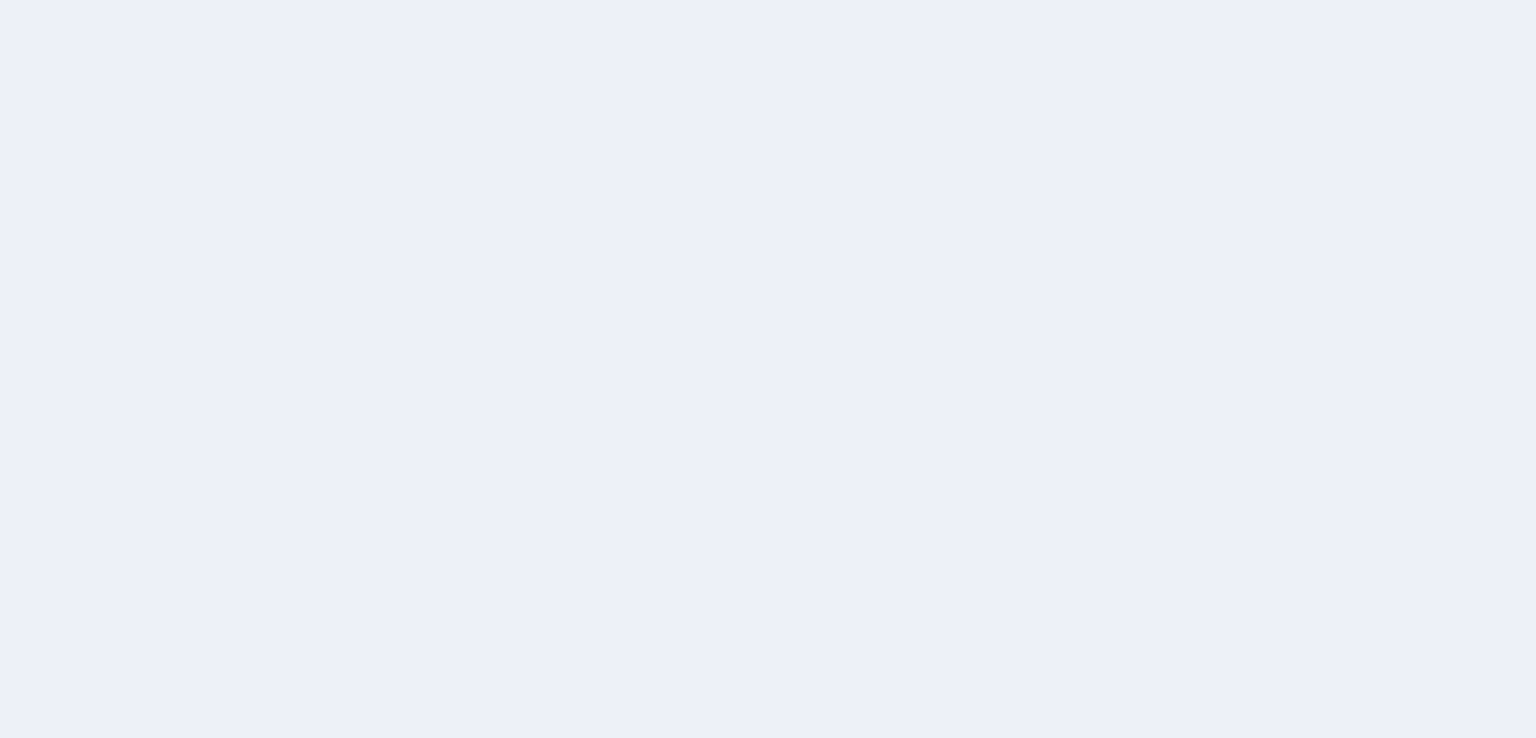 scroll, scrollTop: 0, scrollLeft: 0, axis: both 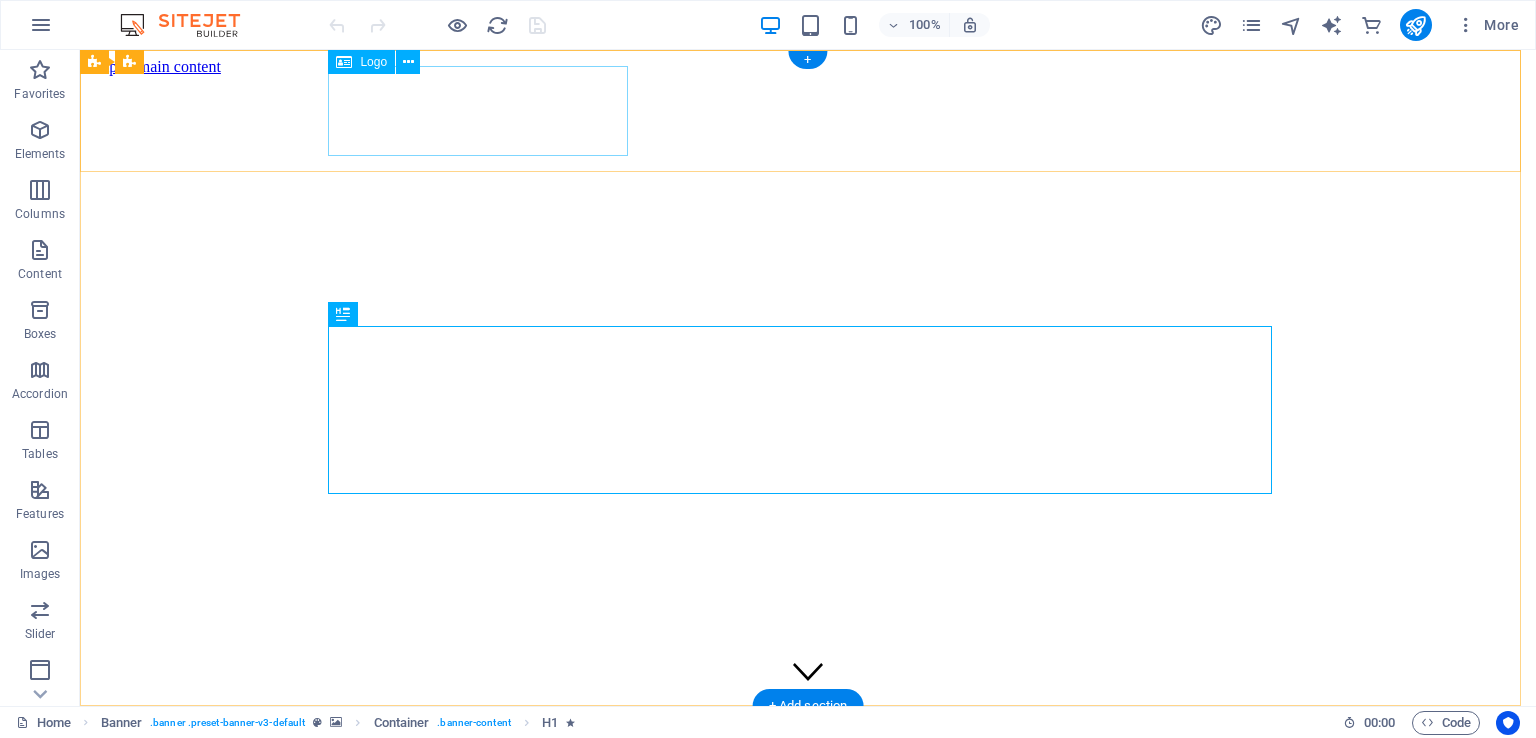 click at bounding box center [808, 779] 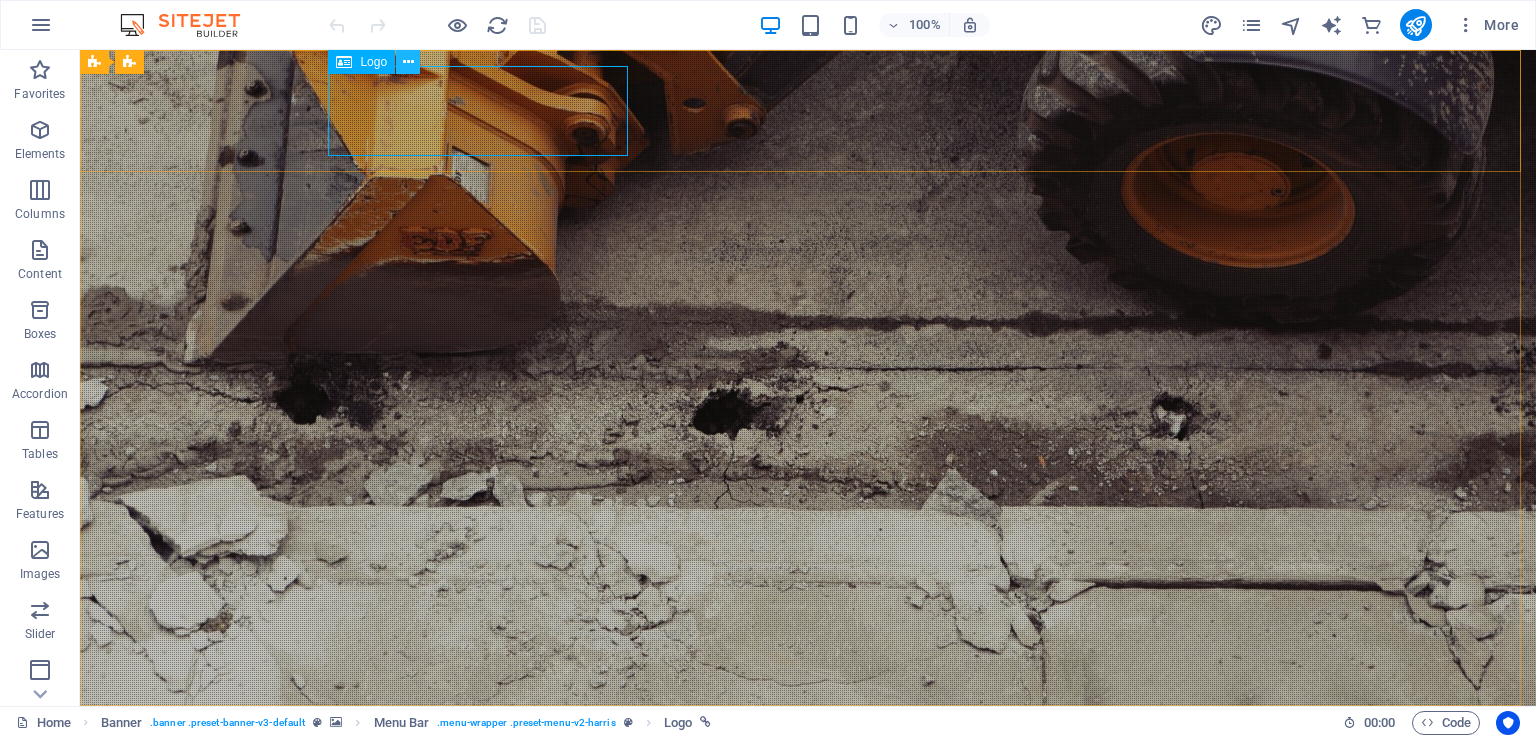 click at bounding box center [408, 62] 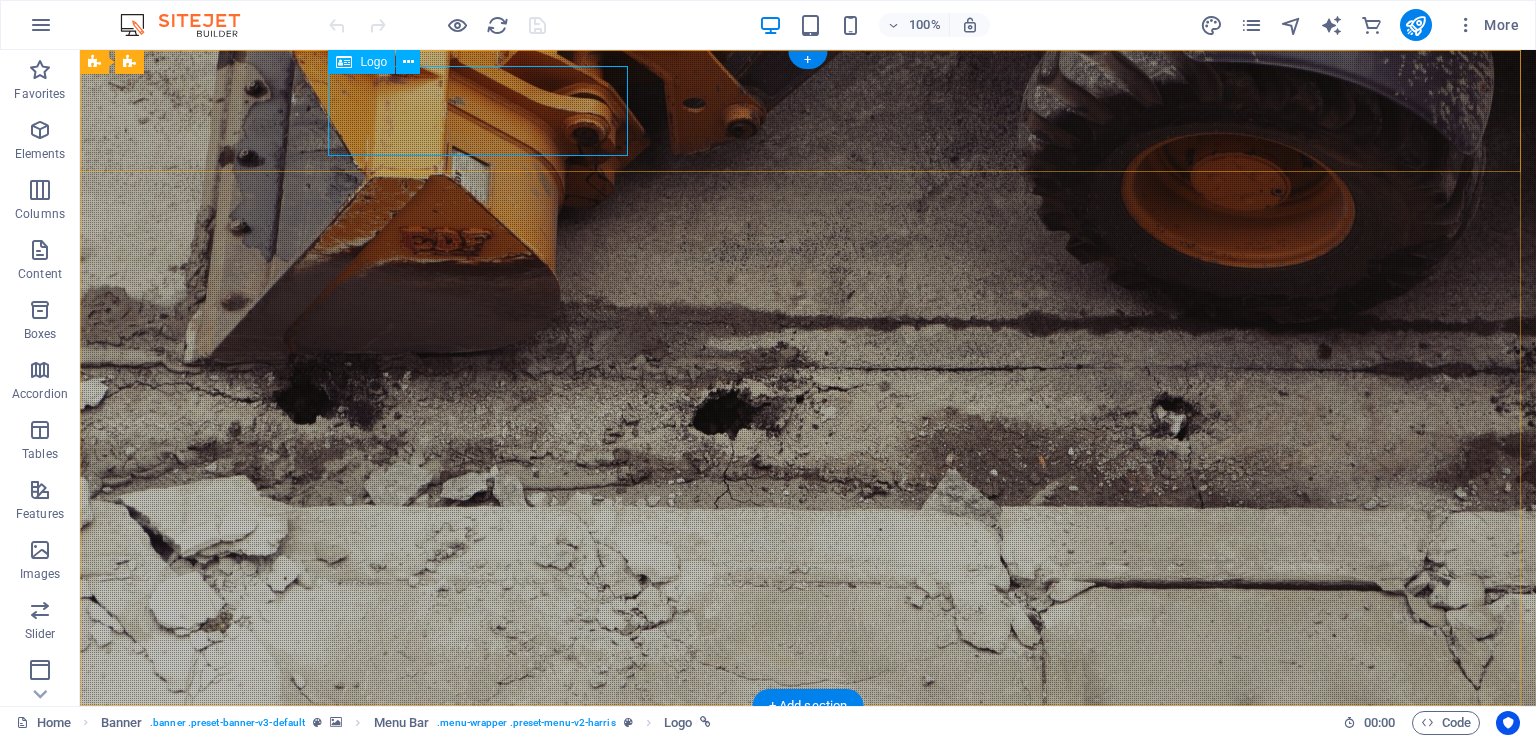 click at bounding box center [808, 767] 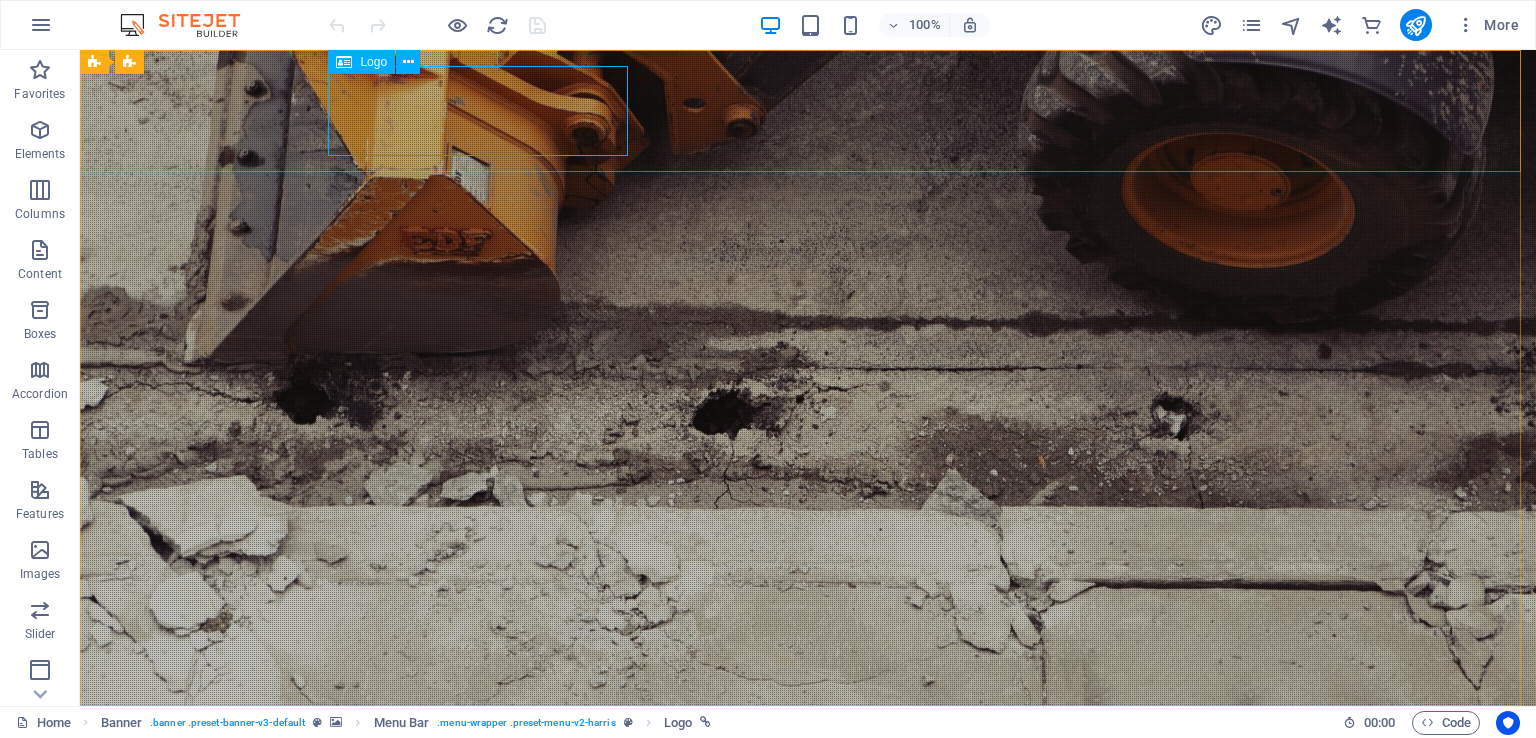 click on "Logo" at bounding box center (361, 62) 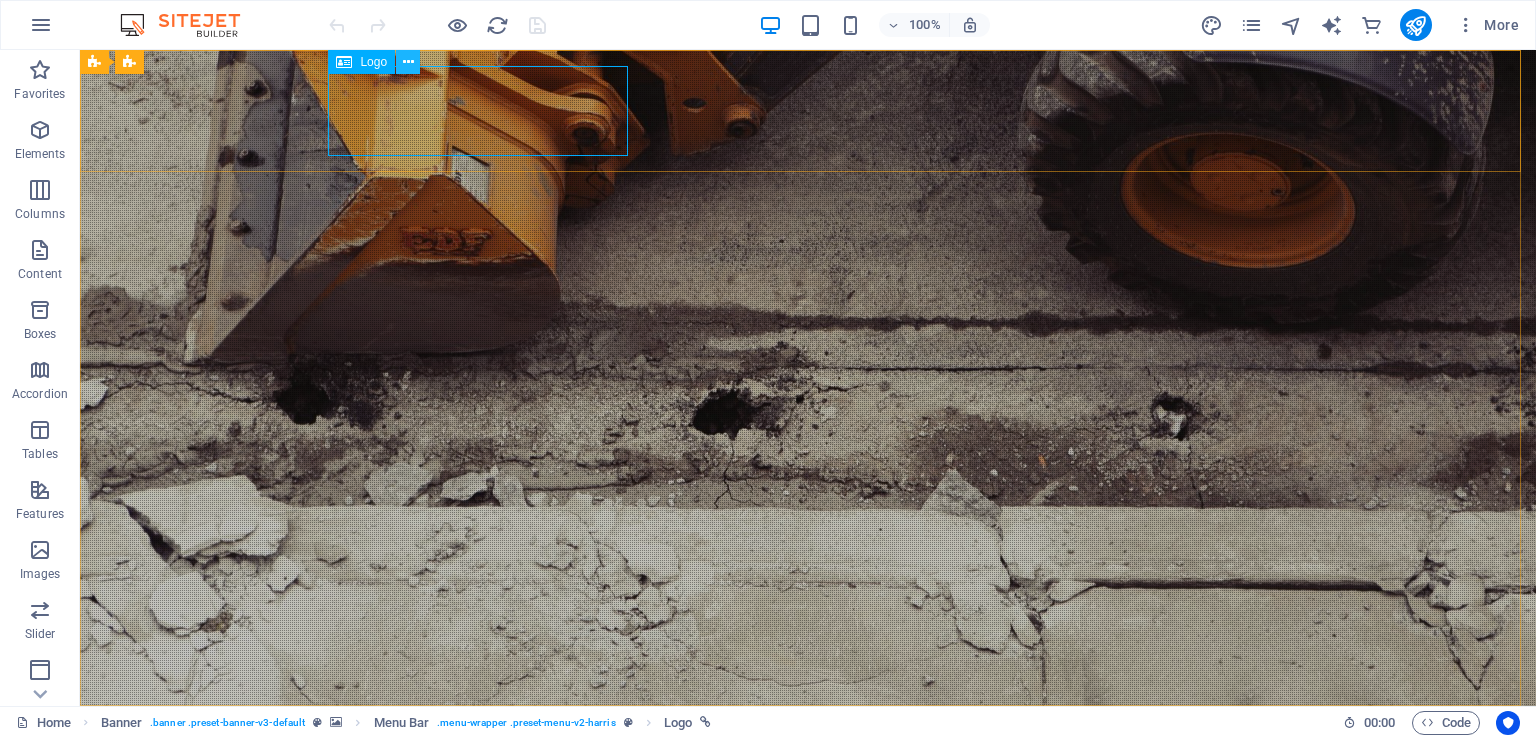 click at bounding box center (408, 62) 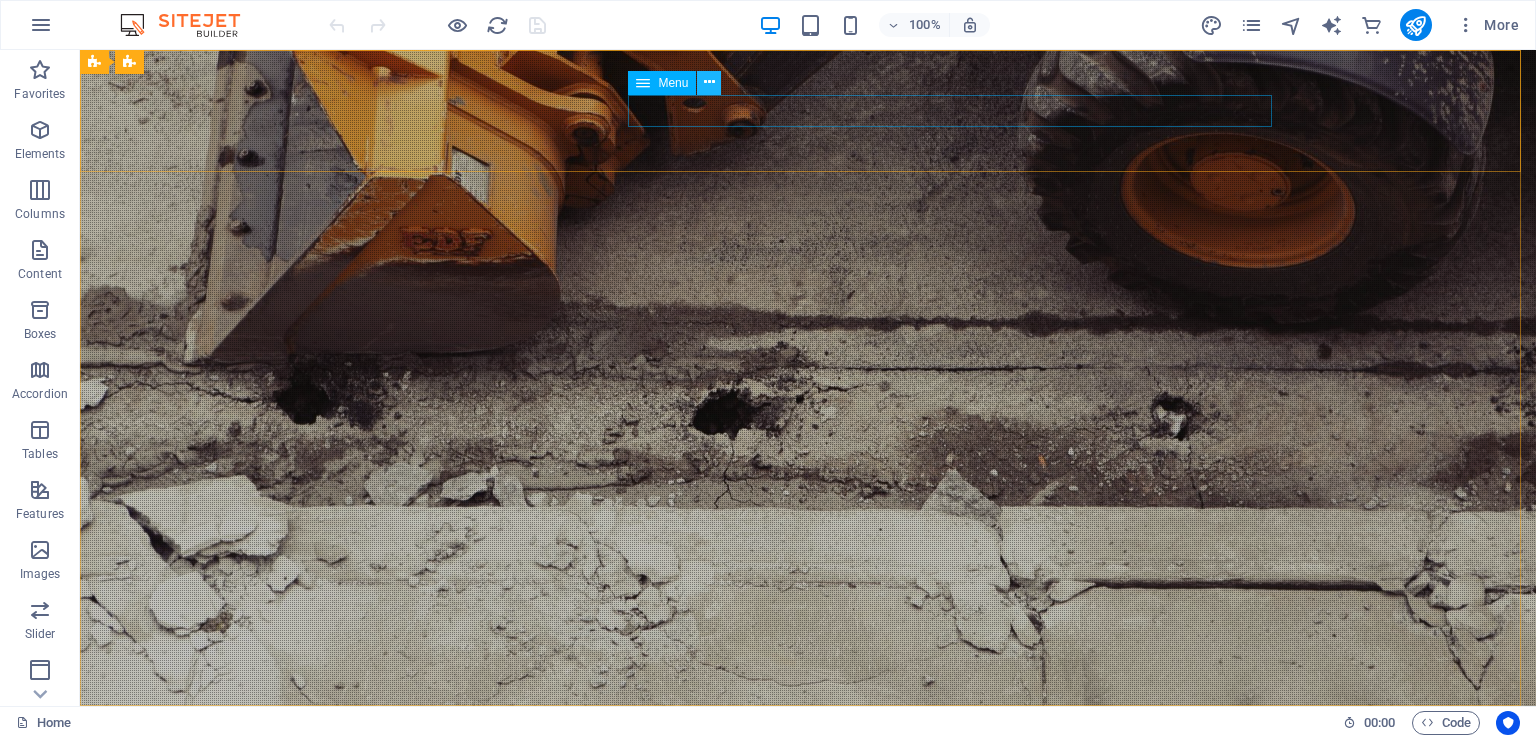 click at bounding box center (709, 82) 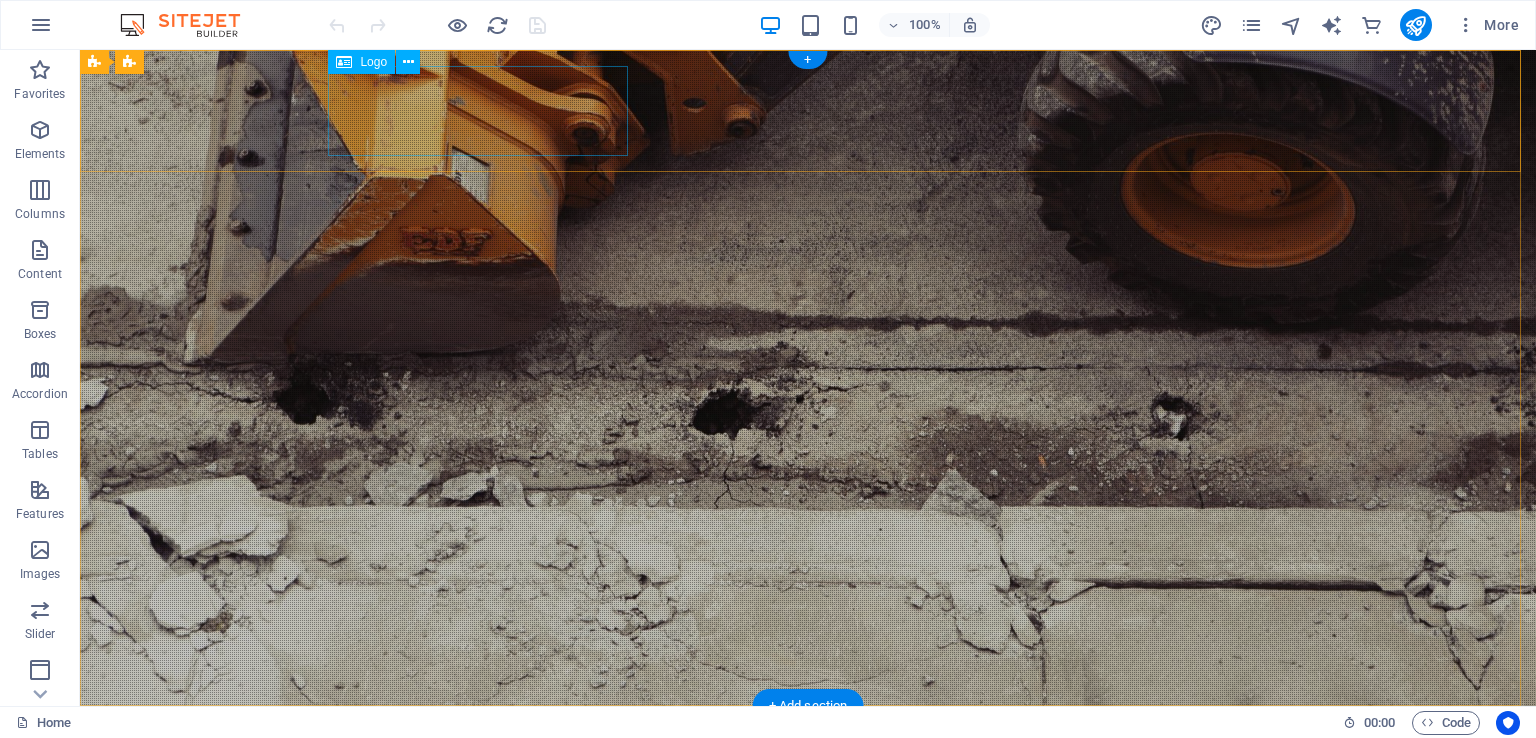 click at bounding box center (808, 767) 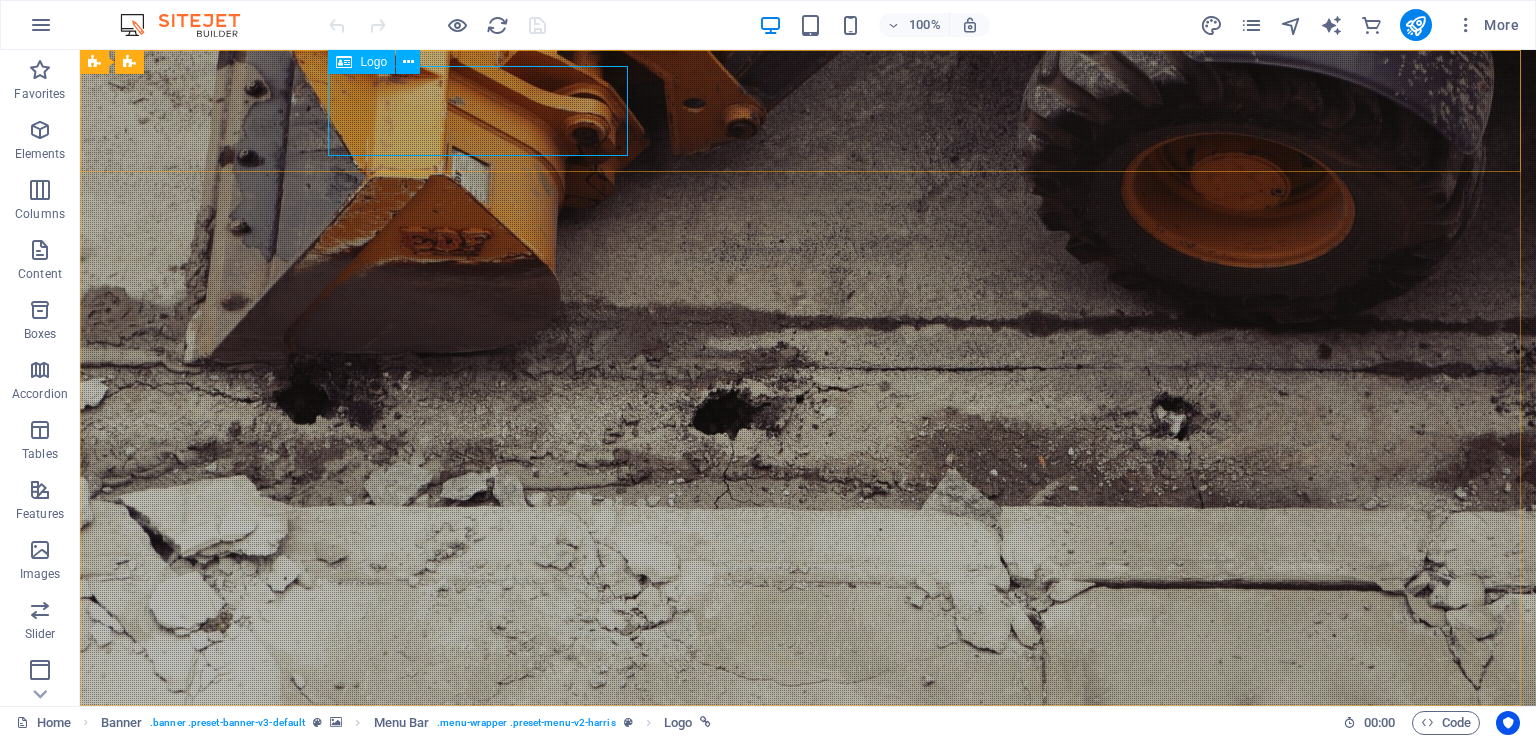 click at bounding box center (344, 62) 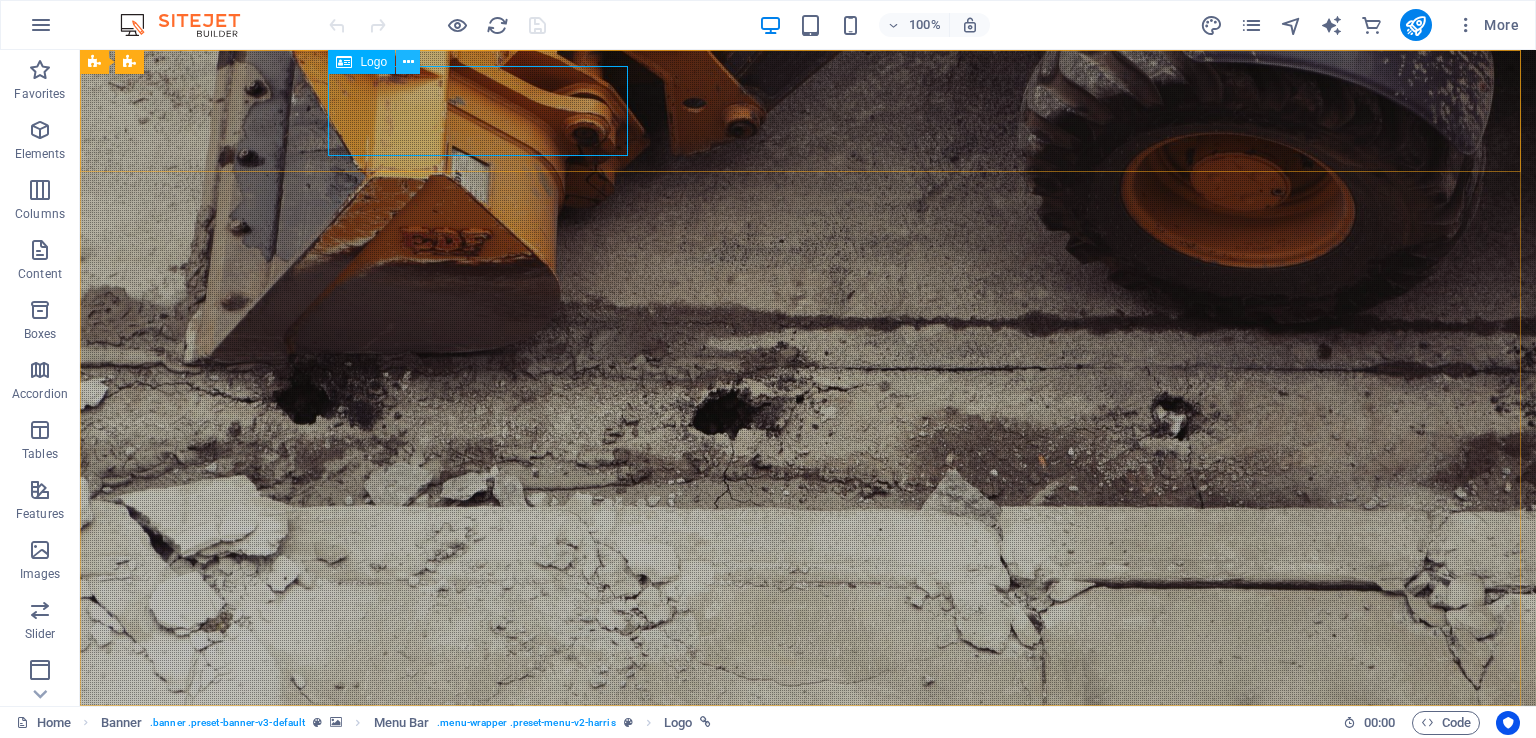 click at bounding box center (408, 62) 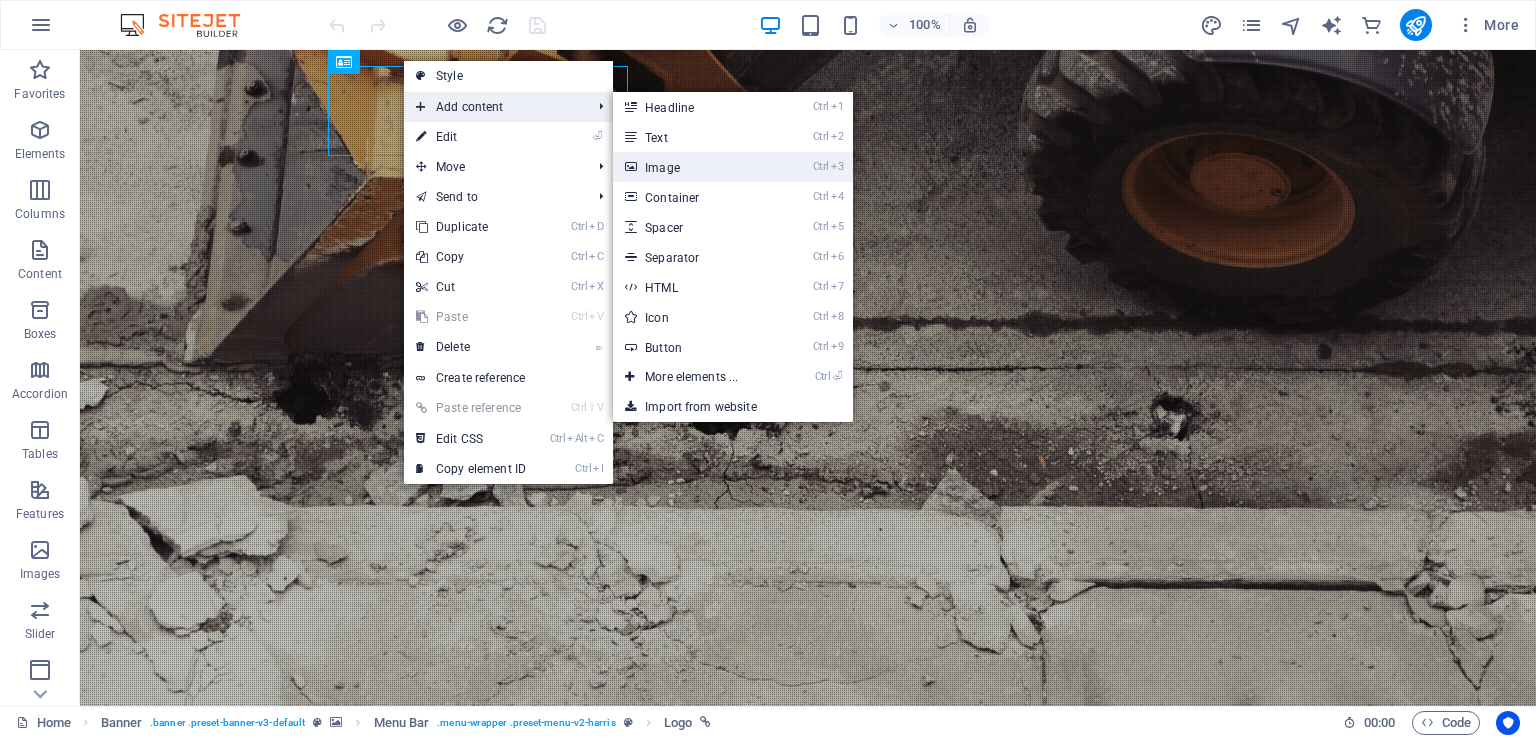 click on "Ctrl 3  Image" at bounding box center (695, 167) 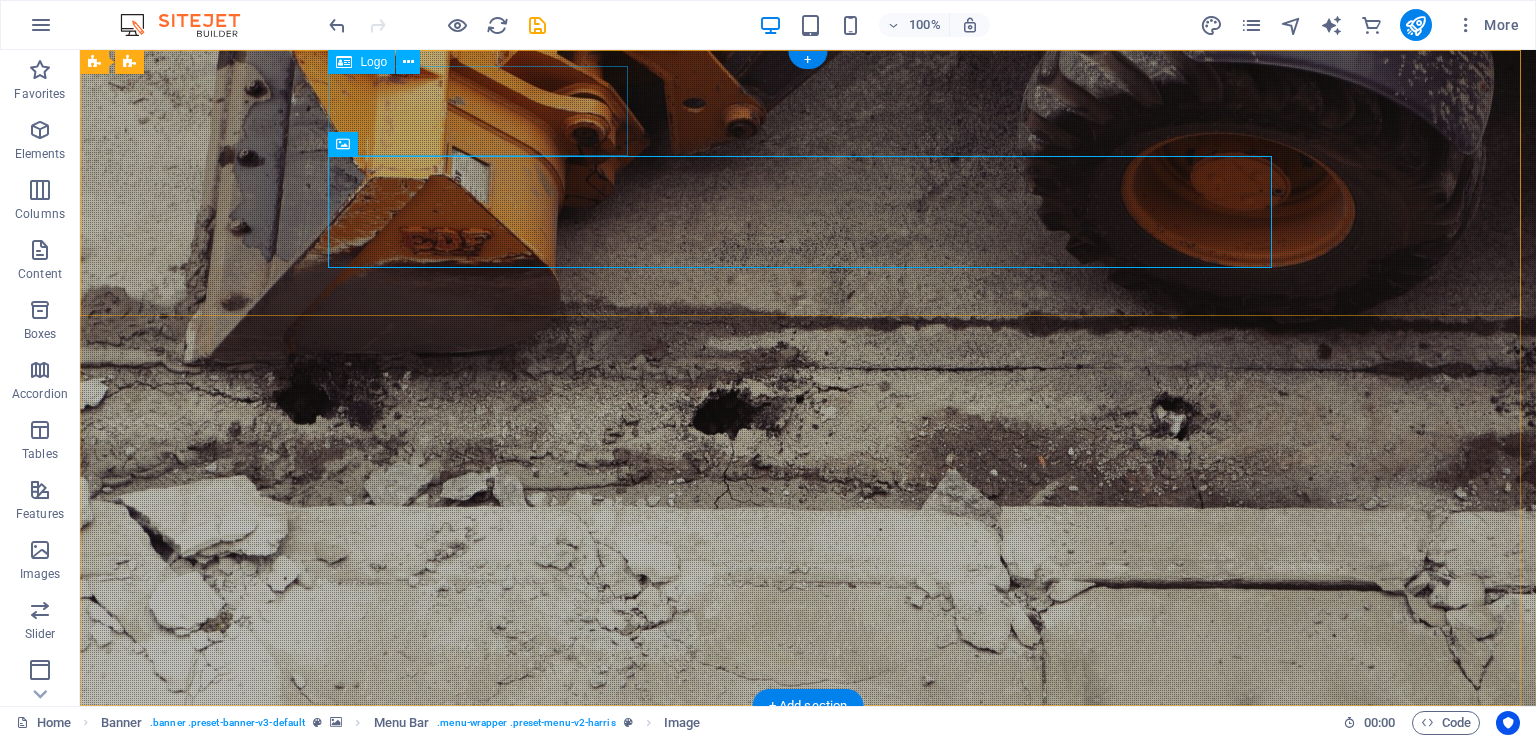 click at bounding box center [808, 767] 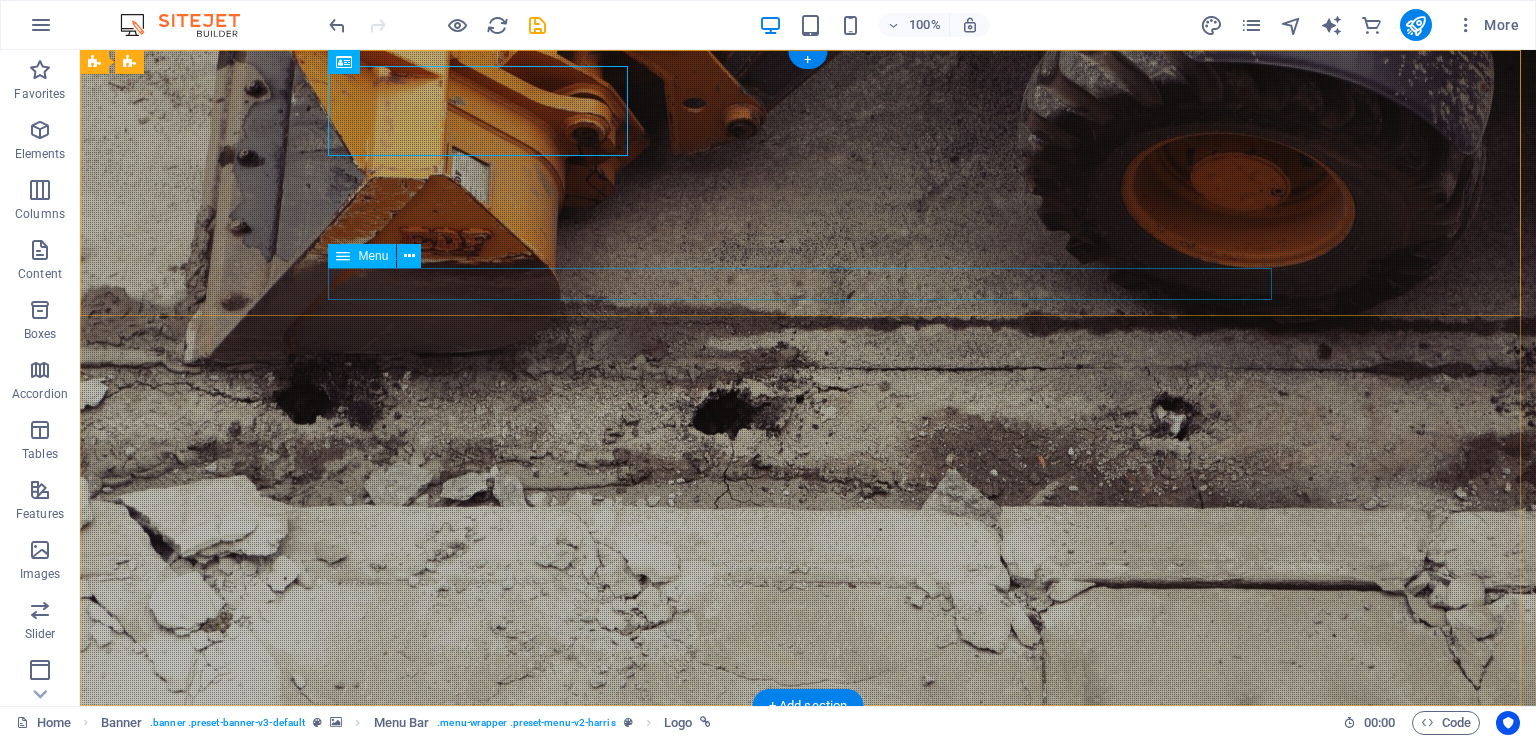 click at bounding box center (808, 924) 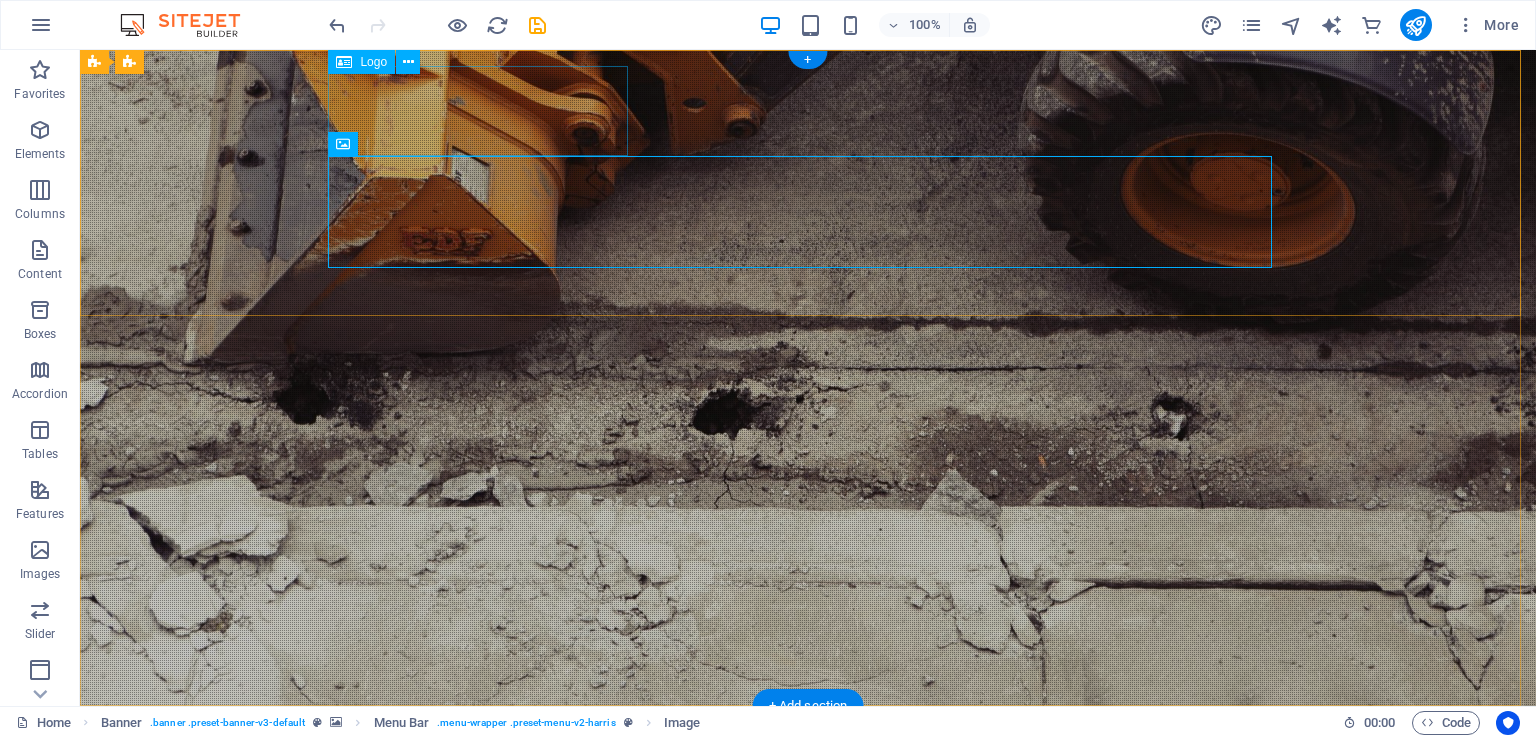 click at bounding box center [808, 767] 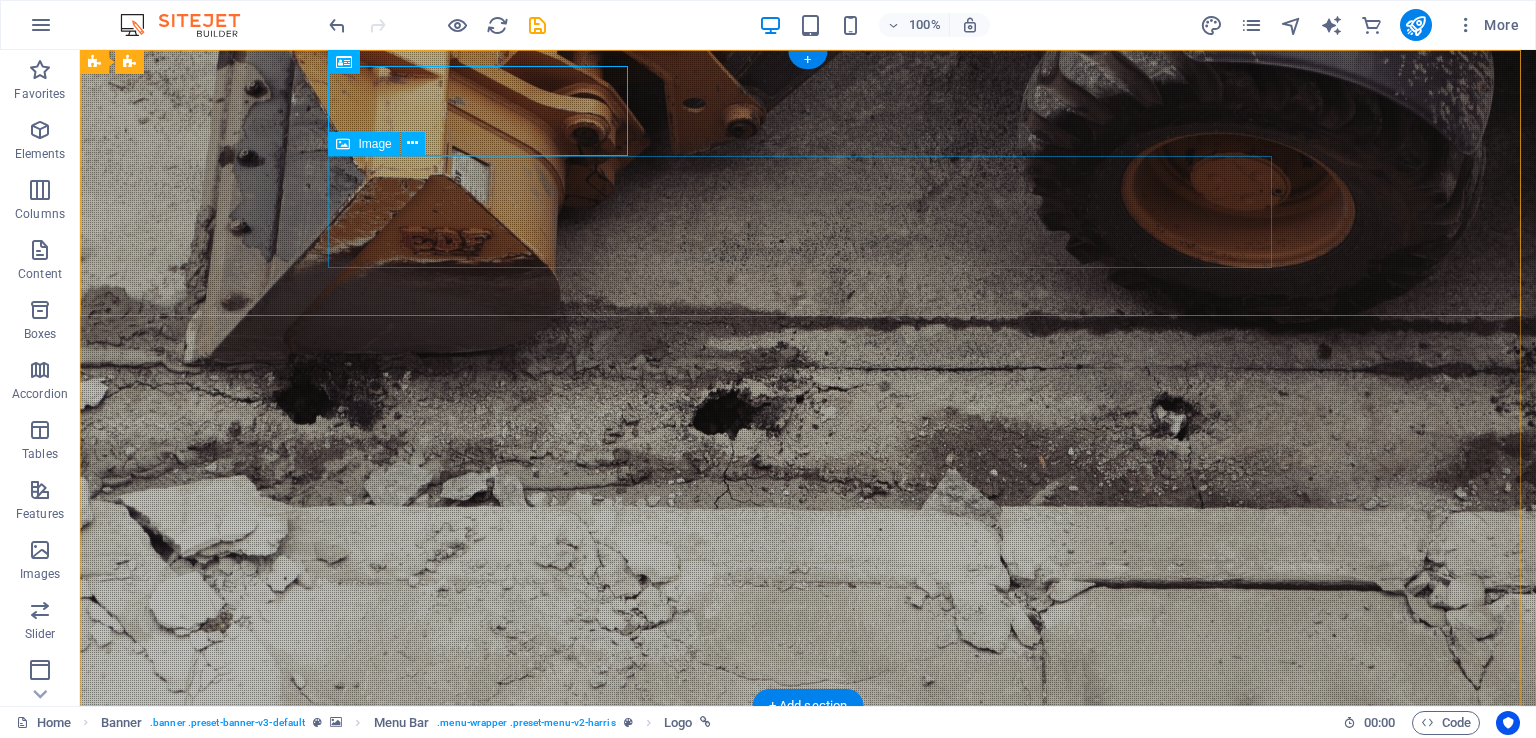 click at bounding box center [808, 924] 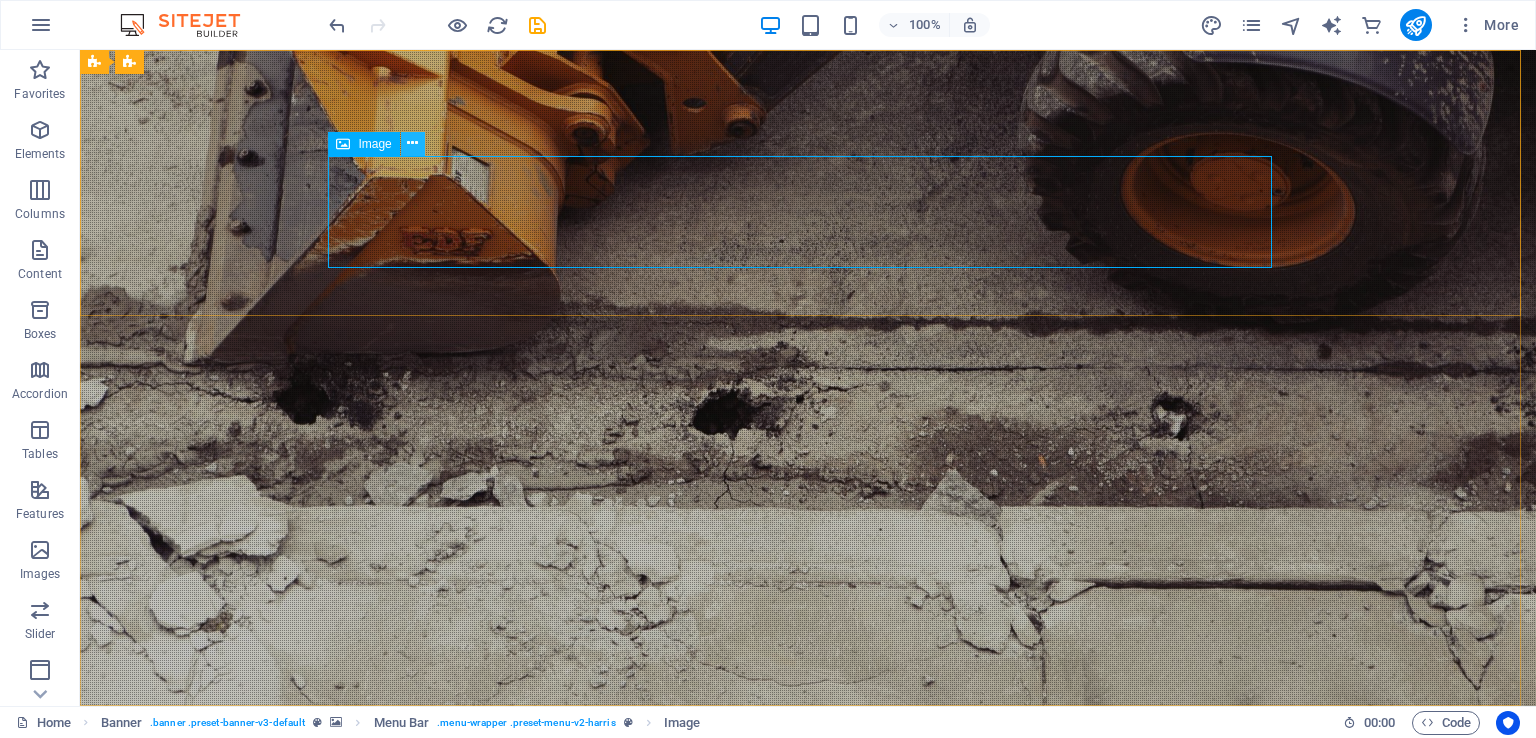 click at bounding box center (413, 144) 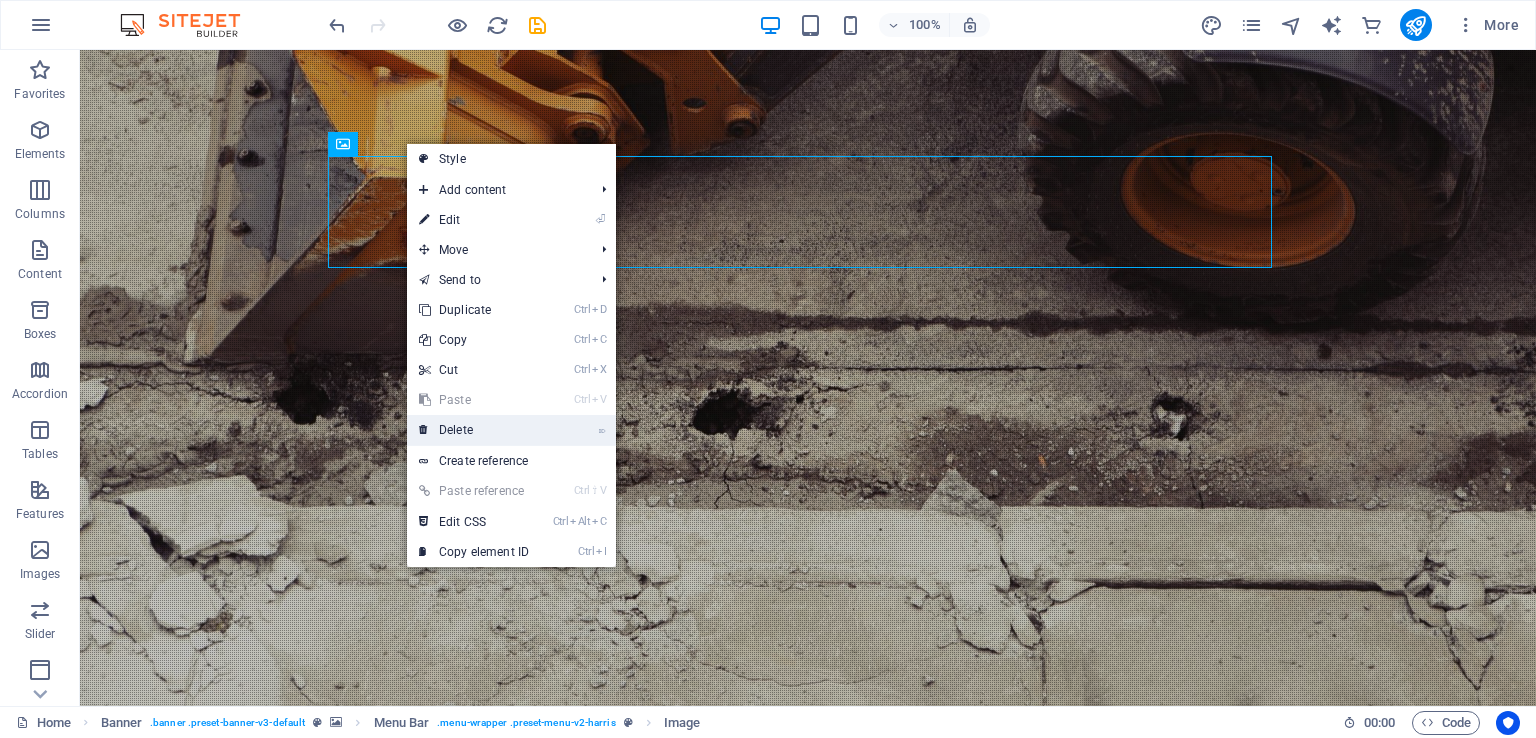 drag, startPoint x: 472, startPoint y: 438, endPoint x: 416, endPoint y: 319, distance: 131.51807 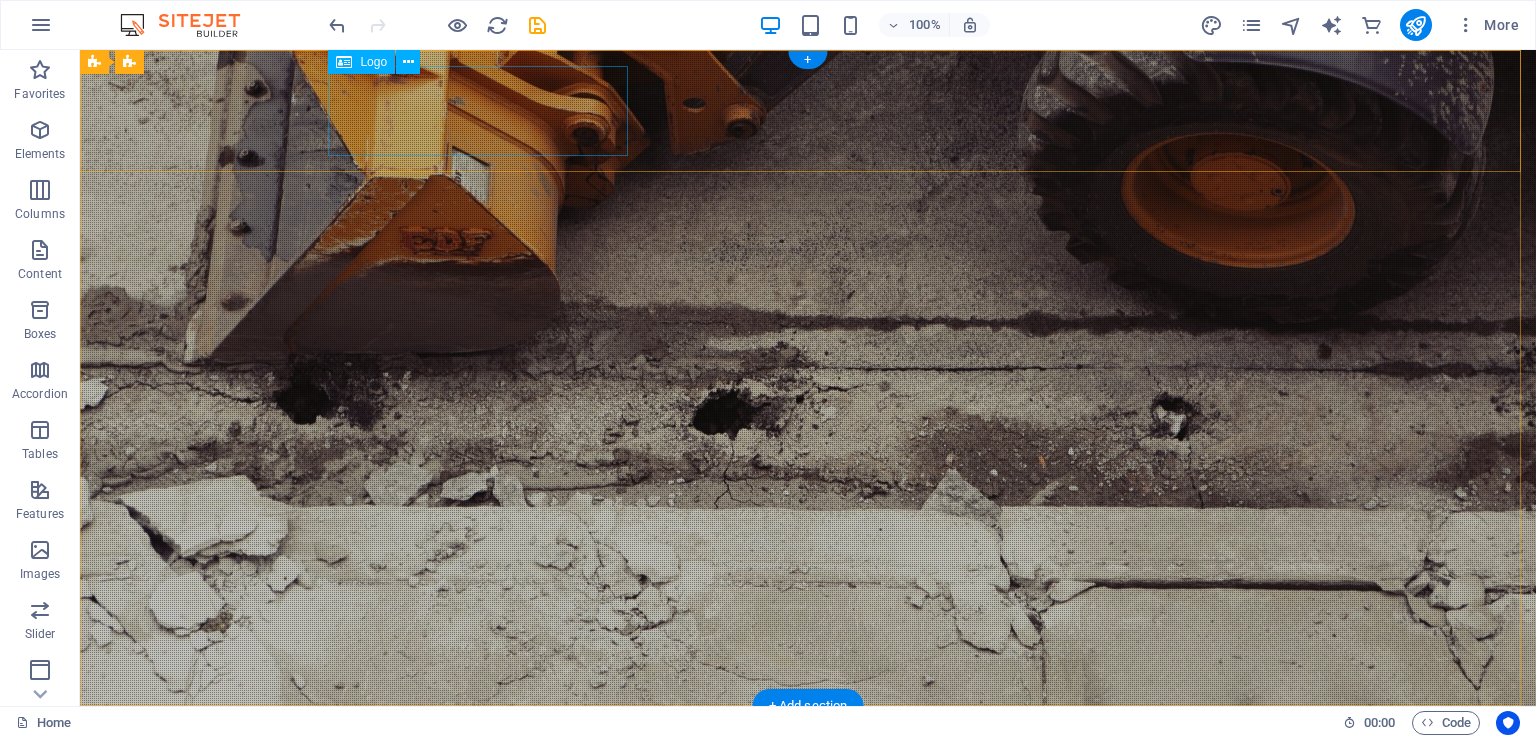 click at bounding box center (808, 767) 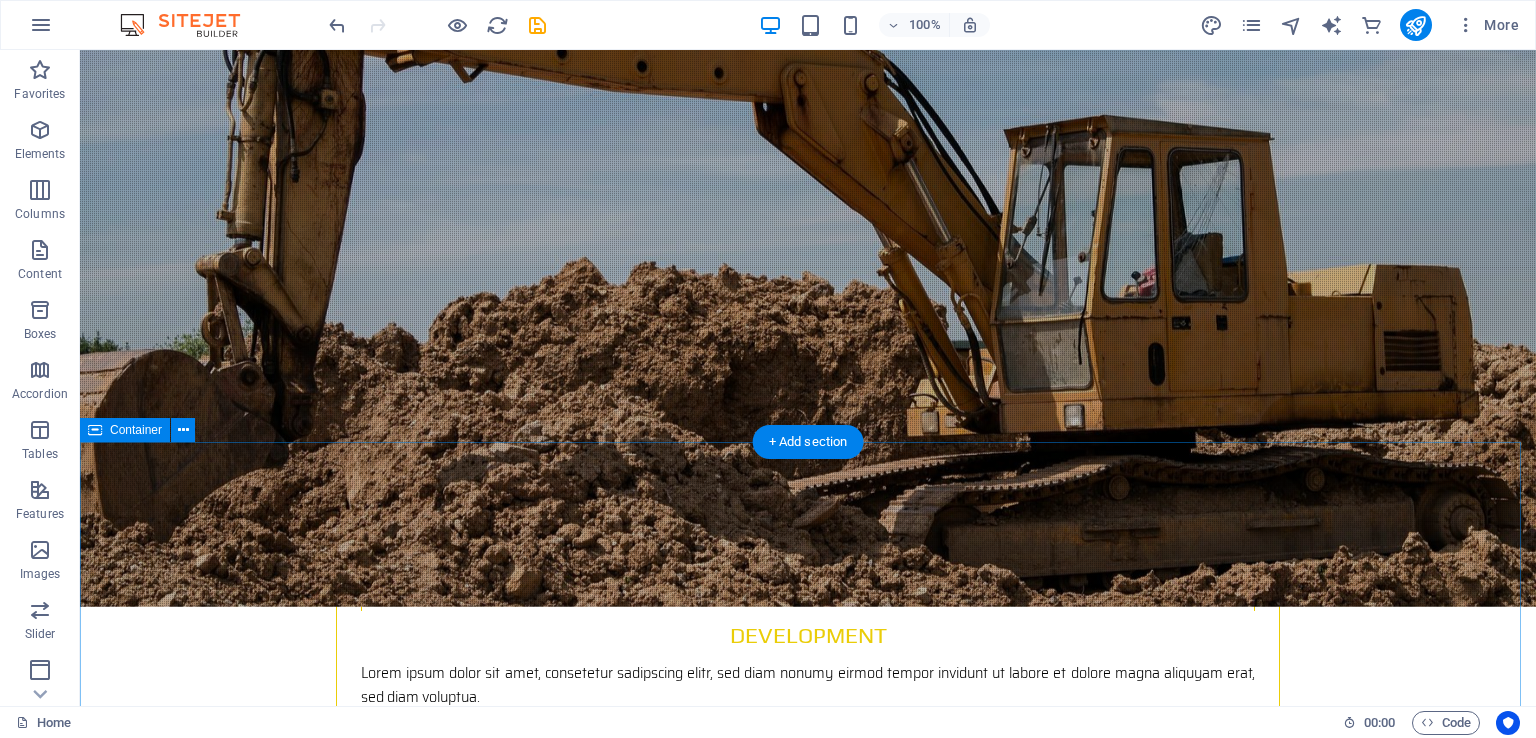 scroll, scrollTop: 1708, scrollLeft: 0, axis: vertical 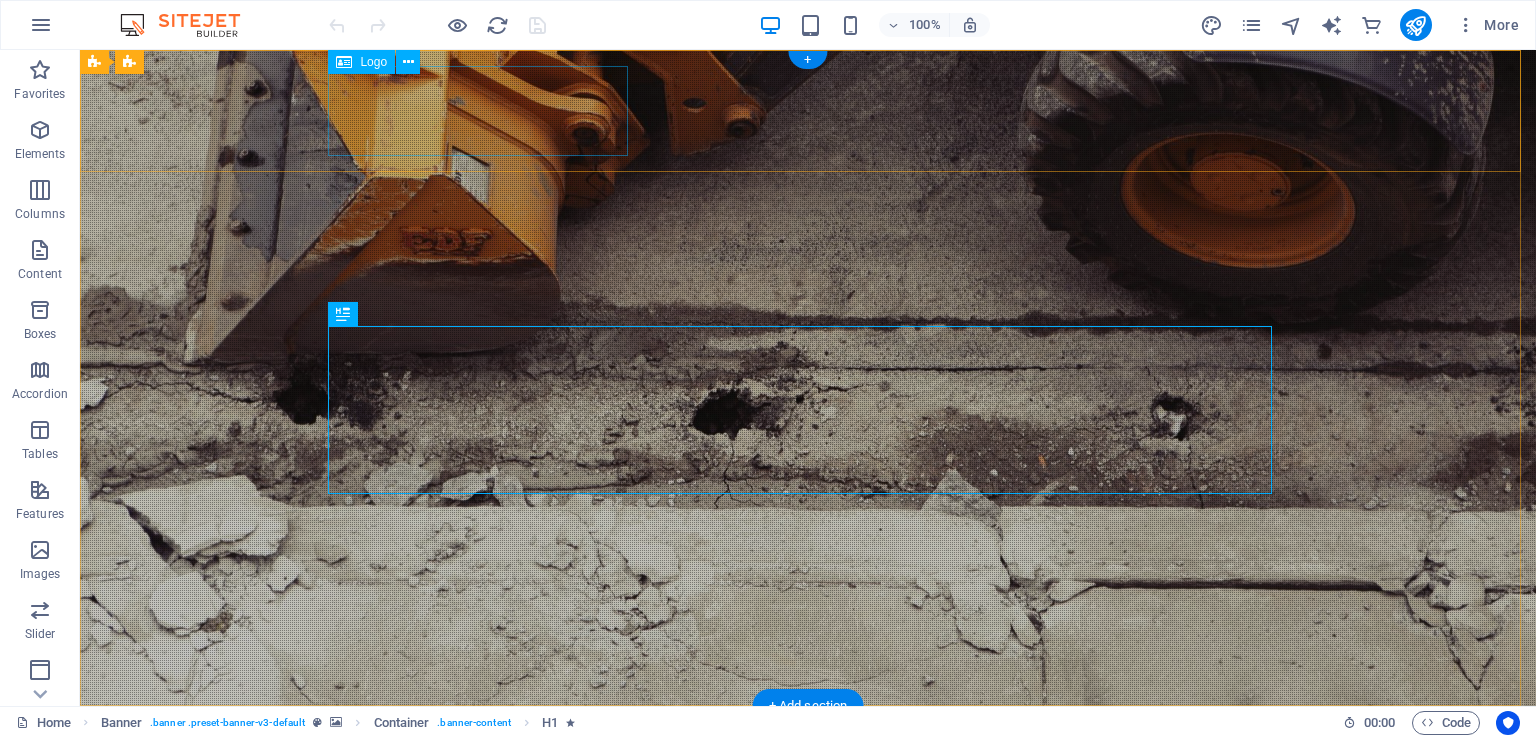 click at bounding box center [808, 767] 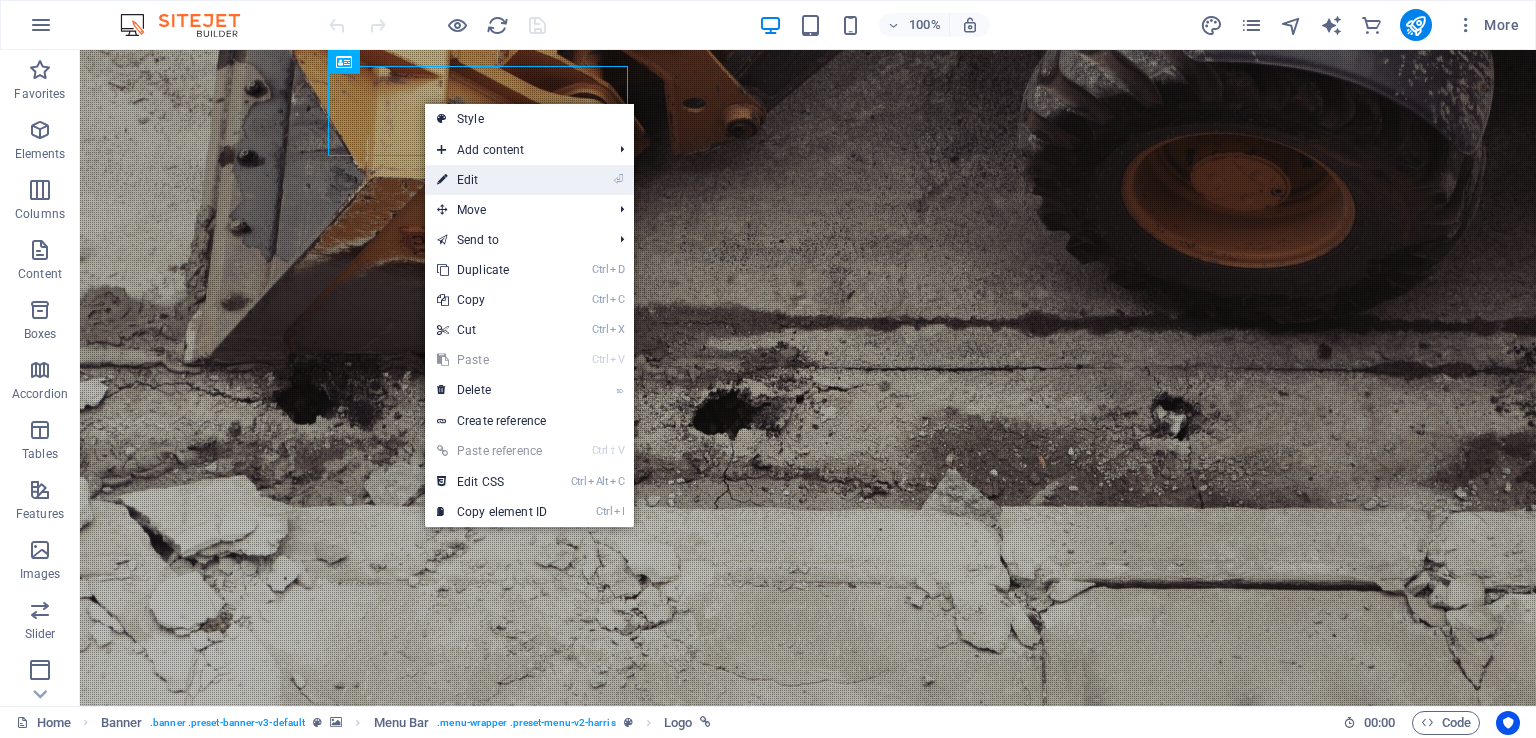 click on "⏎  Edit" at bounding box center (529, 180) 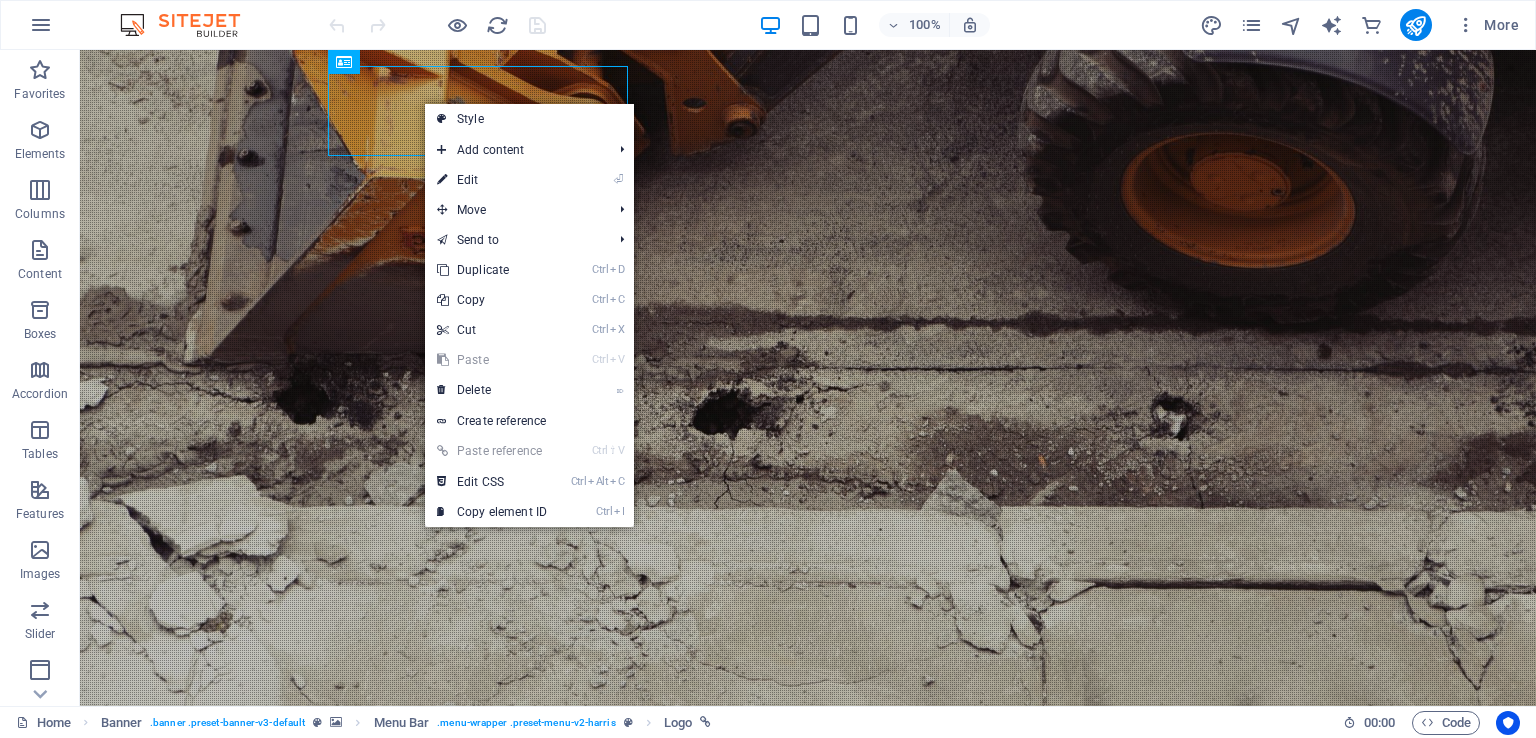 select on "px" 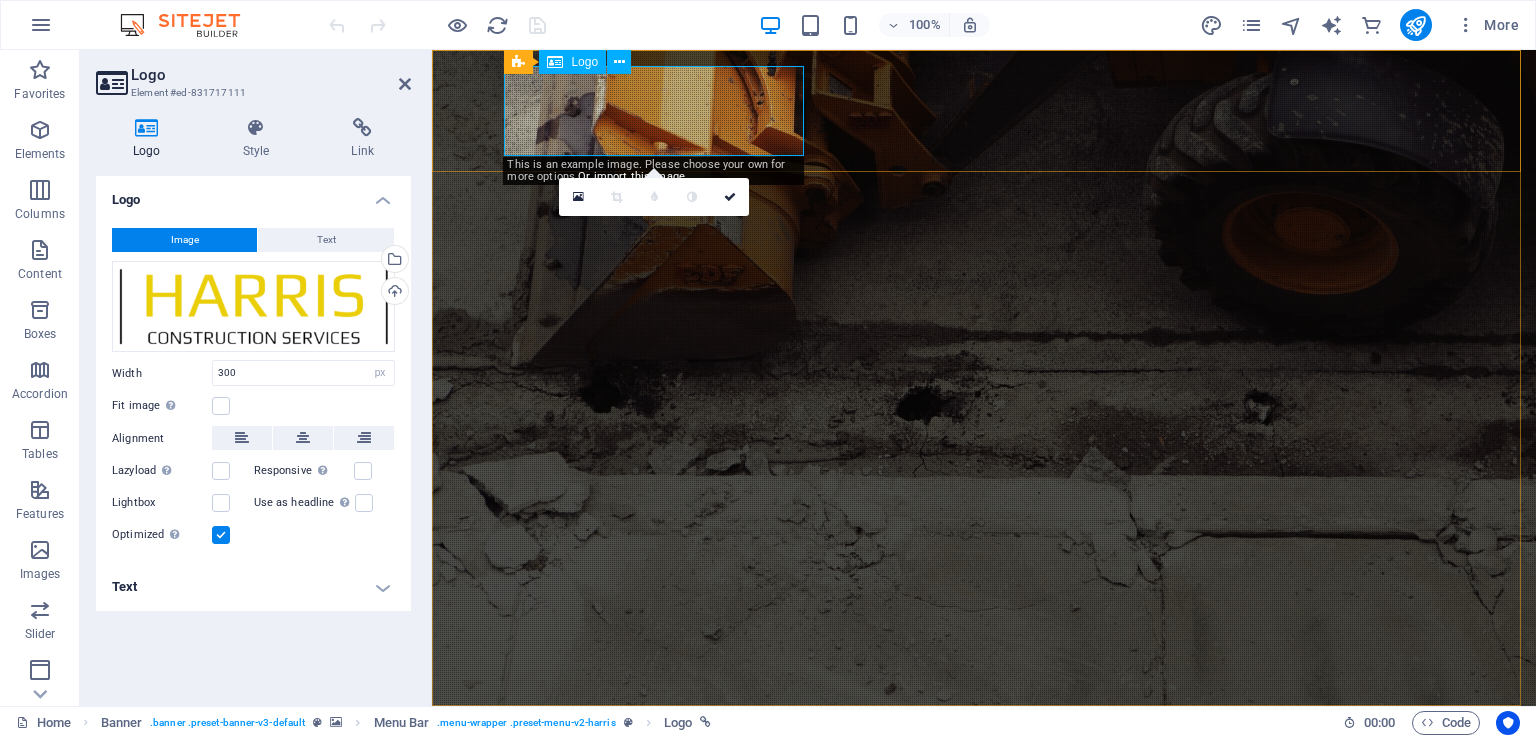 click at bounding box center [984, 767] 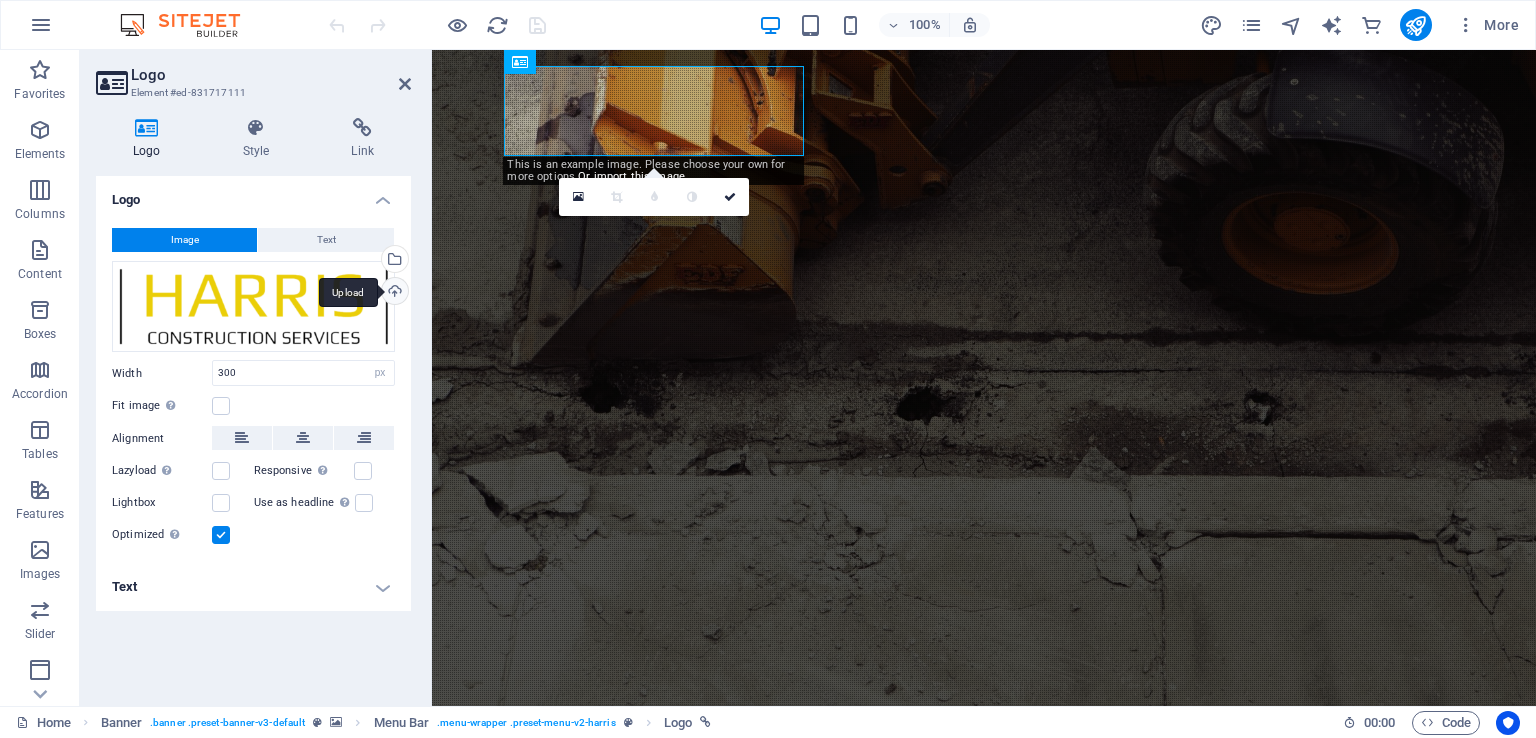 click on "Upload" at bounding box center [393, 293] 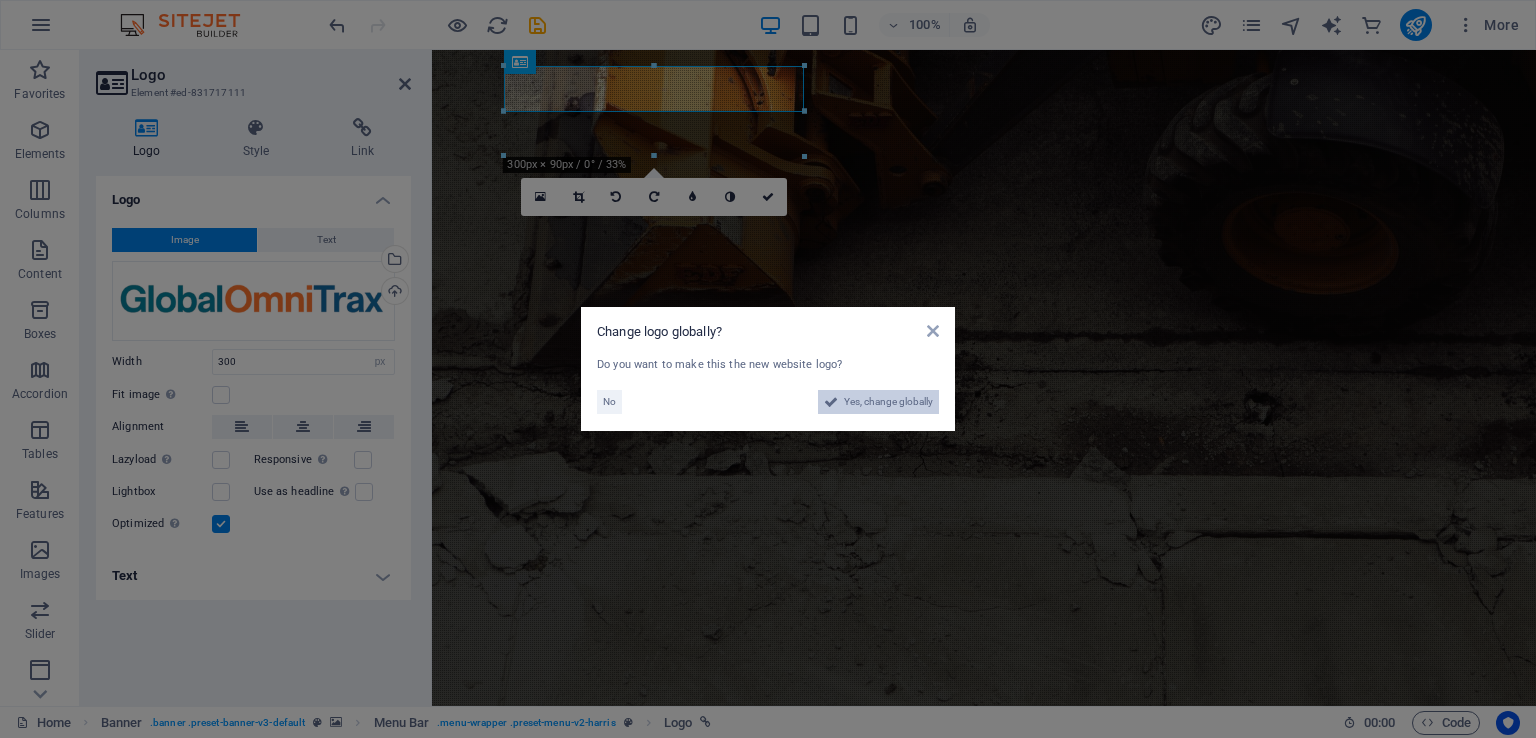 click on "Yes, change globally" at bounding box center (888, 402) 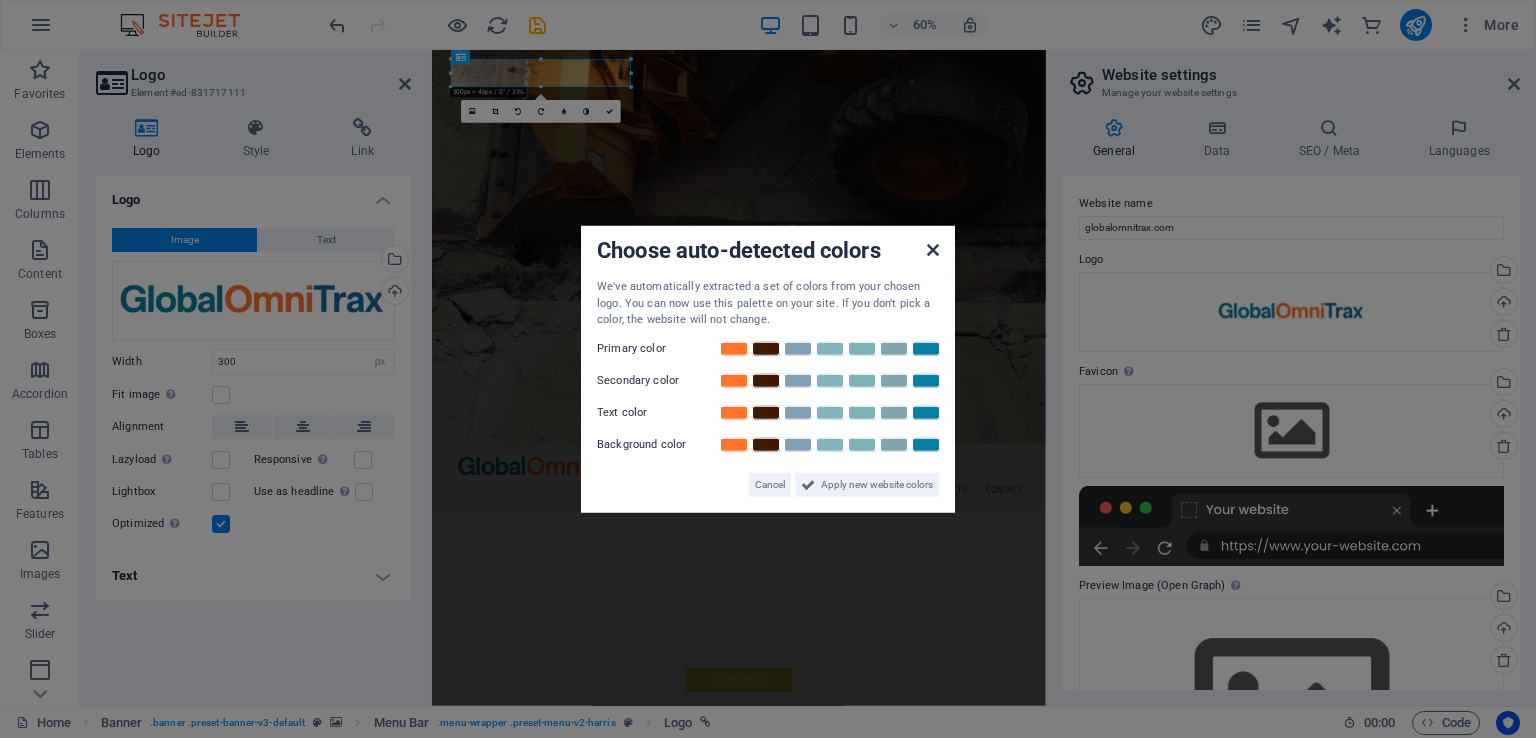 click at bounding box center [933, 250] 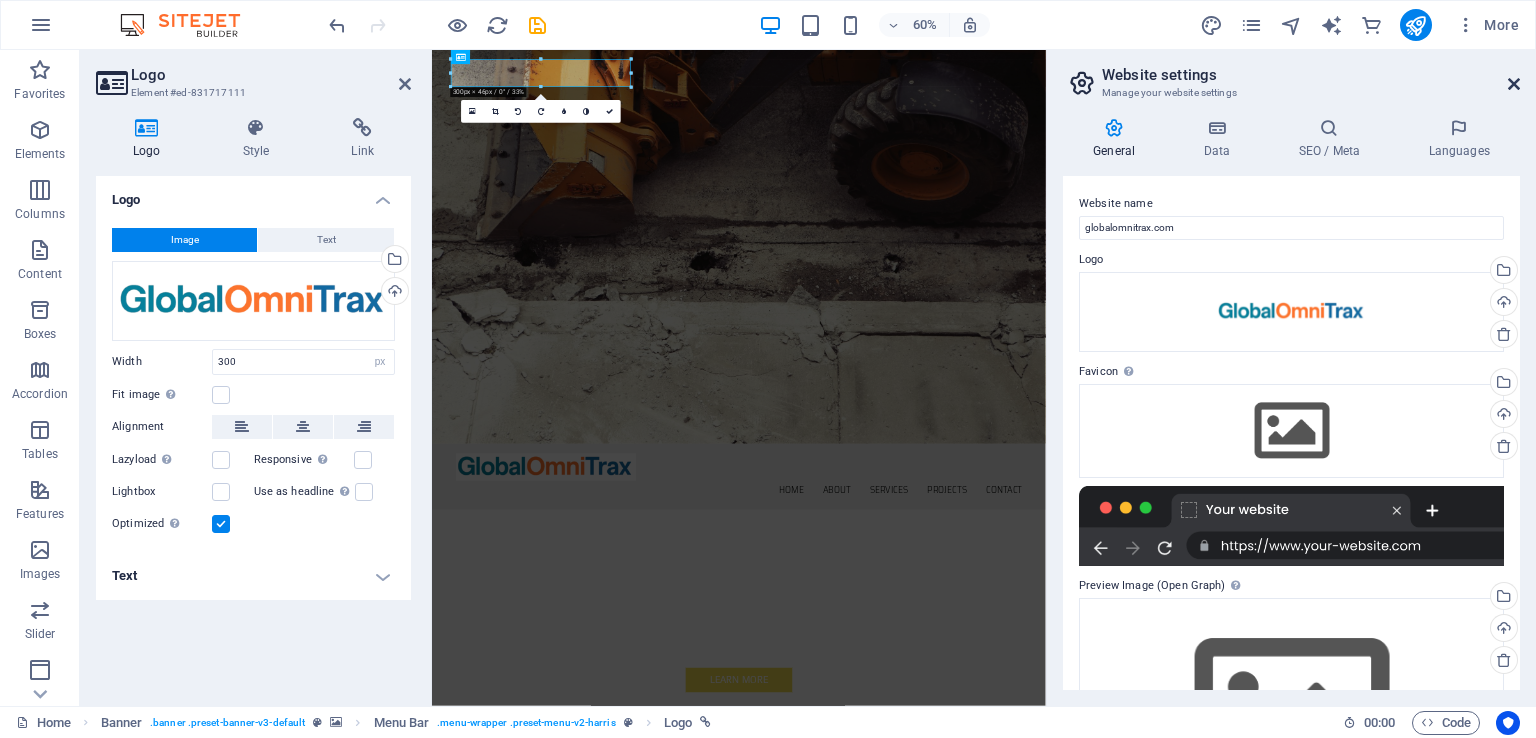 click at bounding box center [1514, 84] 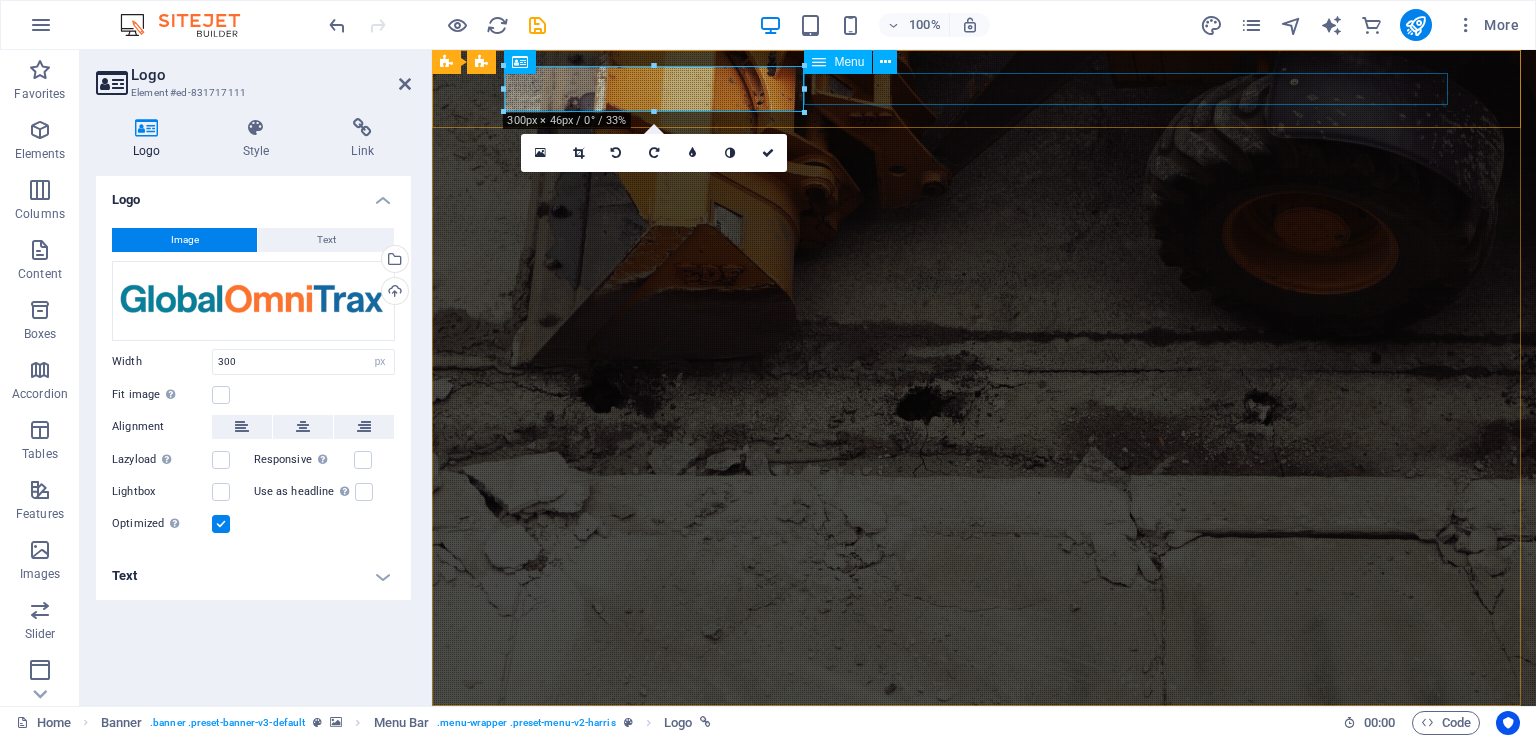 click on "Home About Services Projects Contact" at bounding box center [984, 784] 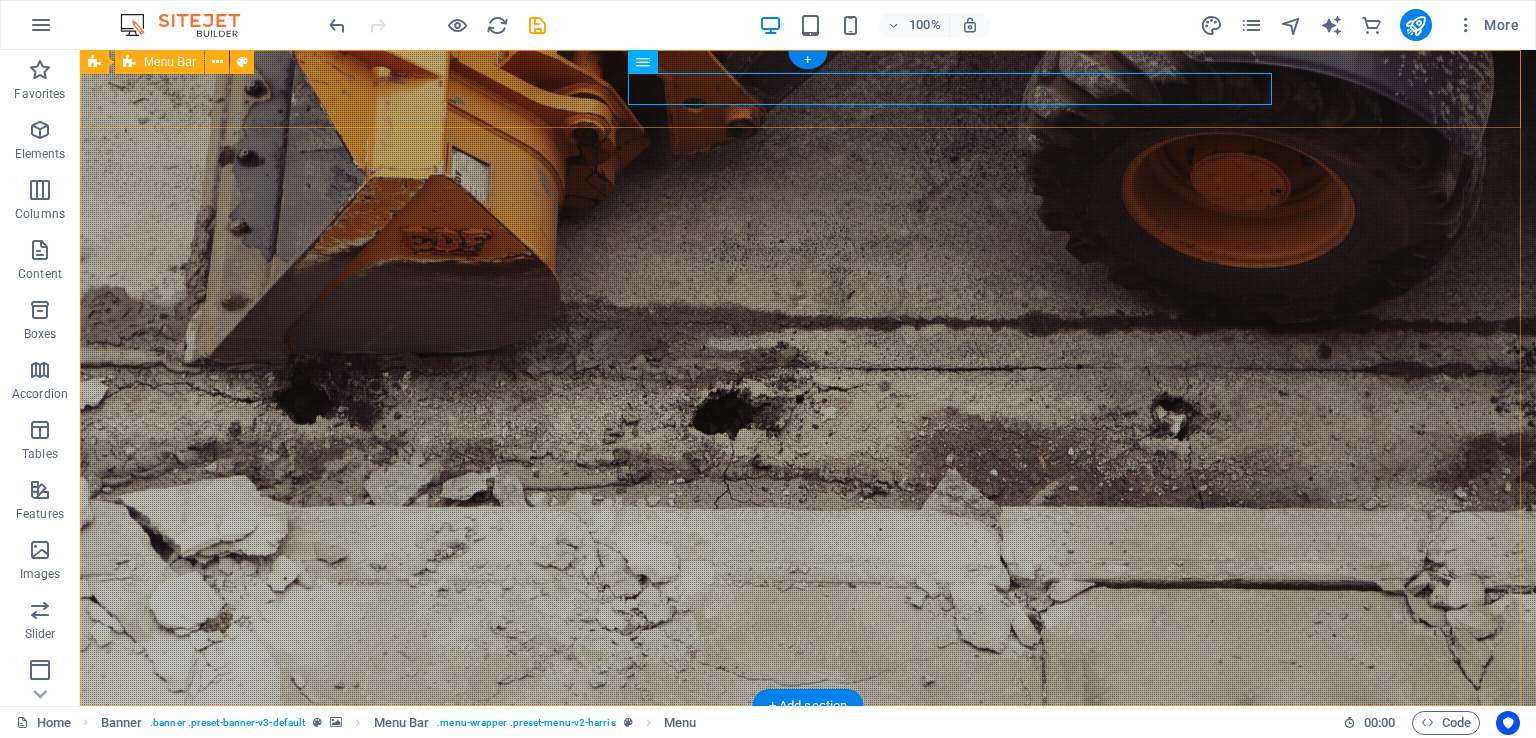 click on "Home About Services Projects Contact" at bounding box center [808, 761] 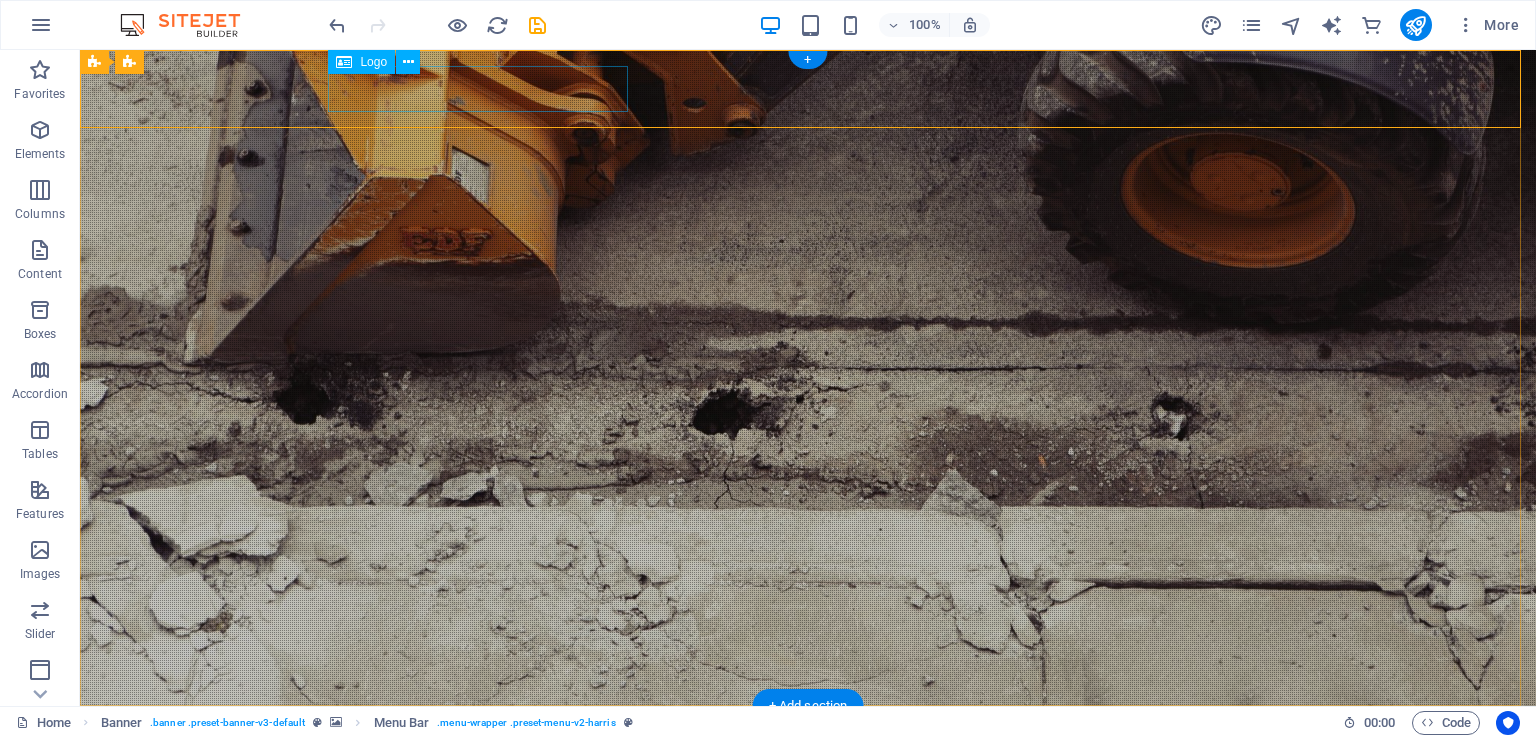 click at bounding box center (808, 745) 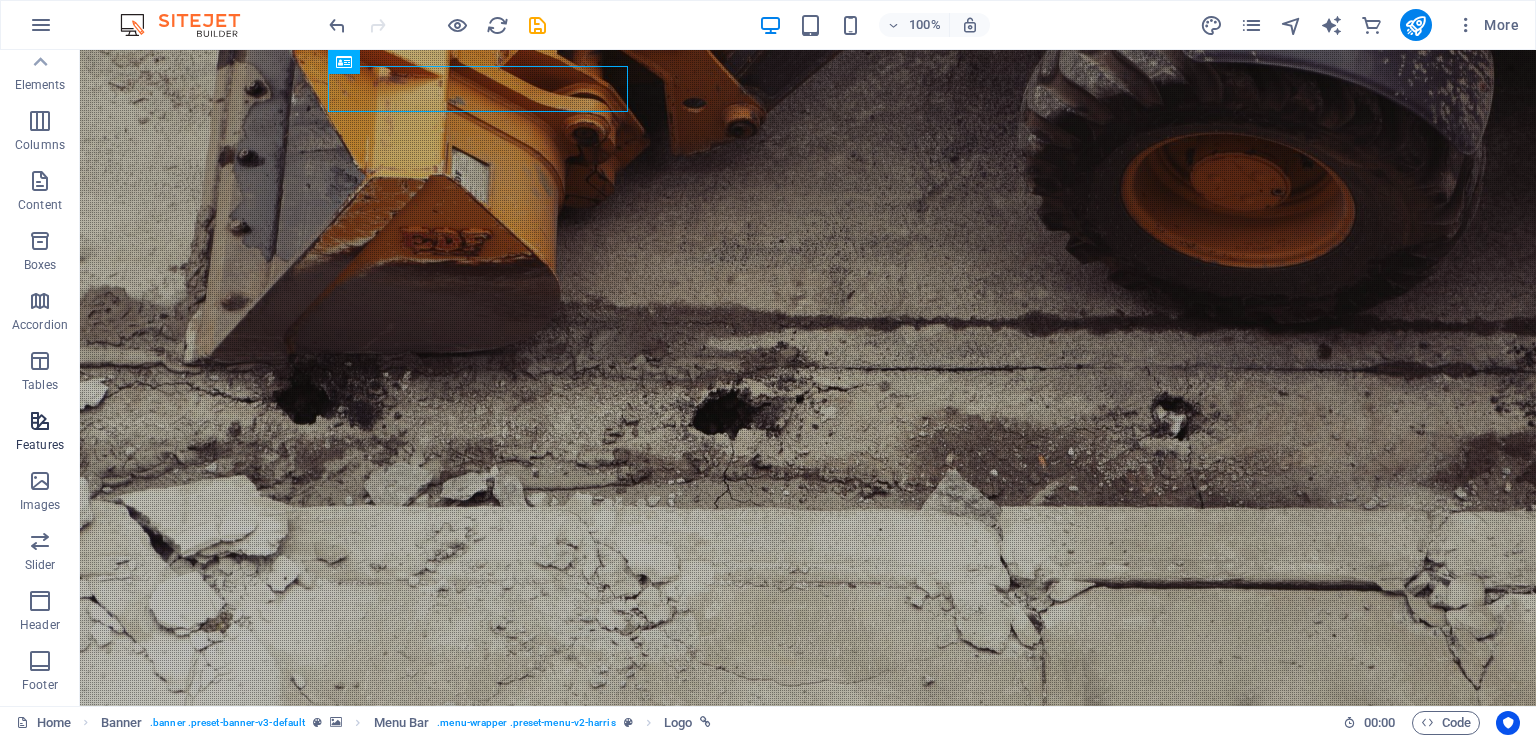 scroll, scrollTop: 0, scrollLeft: 0, axis: both 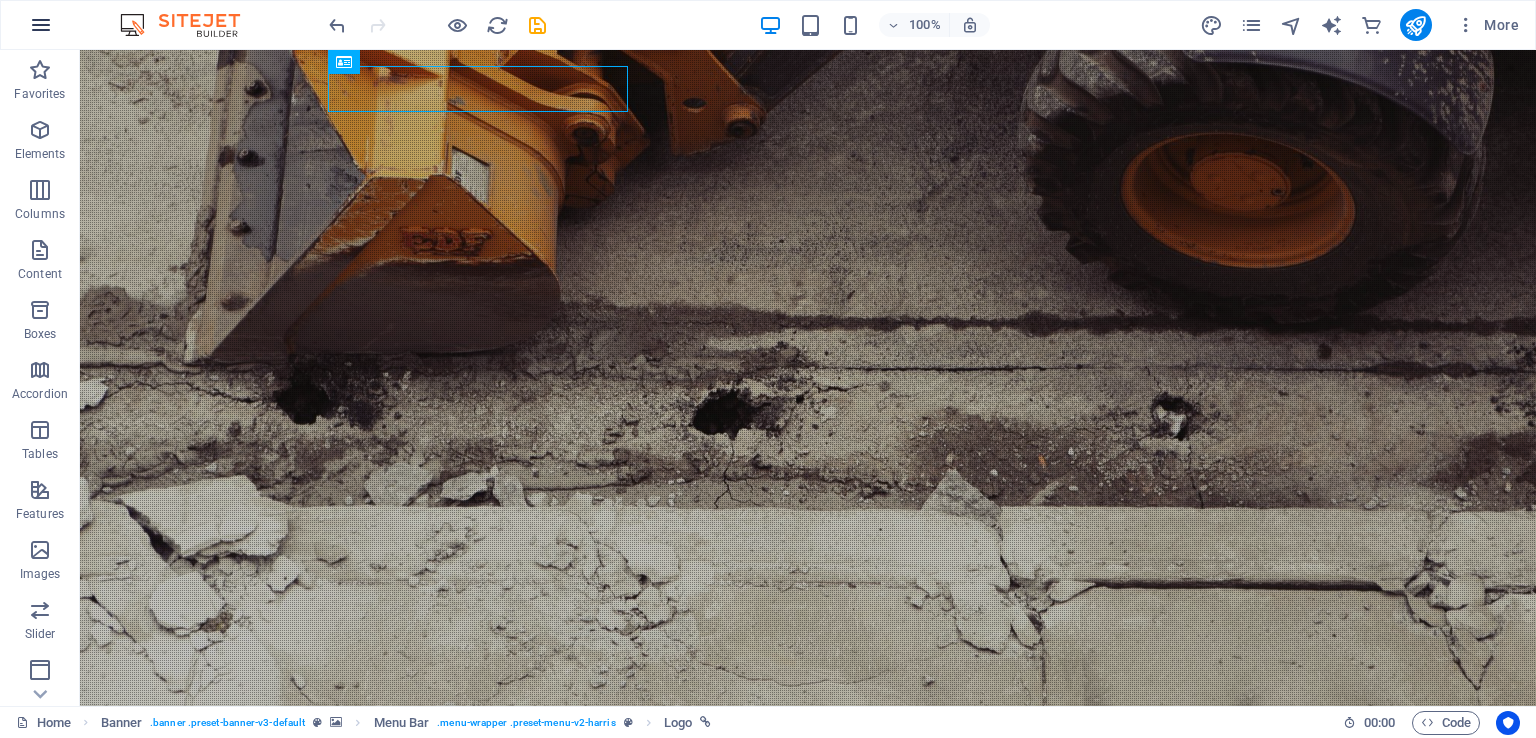 click at bounding box center [41, 25] 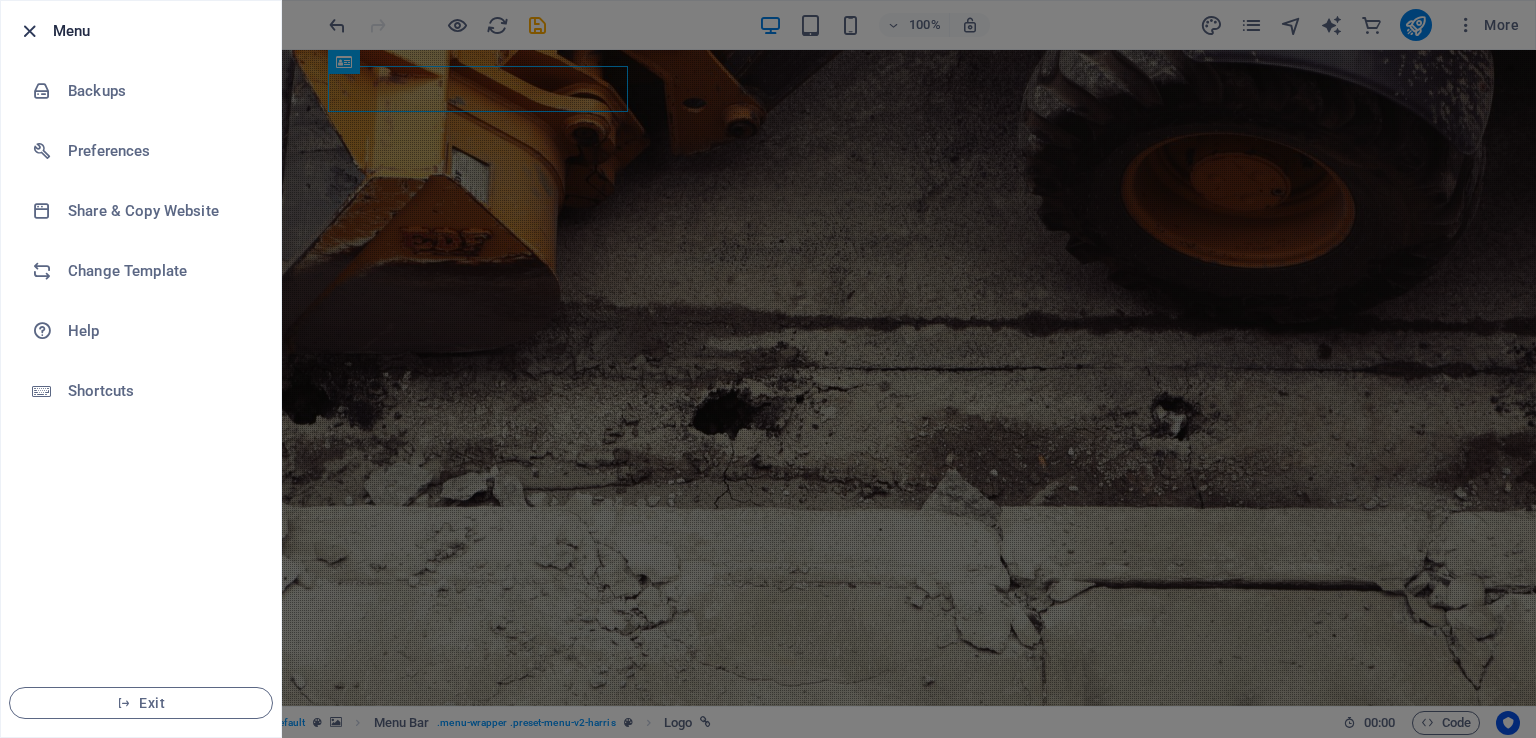 click at bounding box center [29, 31] 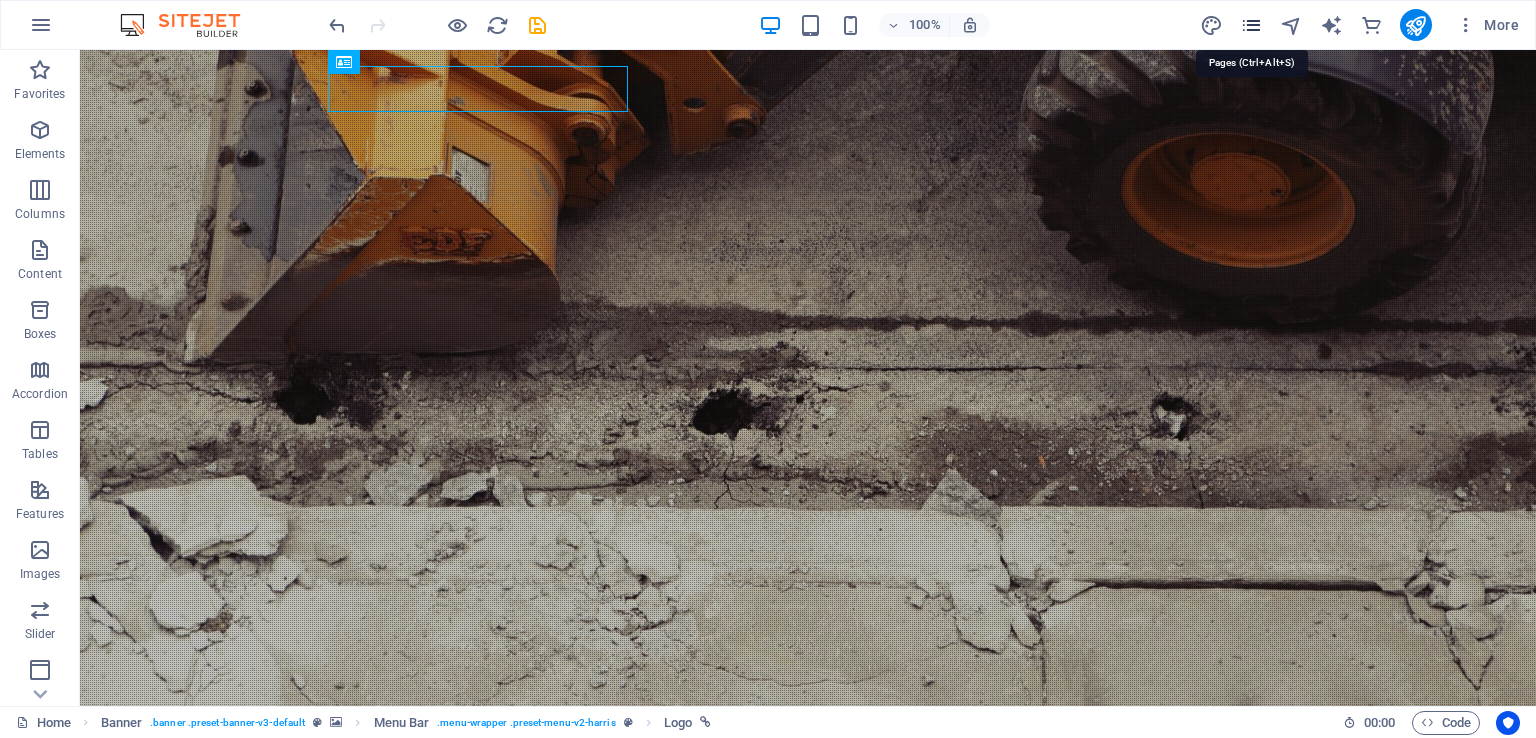 click at bounding box center (1251, 25) 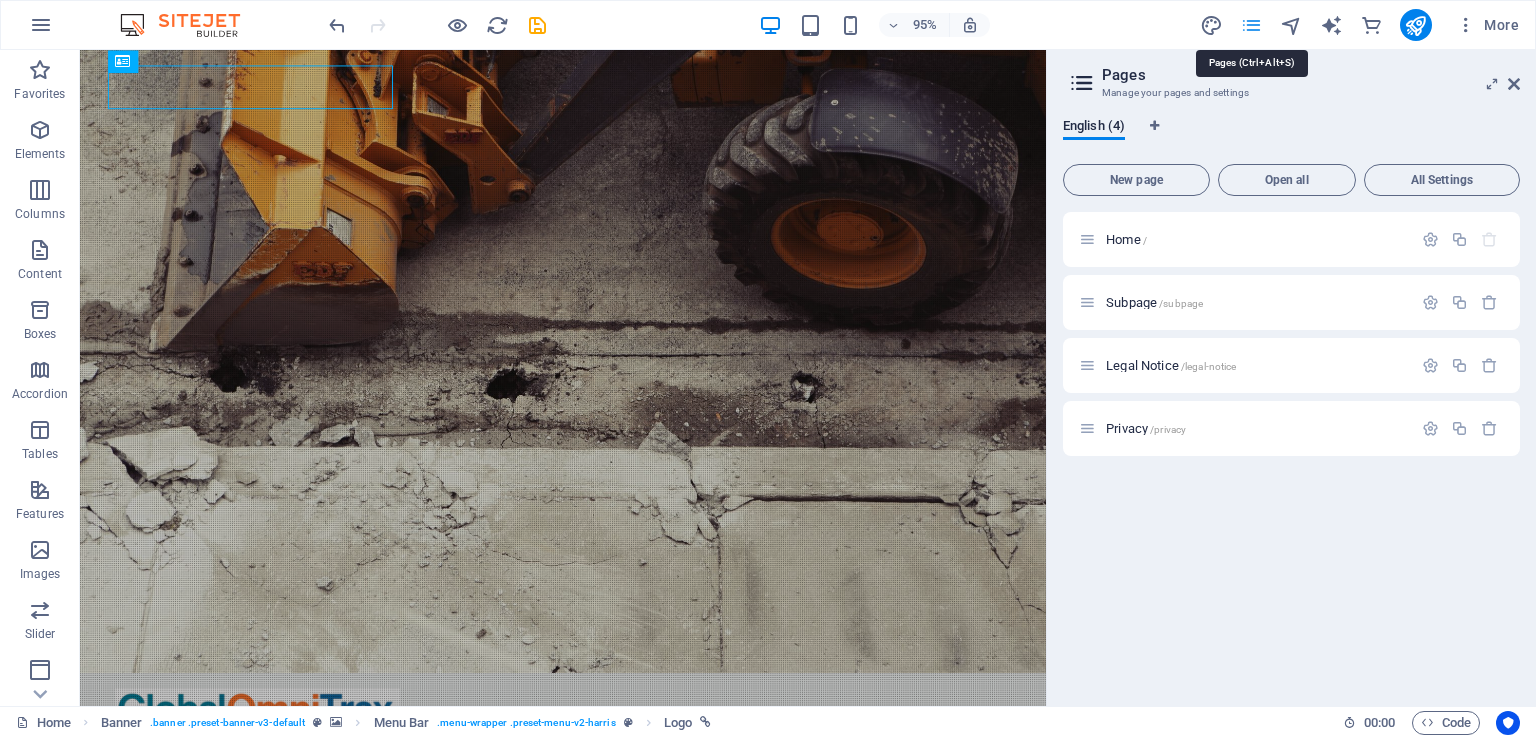 click at bounding box center [1251, 25] 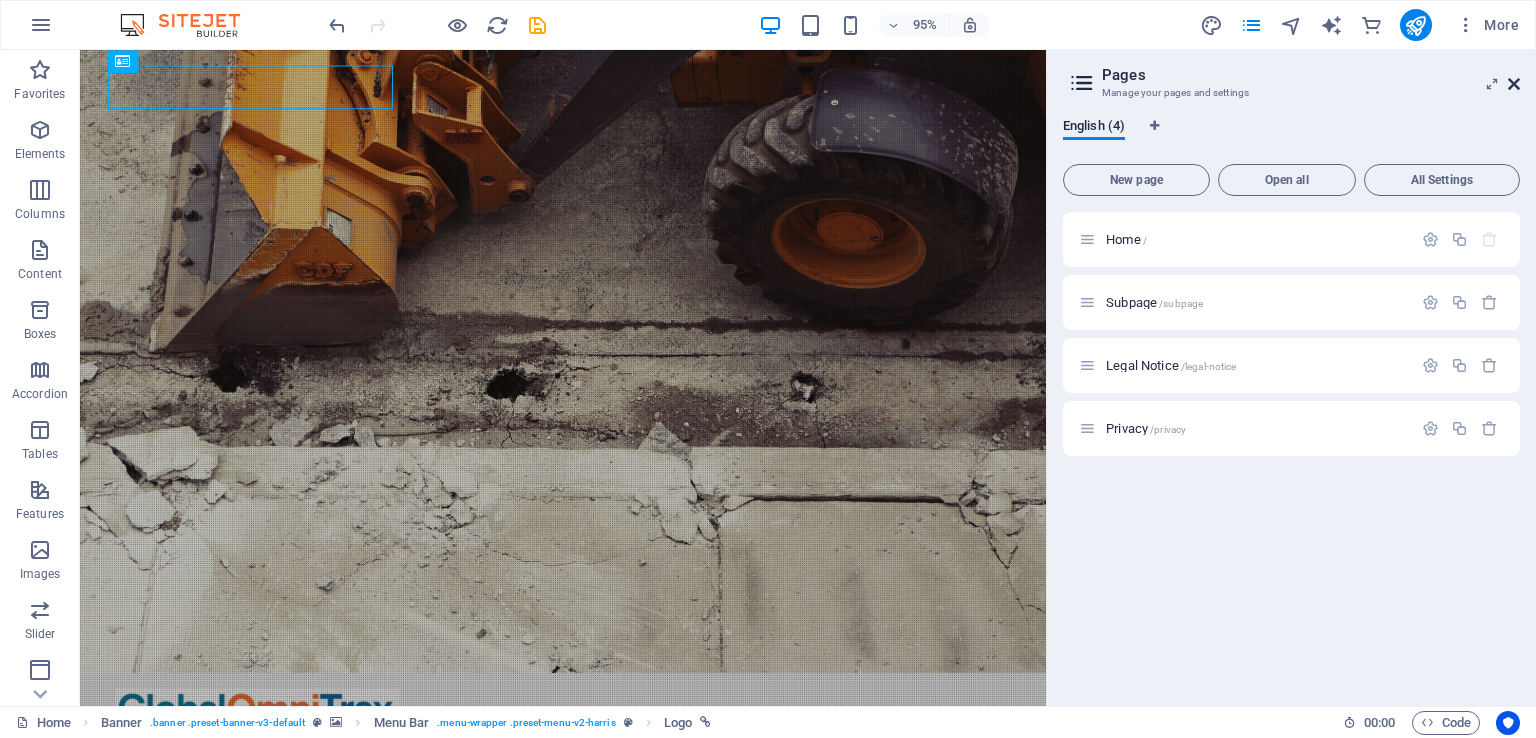 click at bounding box center (1514, 84) 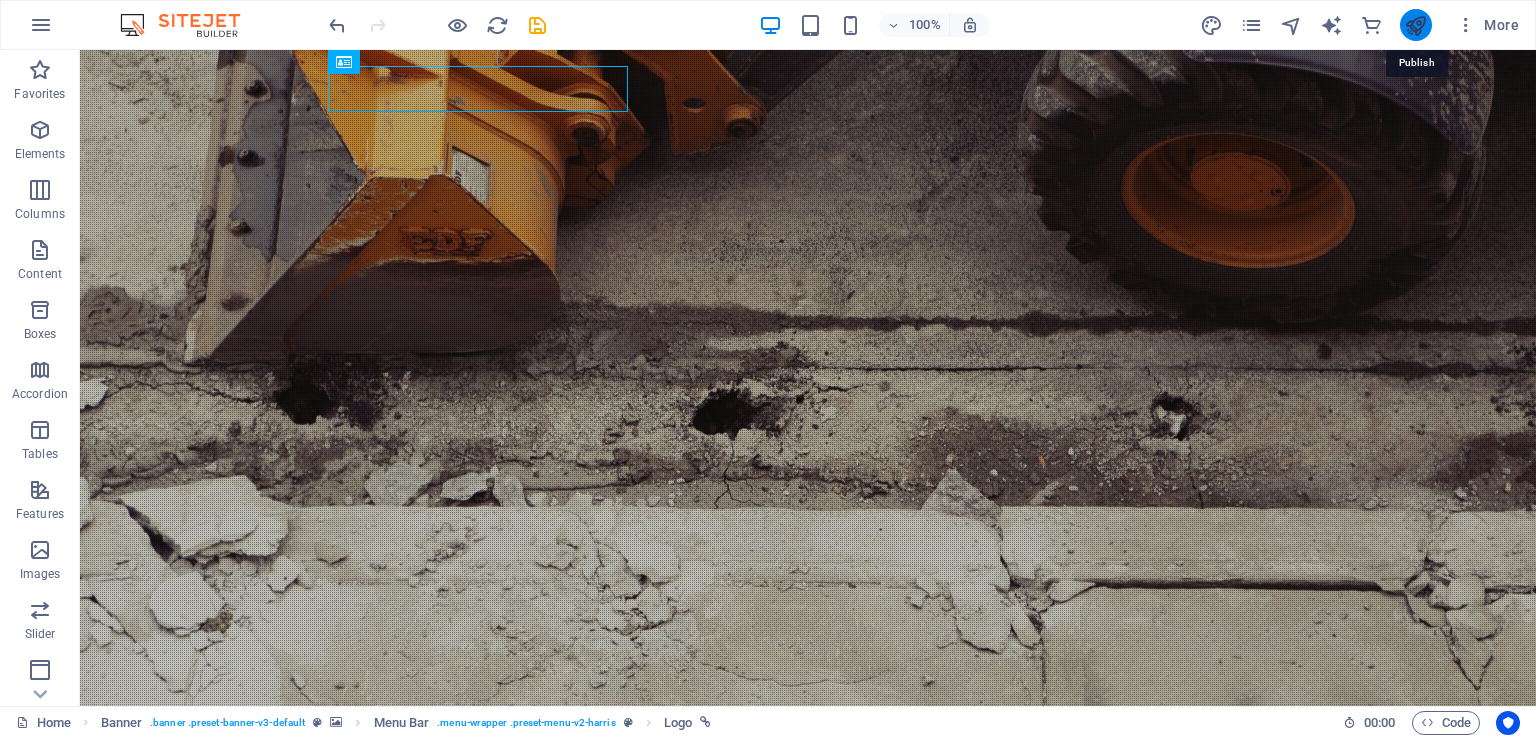 click at bounding box center (1415, 25) 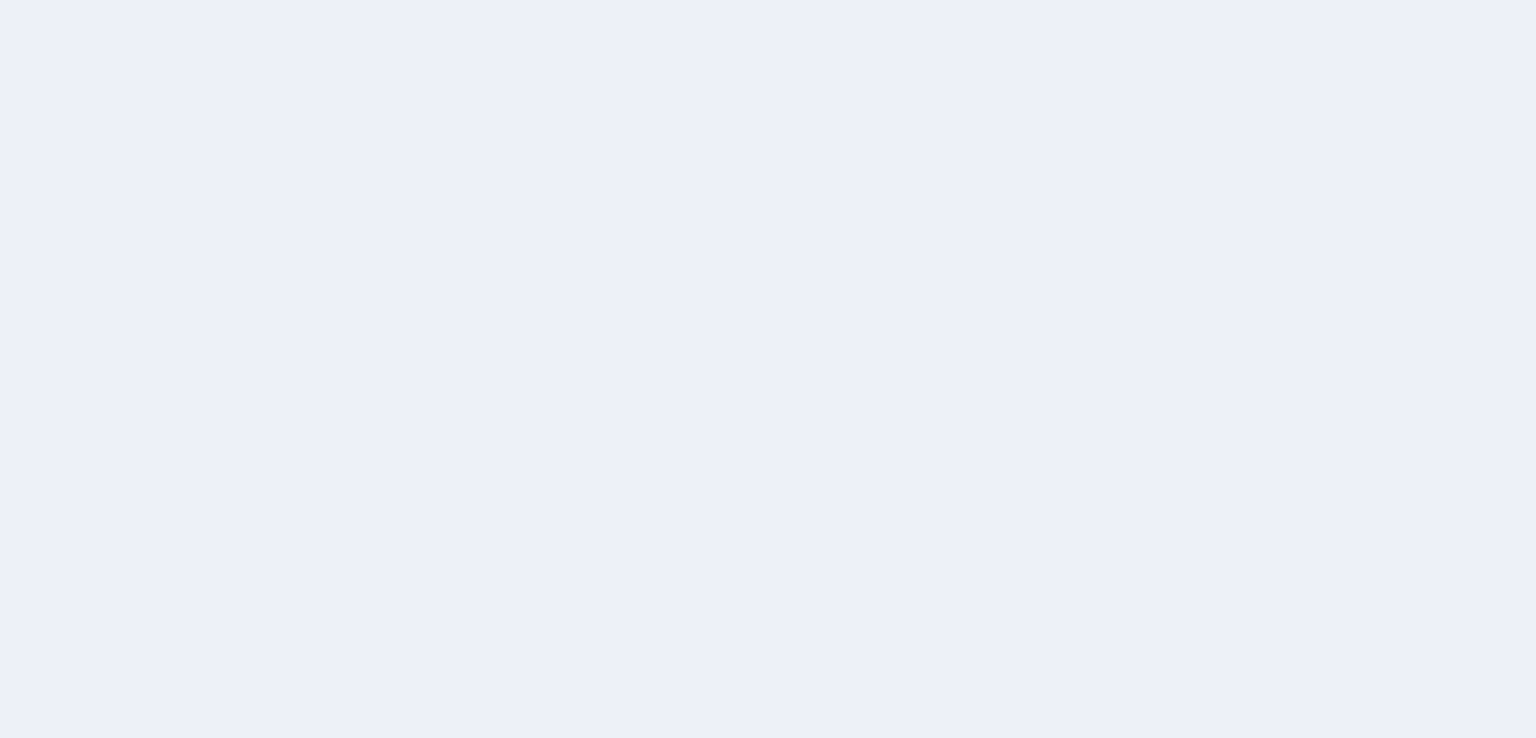 scroll, scrollTop: 0, scrollLeft: 0, axis: both 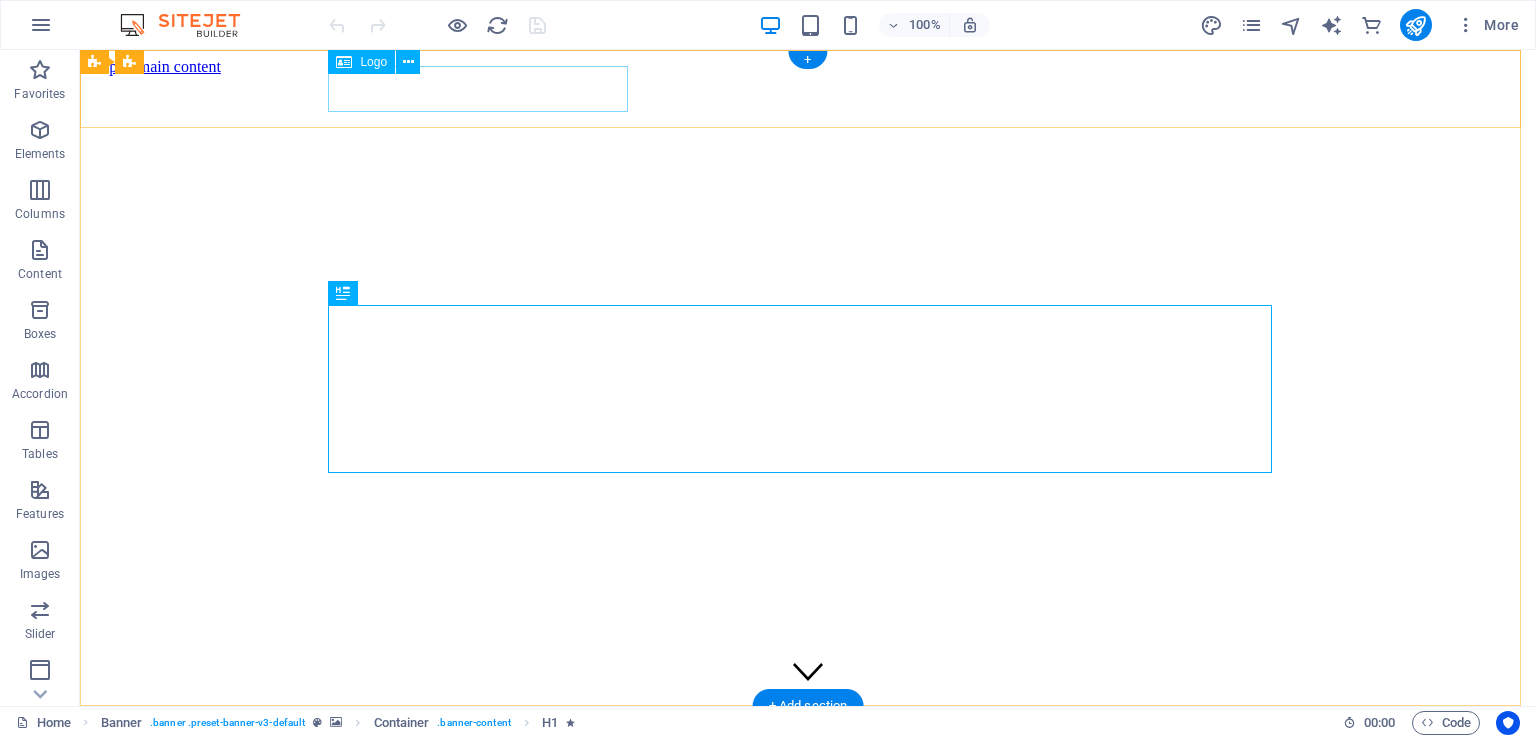 click at bounding box center [808, 757] 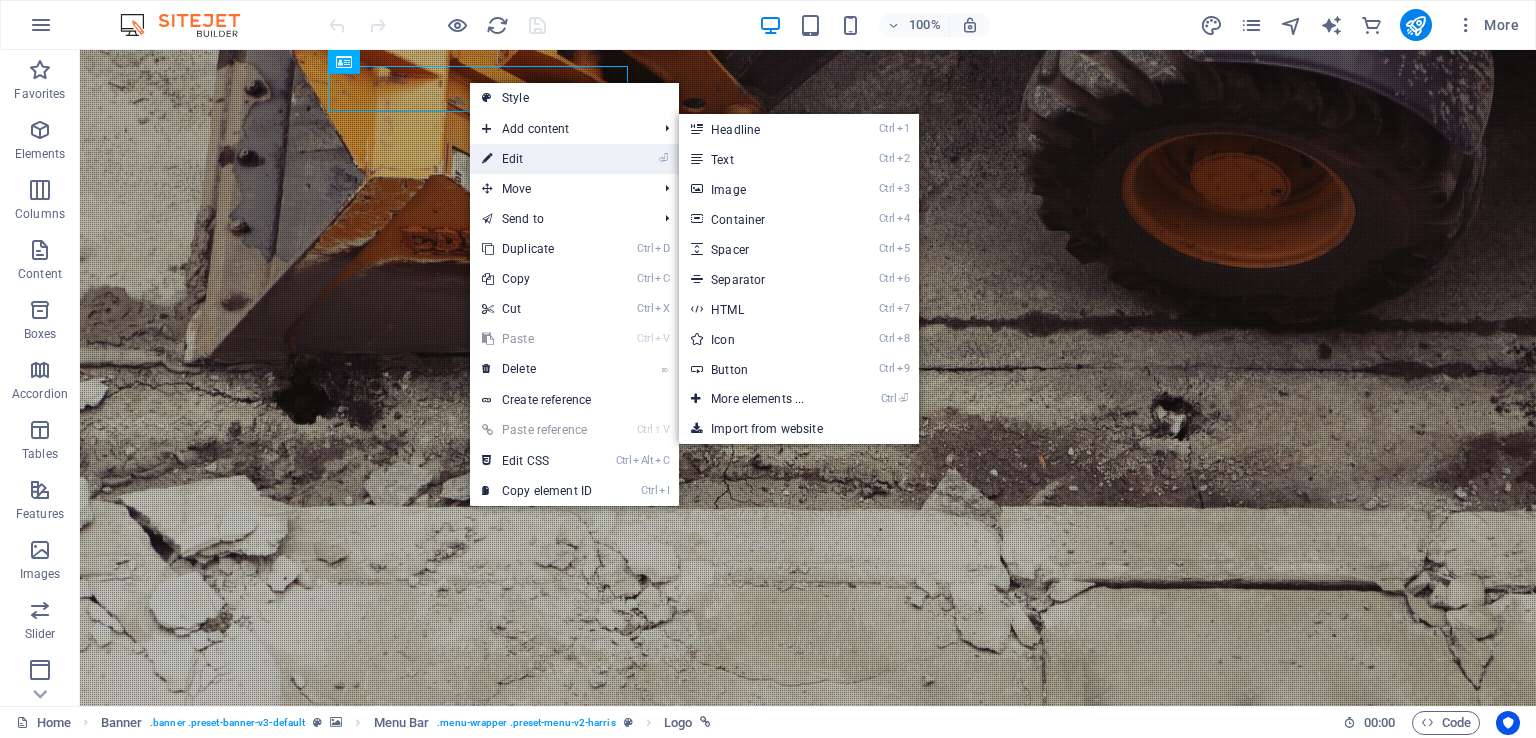 click on "⏎  Edit" at bounding box center [537, 159] 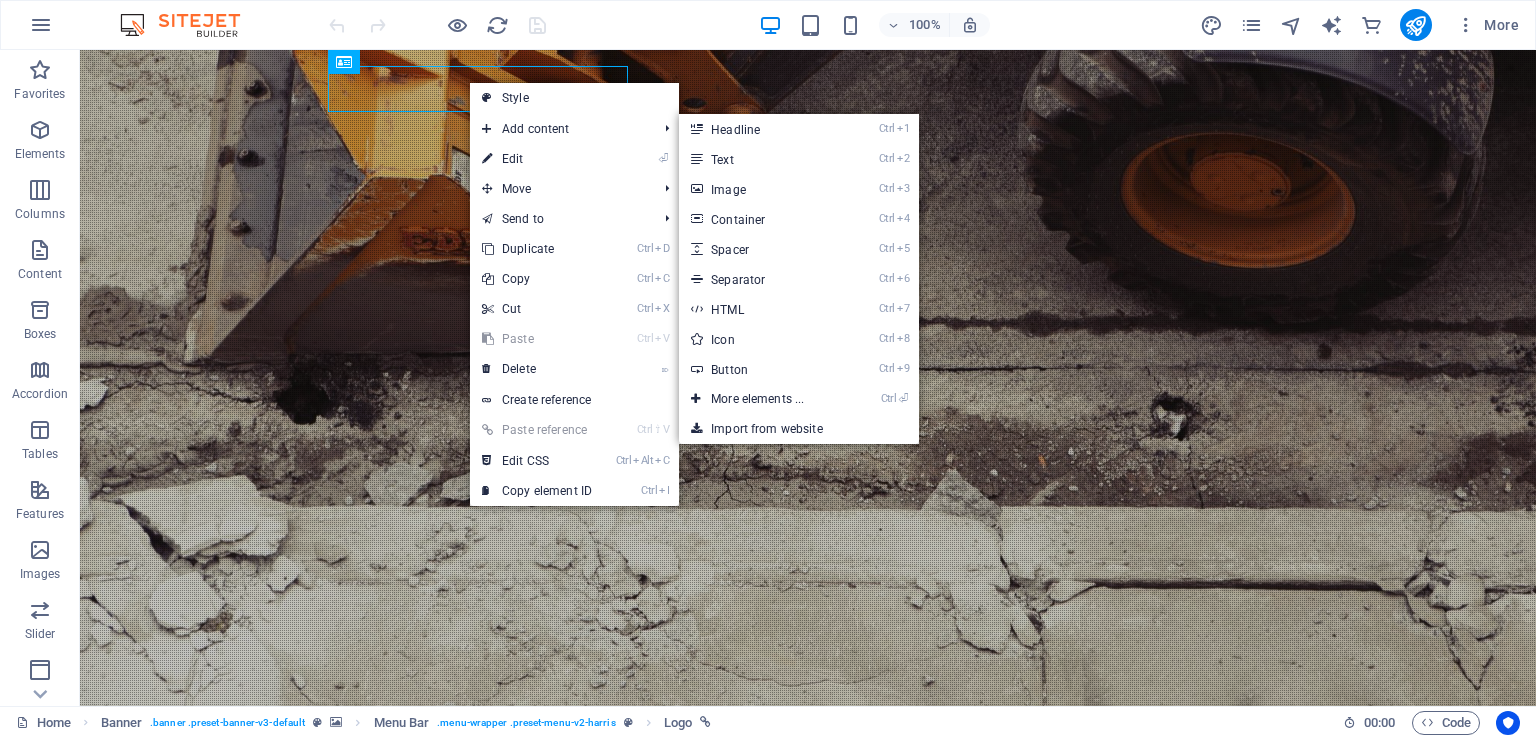 select on "px" 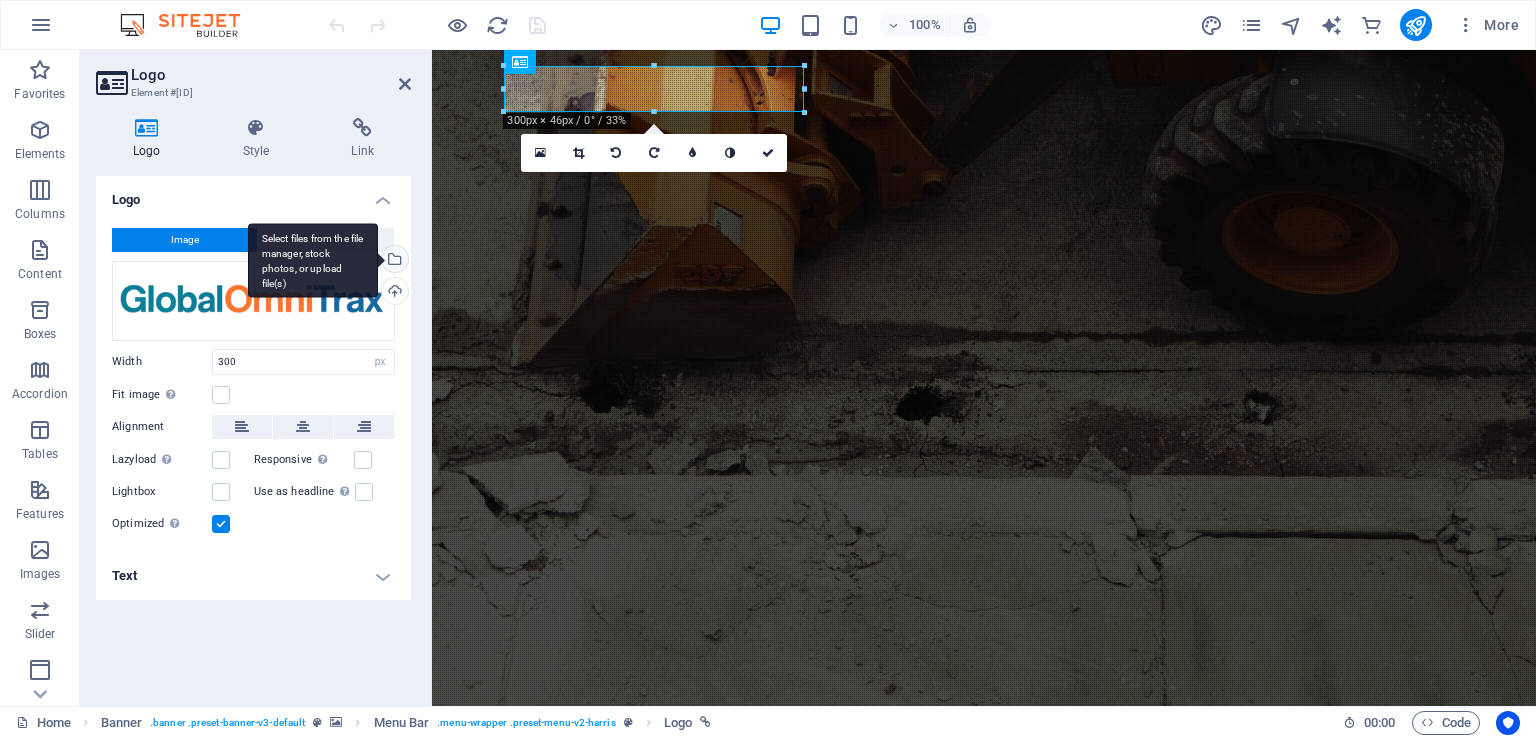 click on "Select files from the file manager, stock photos, or upload file(s)" at bounding box center (393, 261) 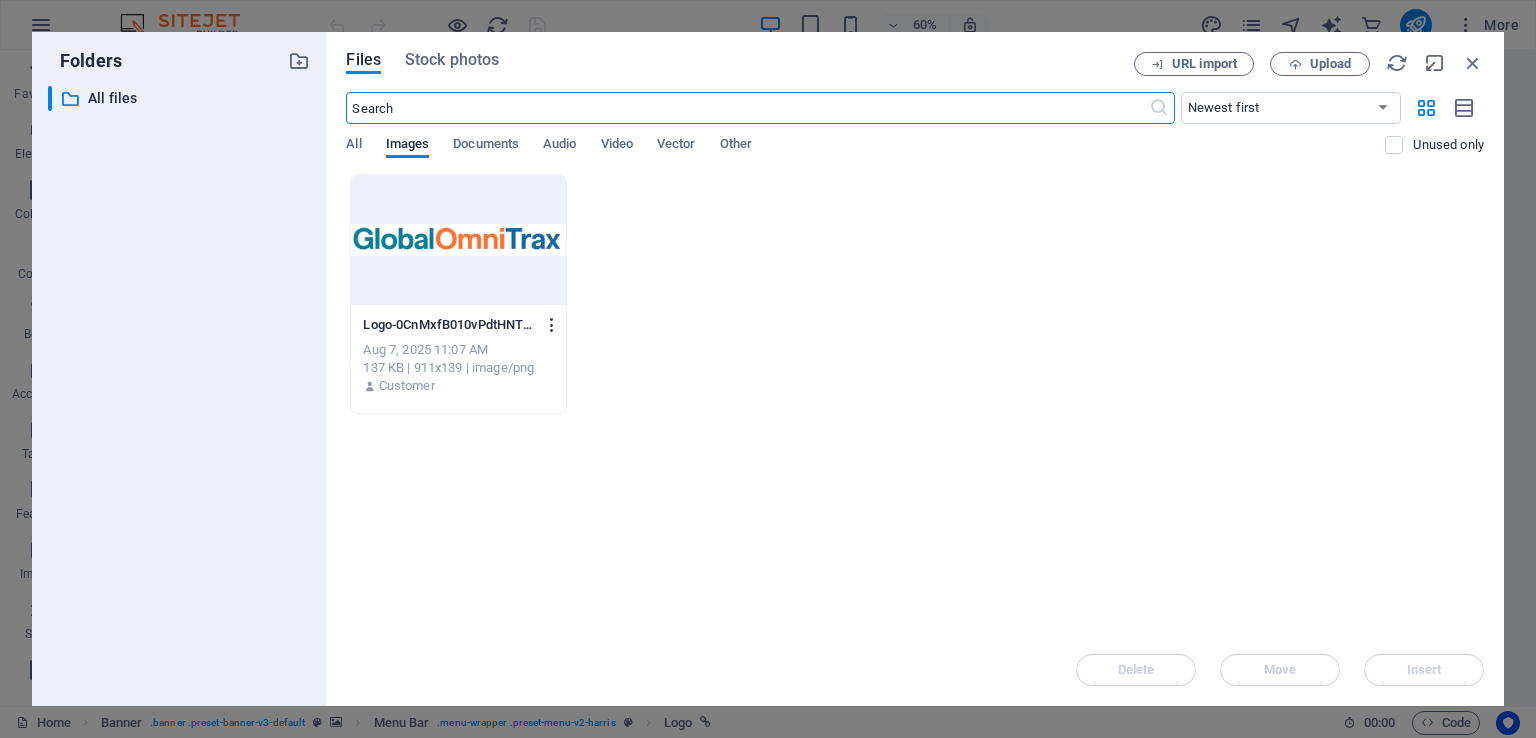 click at bounding box center (552, 325) 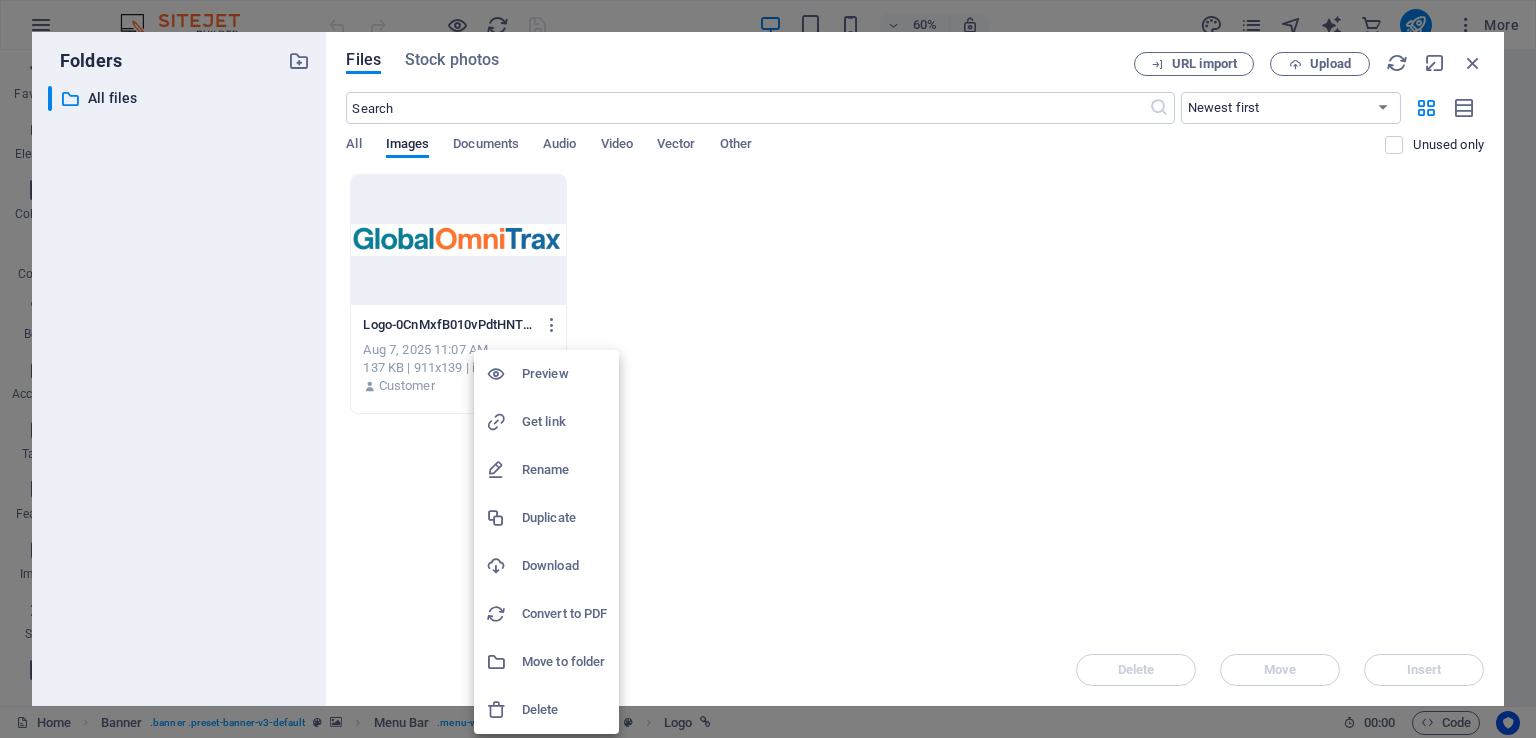 click on "Delete" at bounding box center (564, 710) 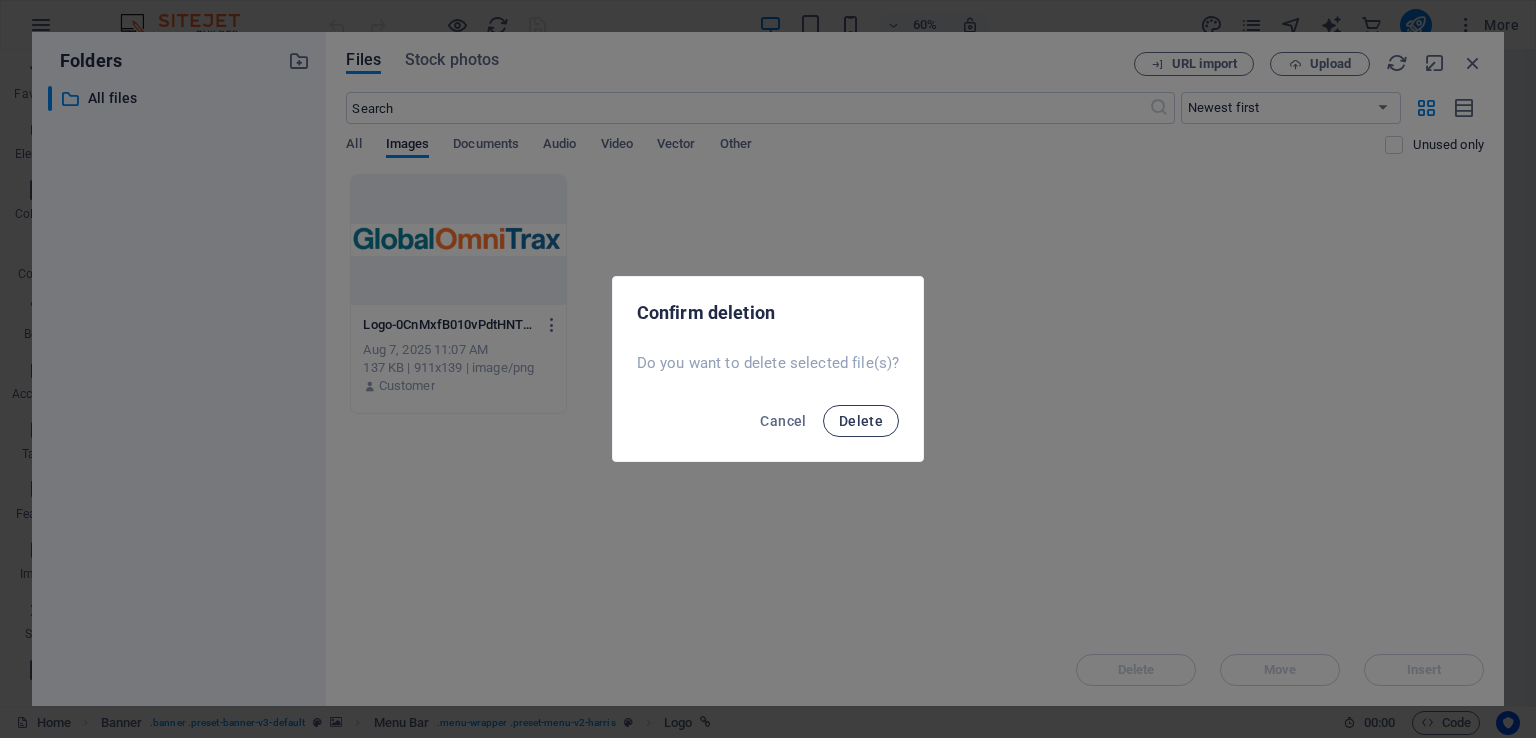 click on "Delete" at bounding box center (861, 421) 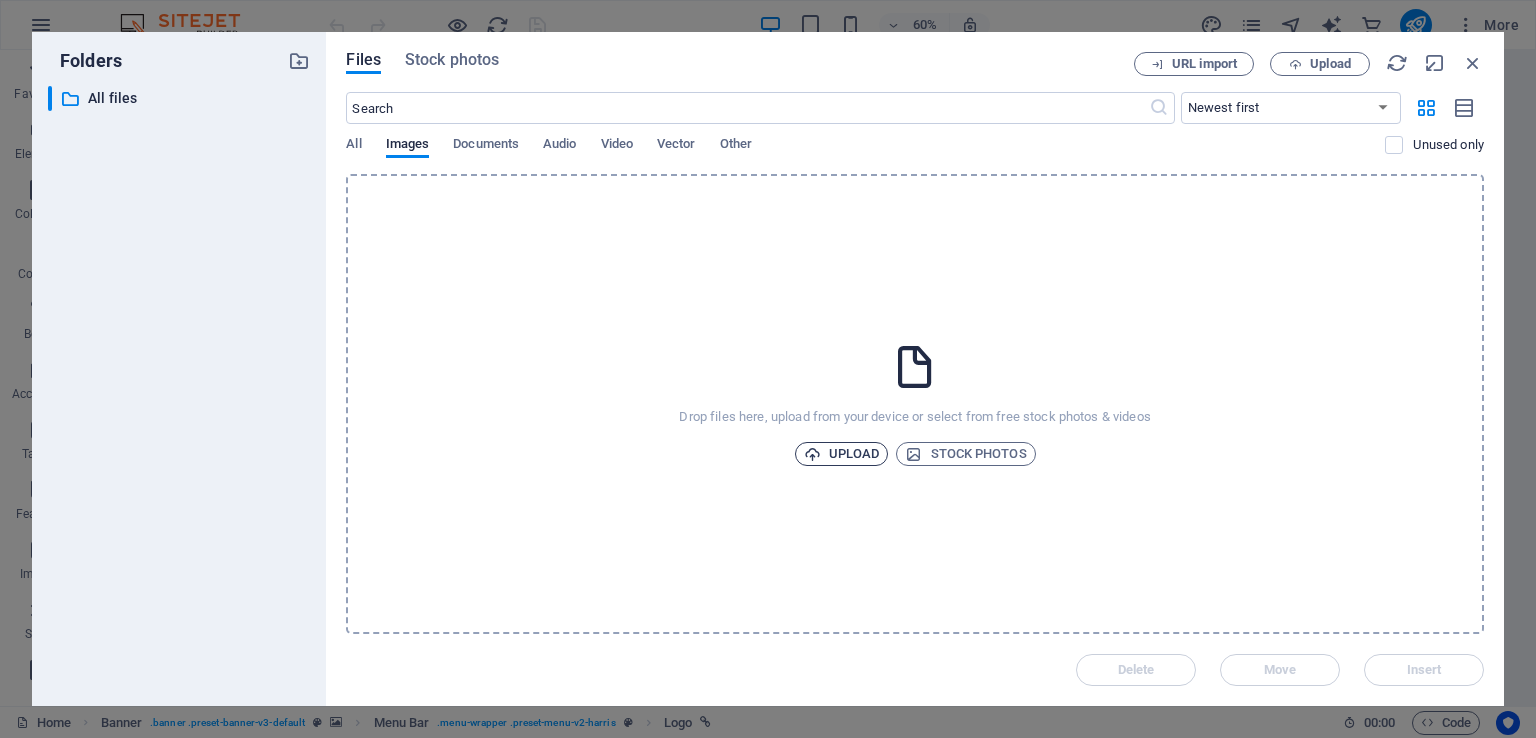 click on "Upload" at bounding box center (842, 454) 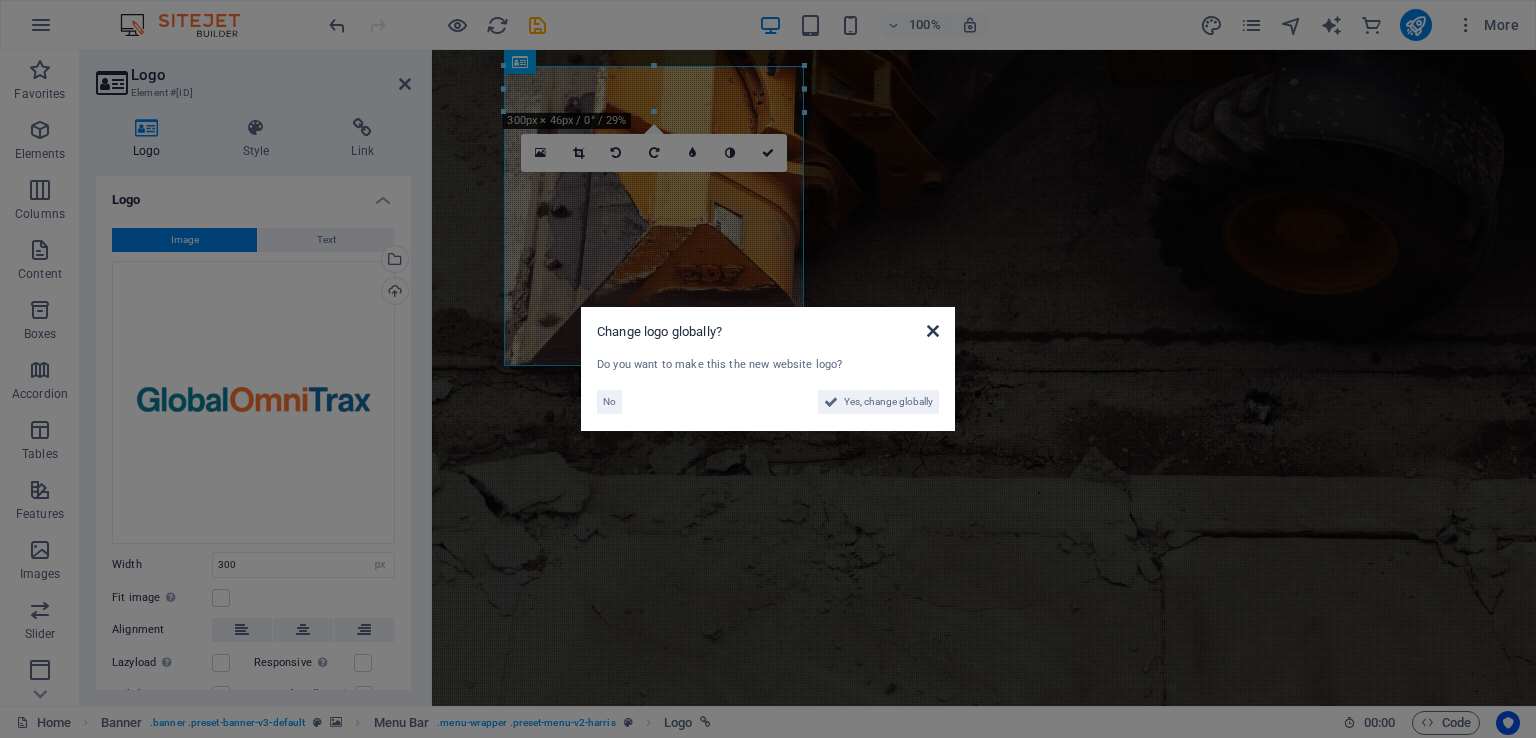 click at bounding box center (933, 331) 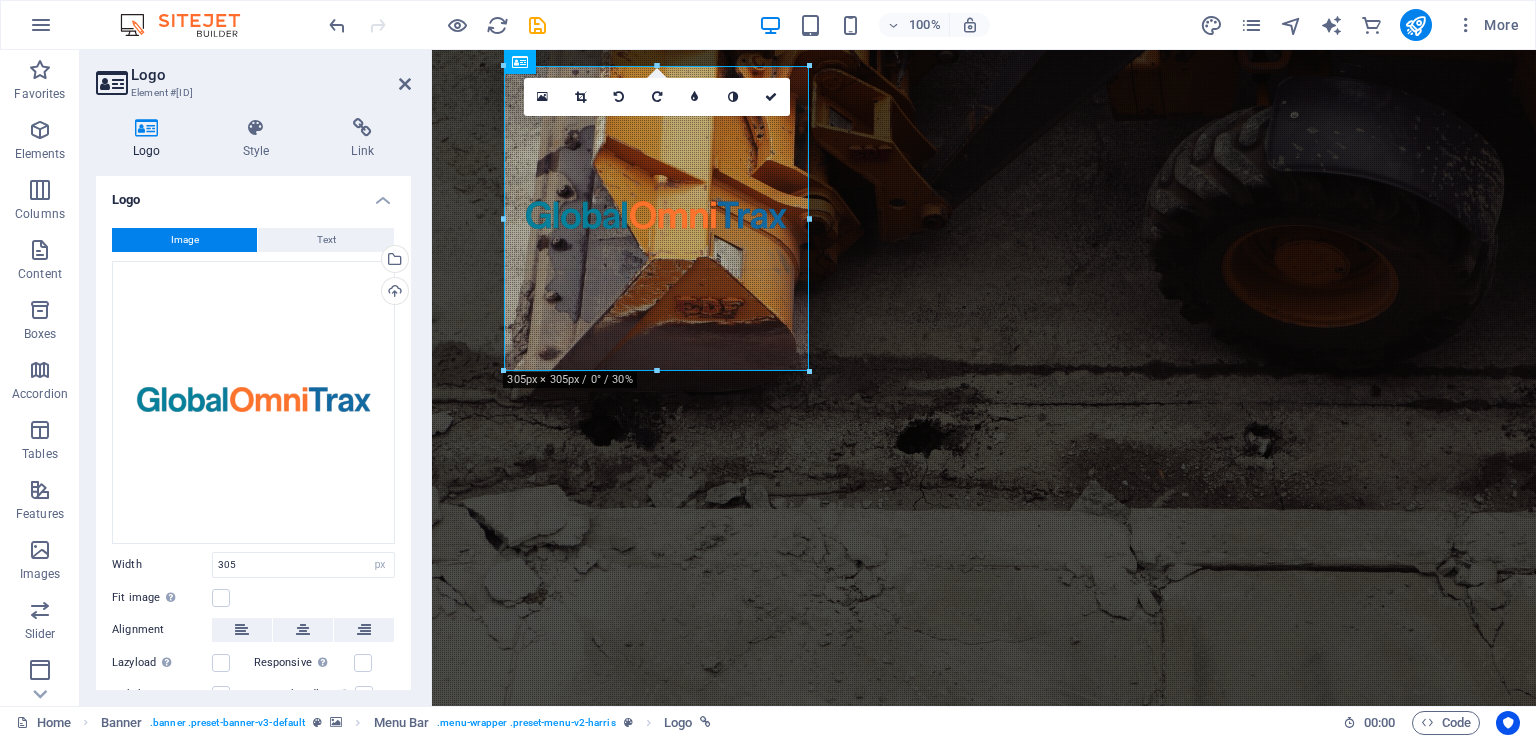 drag, startPoint x: 806, startPoint y: 368, endPoint x: 806, endPoint y: 339, distance: 29 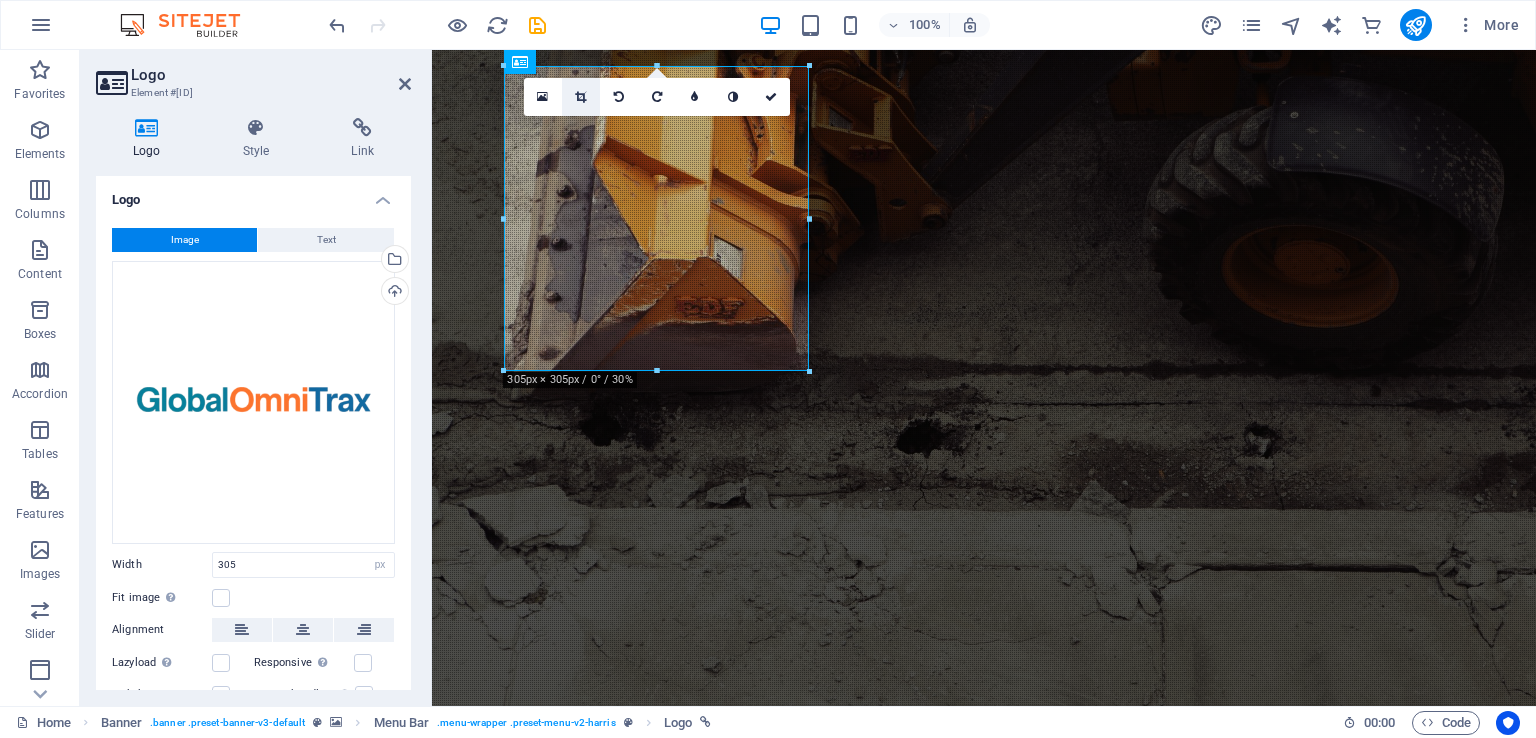 click at bounding box center (581, 97) 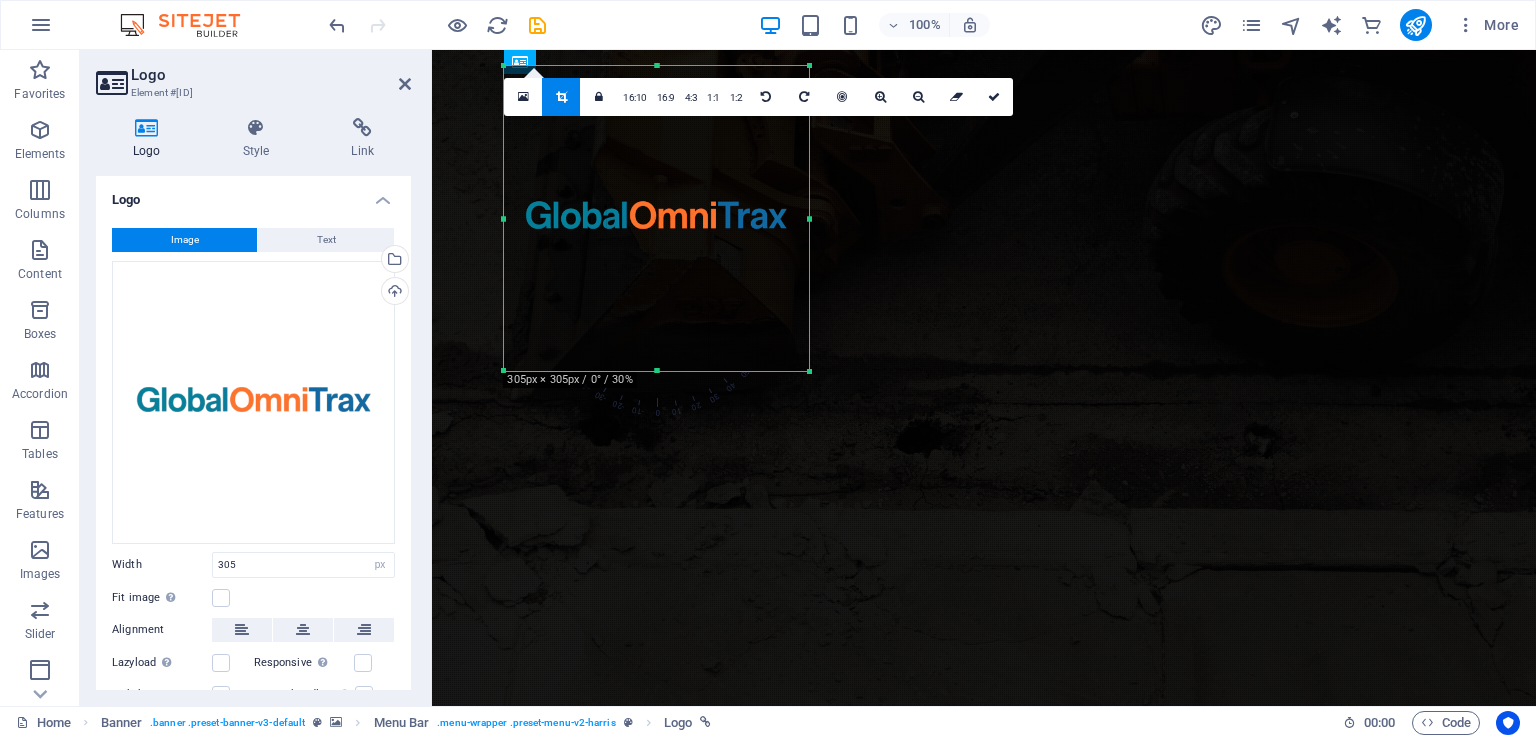 drag, startPoint x: 809, startPoint y: 369, endPoint x: 812, endPoint y: 253, distance: 116.03879 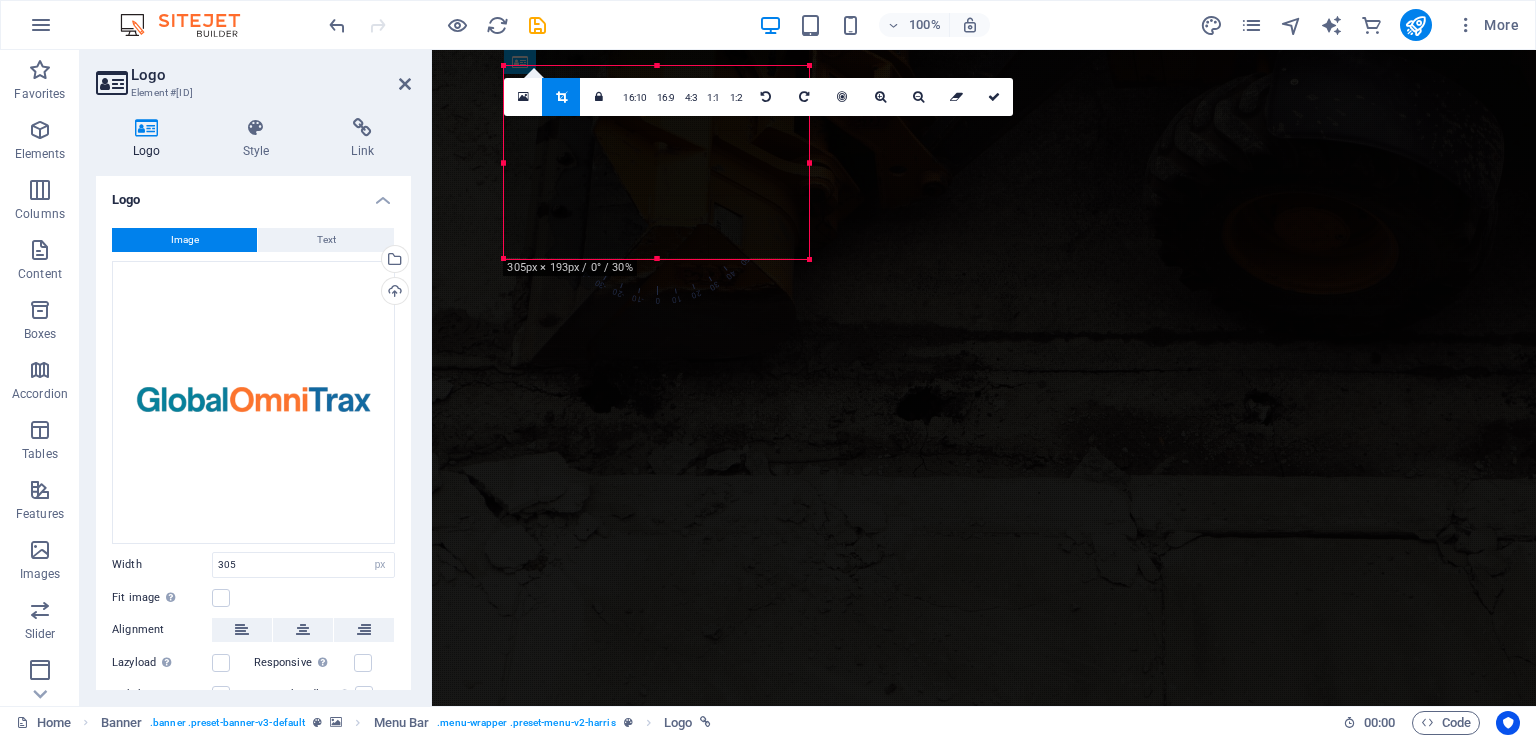 drag, startPoint x: 658, startPoint y: 66, endPoint x: 672, endPoint y: 179, distance: 113.86395 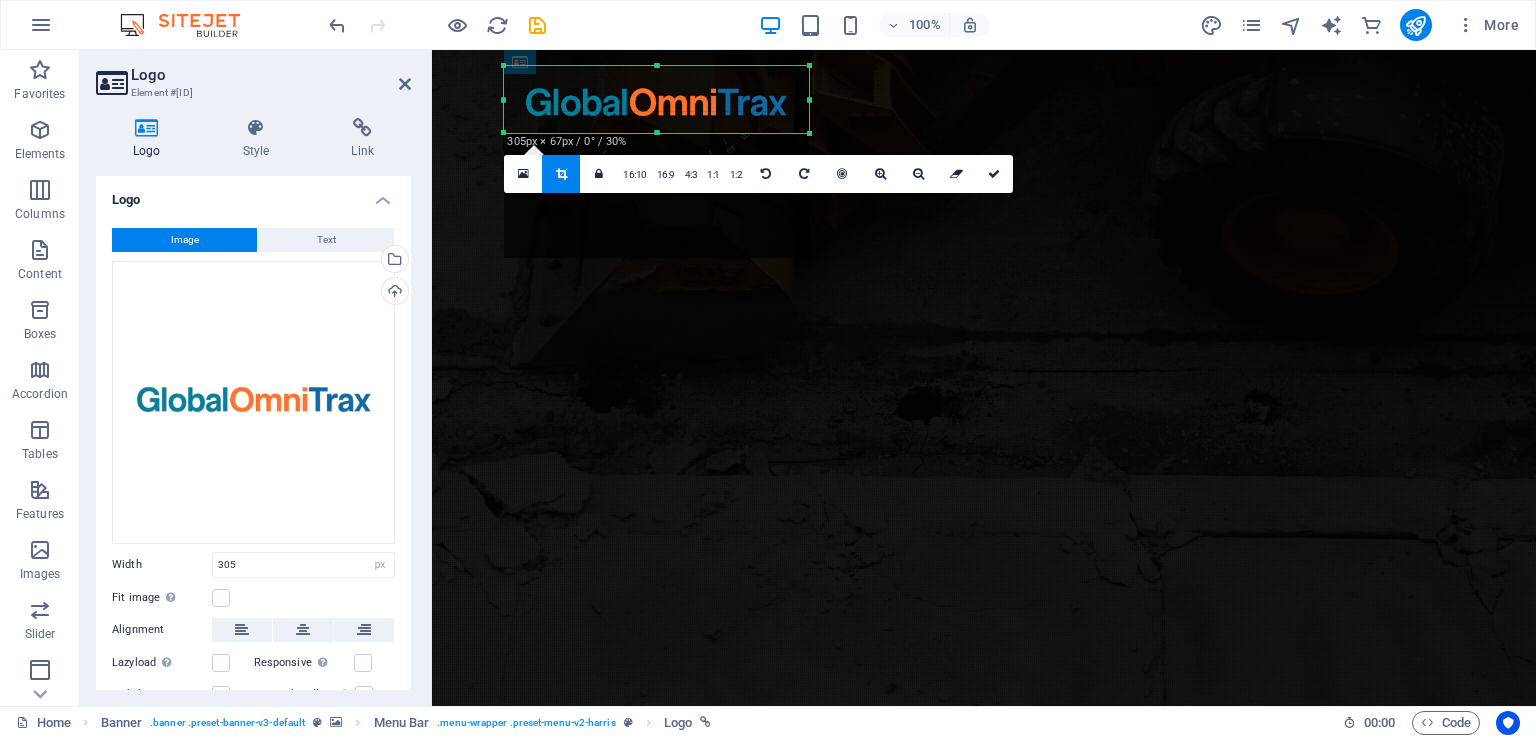 drag, startPoint x: 660, startPoint y: 258, endPoint x: 666, endPoint y: 133, distance: 125.14392 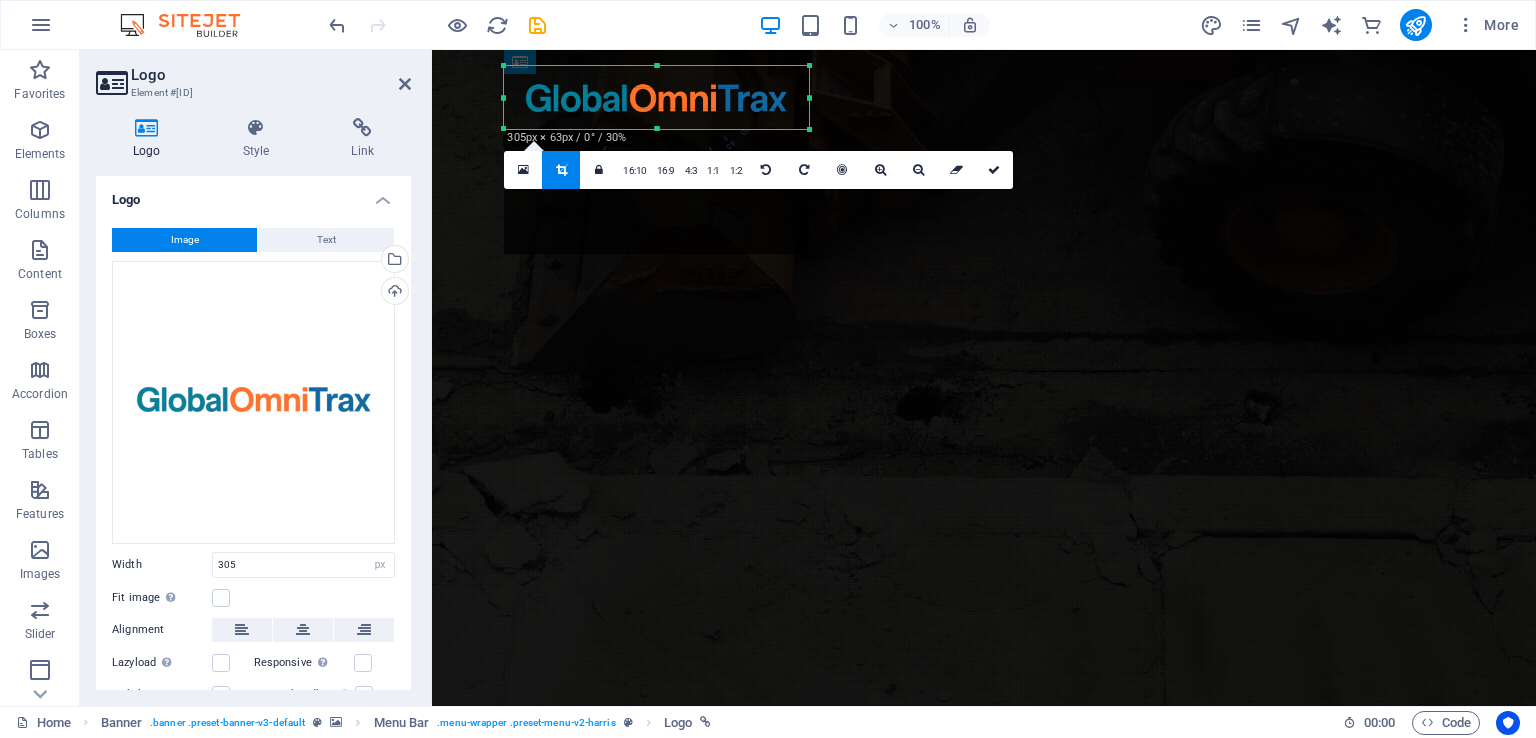 click at bounding box center [656, 65] 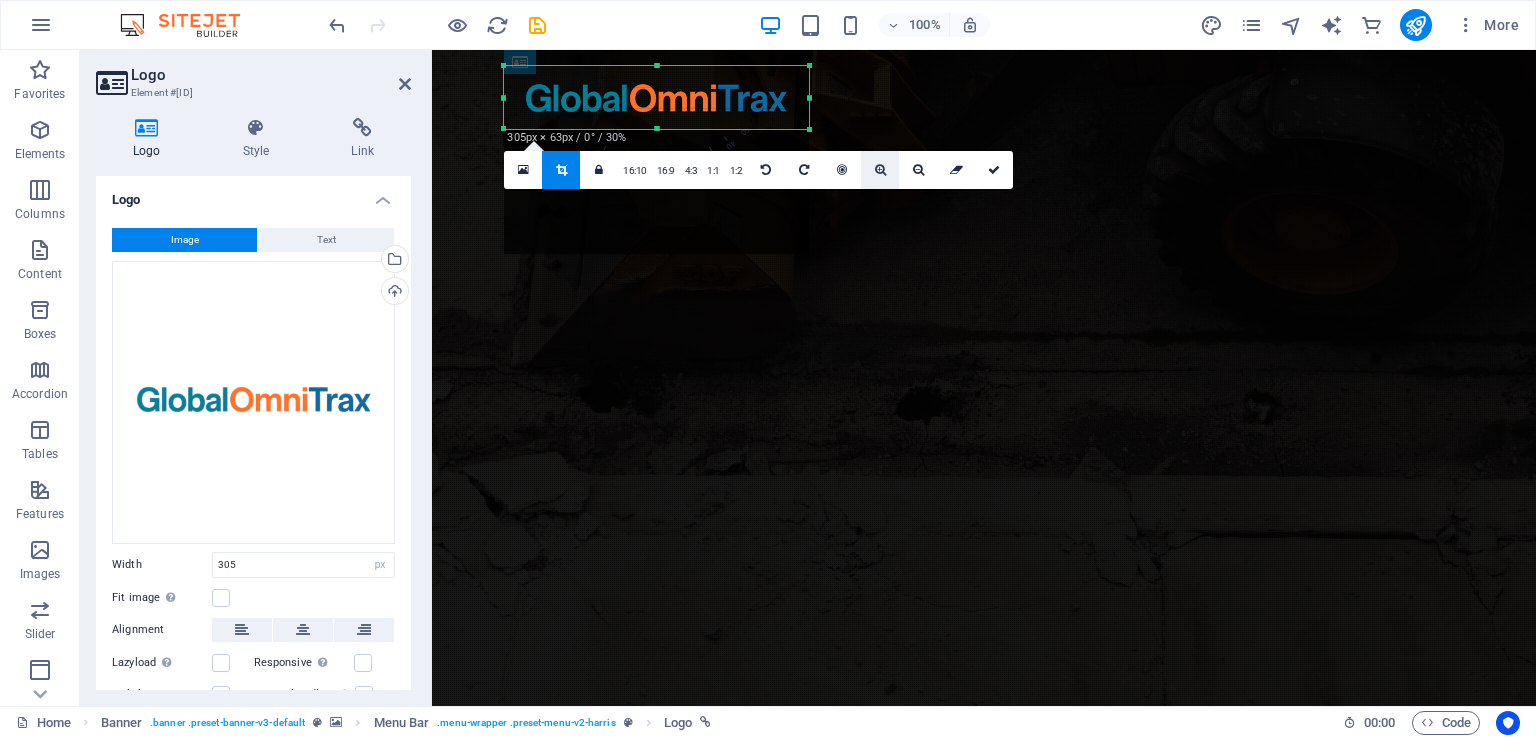 click at bounding box center [880, 170] 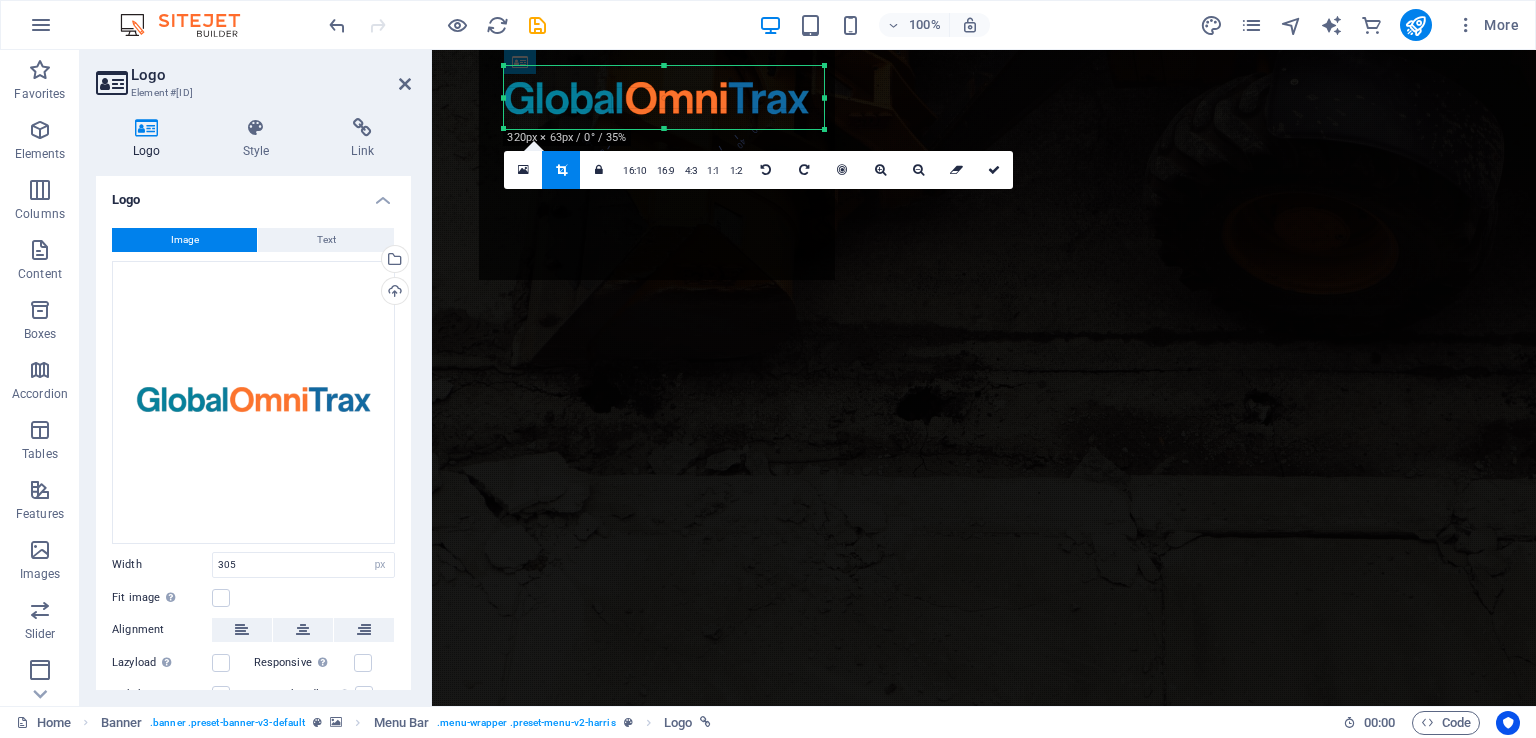 drag, startPoint x: 806, startPoint y: 96, endPoint x: 821, endPoint y: 96, distance: 15 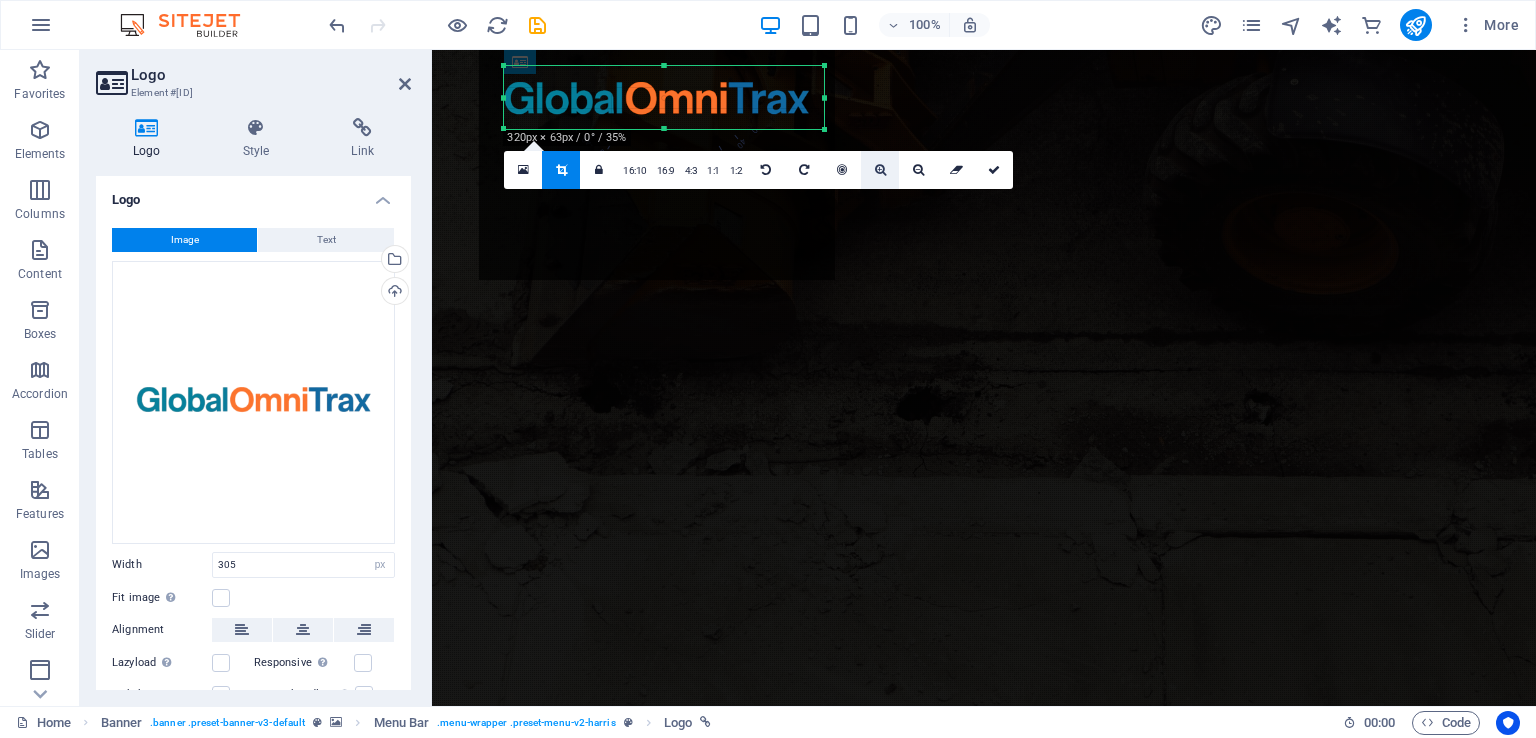 click at bounding box center (880, 170) 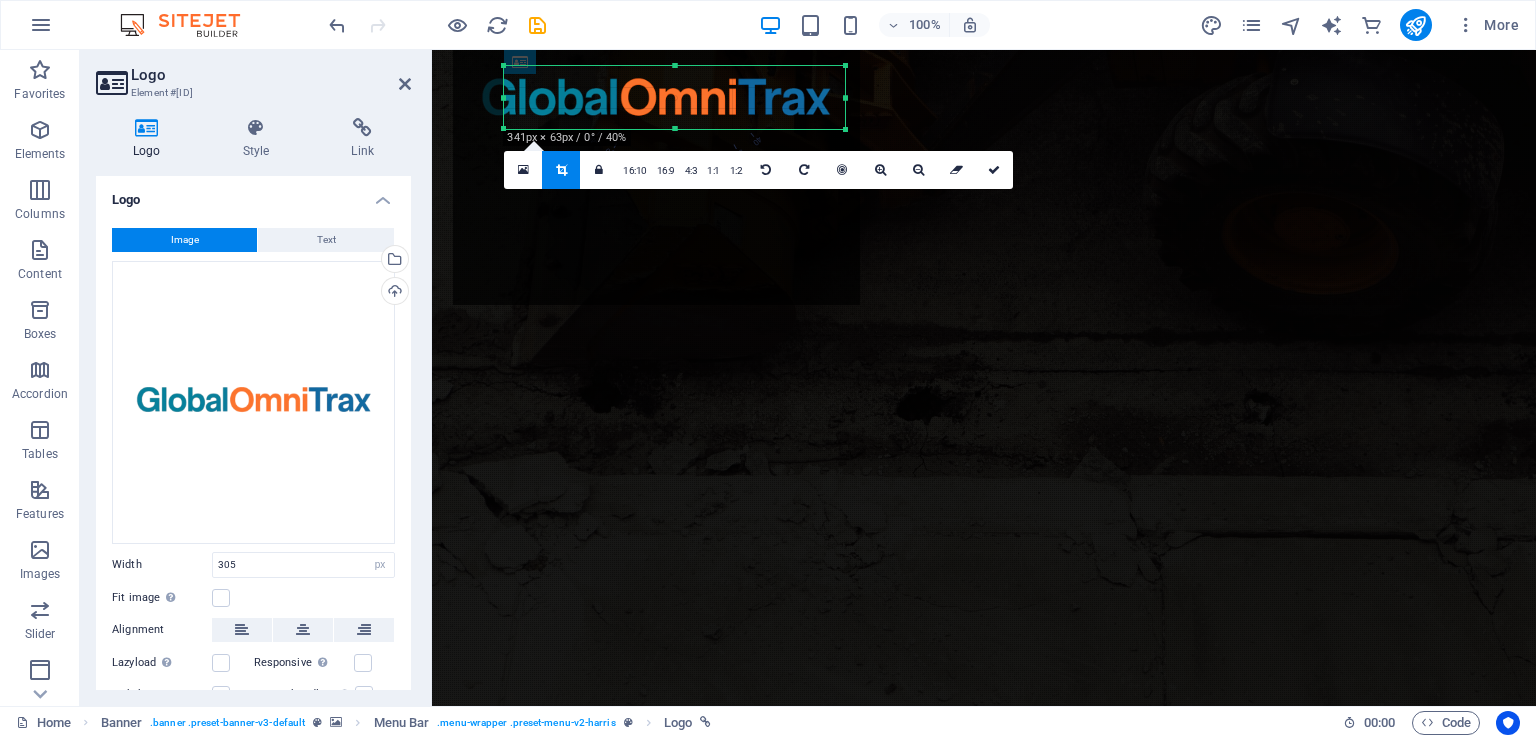 drag, startPoint x: 824, startPoint y: 98, endPoint x: 845, endPoint y: 98, distance: 21 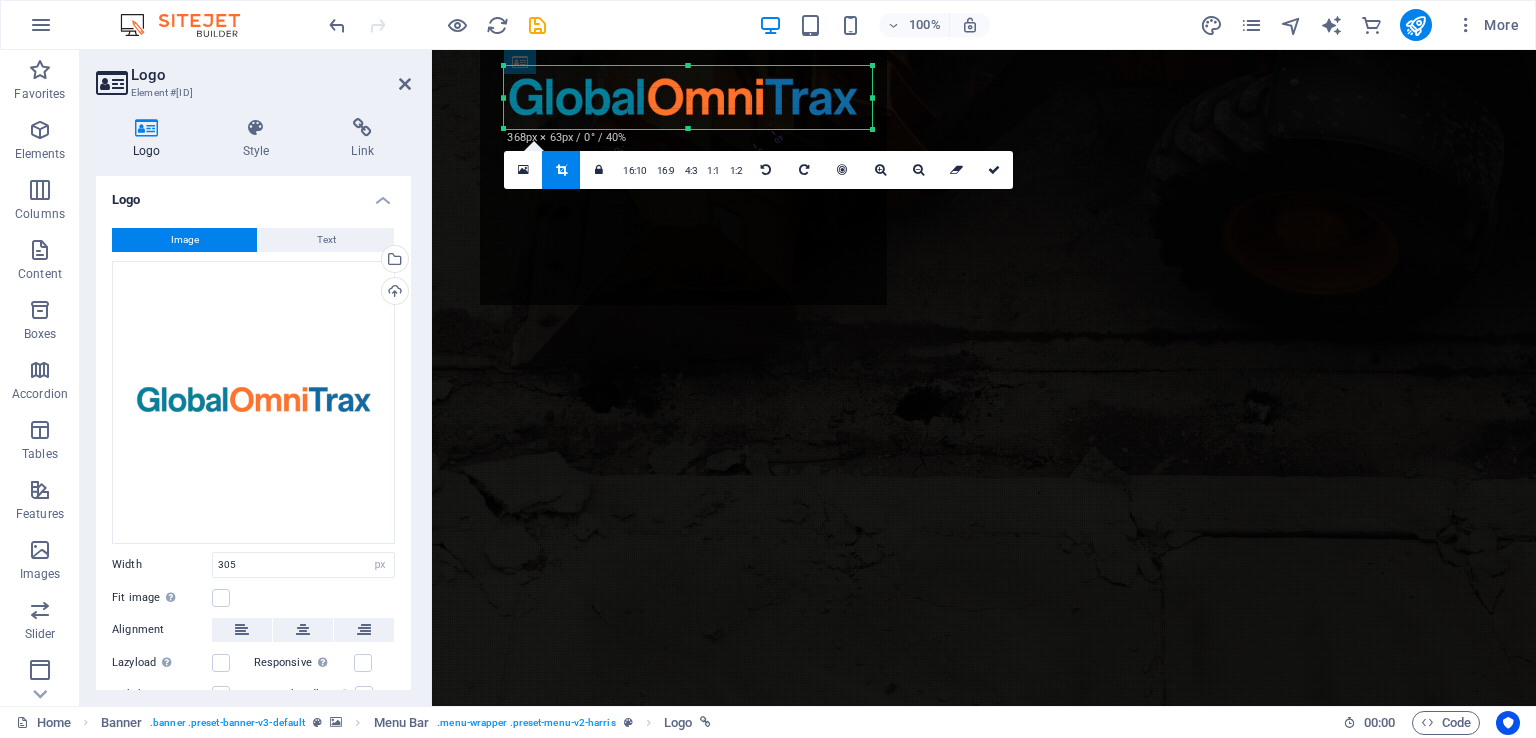 drag, startPoint x: 501, startPoint y: 99, endPoint x: 474, endPoint y: 98, distance: 27.018513 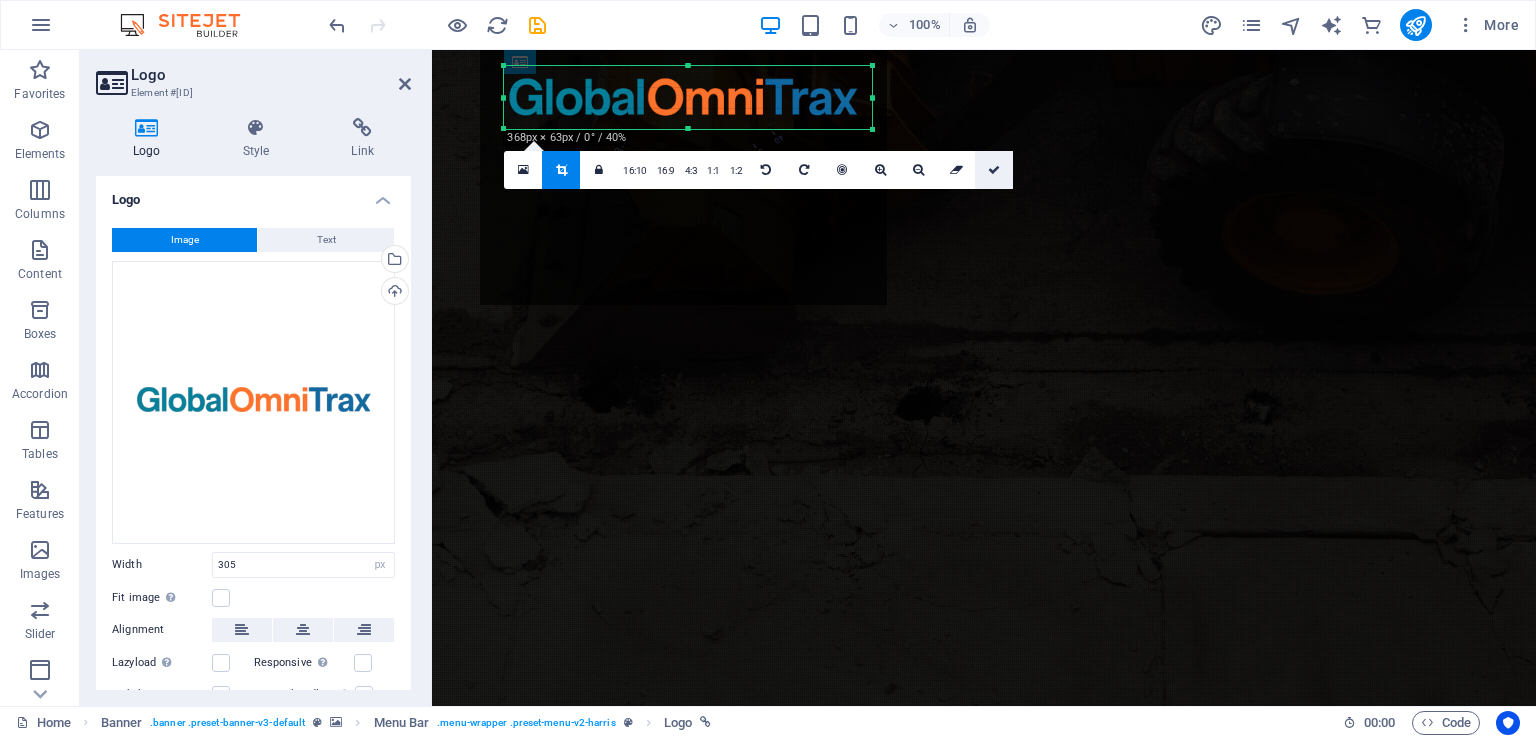 click at bounding box center [994, 170] 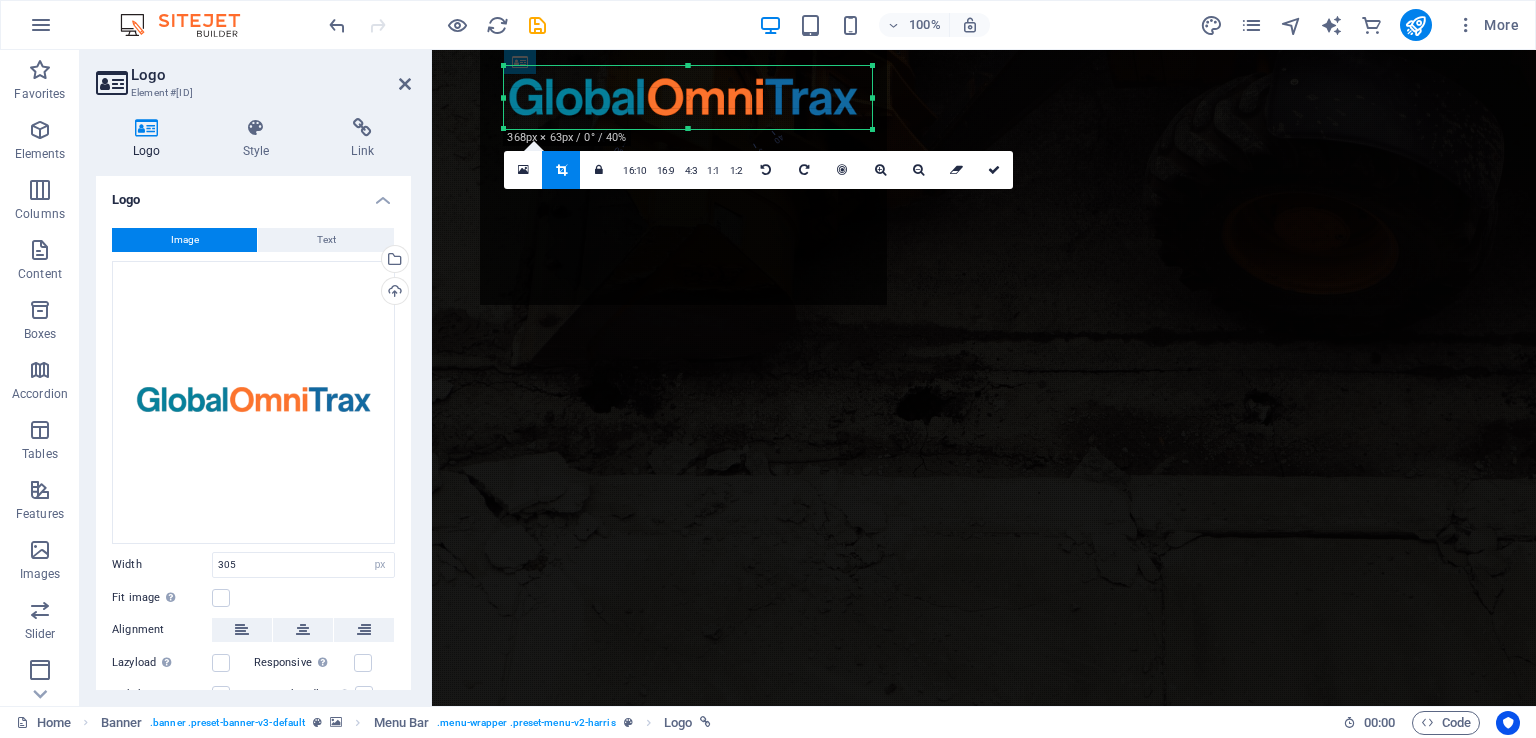 type on "368" 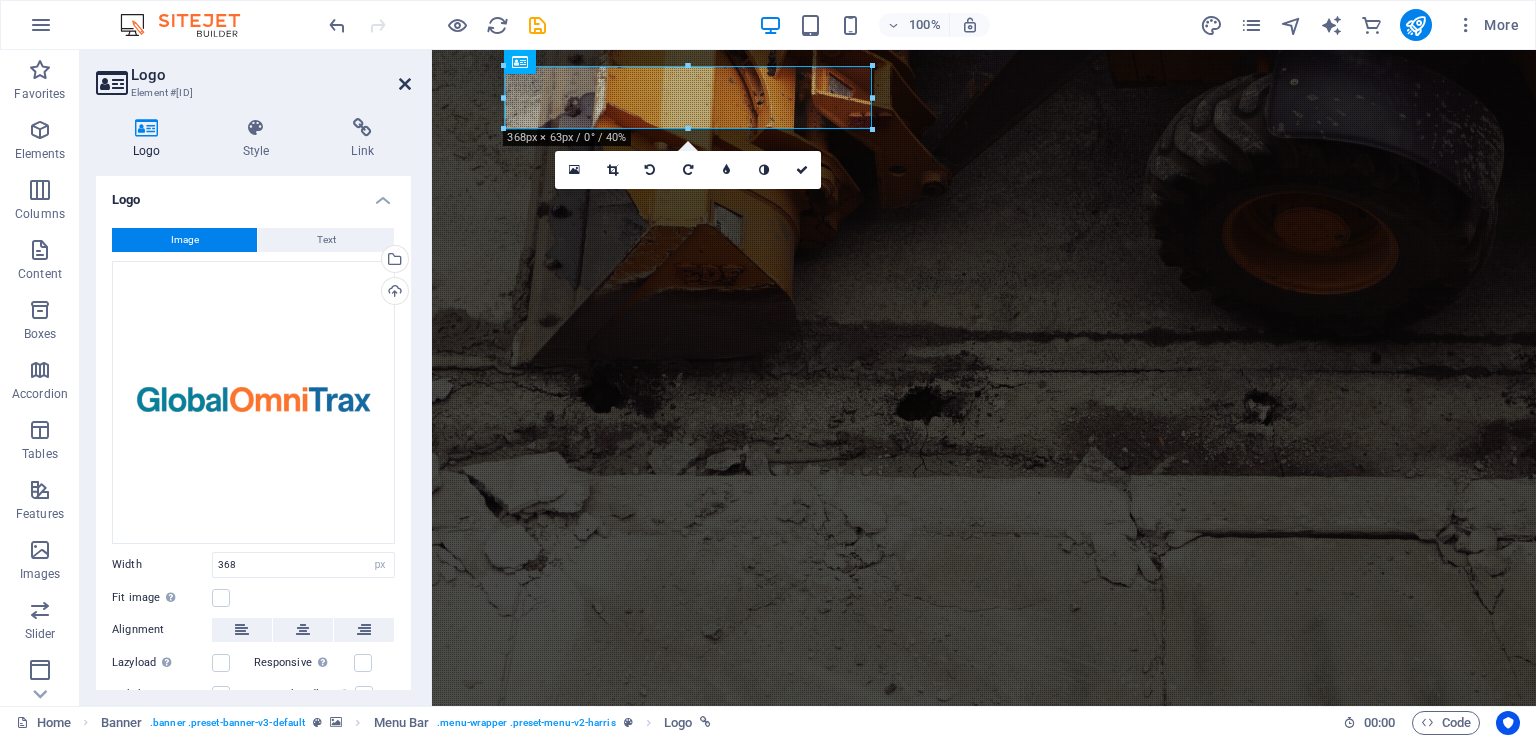 click at bounding box center [405, 84] 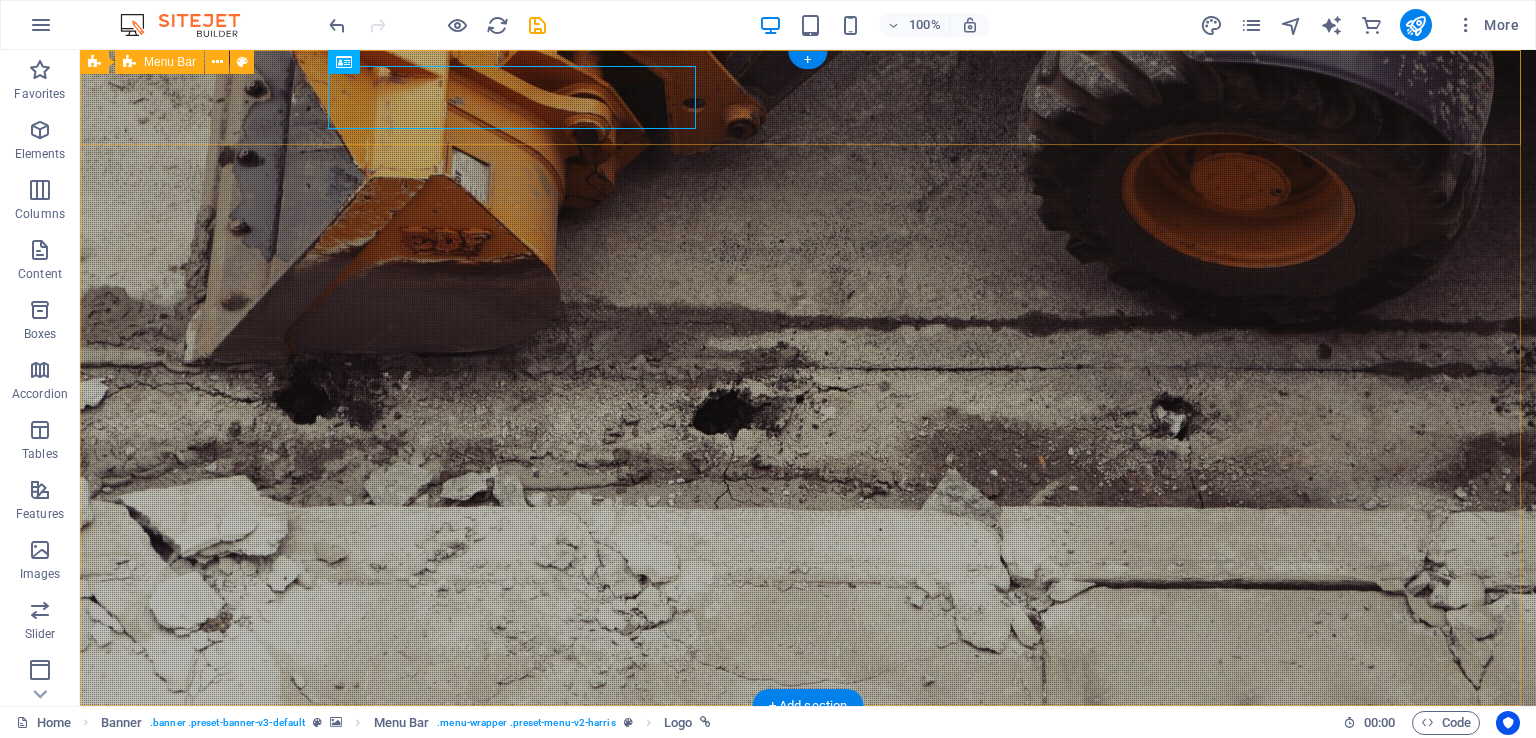 click on "Home About Services Projects Contact" at bounding box center [808, 769] 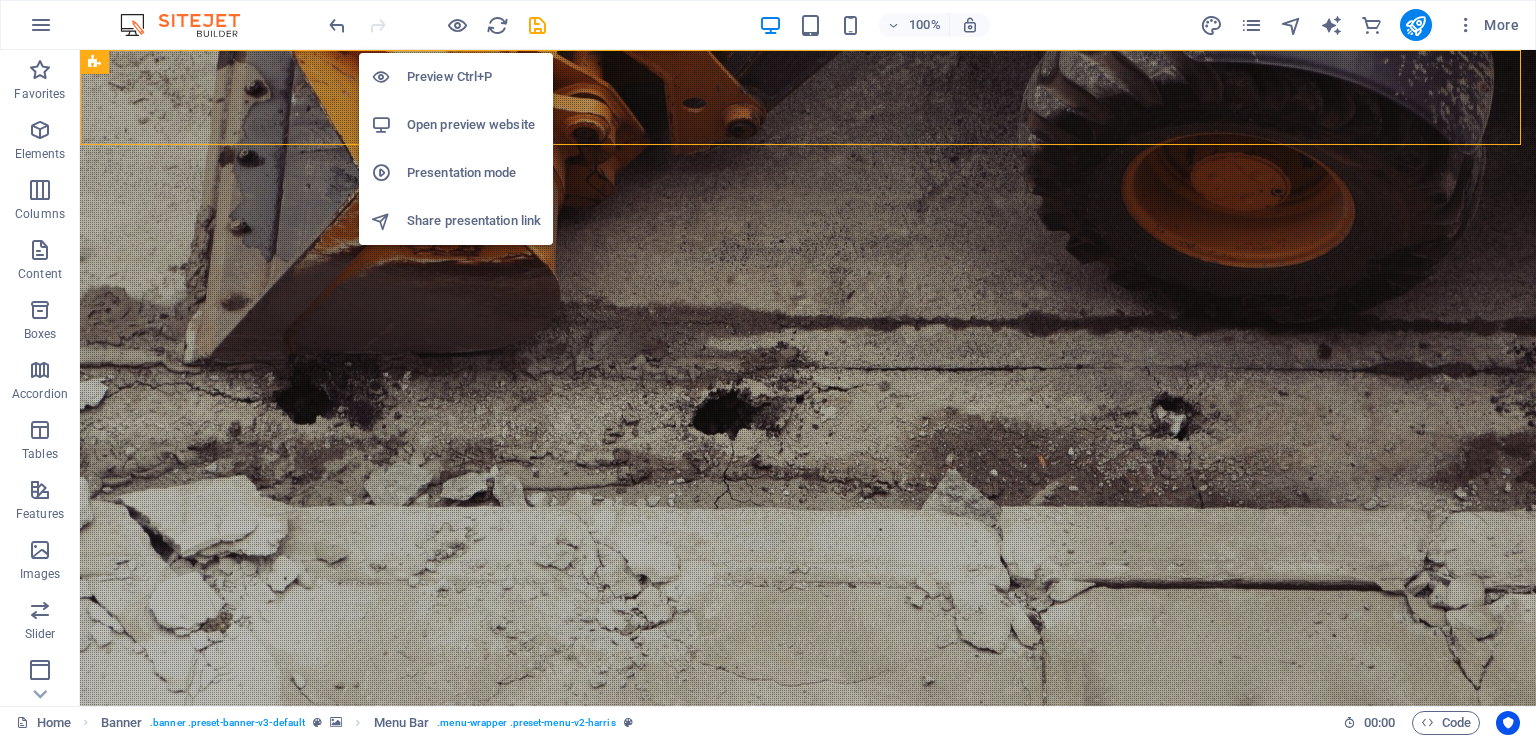click on "Open preview website" at bounding box center [474, 125] 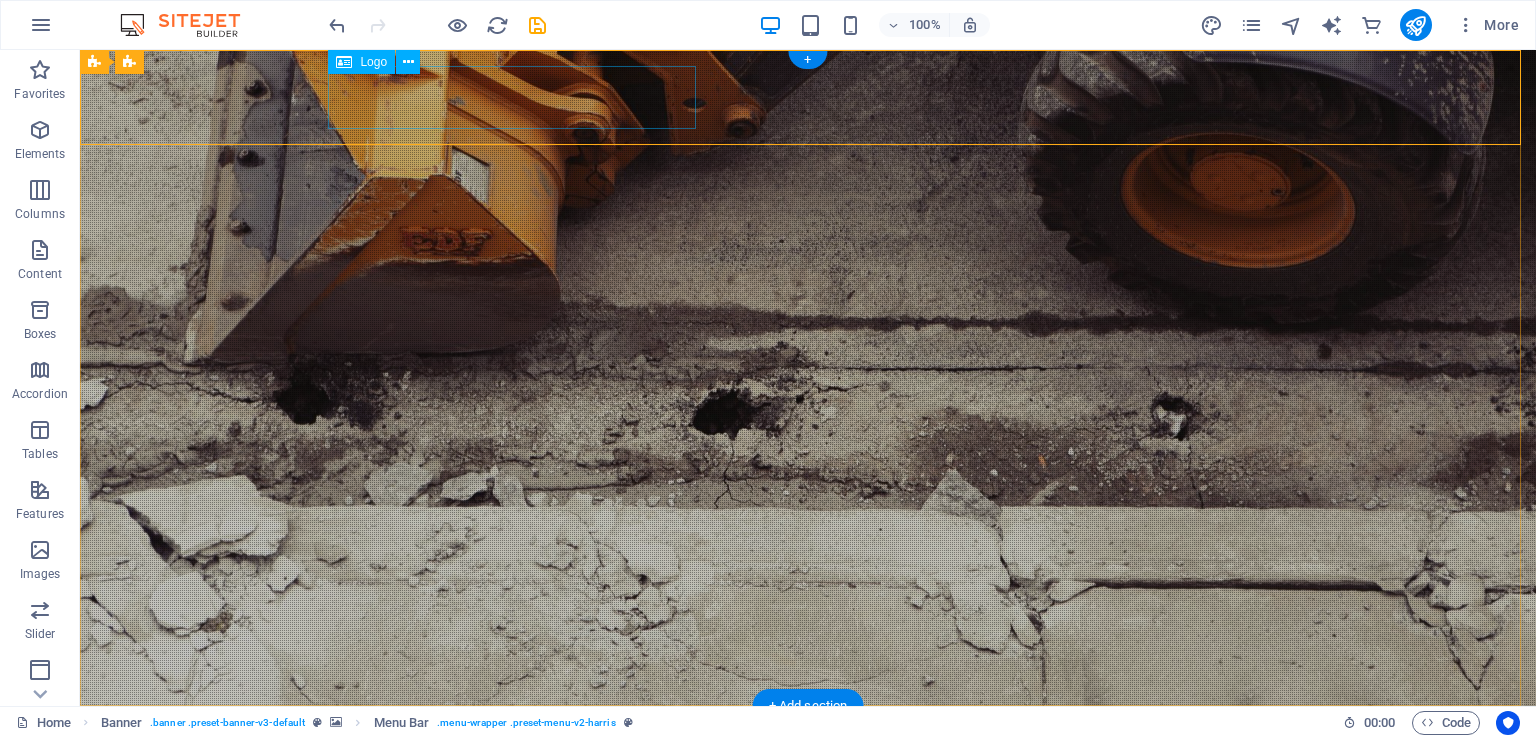 click at bounding box center (808, 753) 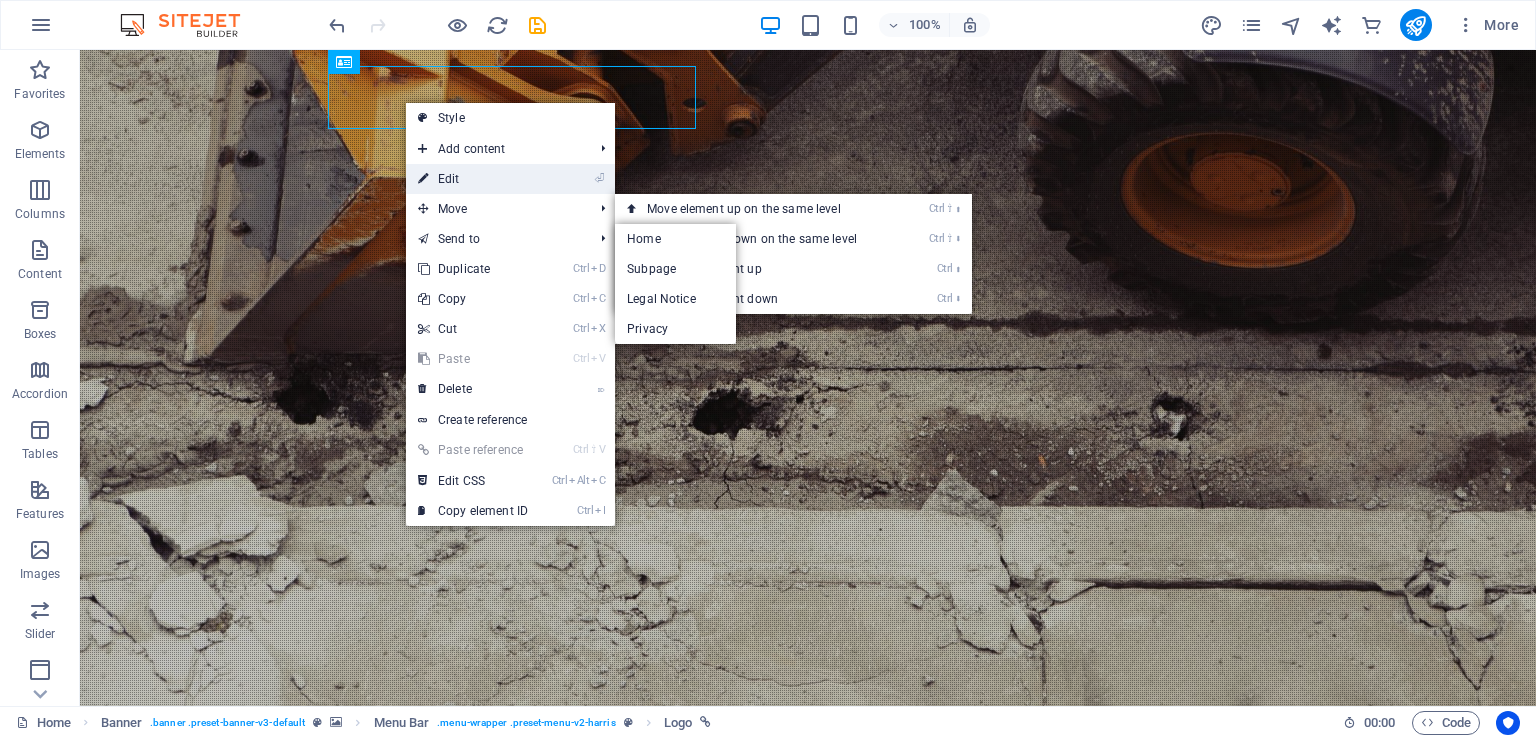 click on "⏎  Edit" at bounding box center [473, 179] 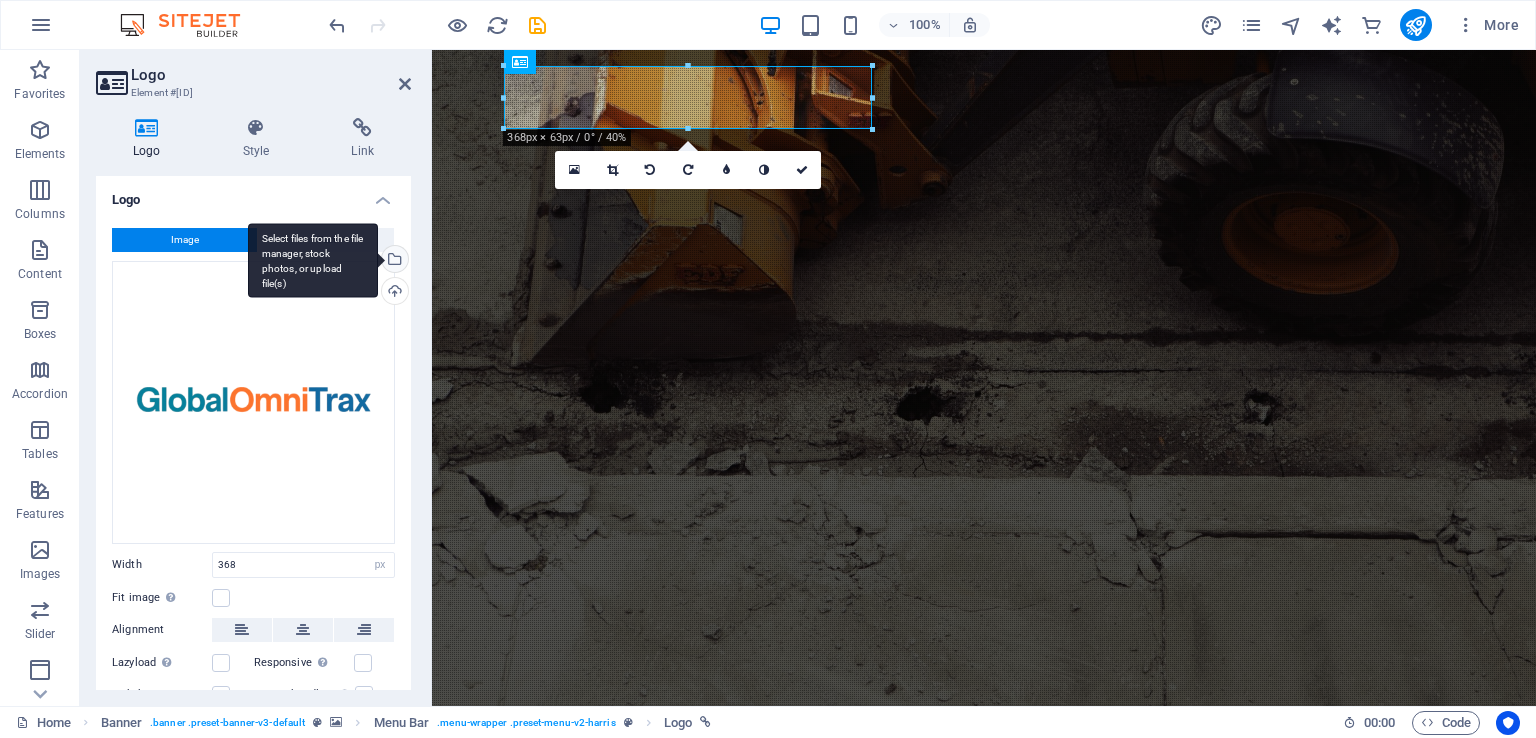 click on "Select files from the file manager, stock photos, or upload file(s)" at bounding box center (393, 261) 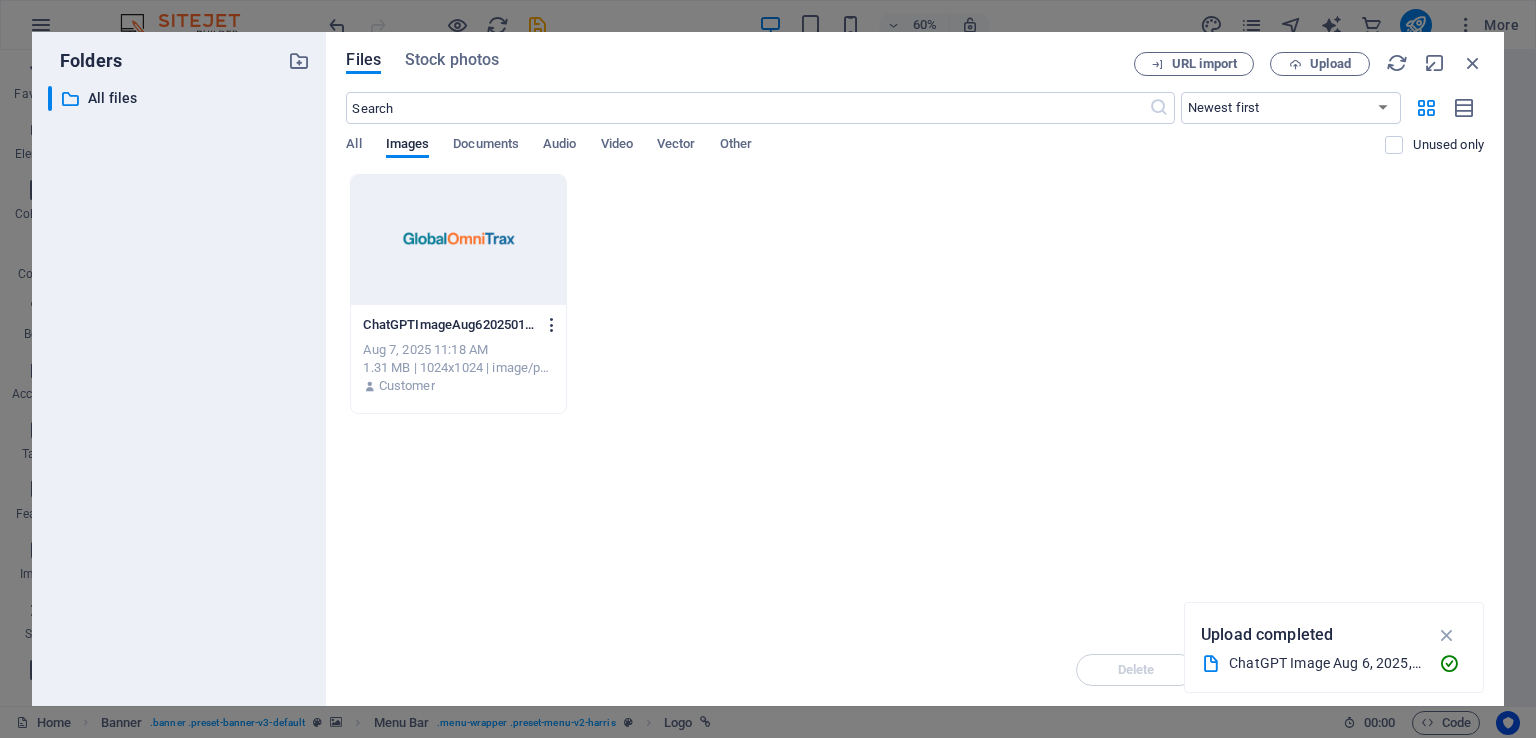 click at bounding box center [552, 325] 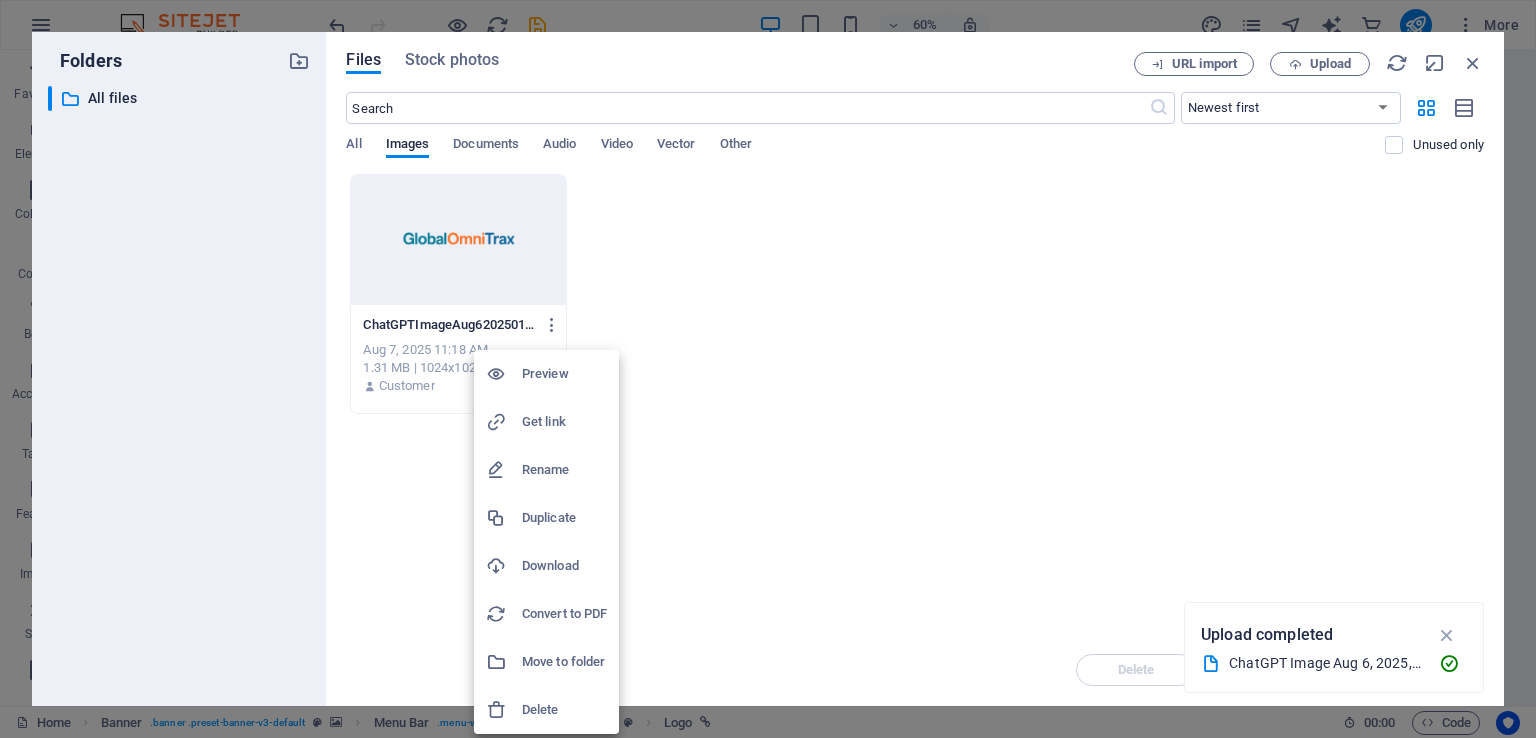 click on "Delete" at bounding box center [546, 710] 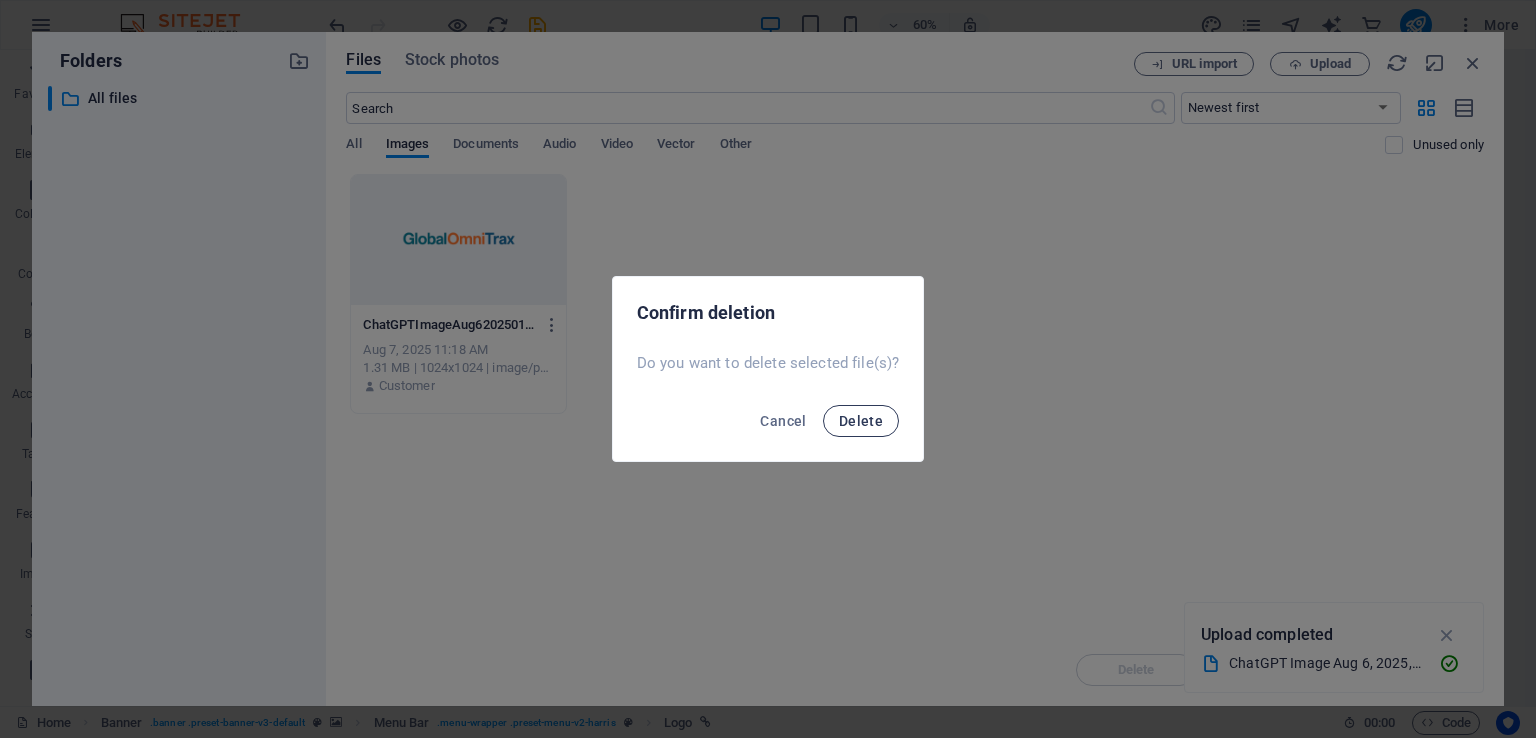 click on "Delete" at bounding box center (861, 421) 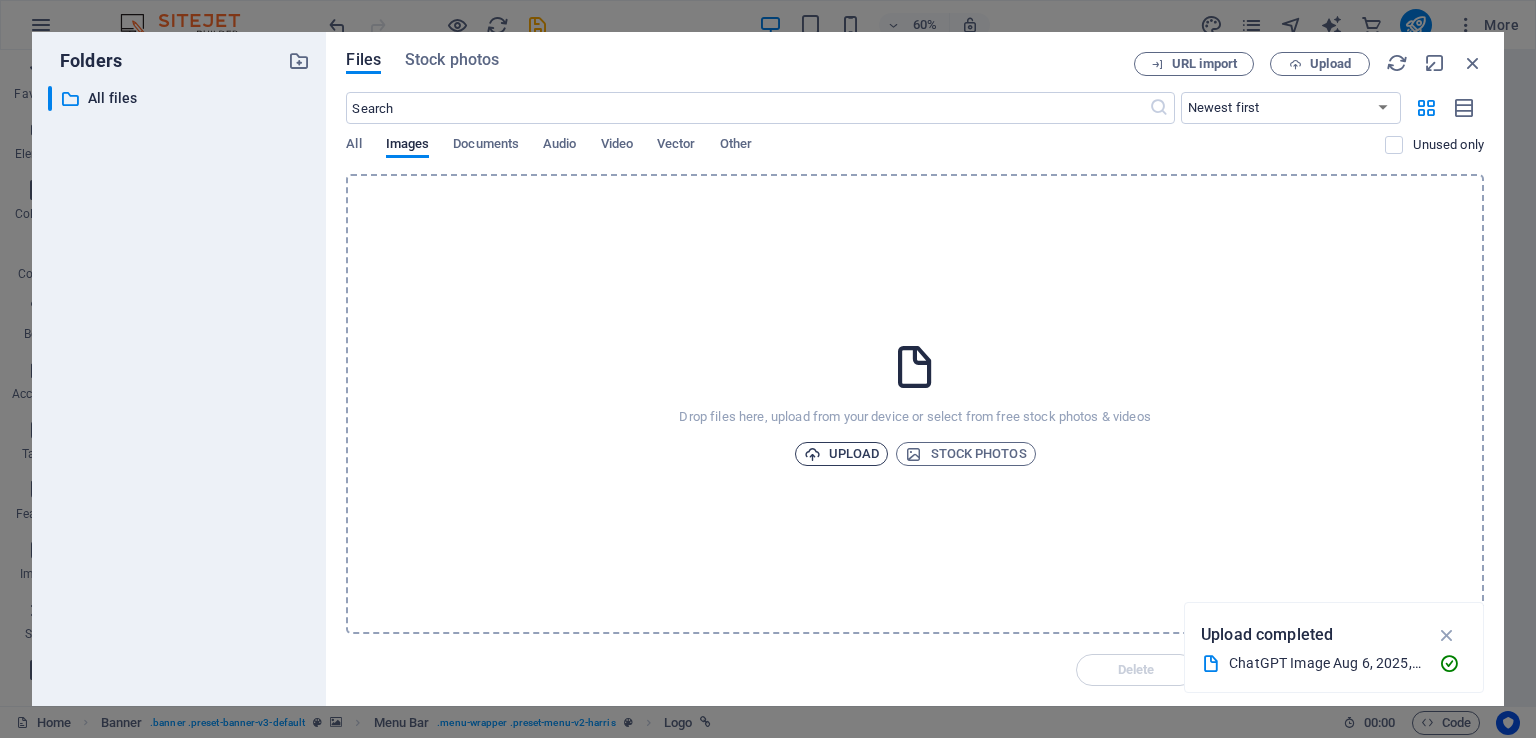 click on "Upload" at bounding box center [842, 454] 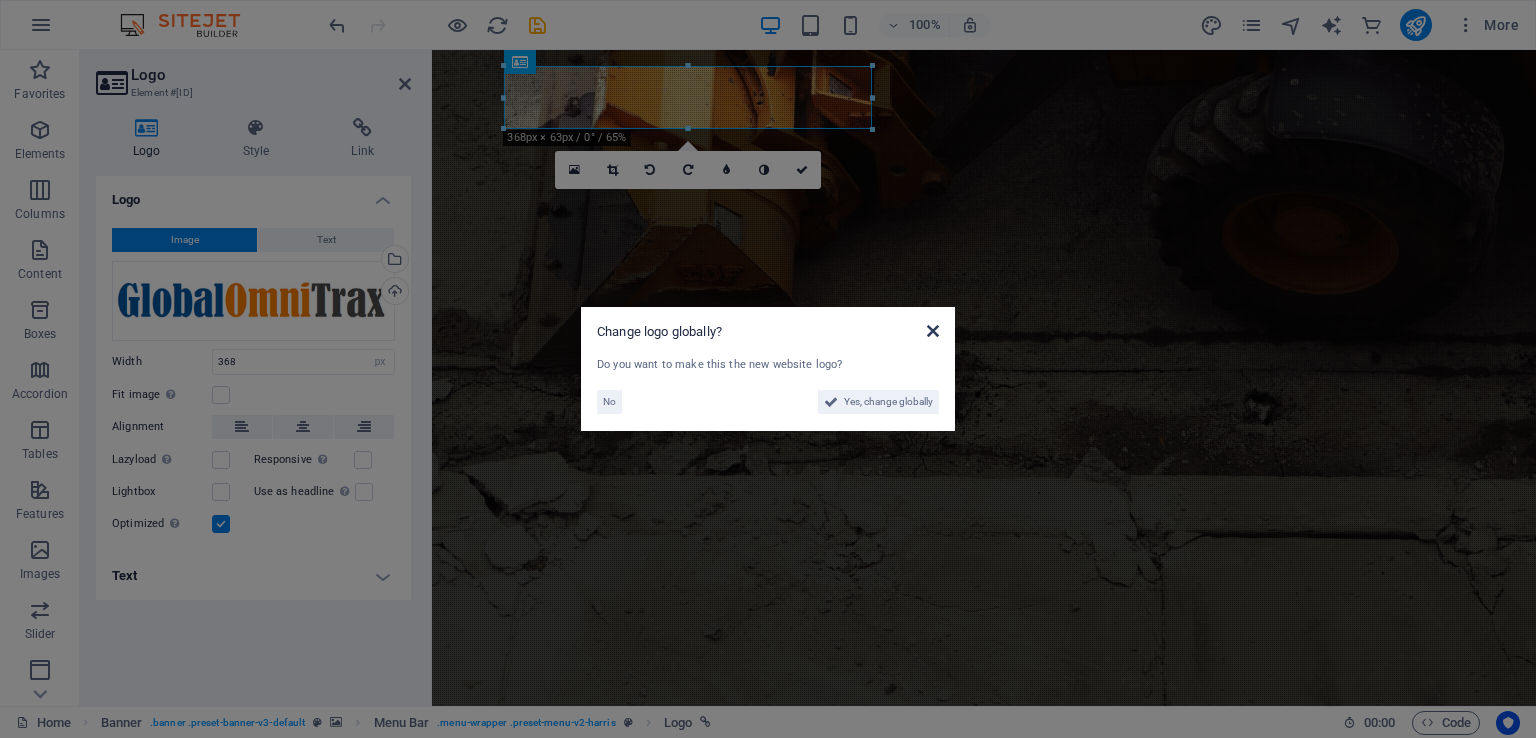 click at bounding box center [933, 331] 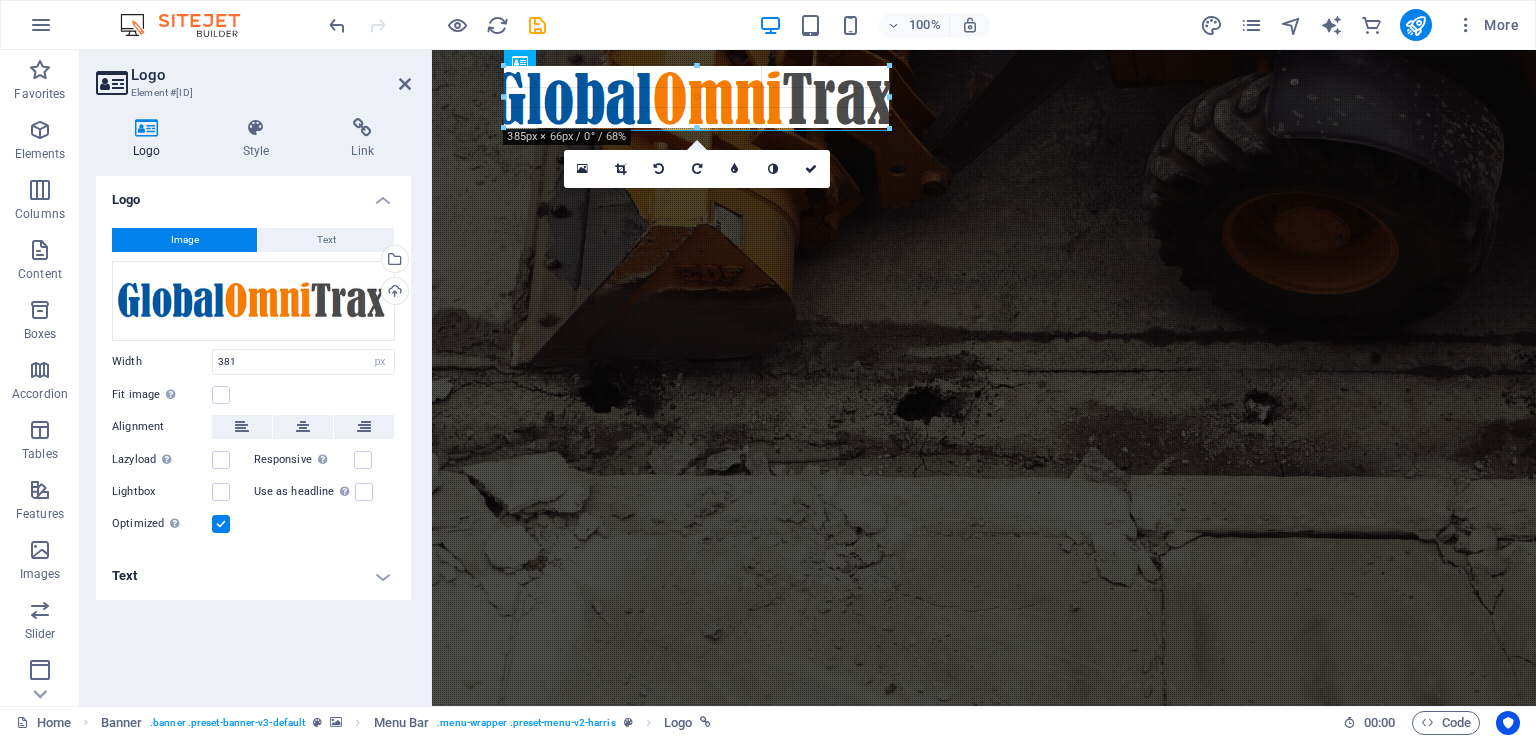 drag, startPoint x: 506, startPoint y: 100, endPoint x: 526, endPoint y: 99, distance: 20.024984 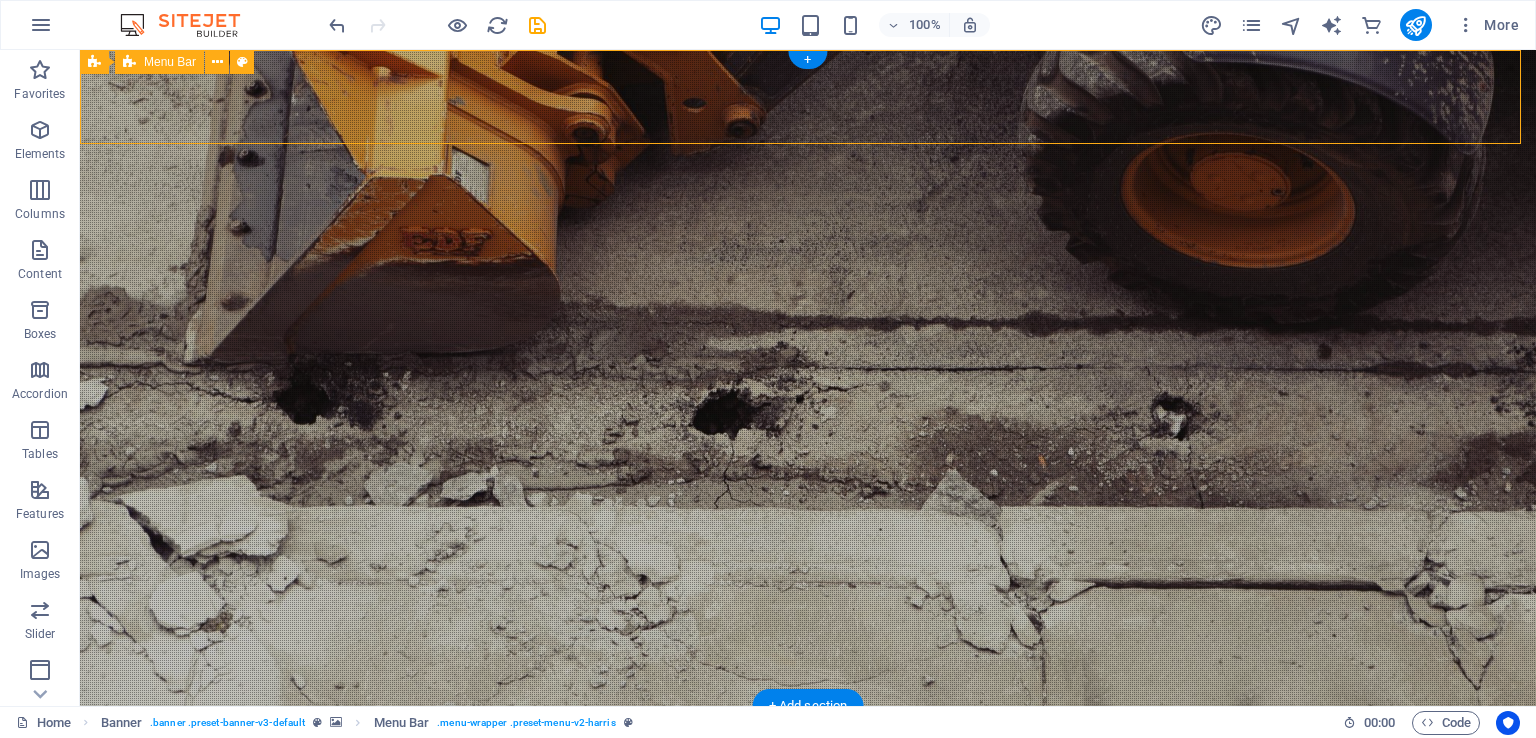 drag, startPoint x: 580, startPoint y: 147, endPoint x: 489, endPoint y: 97, distance: 103.8316 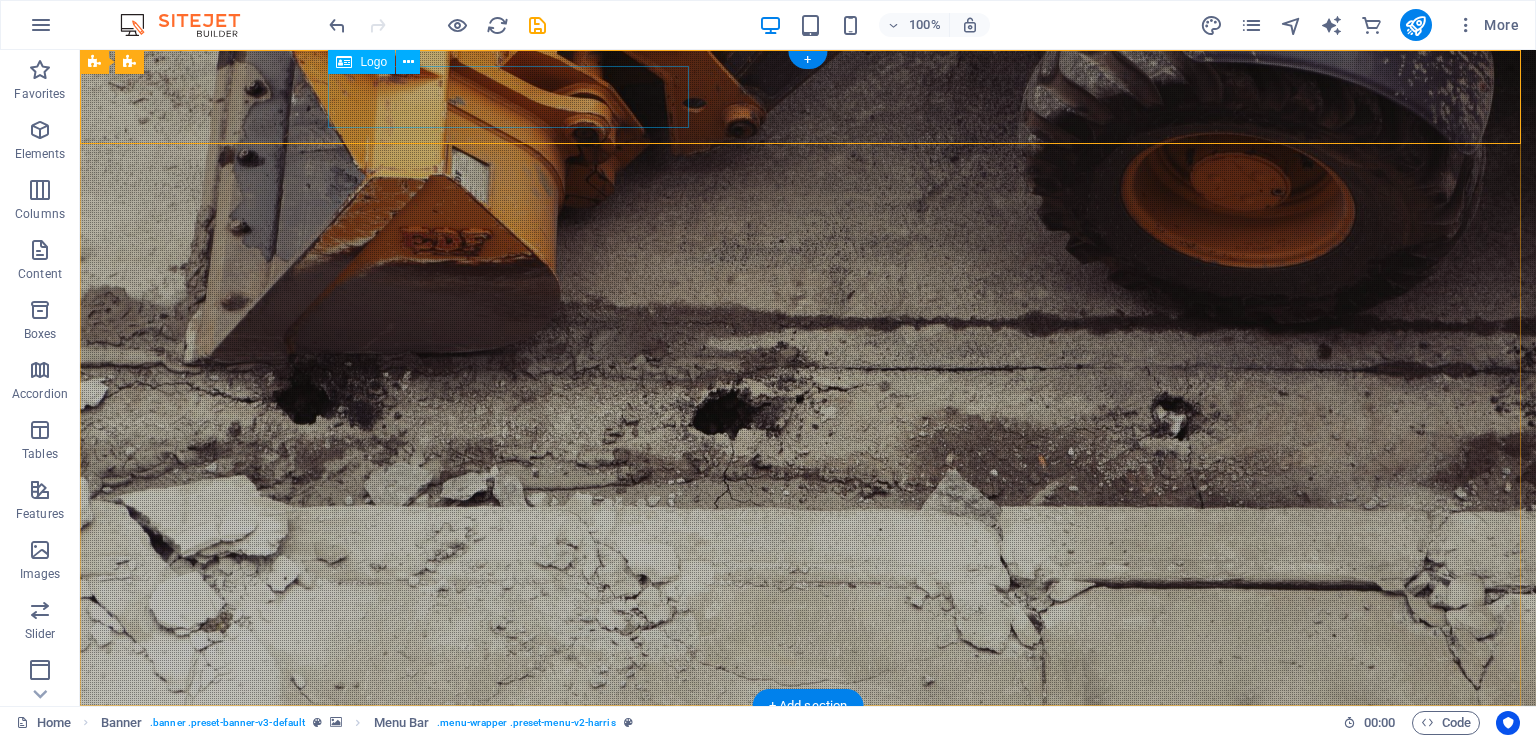 click at bounding box center [808, 753] 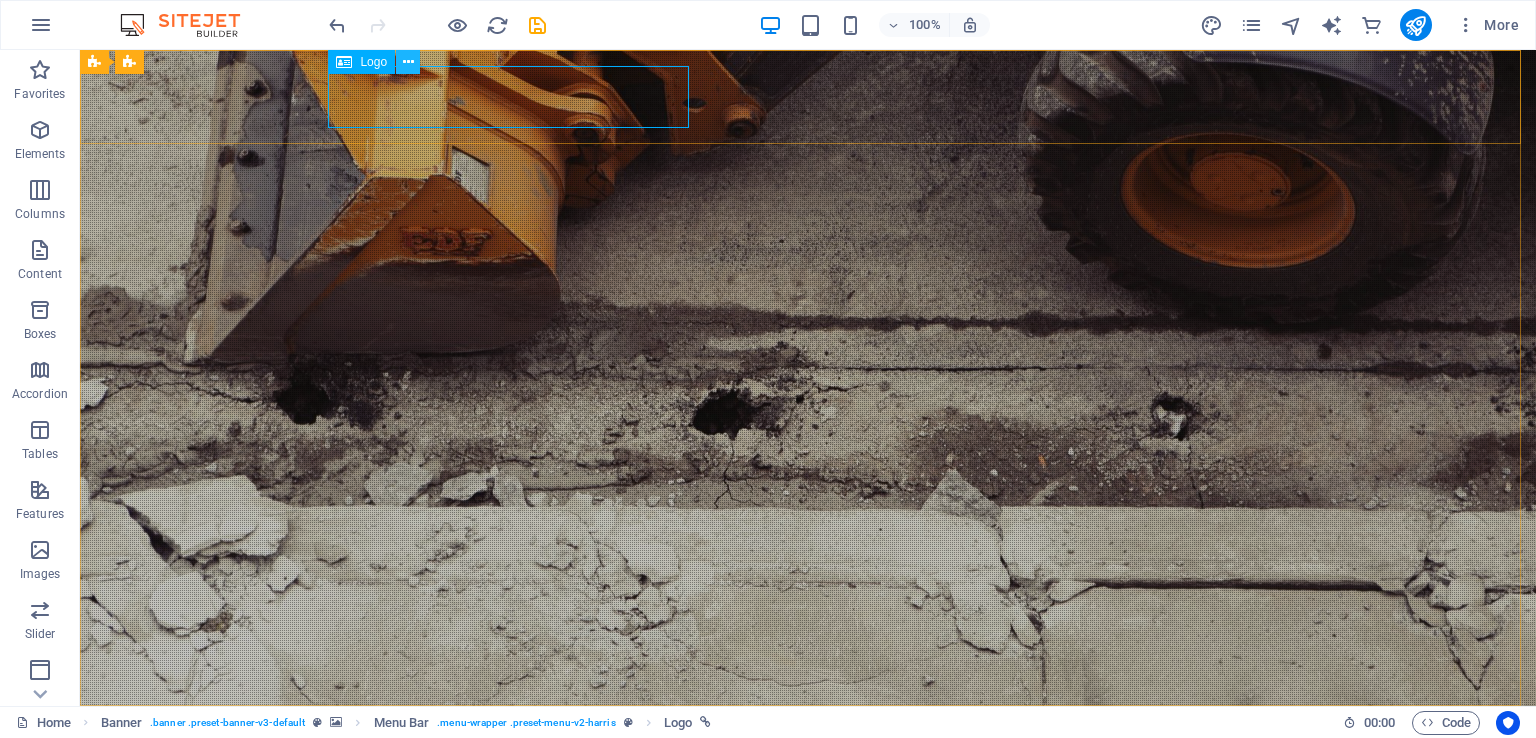 click at bounding box center (408, 62) 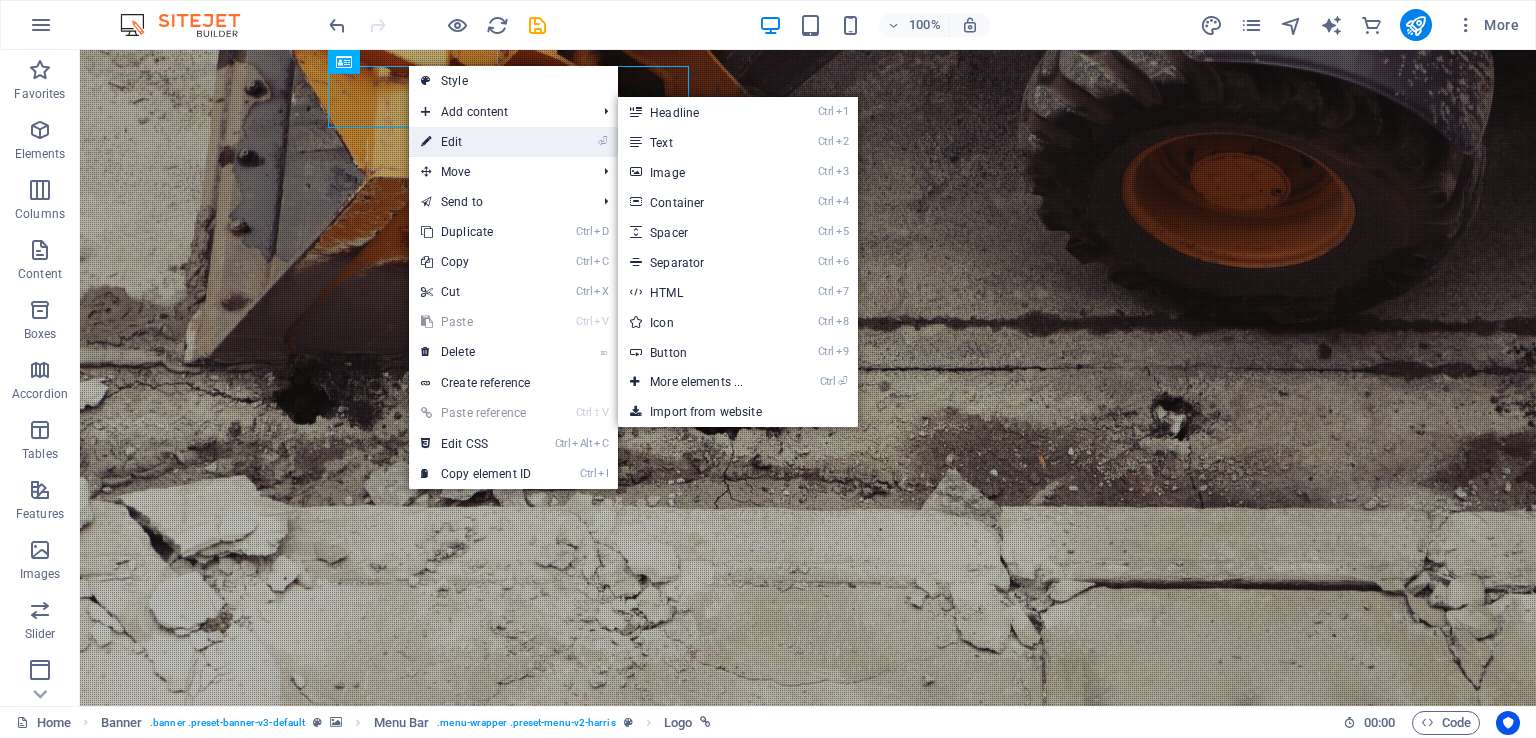 click on "⏎  Edit" at bounding box center [476, 142] 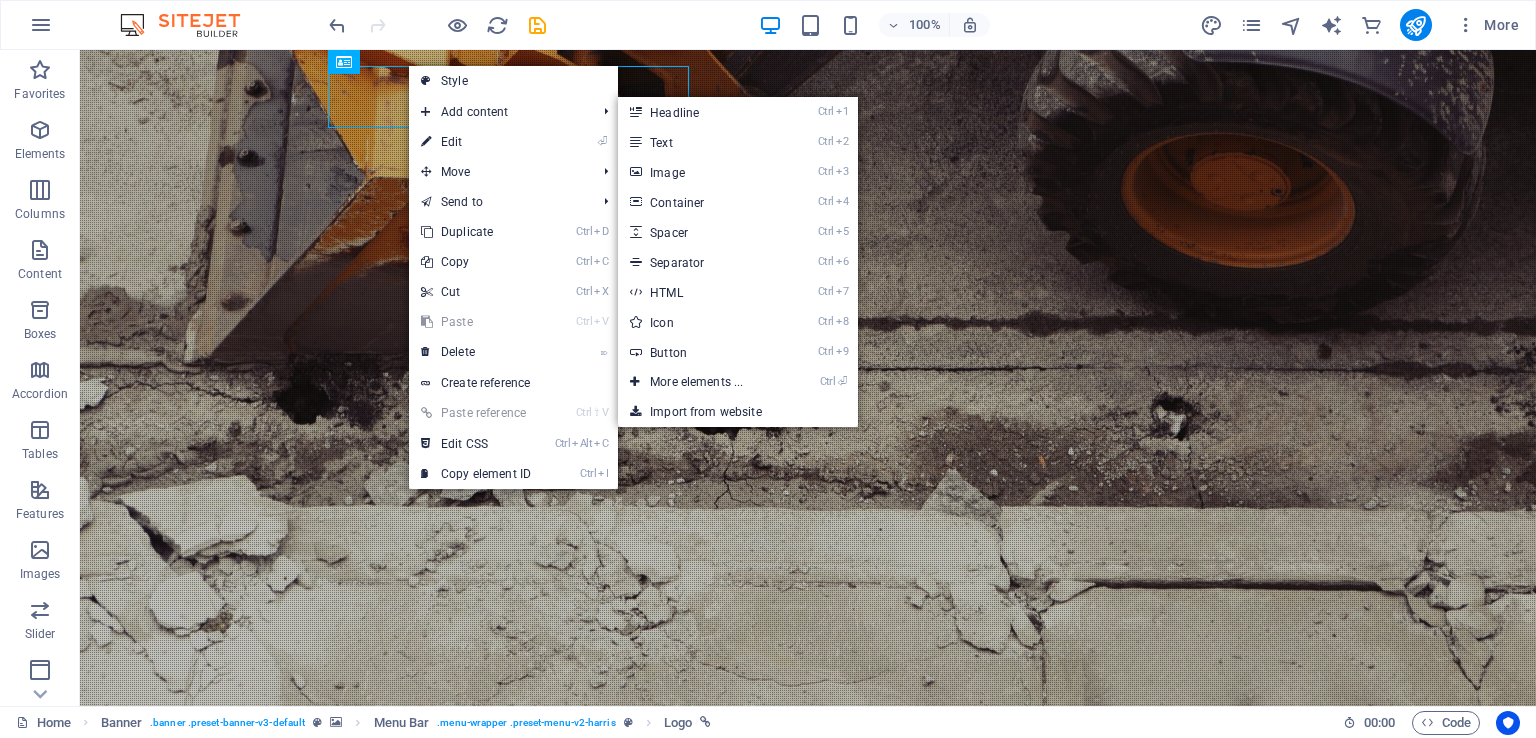 select on "px" 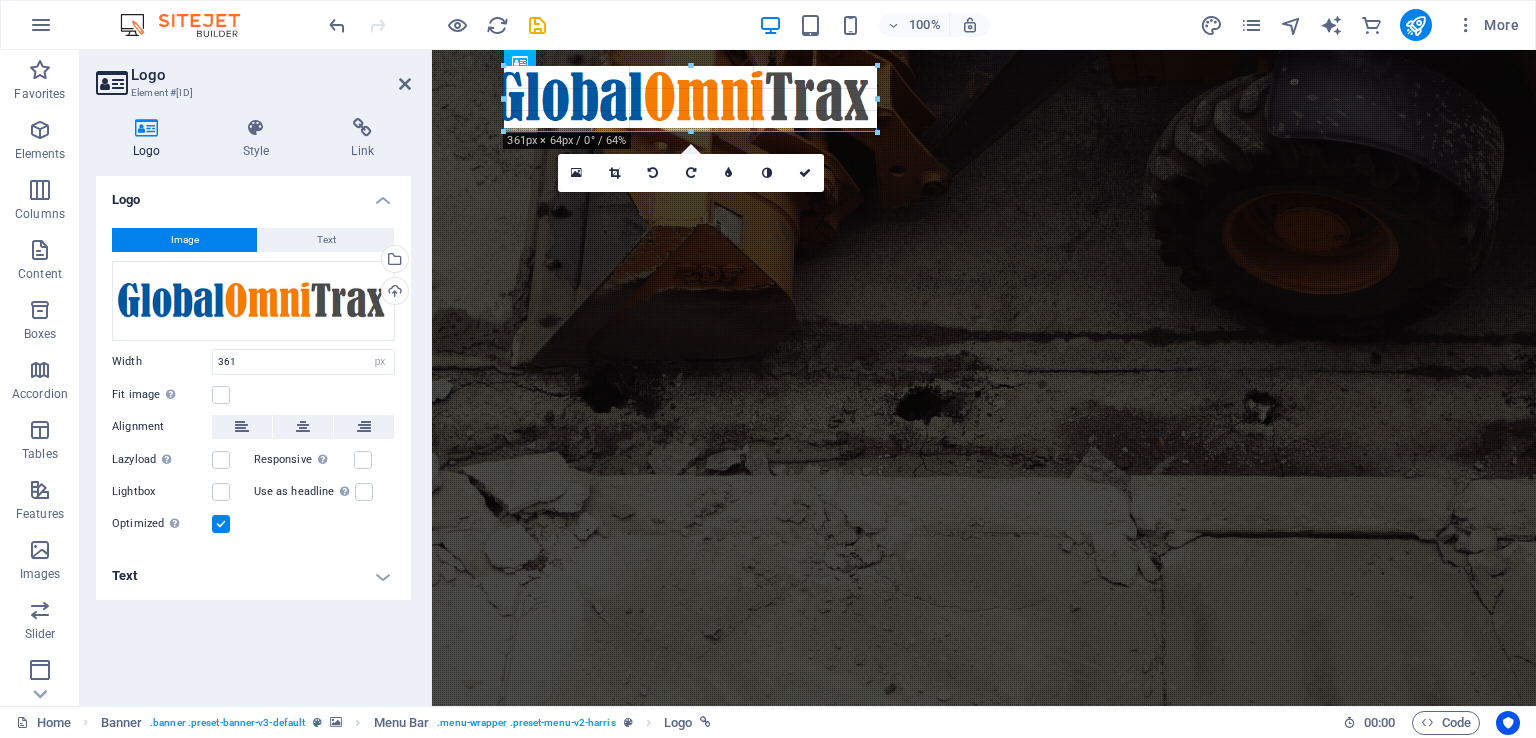 drag, startPoint x: 864, startPoint y: 129, endPoint x: 882, endPoint y: 129, distance: 18 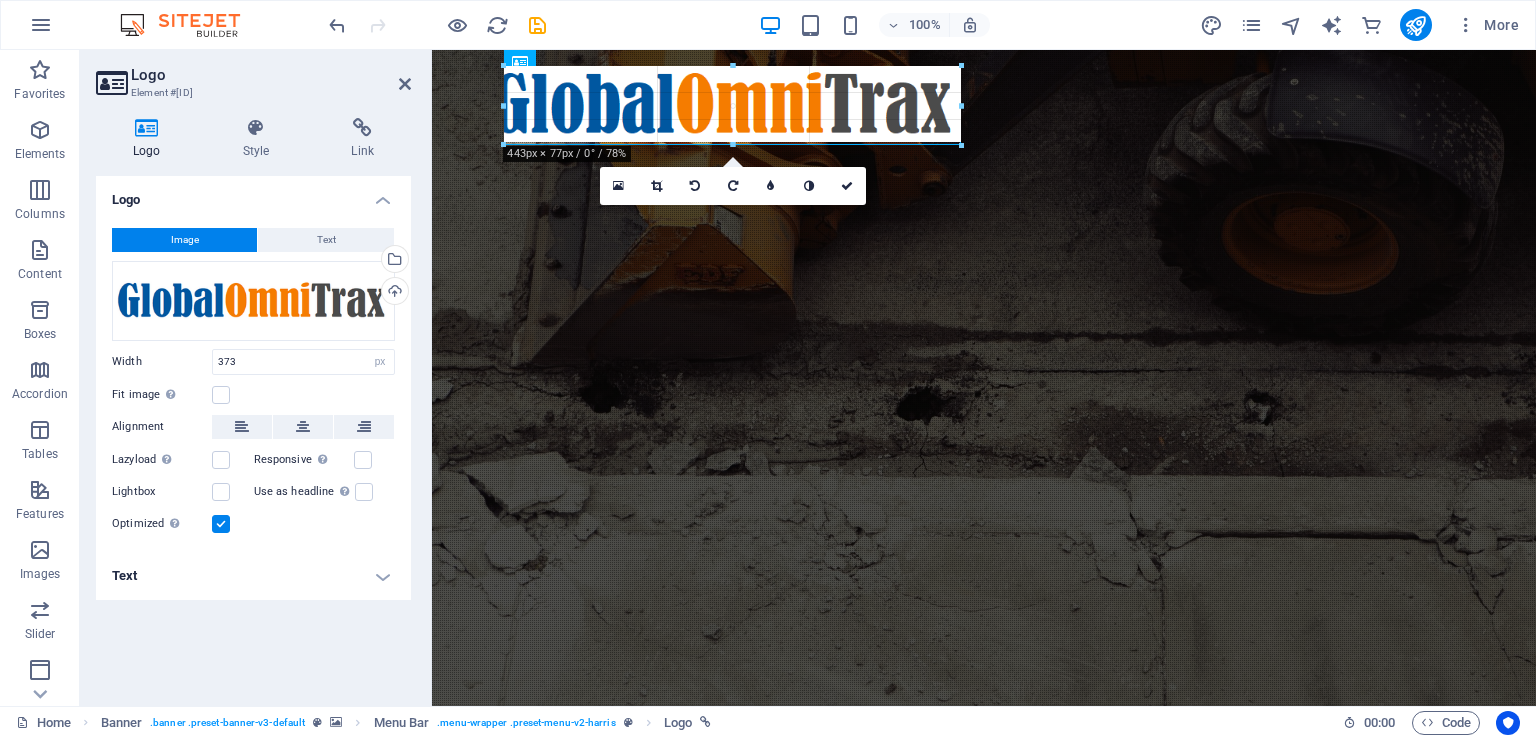 drag, startPoint x: 880, startPoint y: 133, endPoint x: 957, endPoint y: 118, distance: 78.44743 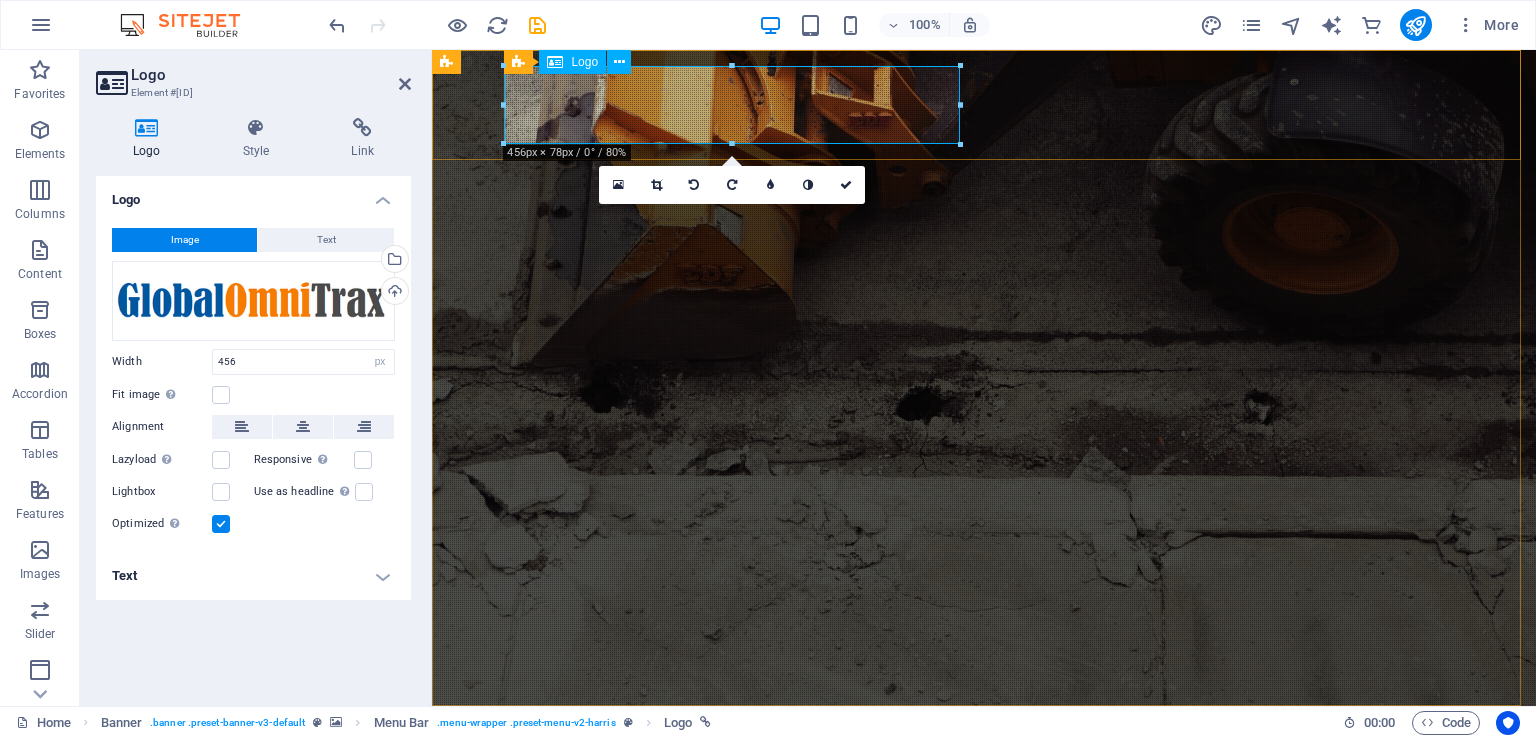 click at bounding box center (984, 761) 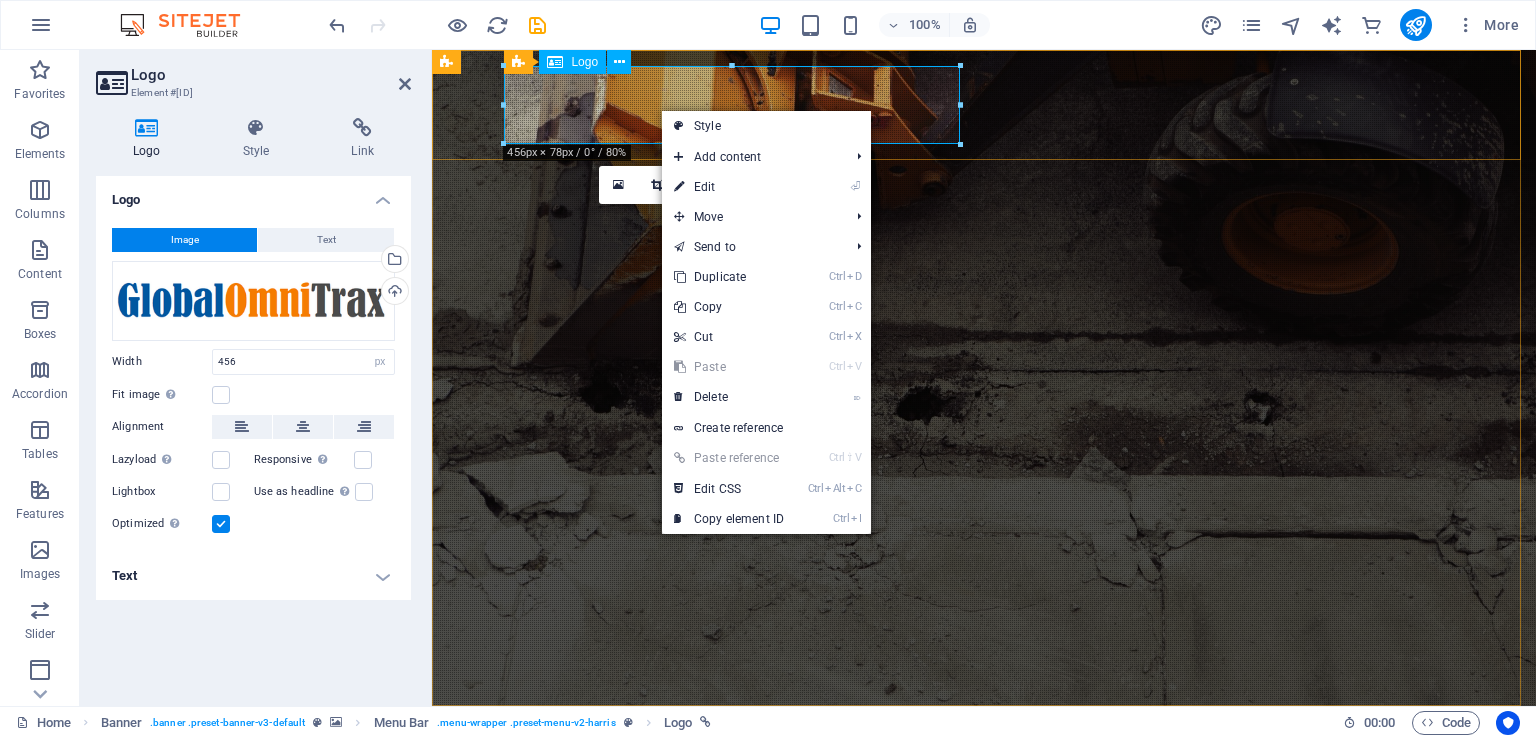 click at bounding box center [984, 761] 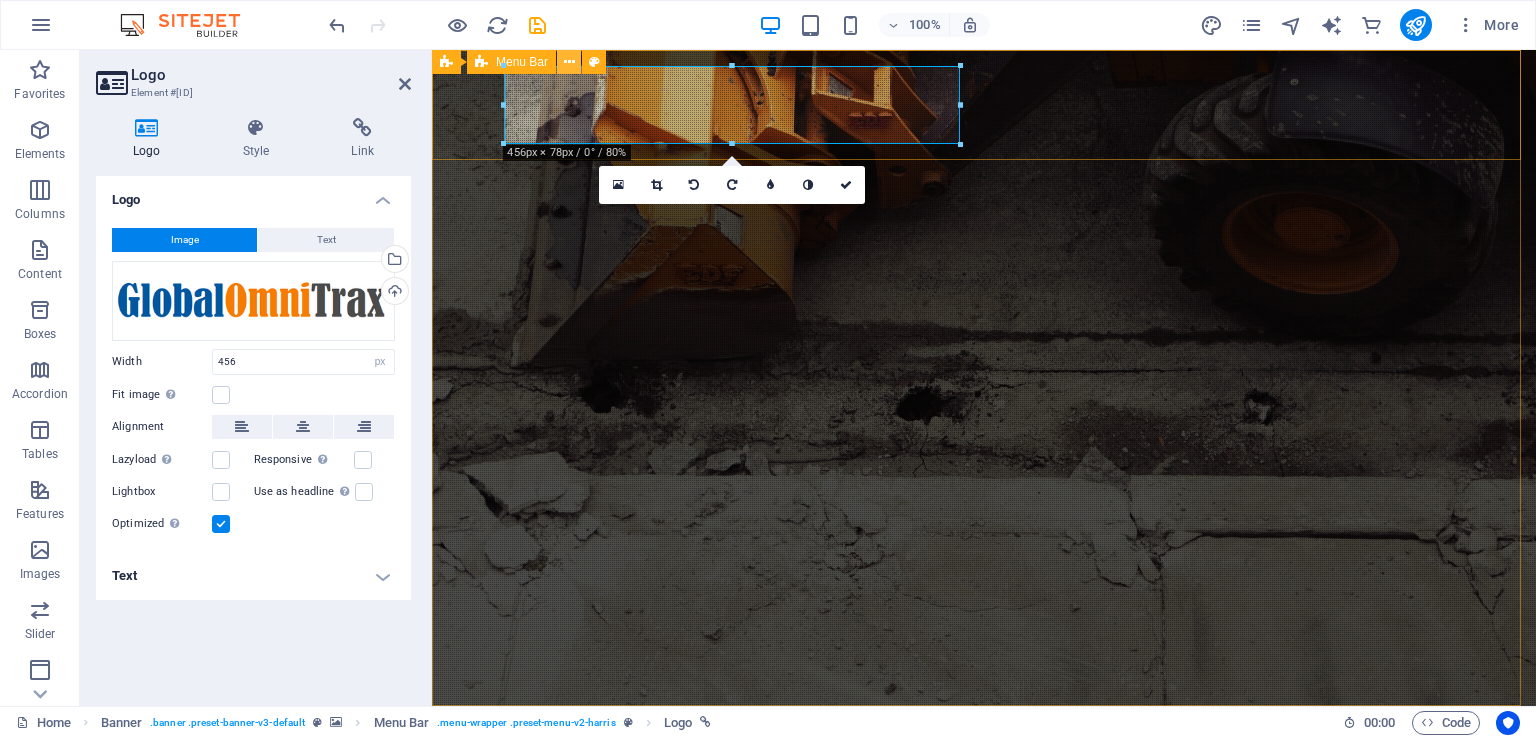 click at bounding box center [569, 62] 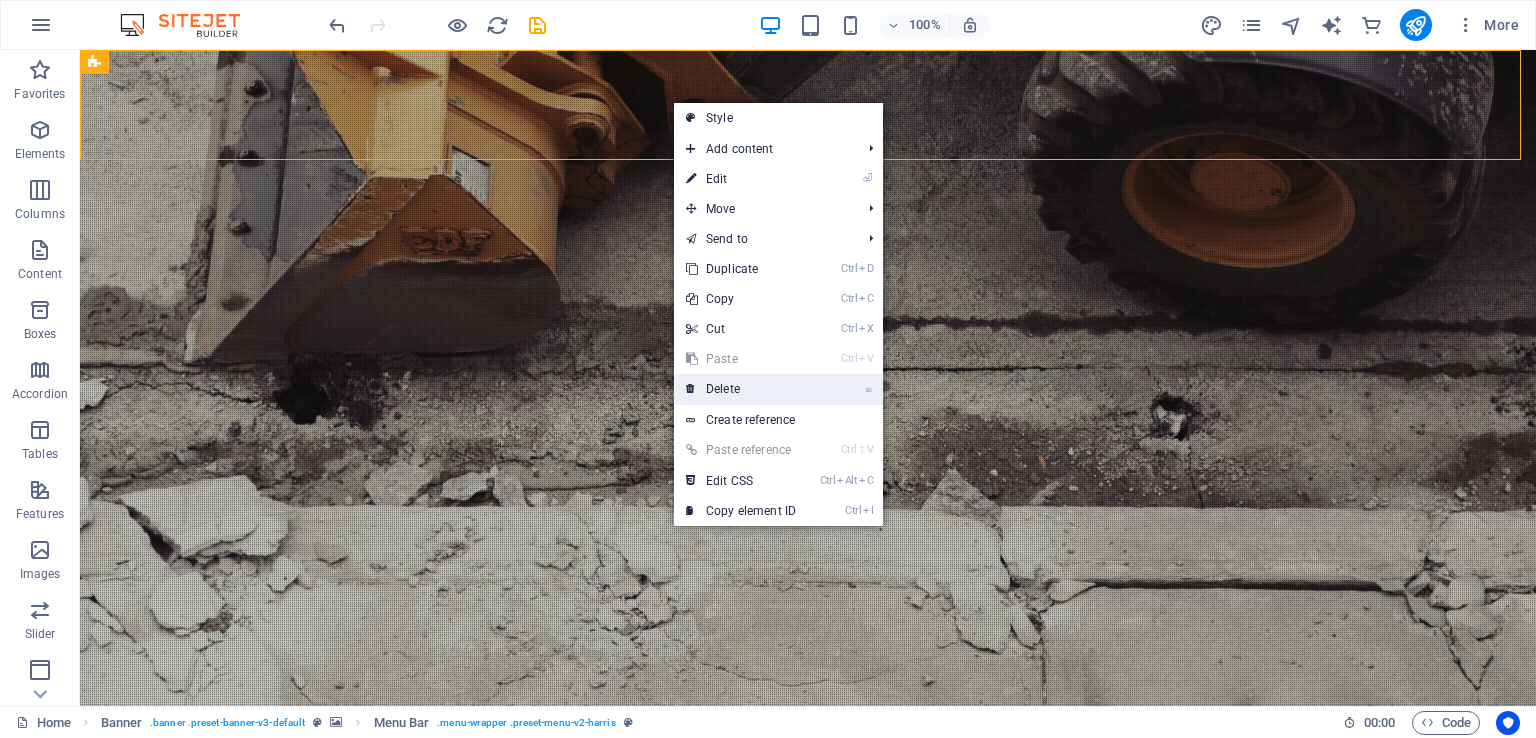 click on "⌦  Delete" at bounding box center (741, 389) 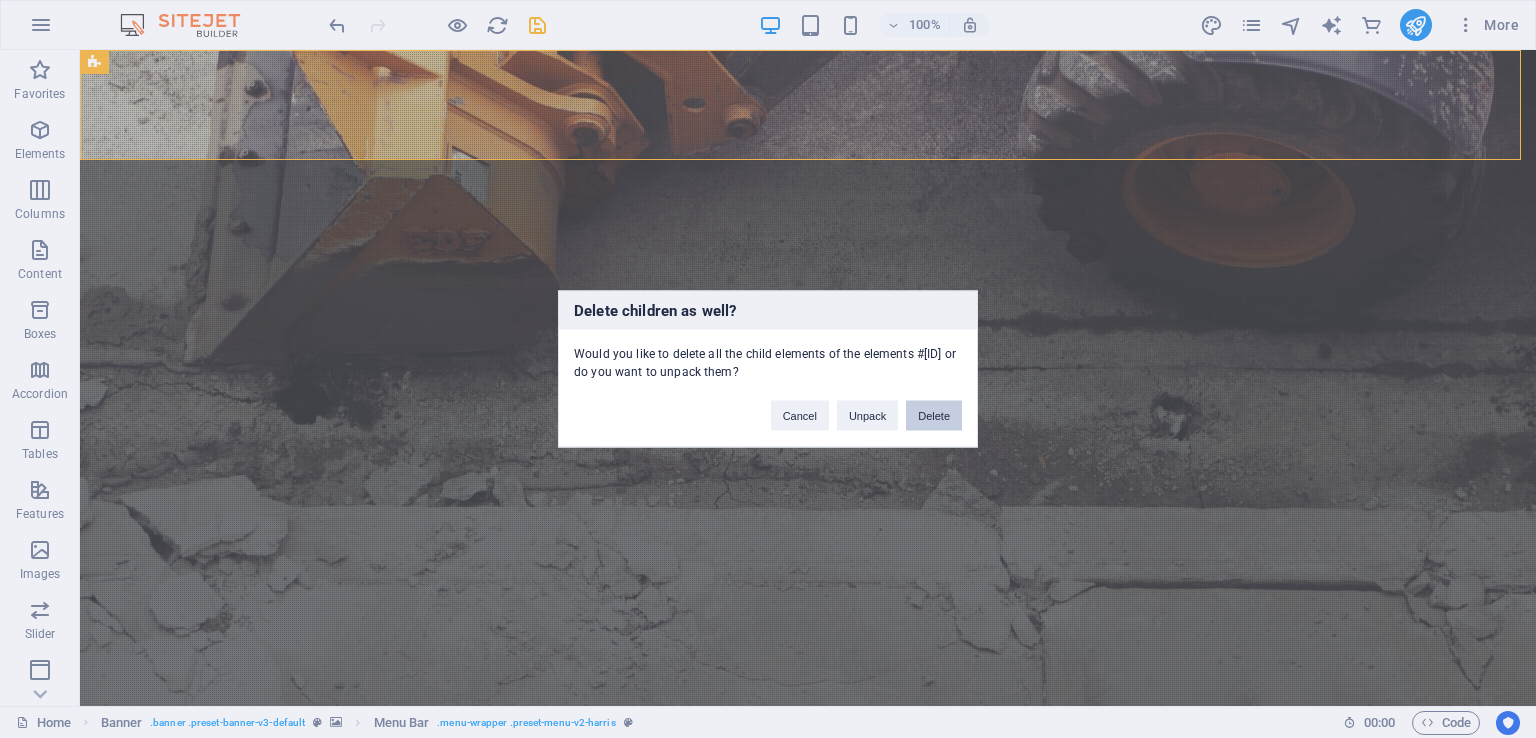 click on "Delete" at bounding box center [934, 416] 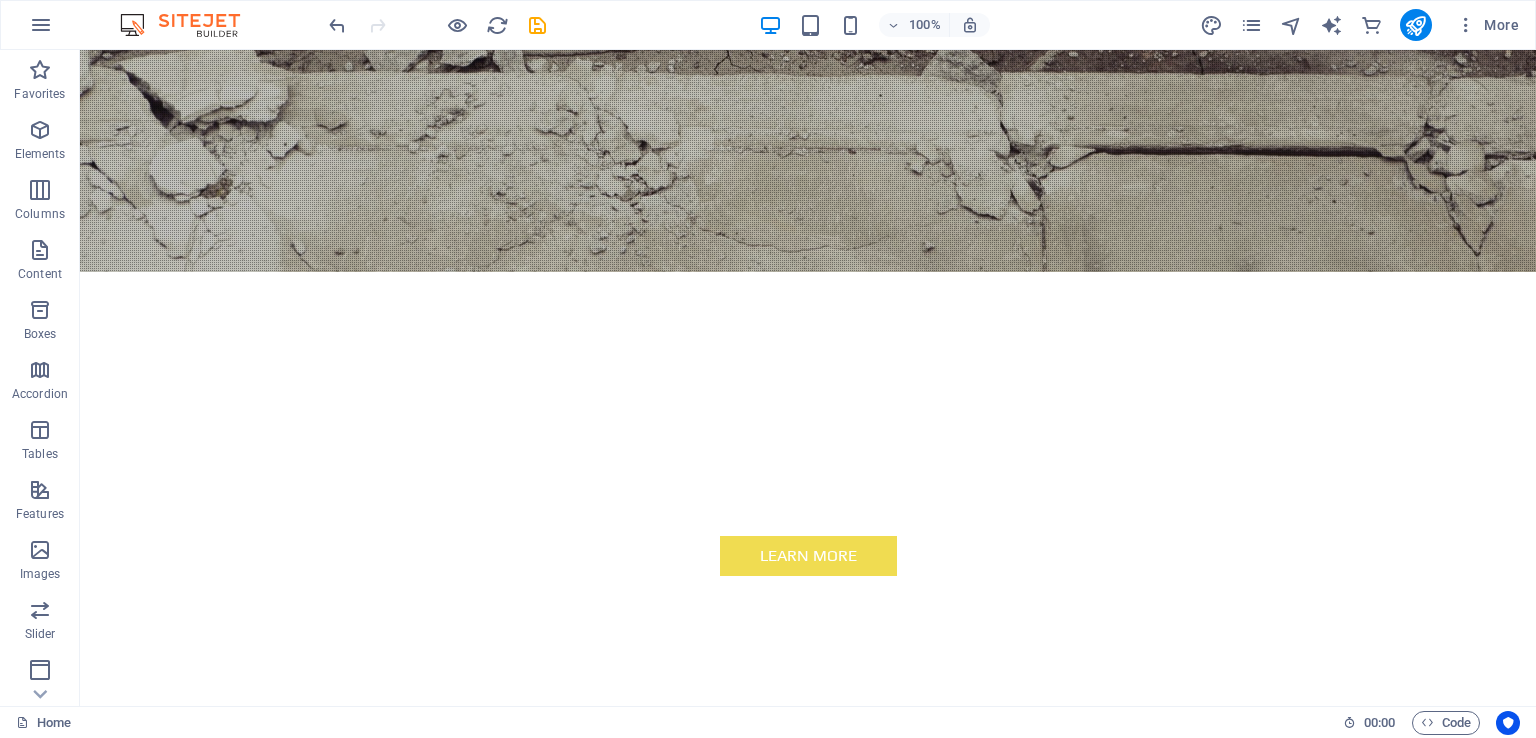 scroll, scrollTop: 0, scrollLeft: 0, axis: both 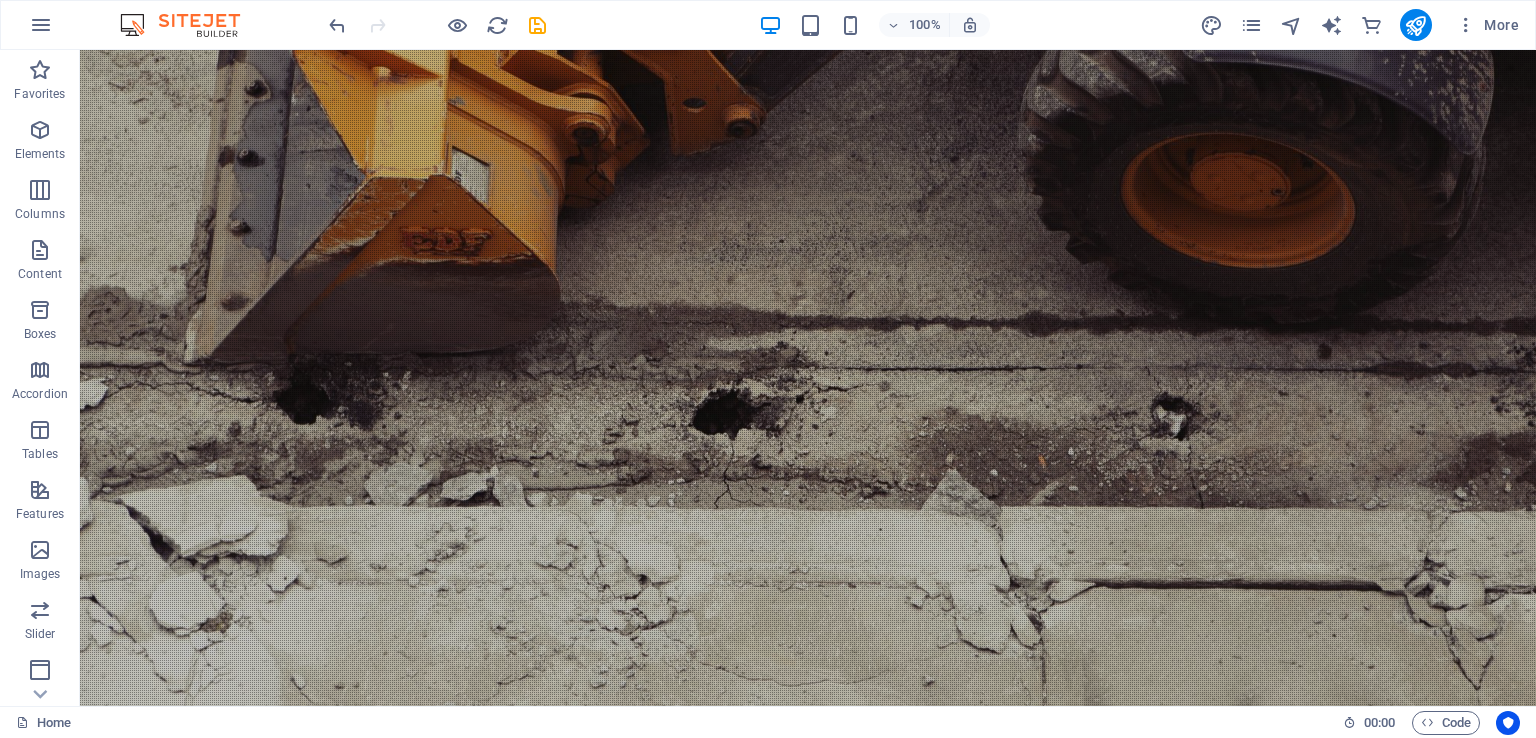 drag, startPoint x: 1534, startPoint y: 141, endPoint x: 1615, endPoint y: 57, distance: 116.6919 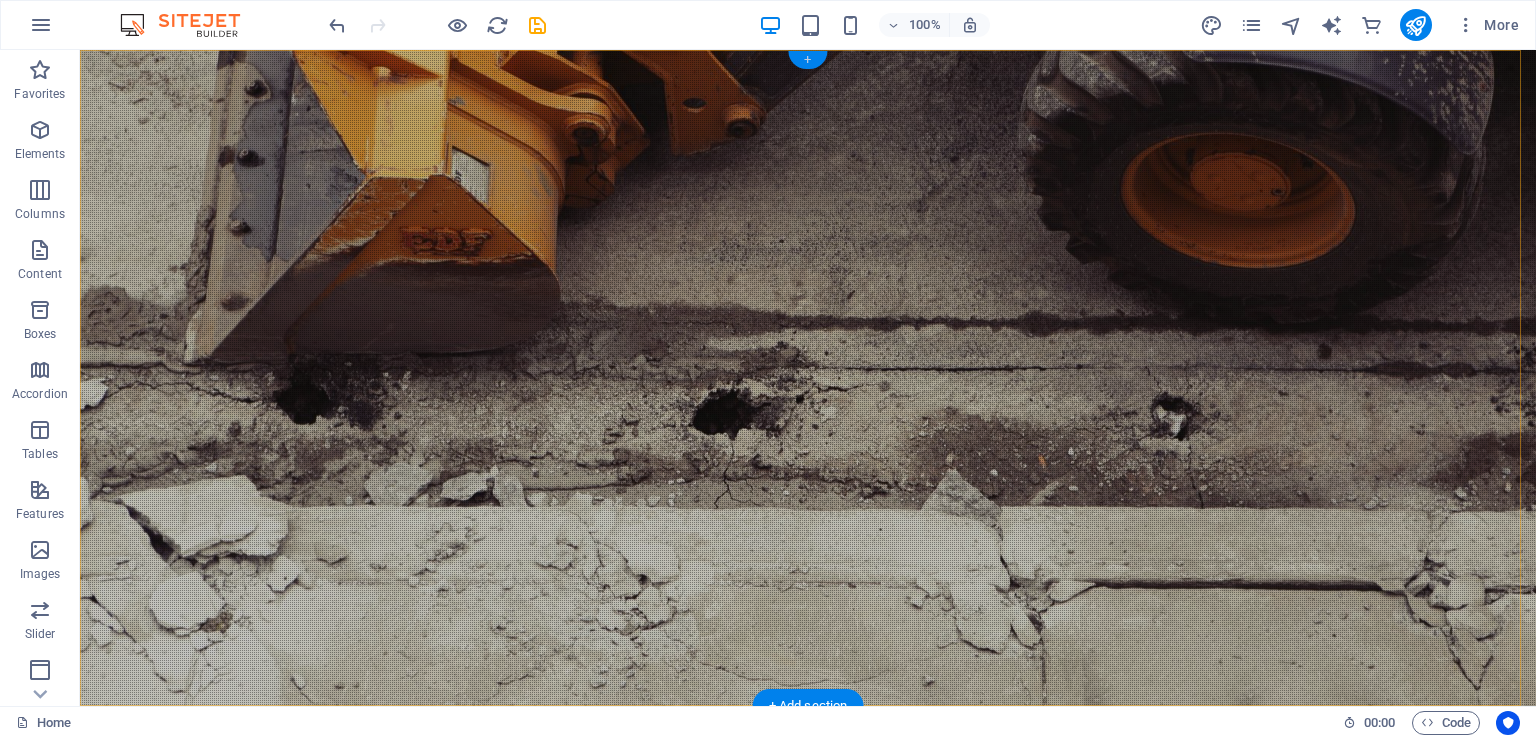 click on "+" at bounding box center (807, 60) 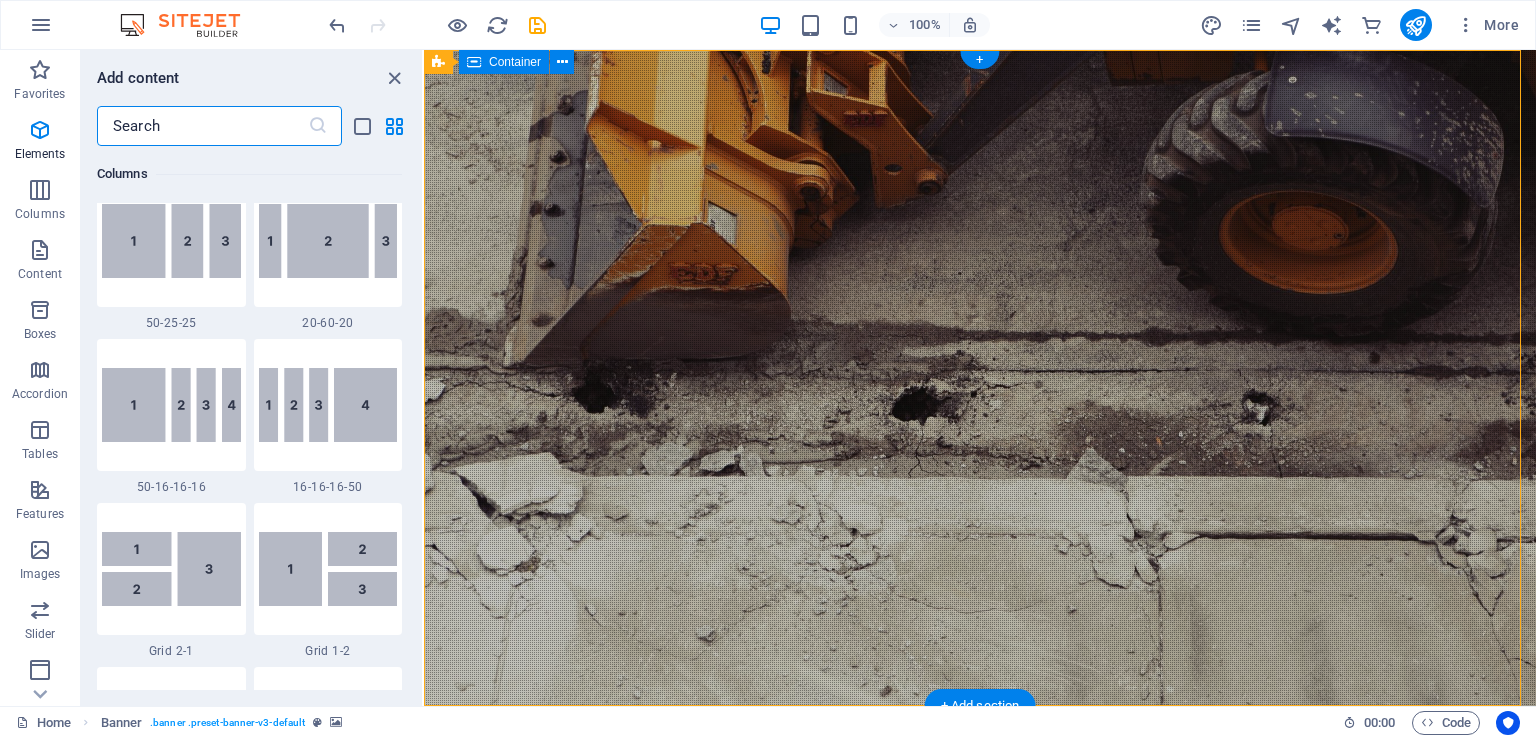scroll, scrollTop: 3499, scrollLeft: 0, axis: vertical 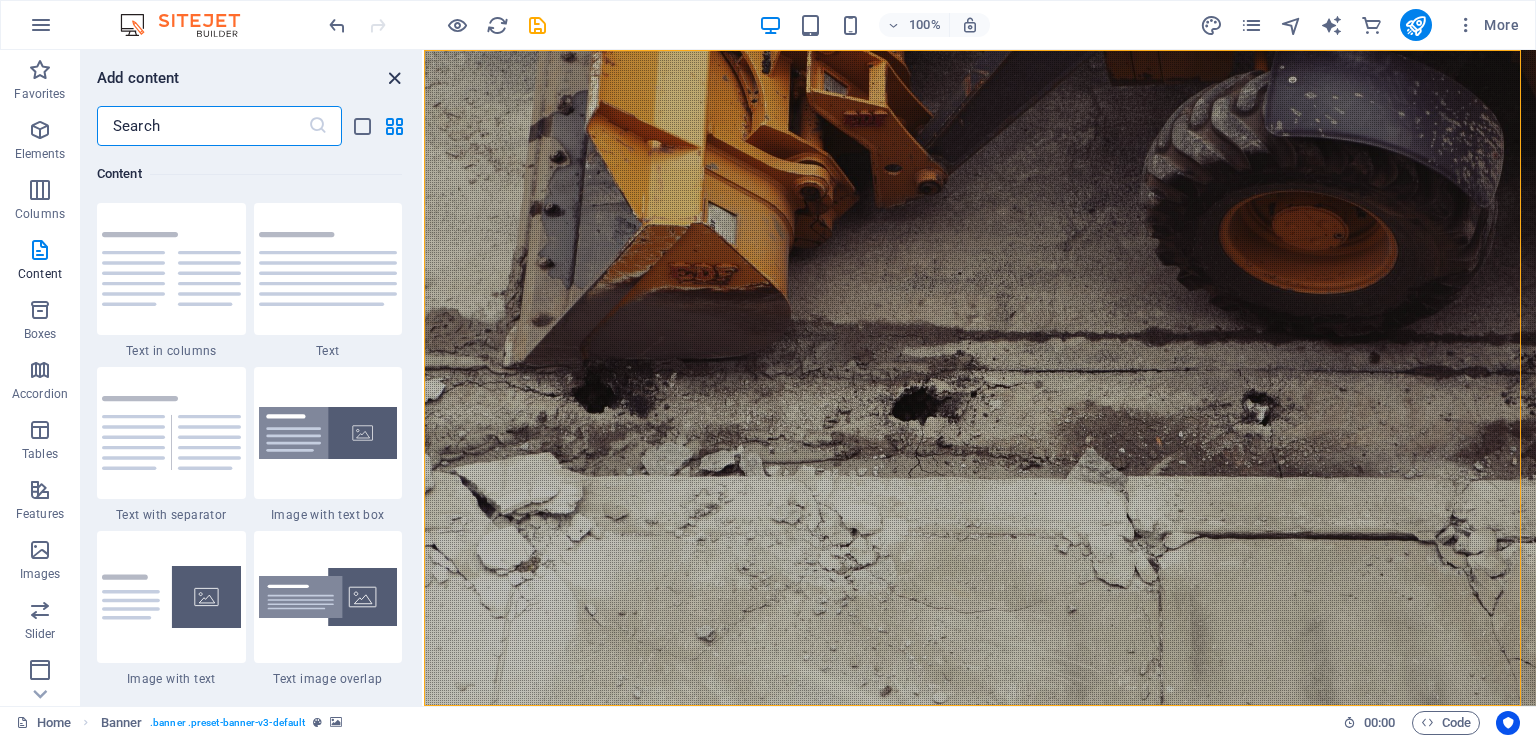click at bounding box center (394, 78) 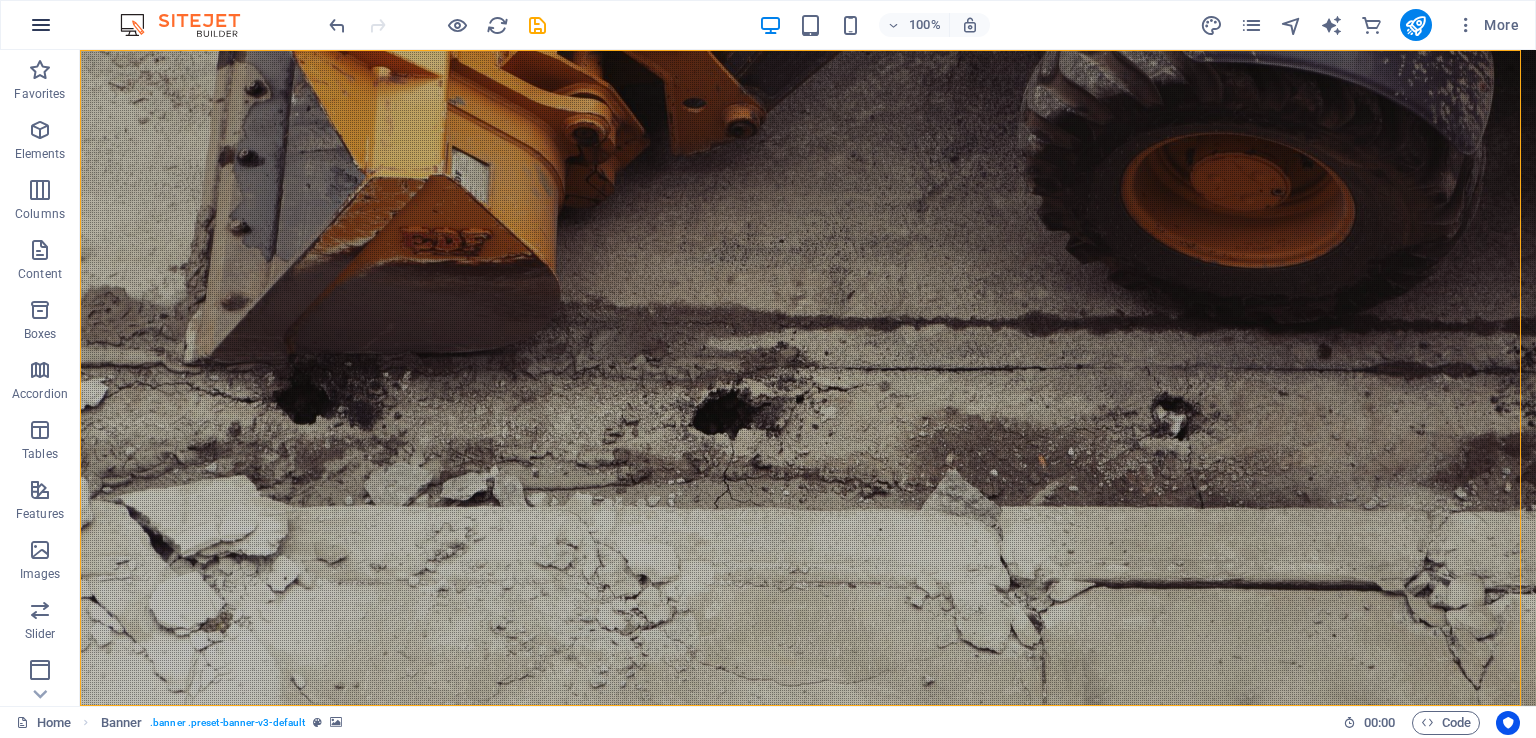 click at bounding box center (41, 25) 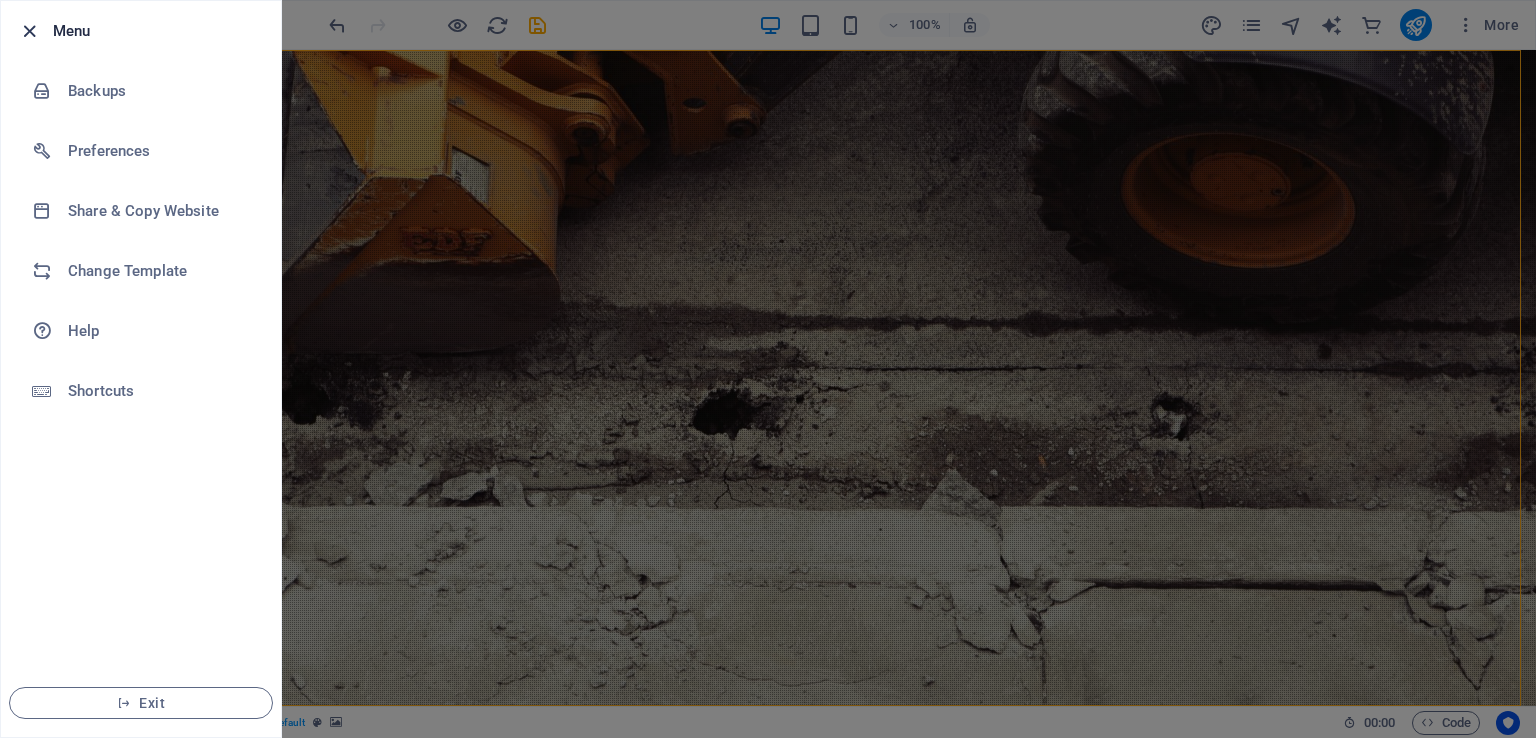click at bounding box center (29, 31) 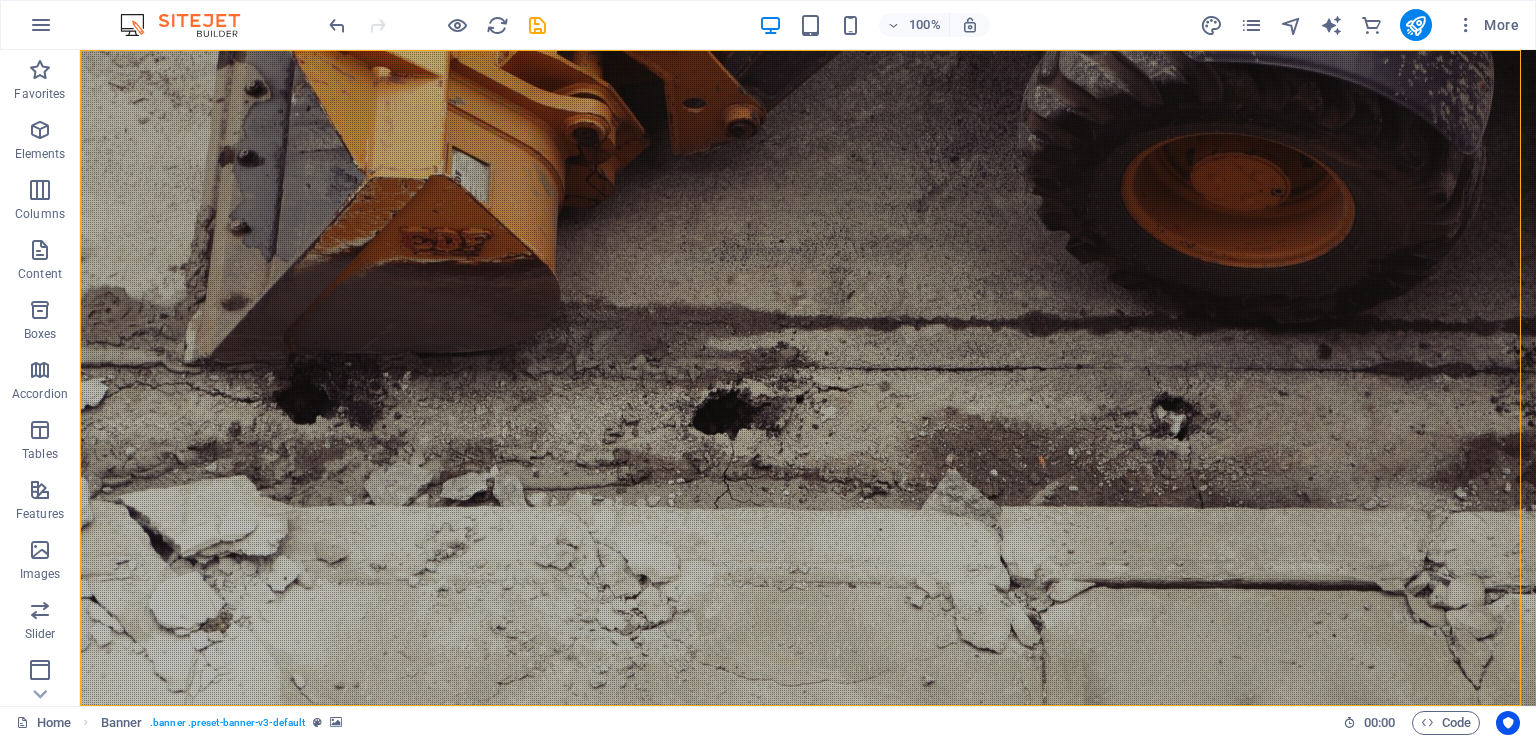 click at bounding box center [190, 25] 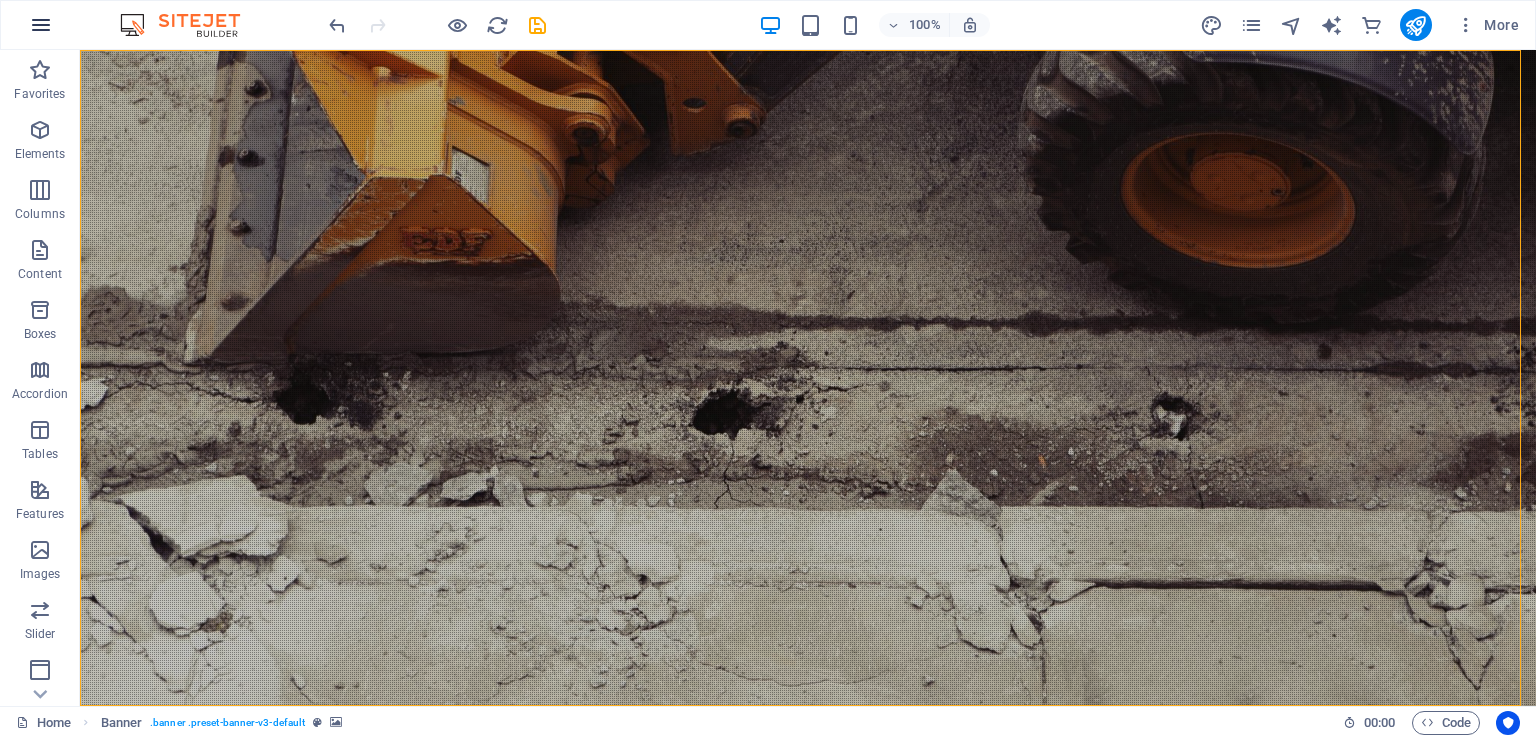 click at bounding box center [41, 25] 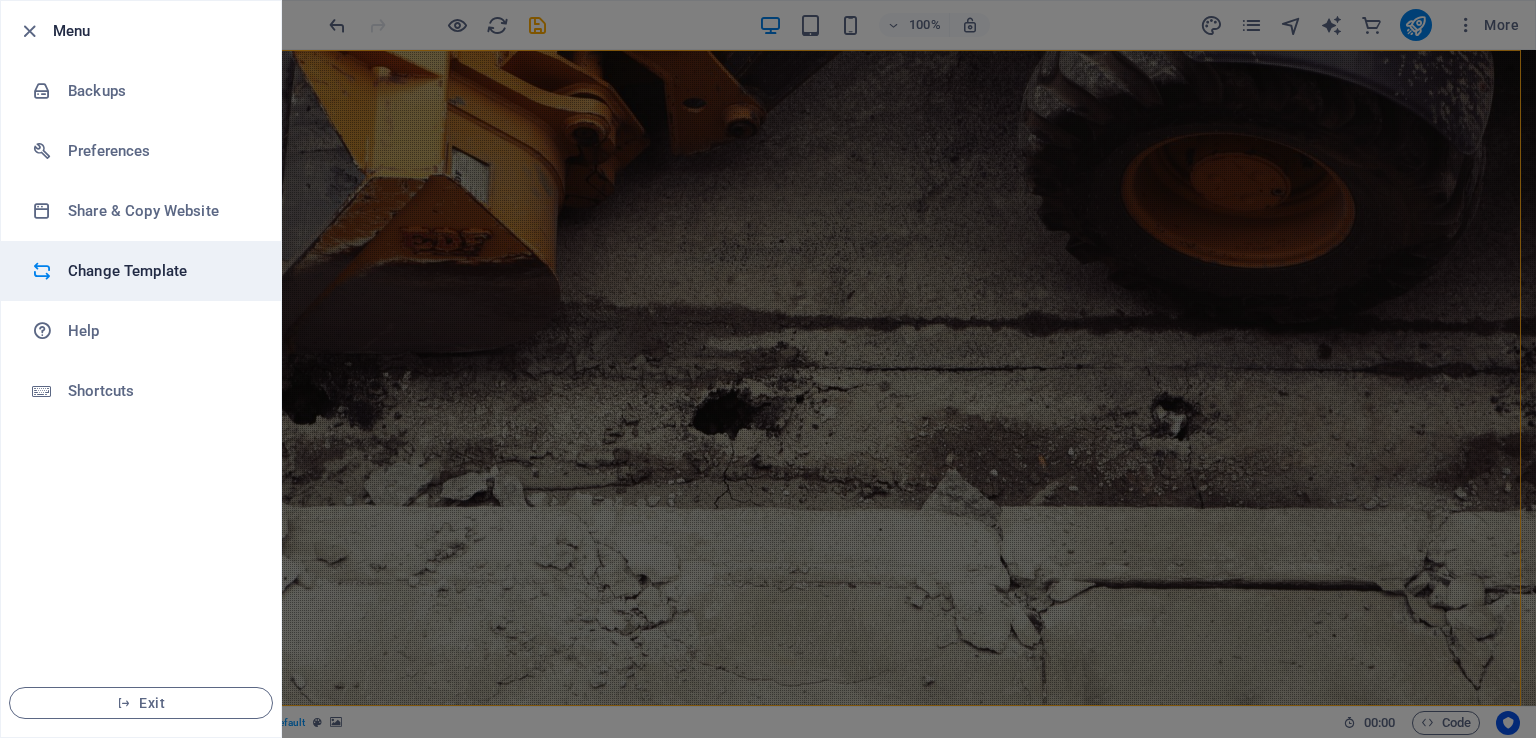 click on "Change Template" at bounding box center [160, 271] 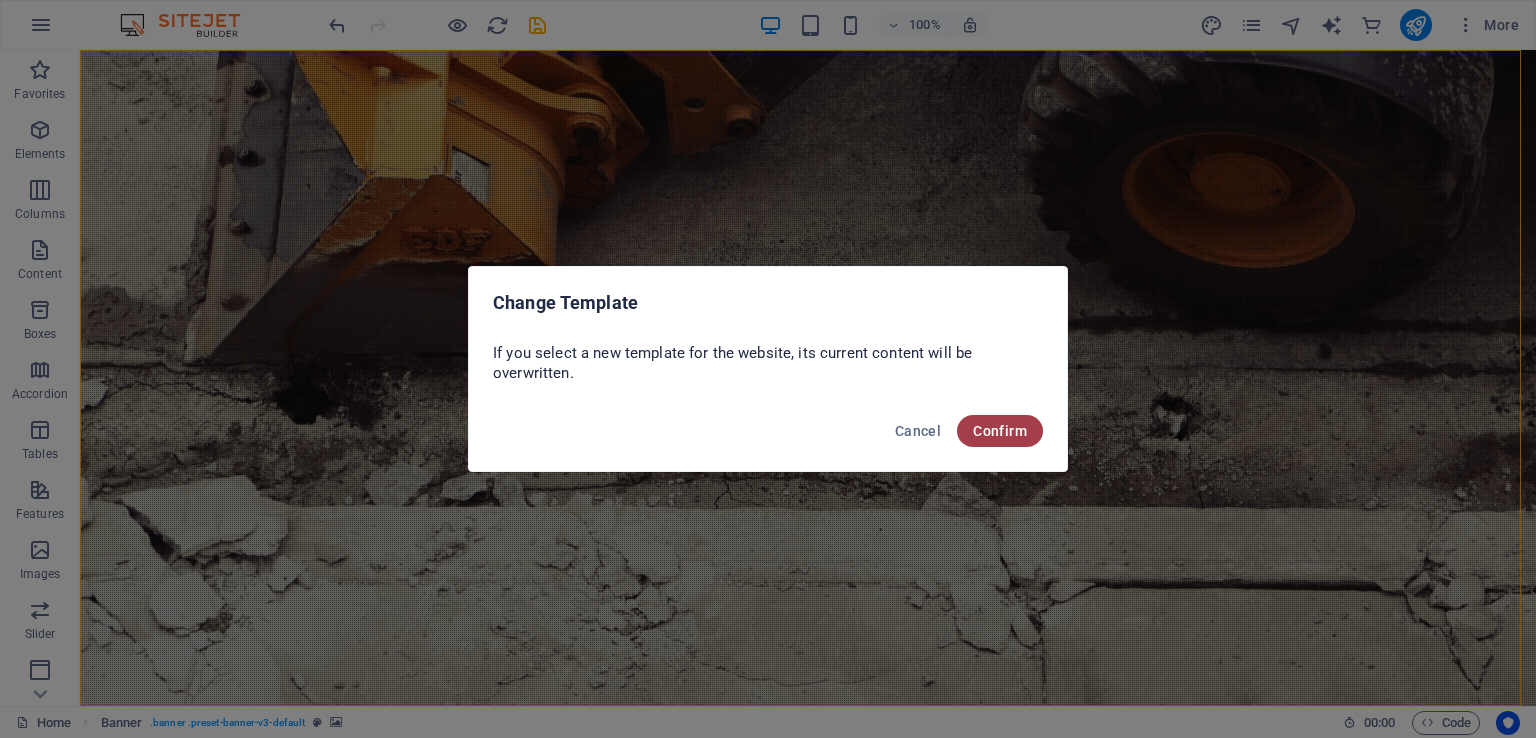 click on "Confirm" at bounding box center [1000, 431] 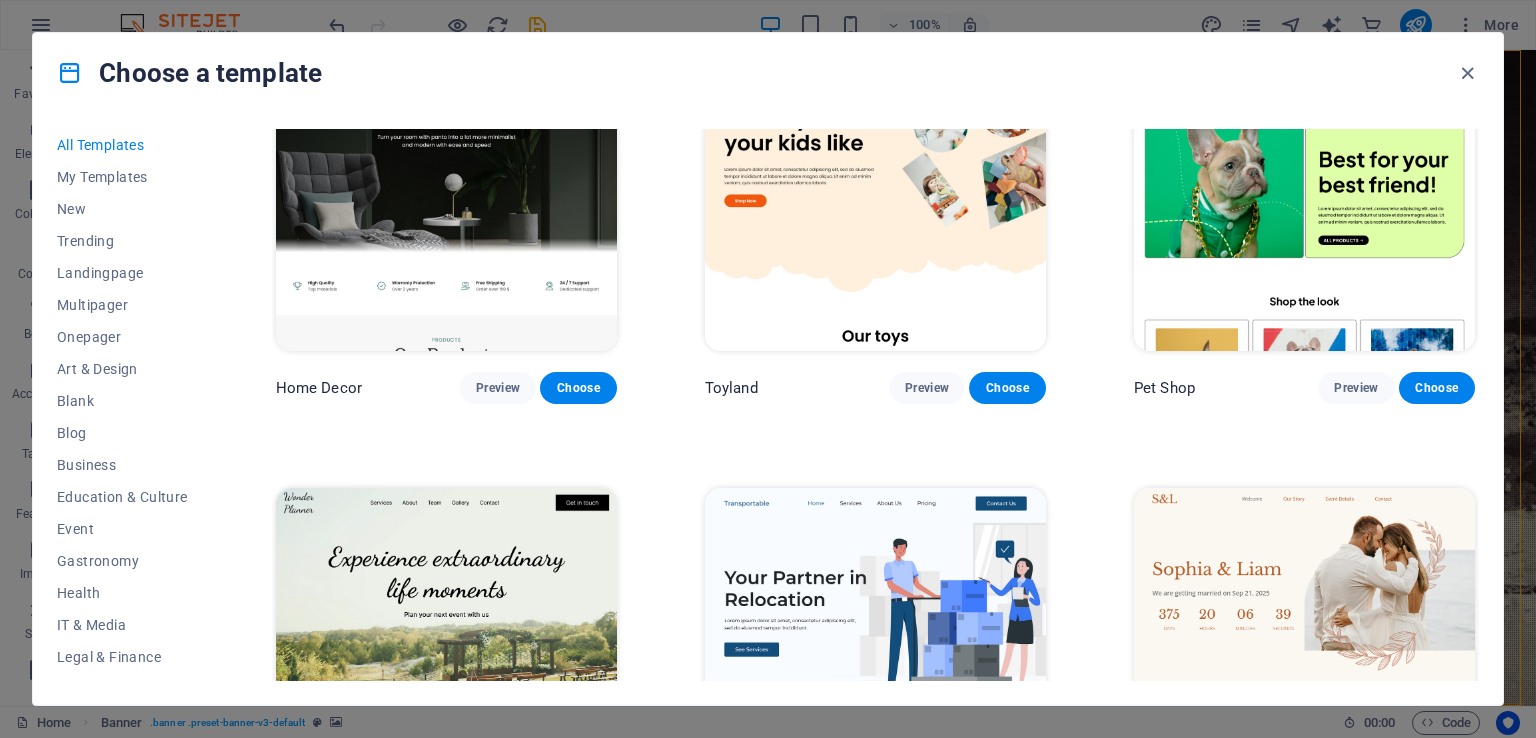 scroll, scrollTop: 1000, scrollLeft: 0, axis: vertical 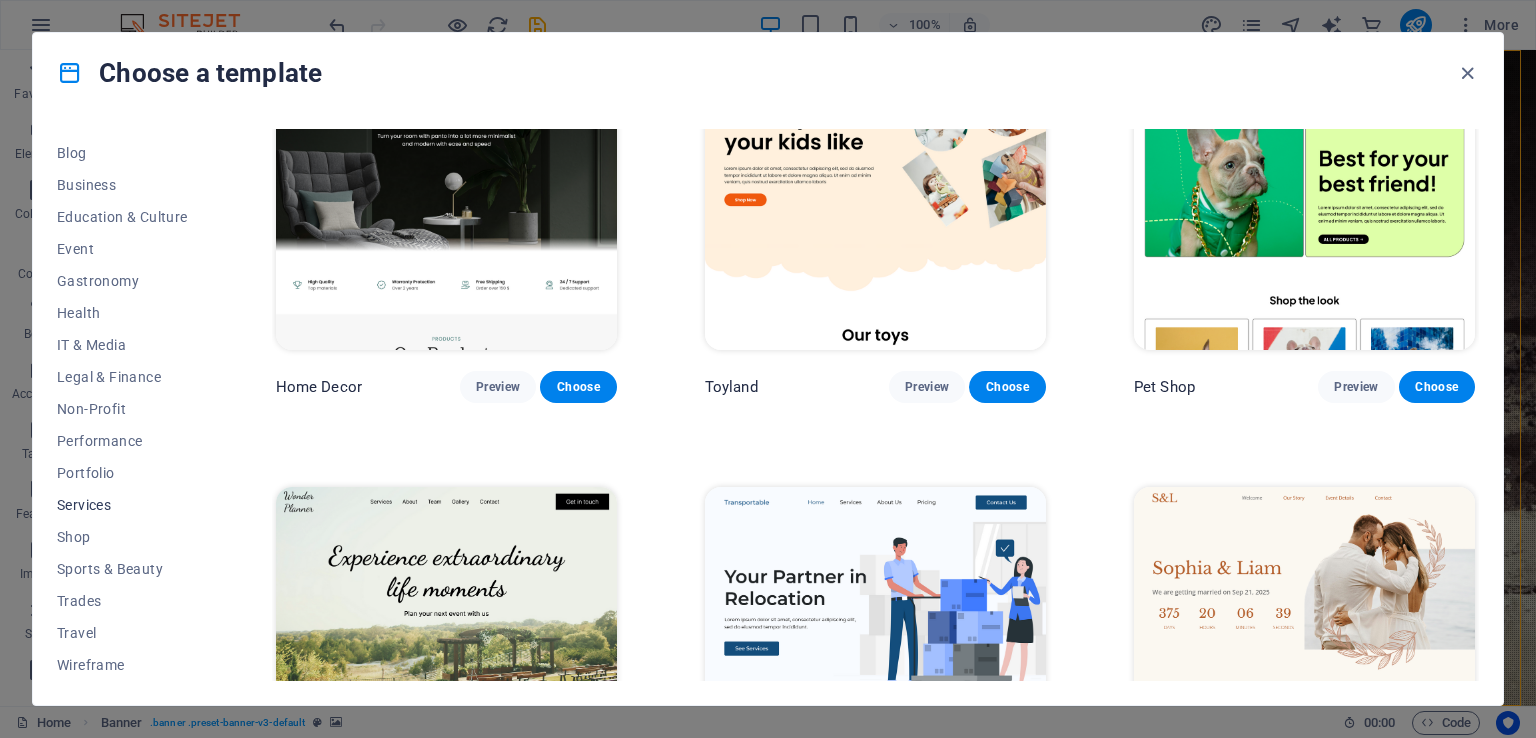 click on "Services" at bounding box center (122, 505) 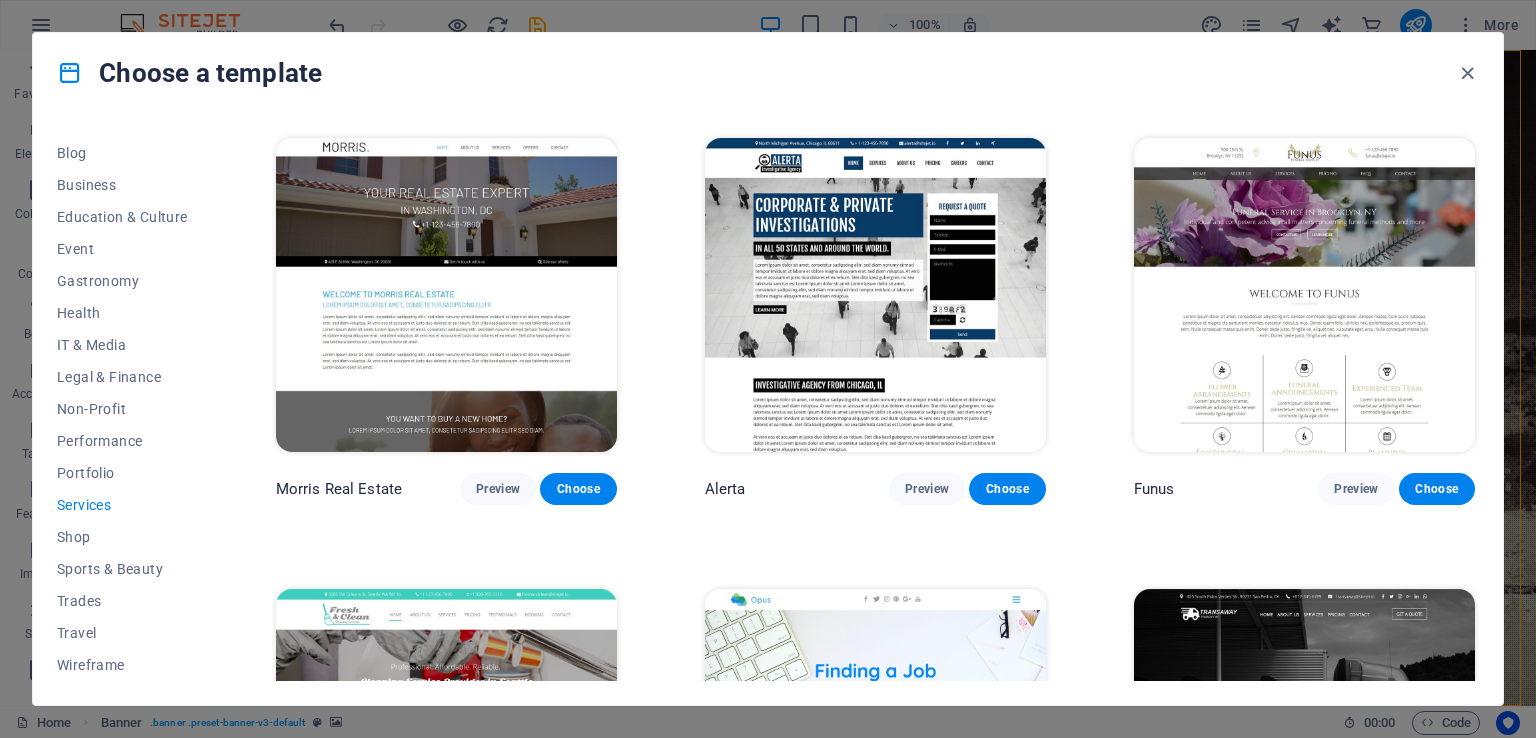 scroll, scrollTop: 2216, scrollLeft: 0, axis: vertical 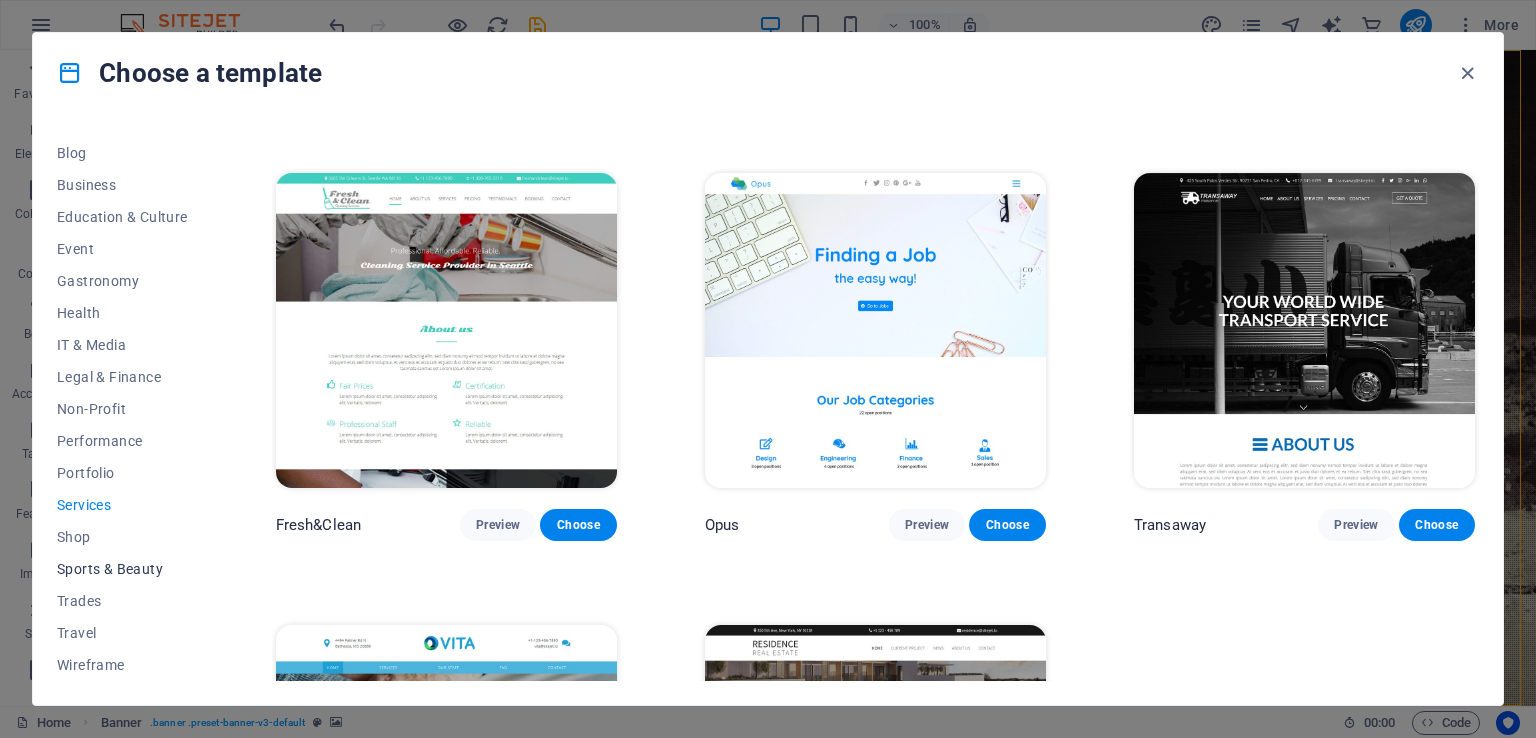 click on "Sports & Beauty" at bounding box center [122, 569] 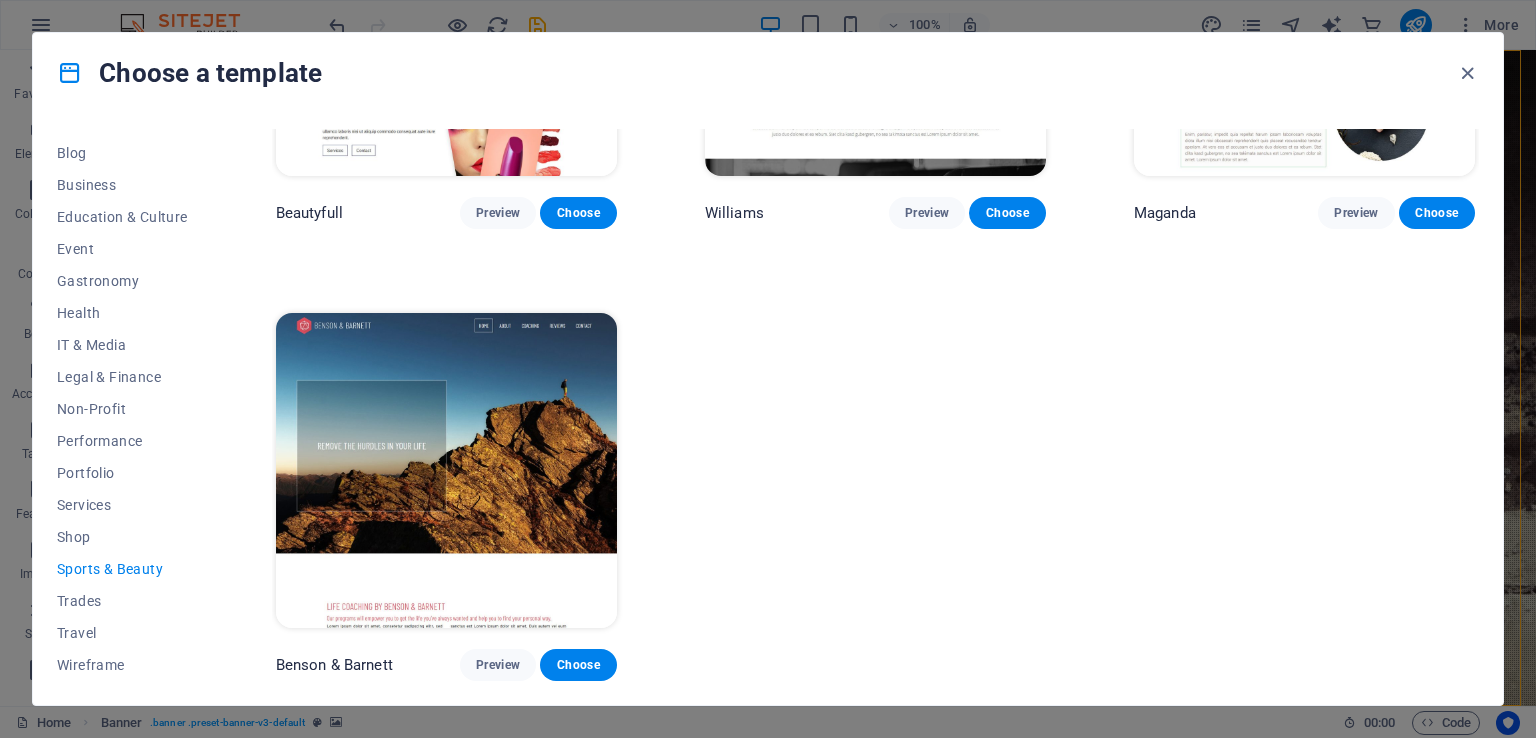scroll, scrollTop: 2064, scrollLeft: 0, axis: vertical 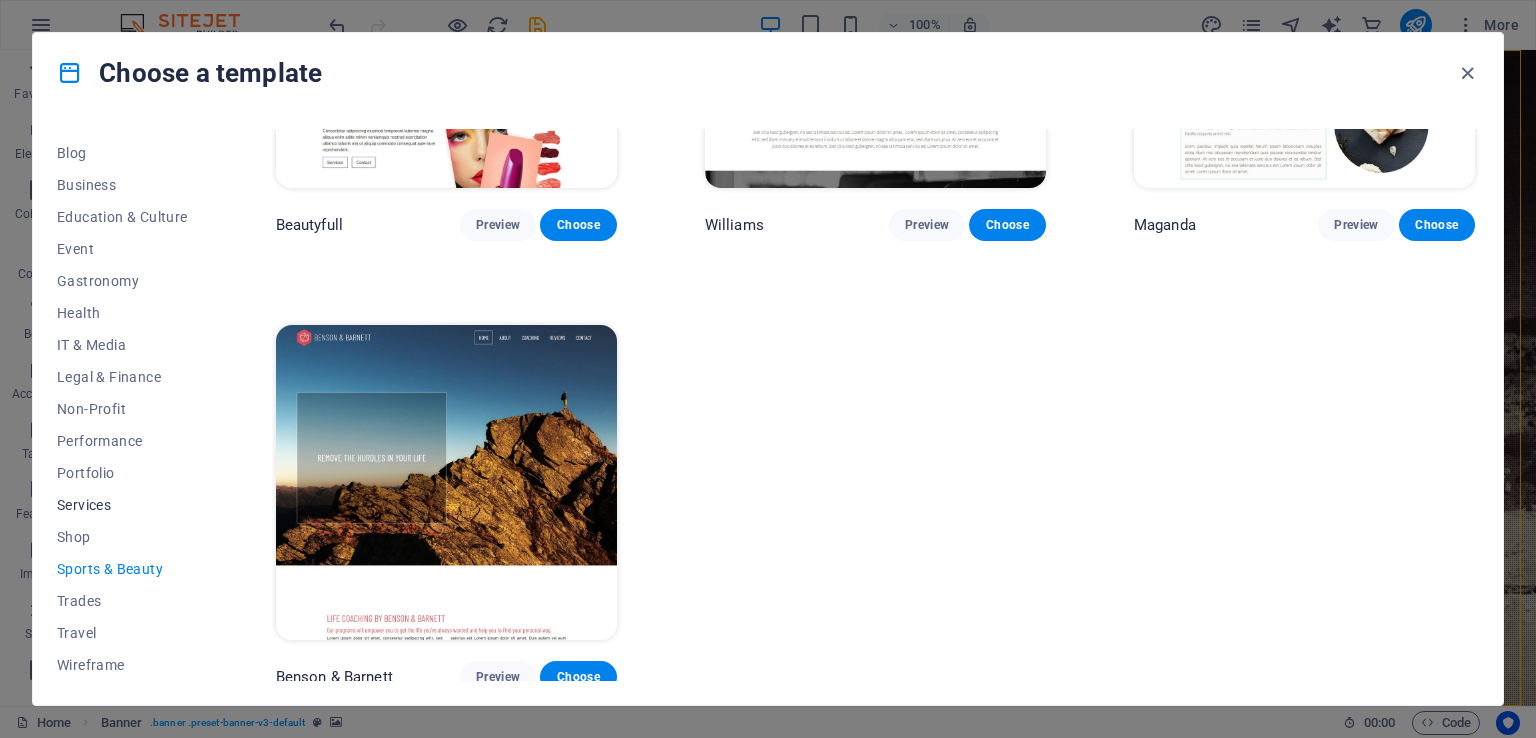 click on "Services" at bounding box center [122, 505] 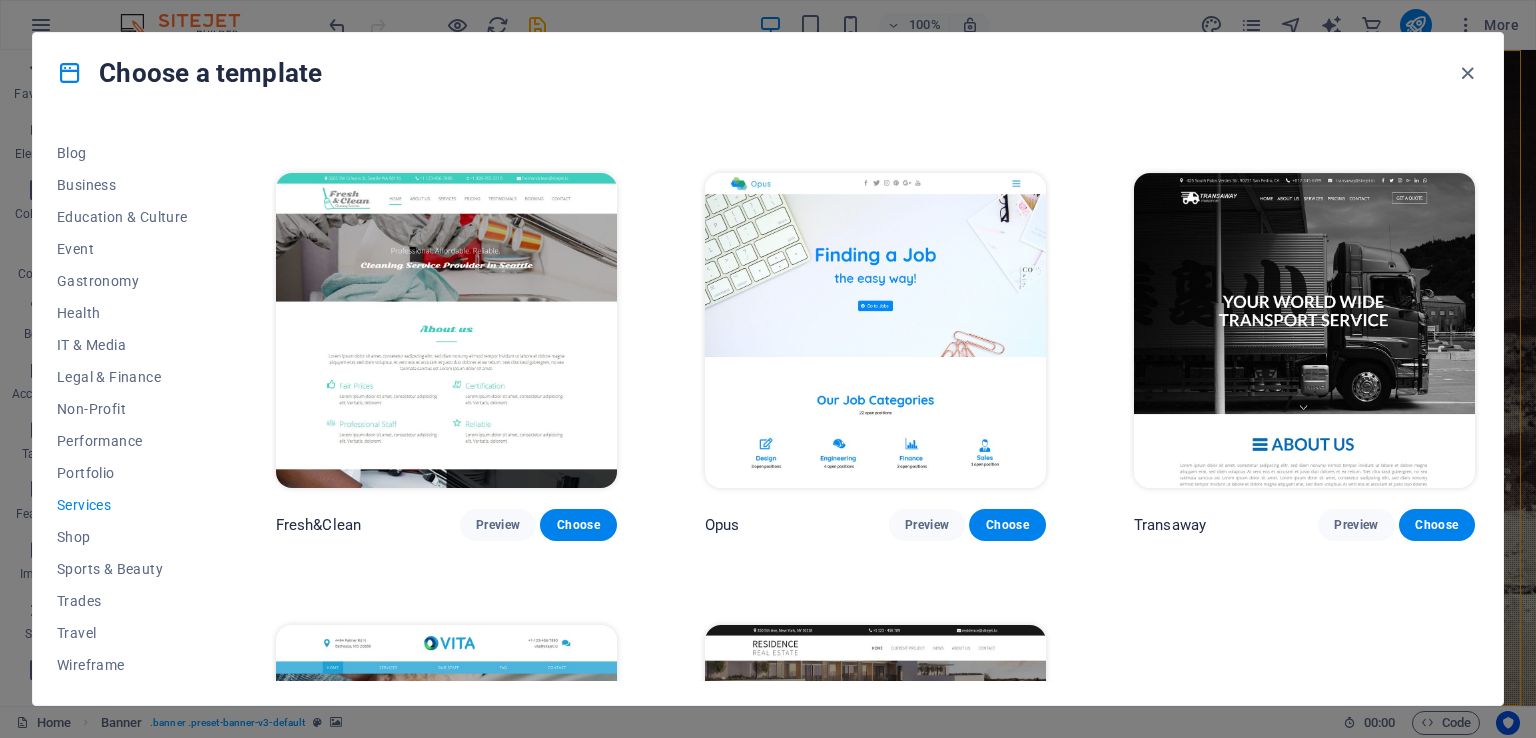 scroll, scrollTop: 2513, scrollLeft: 0, axis: vertical 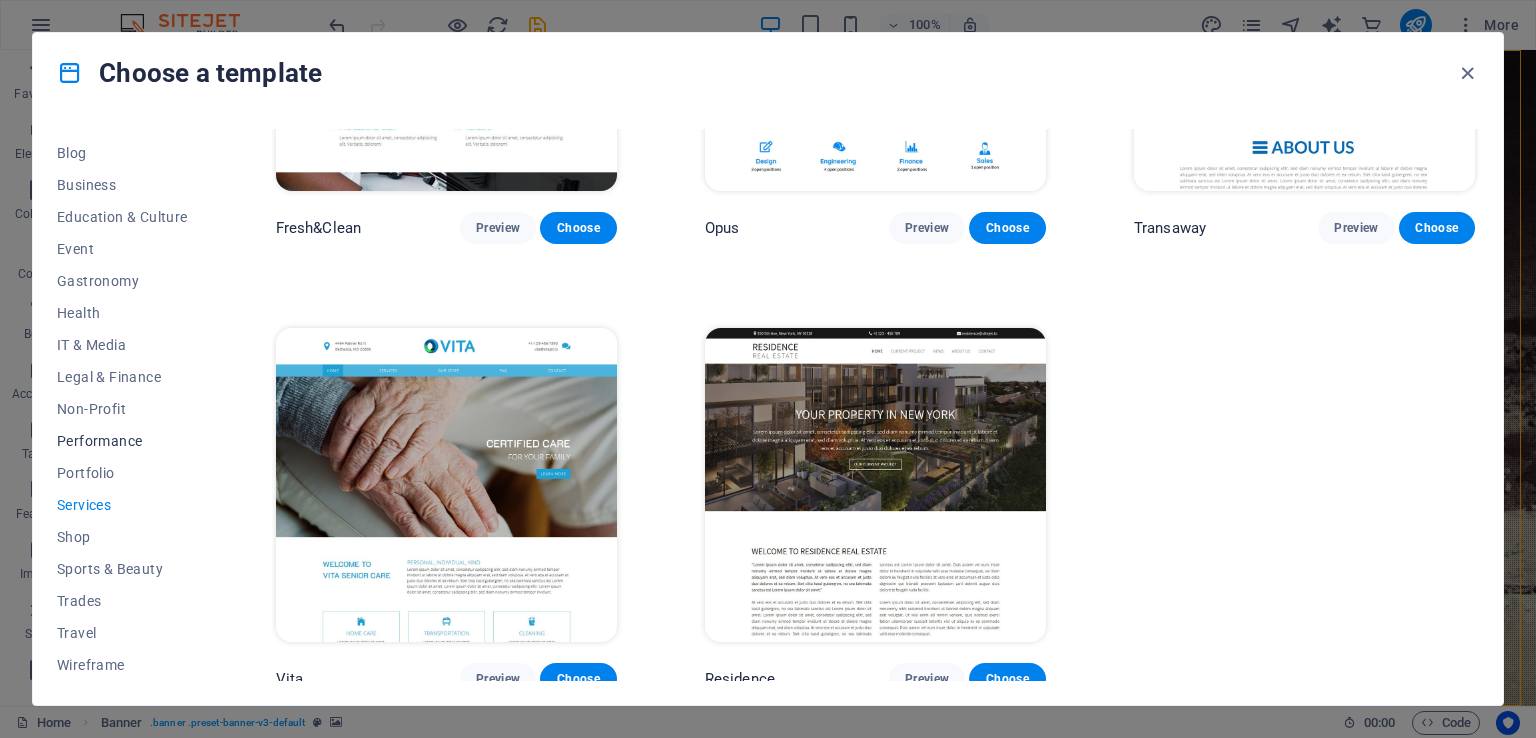 click on "Performance" at bounding box center [122, 441] 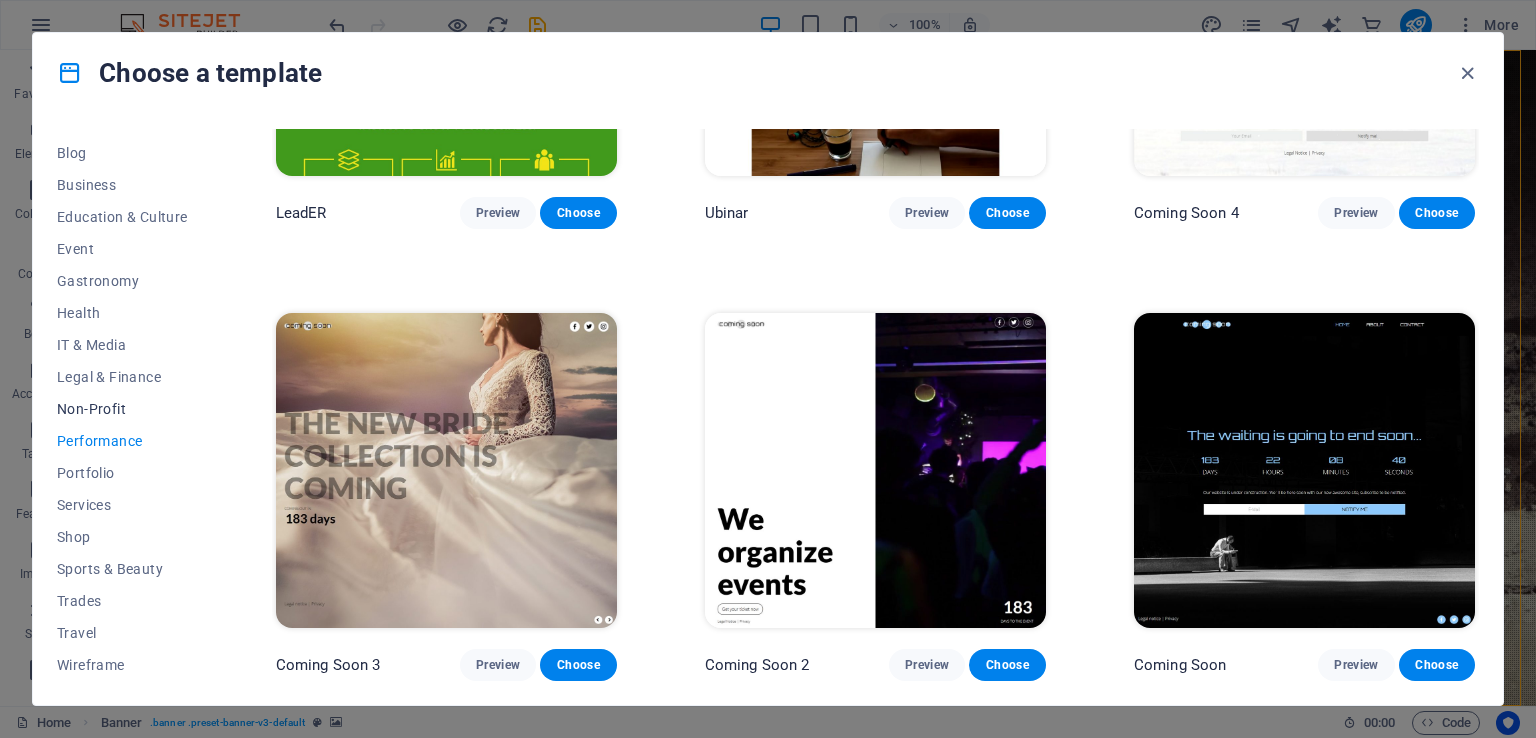 scroll, scrollTop: 2064, scrollLeft: 0, axis: vertical 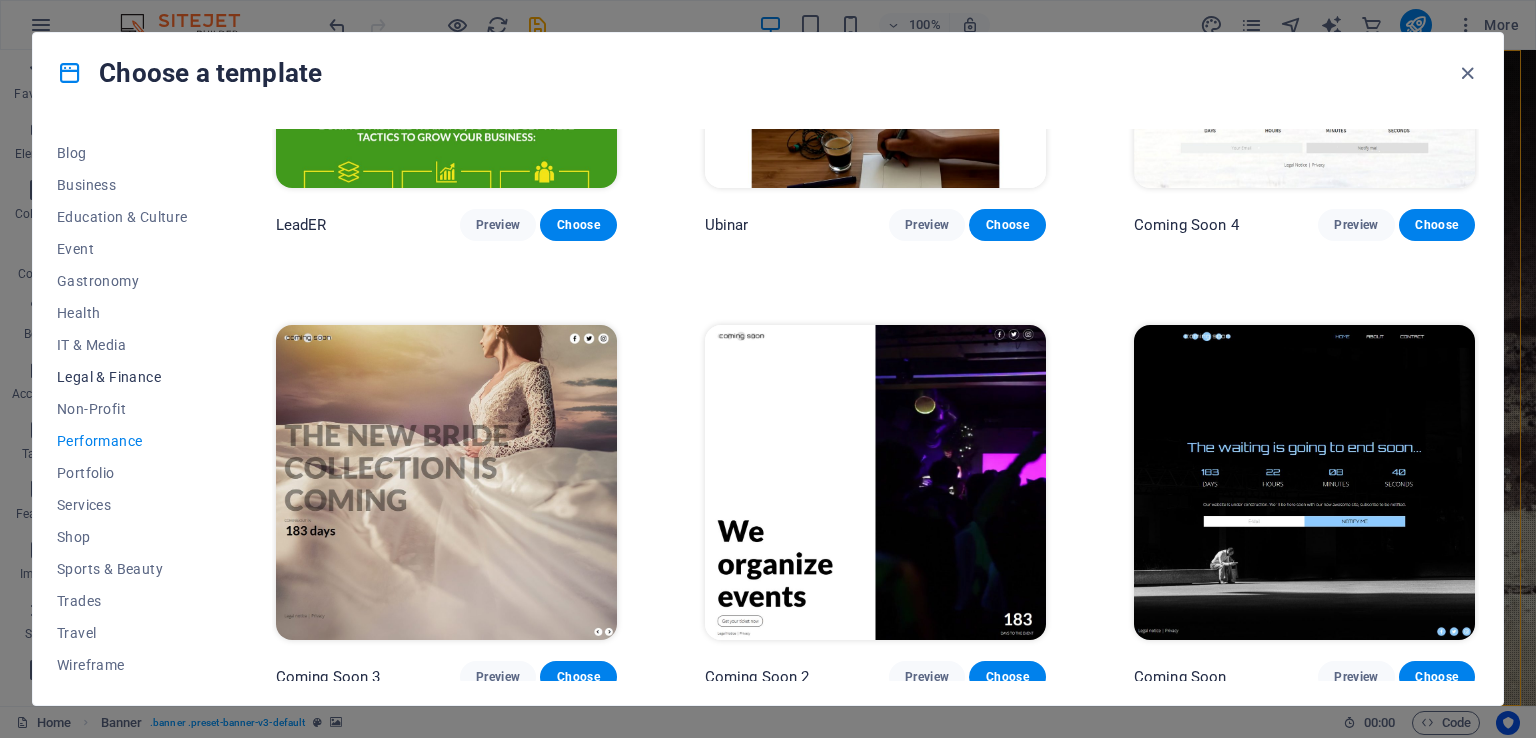 click on "Legal & Finance" at bounding box center [122, 377] 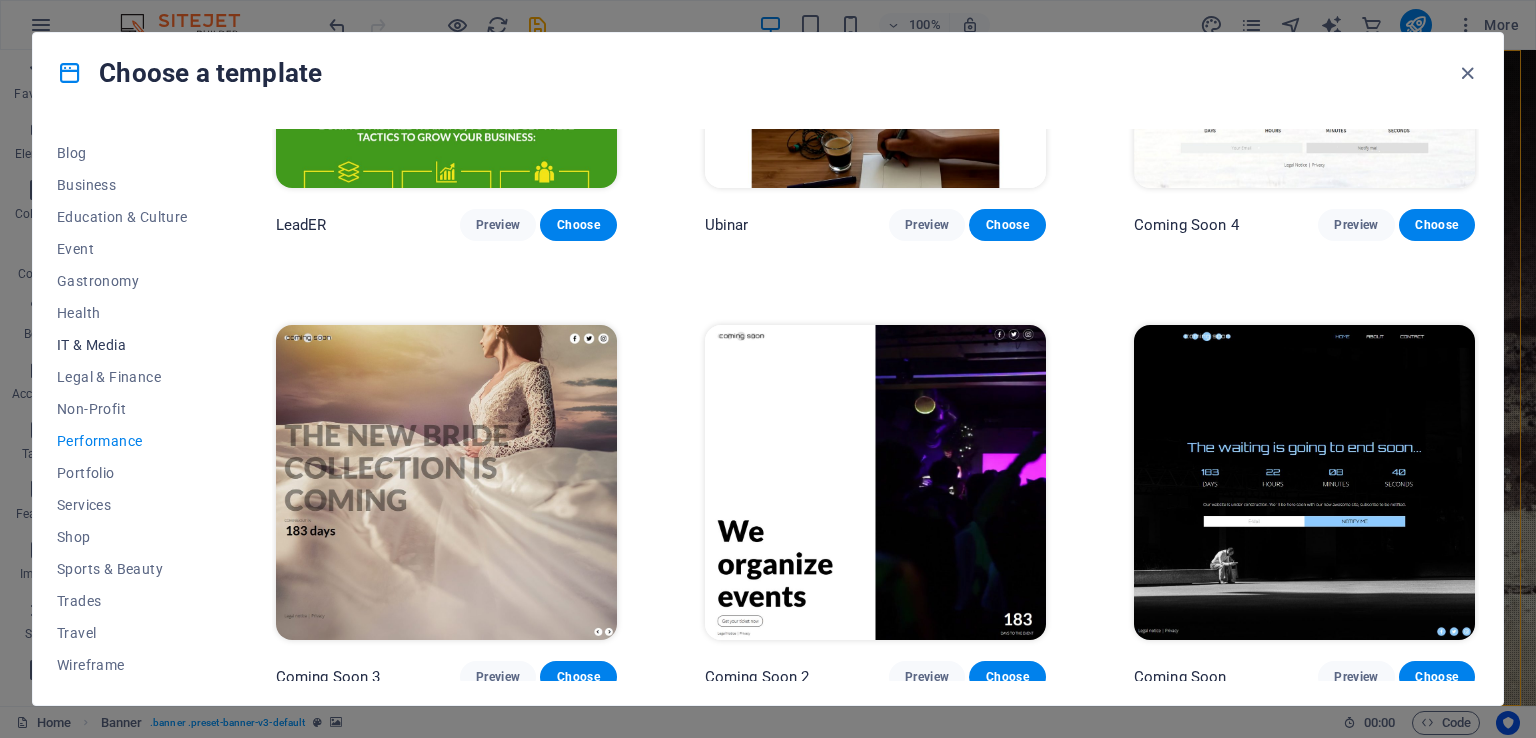 scroll, scrollTop: 0, scrollLeft: 0, axis: both 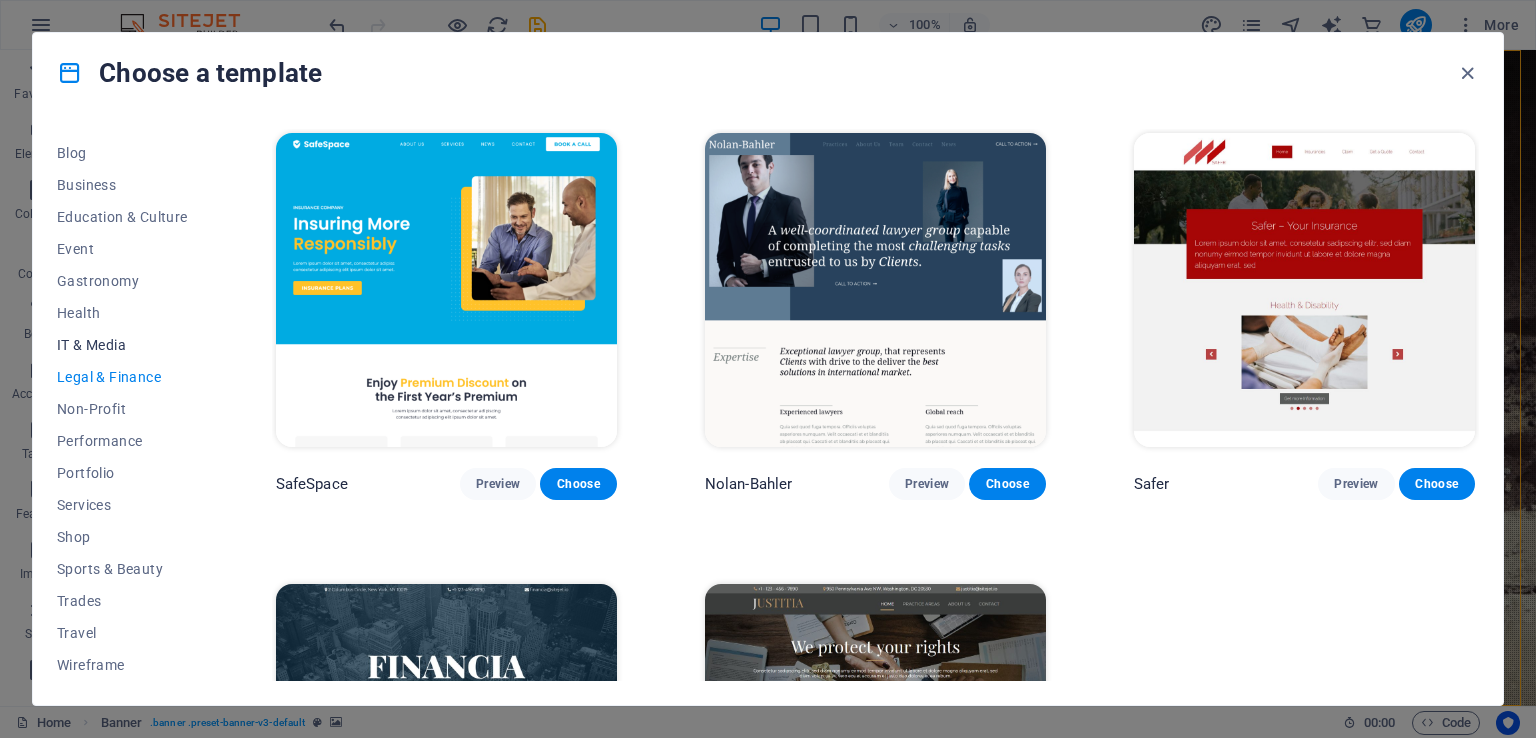 click on "IT & Media" at bounding box center (122, 345) 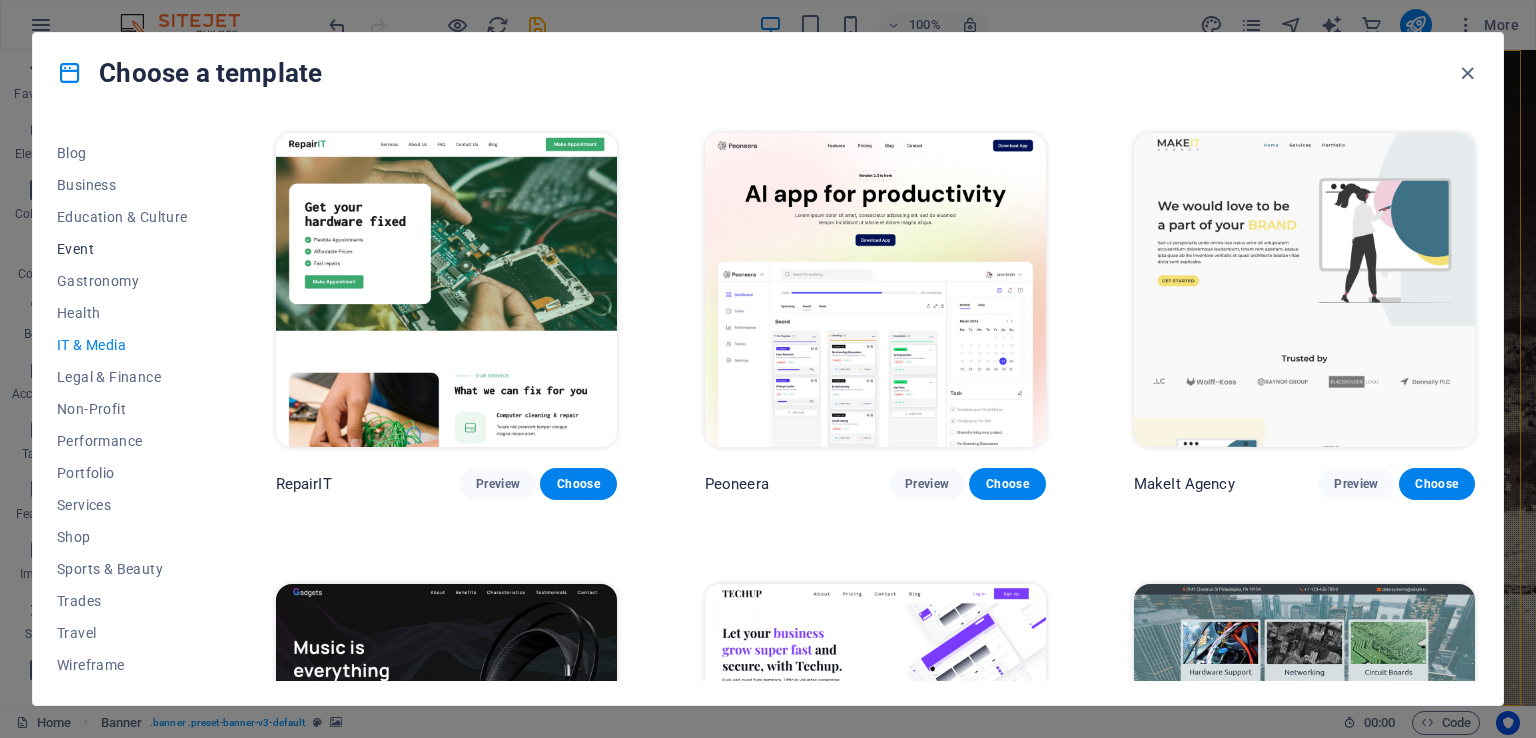click on "Event" at bounding box center [122, 249] 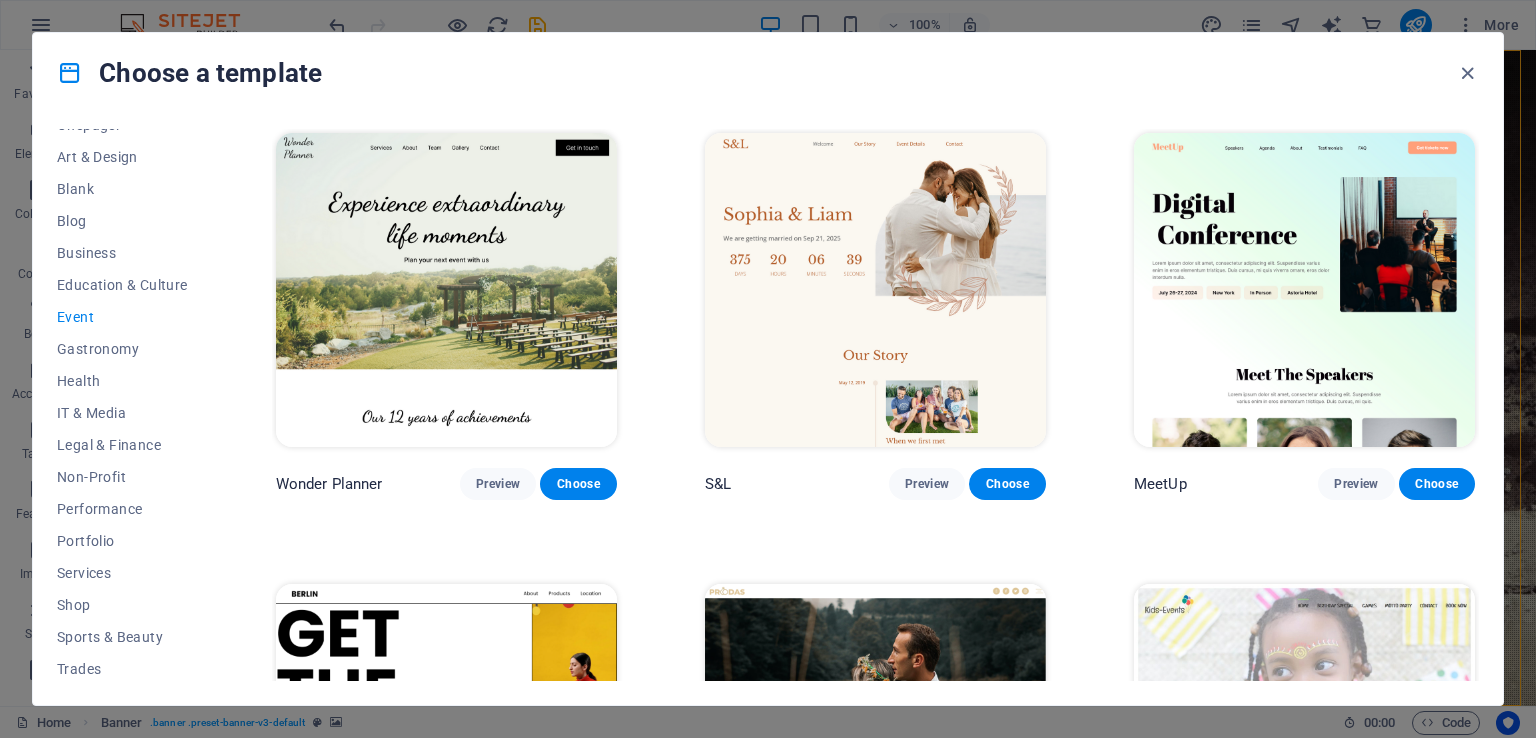 scroll, scrollTop: 180, scrollLeft: 0, axis: vertical 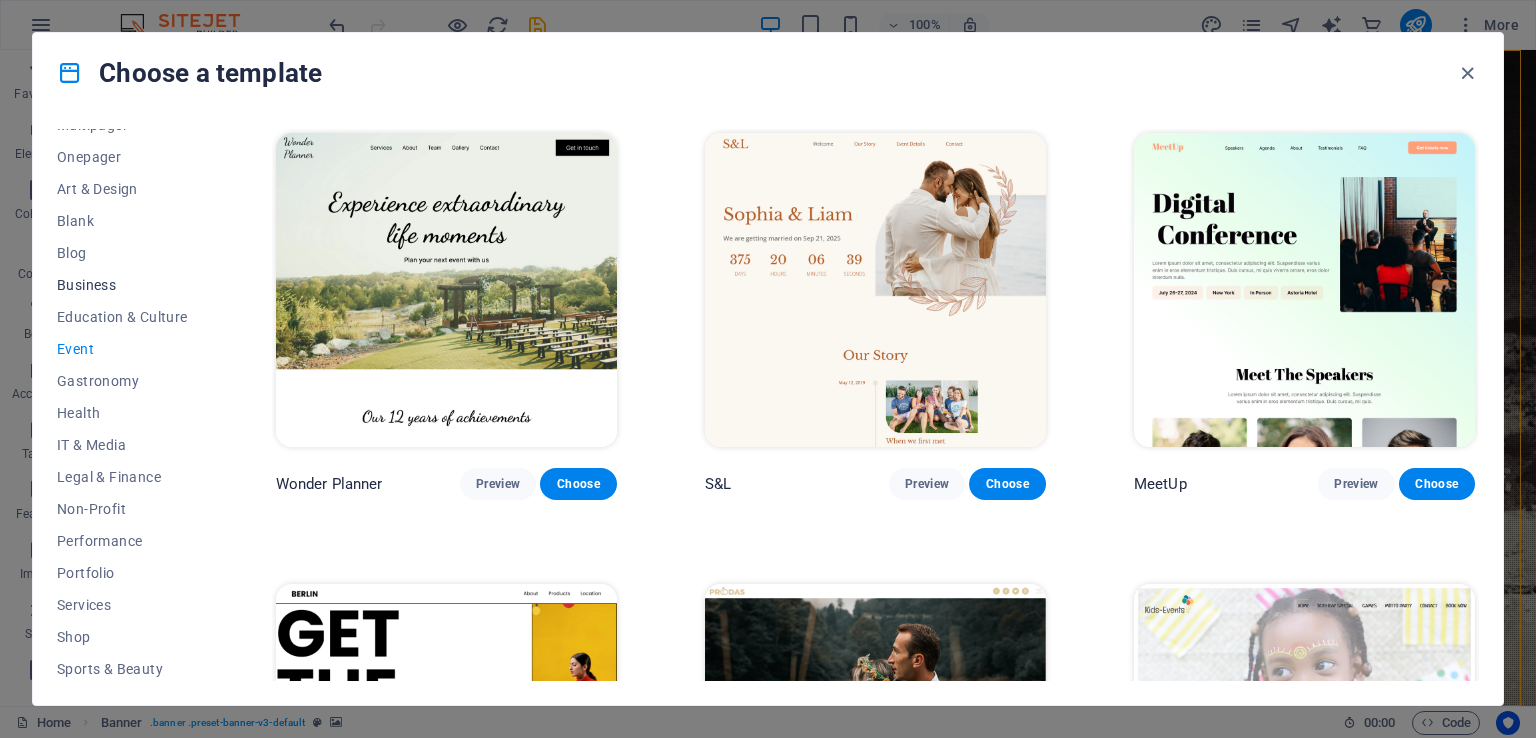 click on "Business" at bounding box center (122, 285) 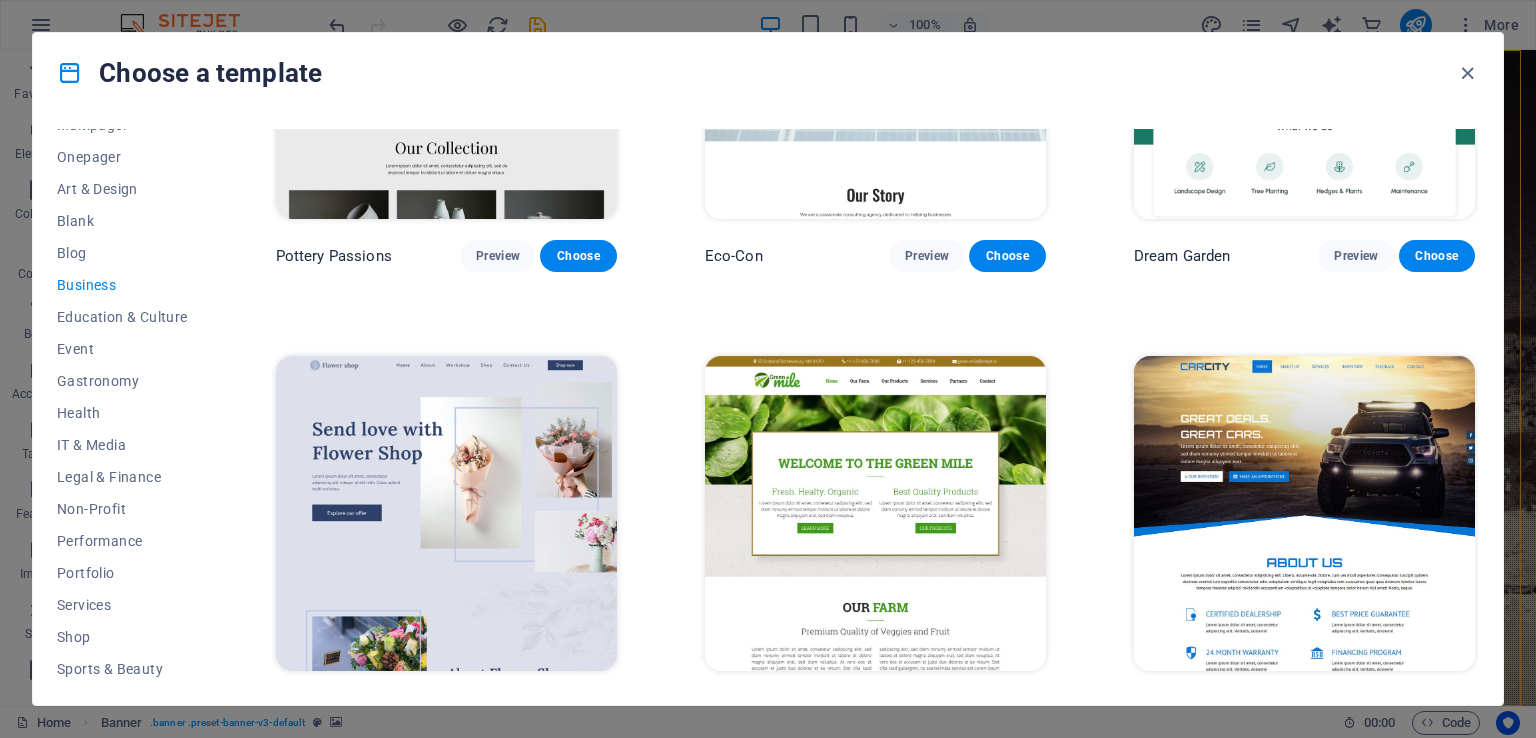 scroll, scrollTop: 216, scrollLeft: 0, axis: vertical 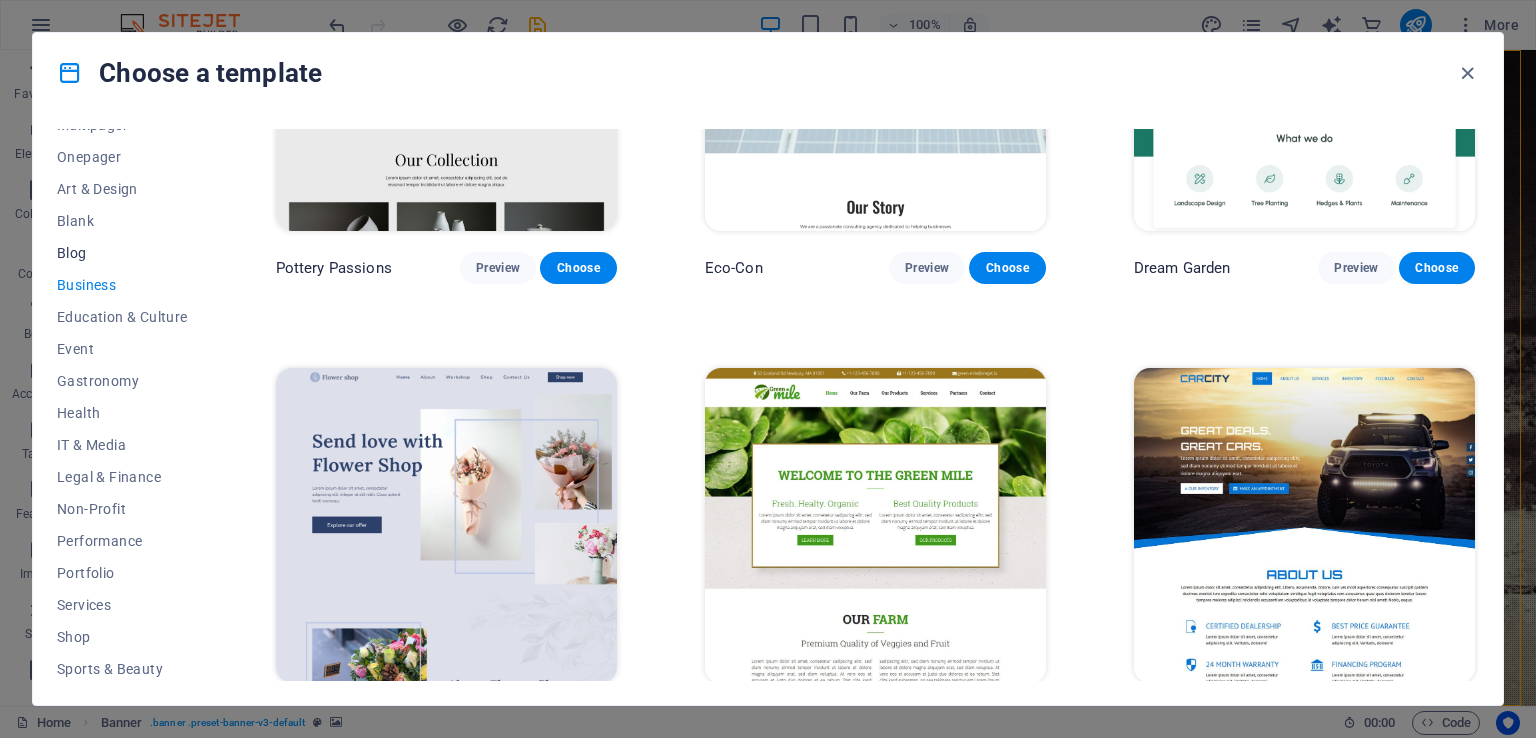 click on "Blog" at bounding box center [122, 253] 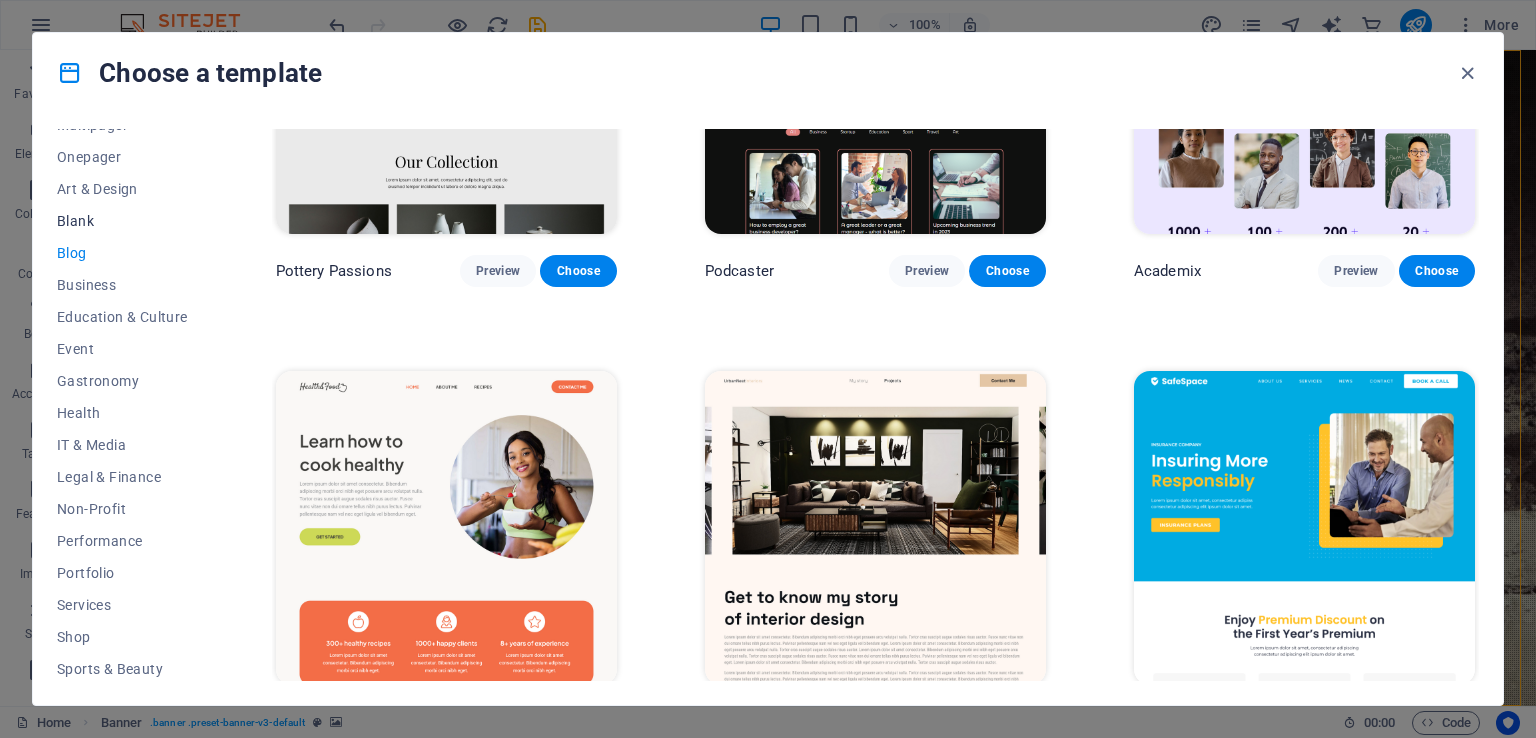 click on "Blank" at bounding box center (122, 221) 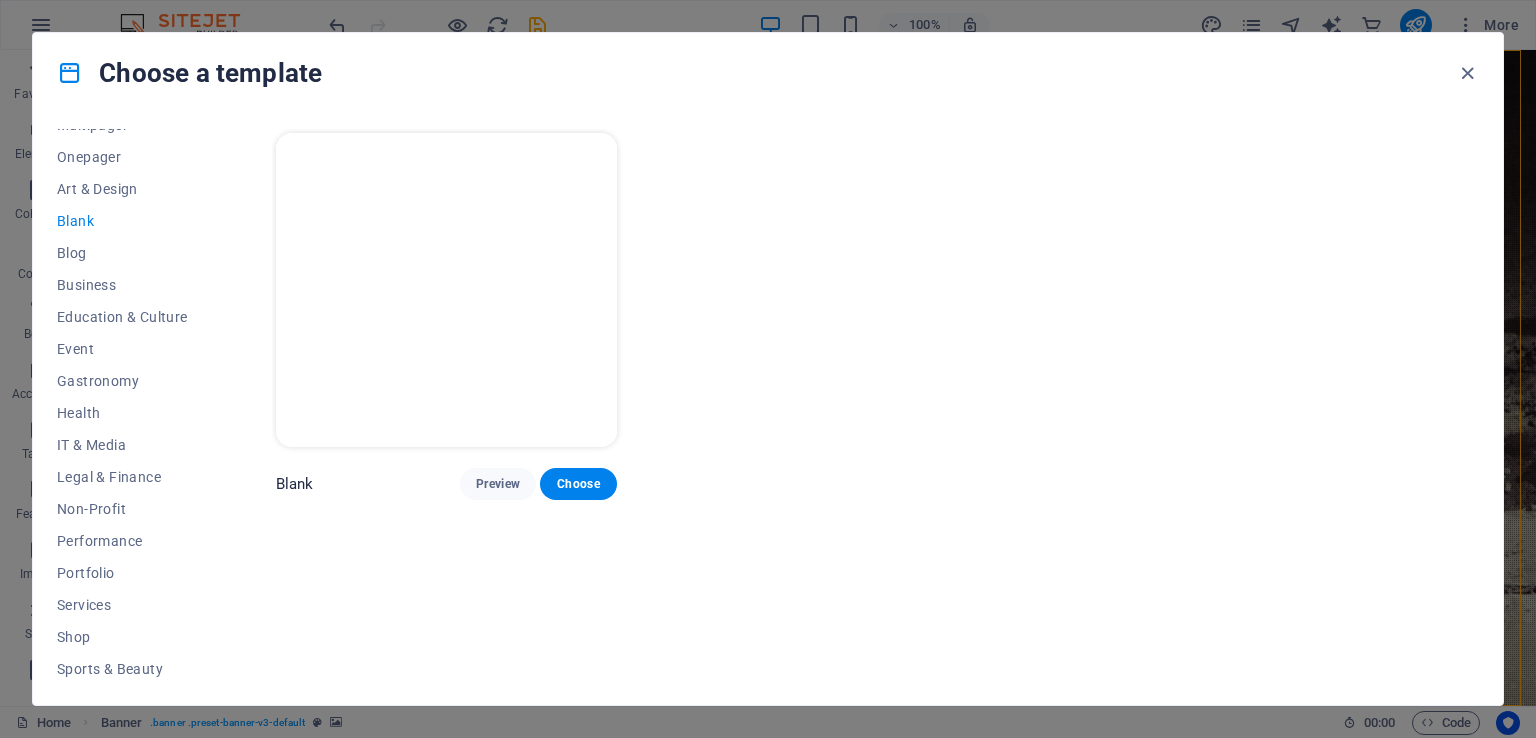 scroll, scrollTop: 0, scrollLeft: 0, axis: both 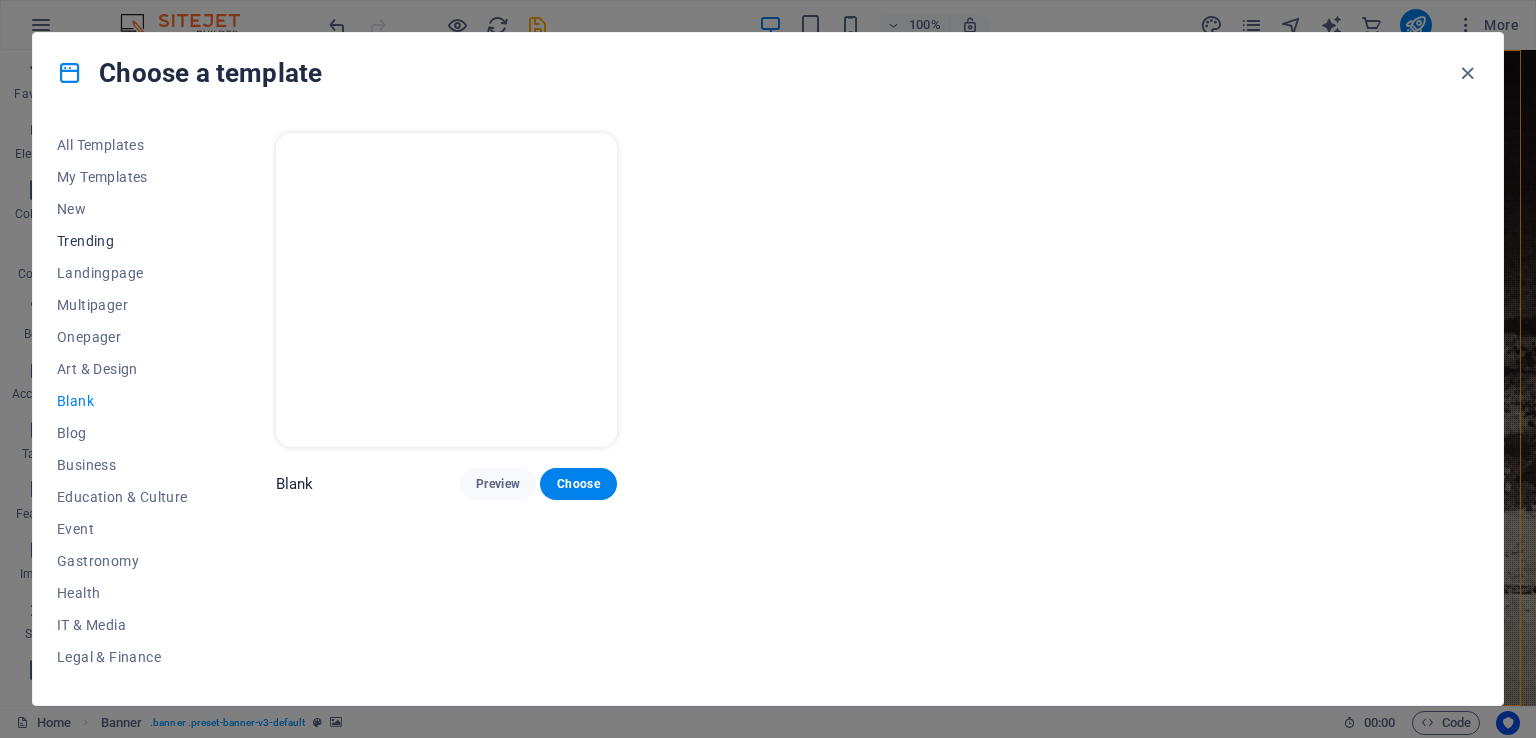 click on "Trending" at bounding box center (122, 241) 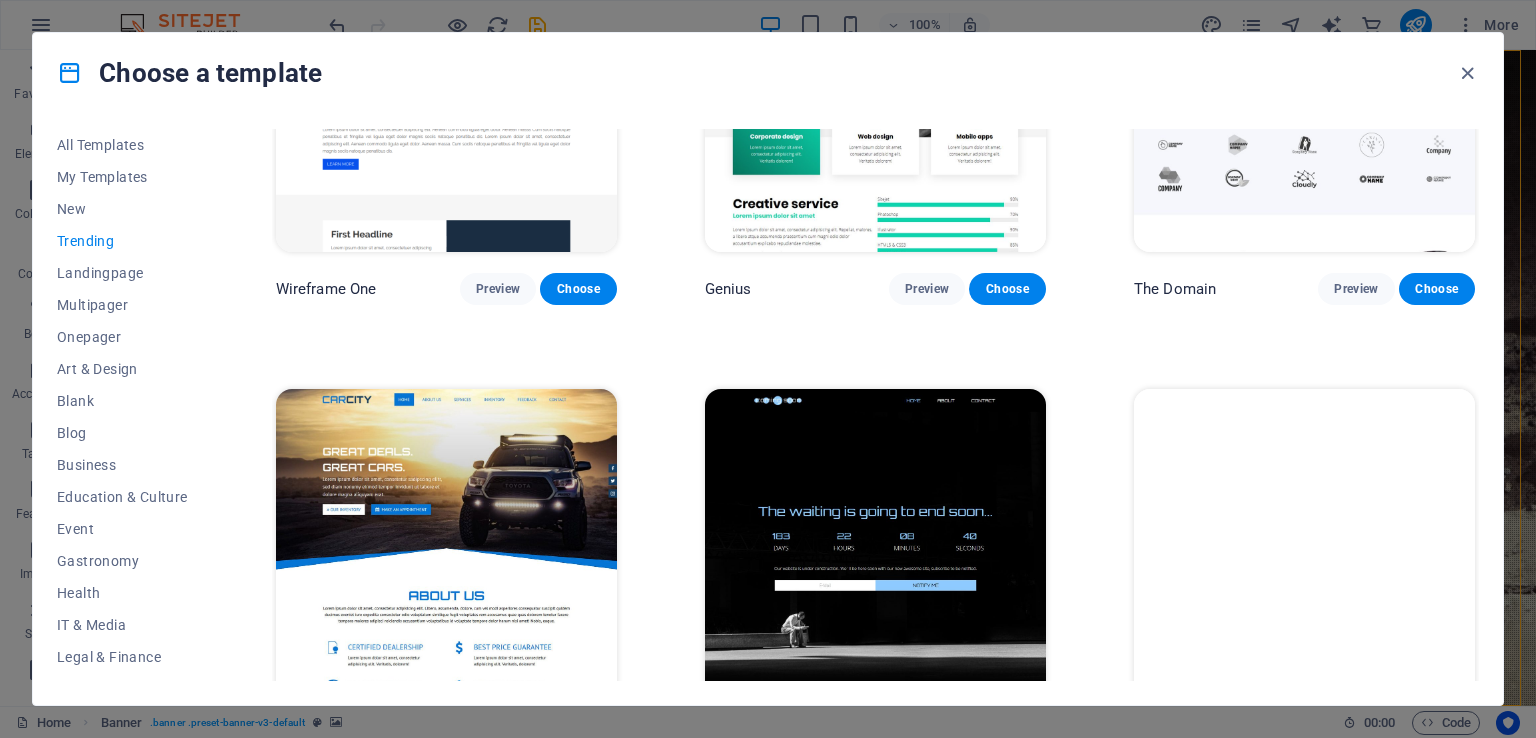 scroll, scrollTop: 2064, scrollLeft: 0, axis: vertical 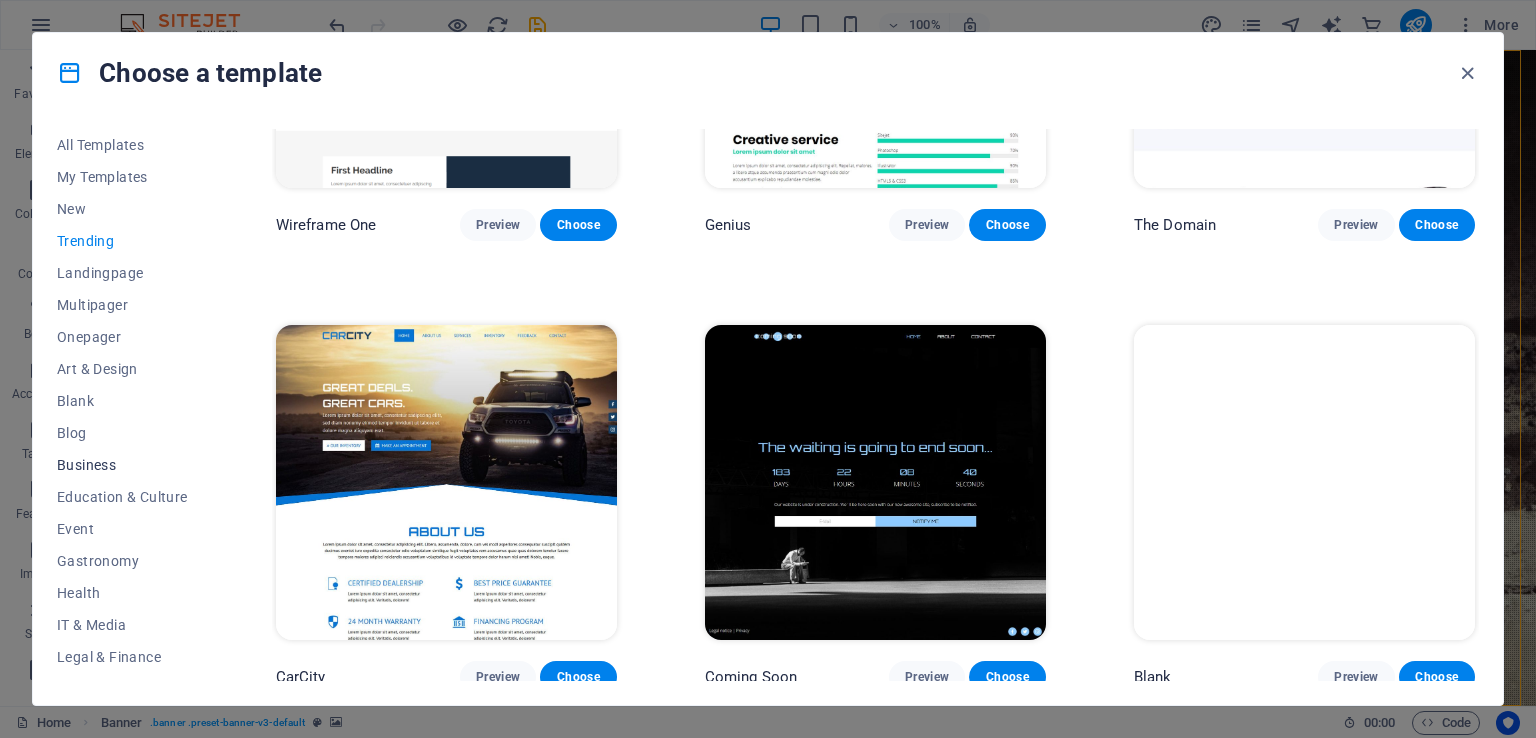 click on "Business" at bounding box center (122, 465) 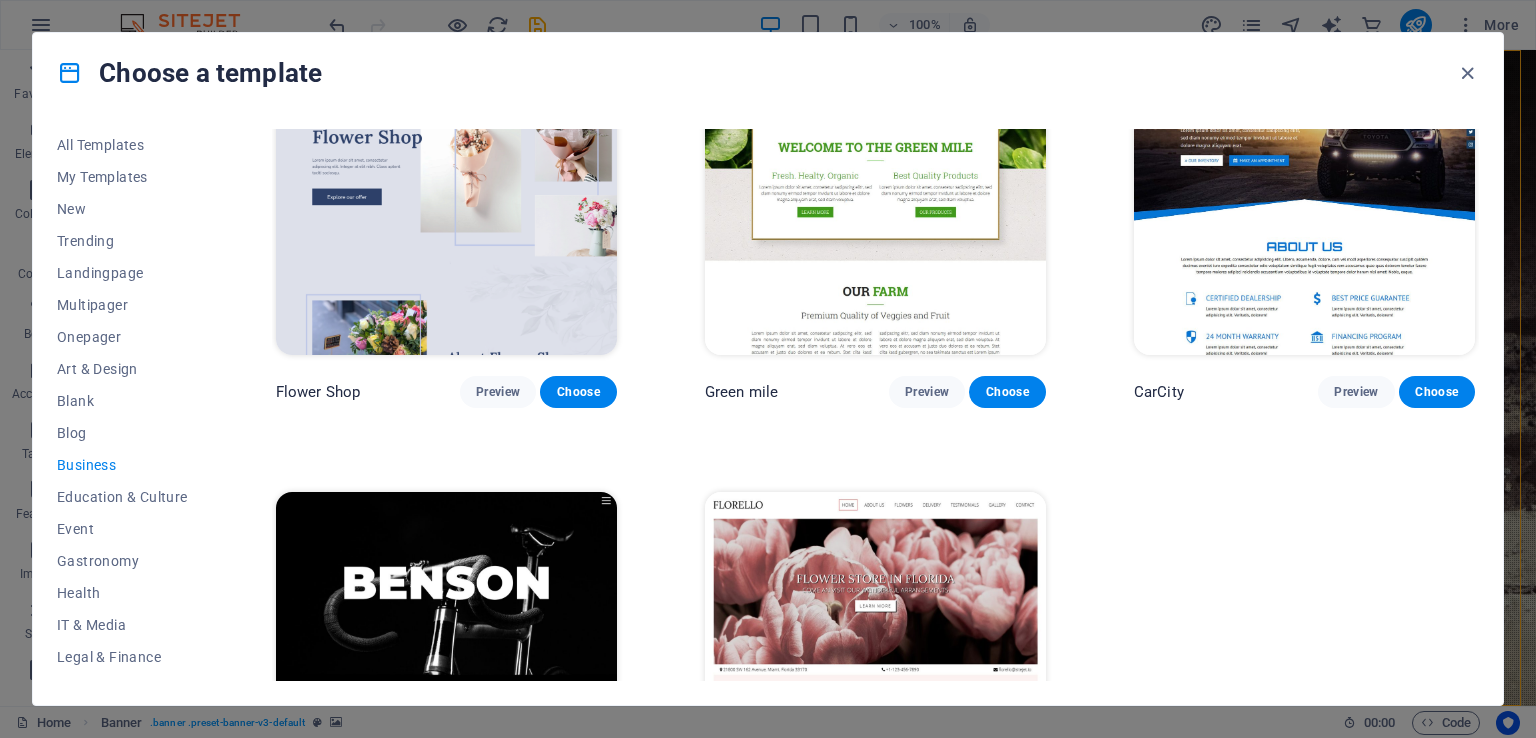 scroll, scrollTop: 316, scrollLeft: 0, axis: vertical 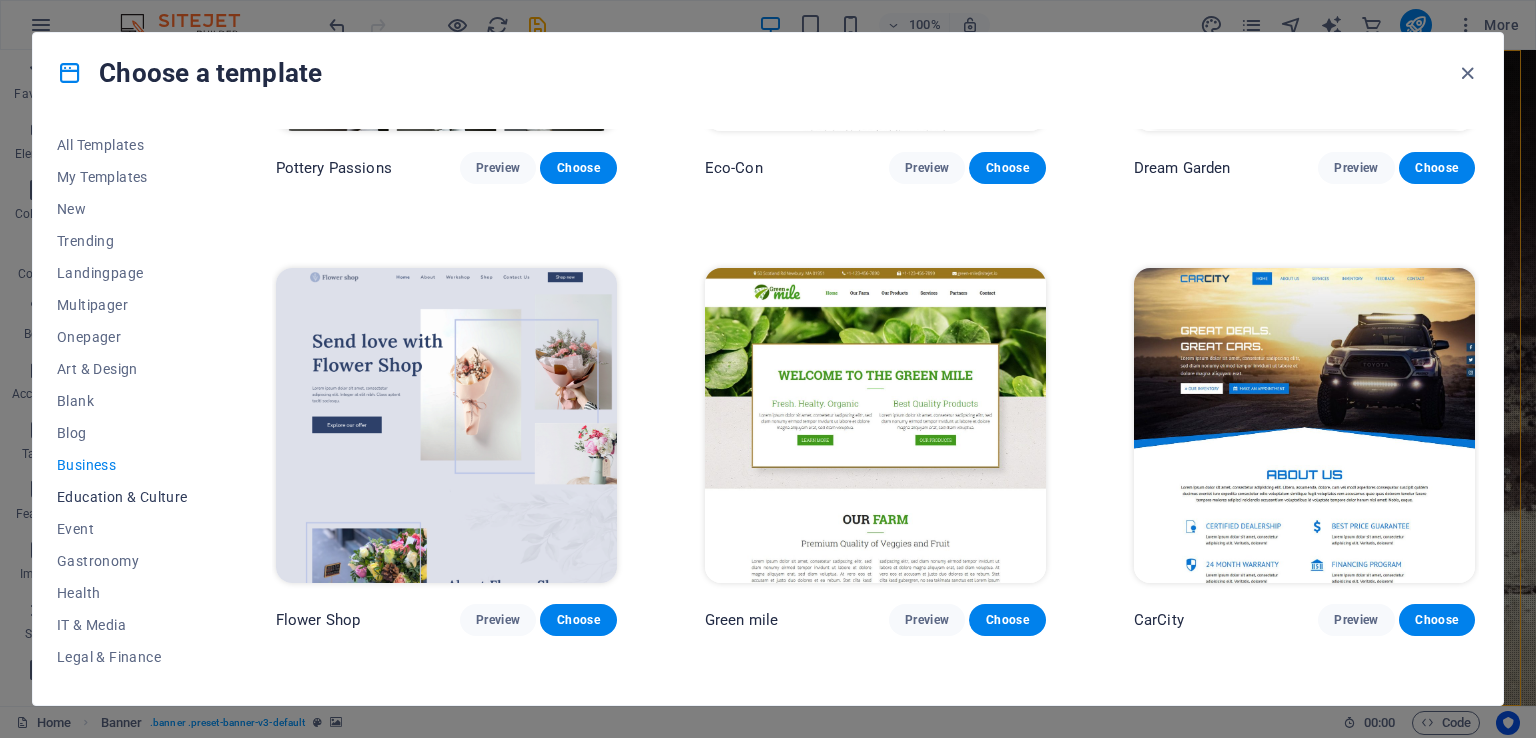 click on "Education & Culture" at bounding box center [122, 497] 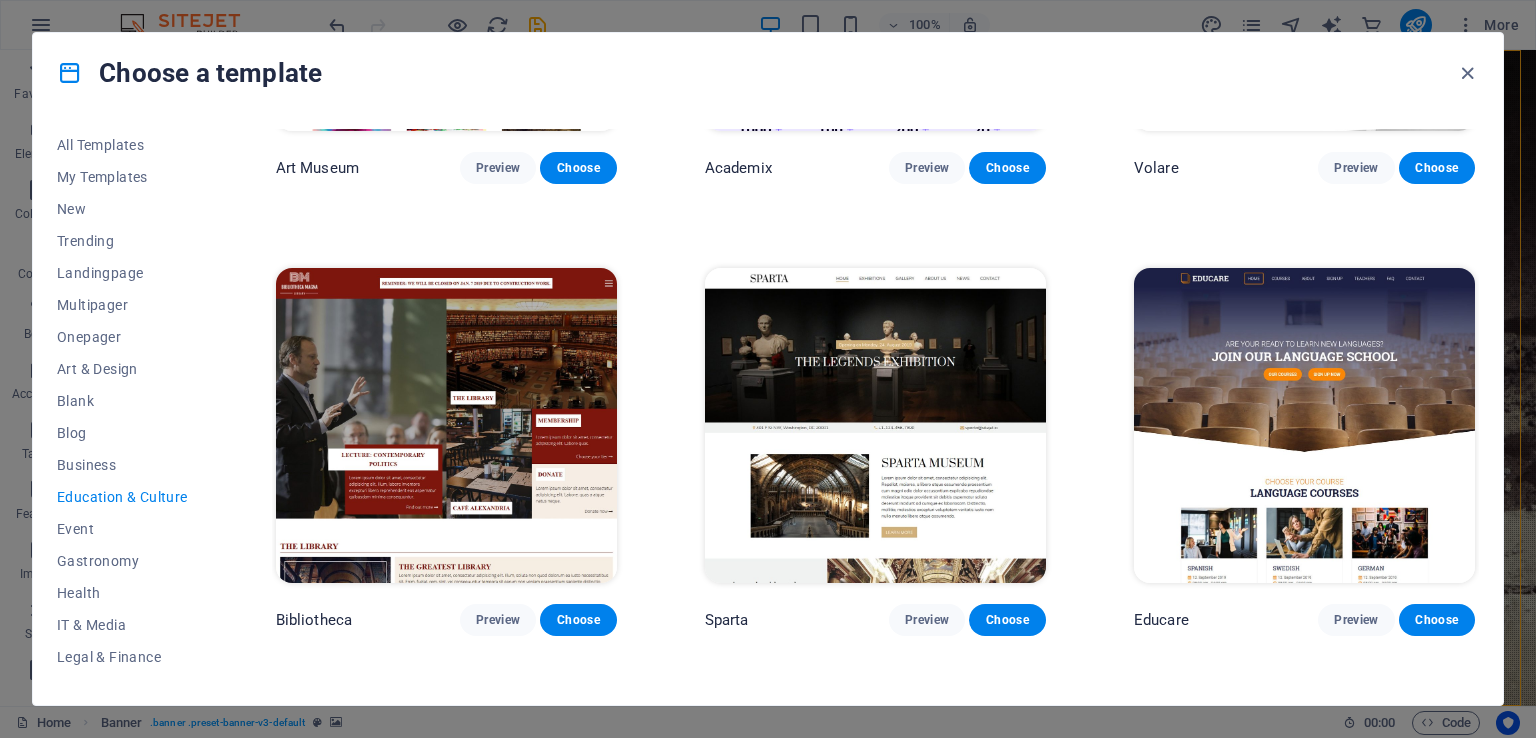 scroll, scrollTop: 316, scrollLeft: 0, axis: vertical 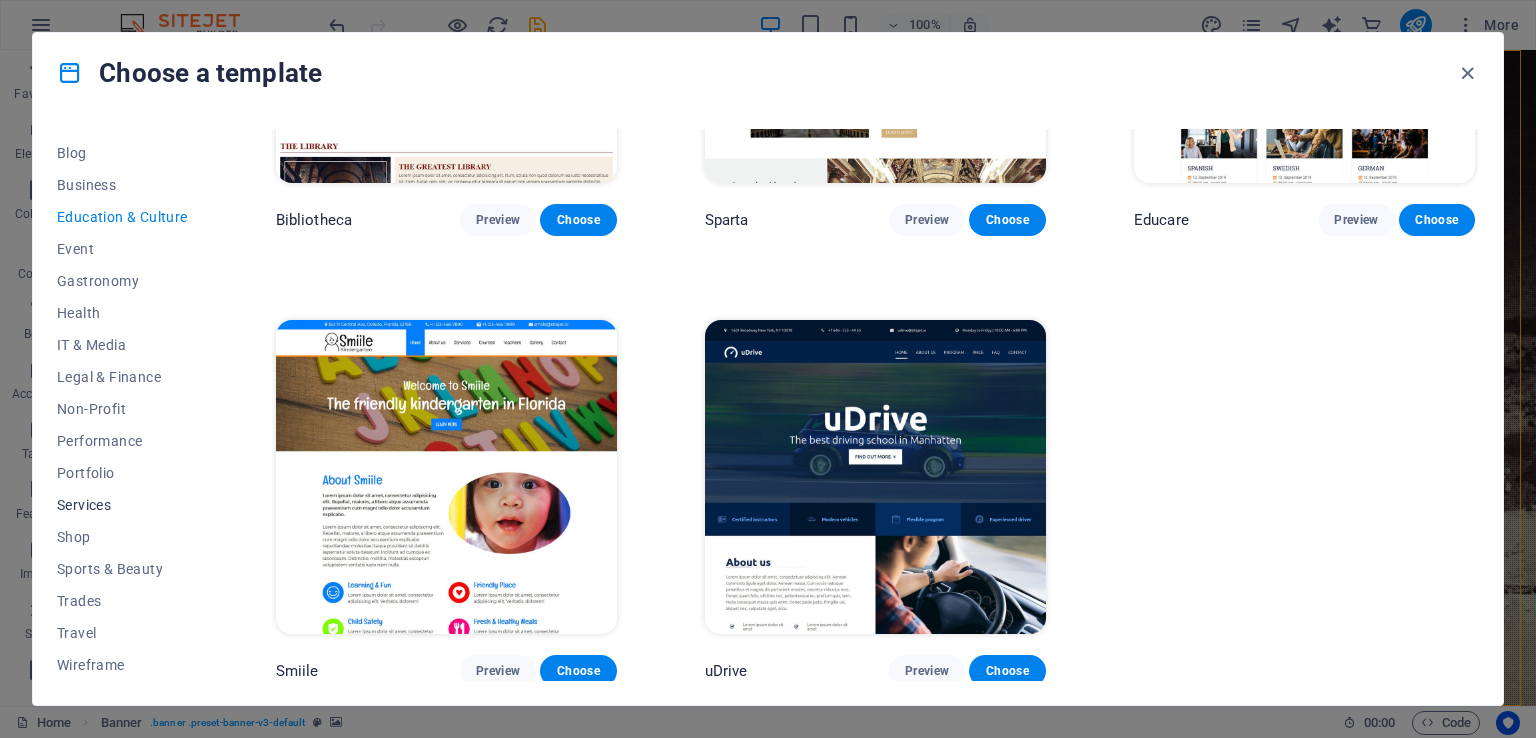click on "Services" at bounding box center [122, 505] 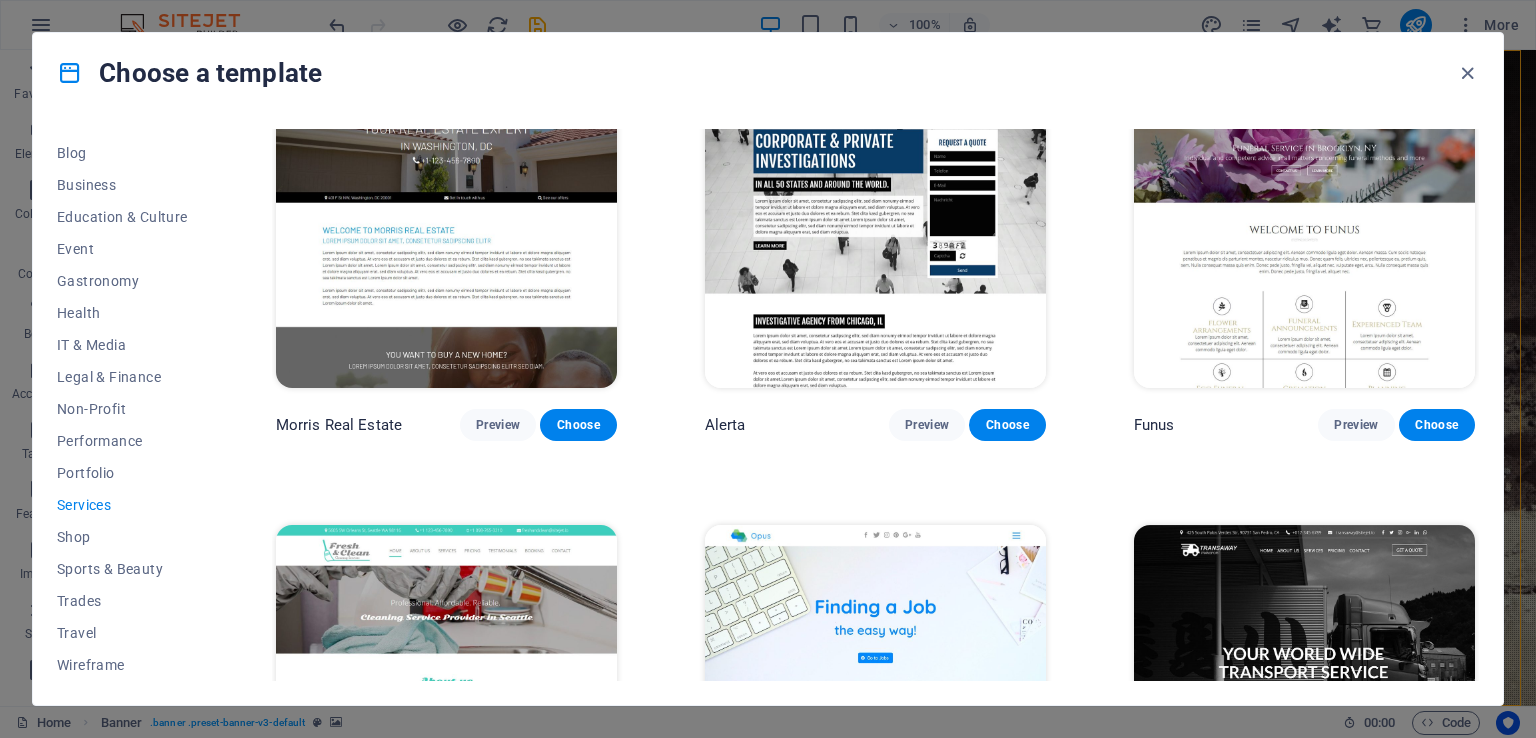scroll, scrollTop: 2116, scrollLeft: 0, axis: vertical 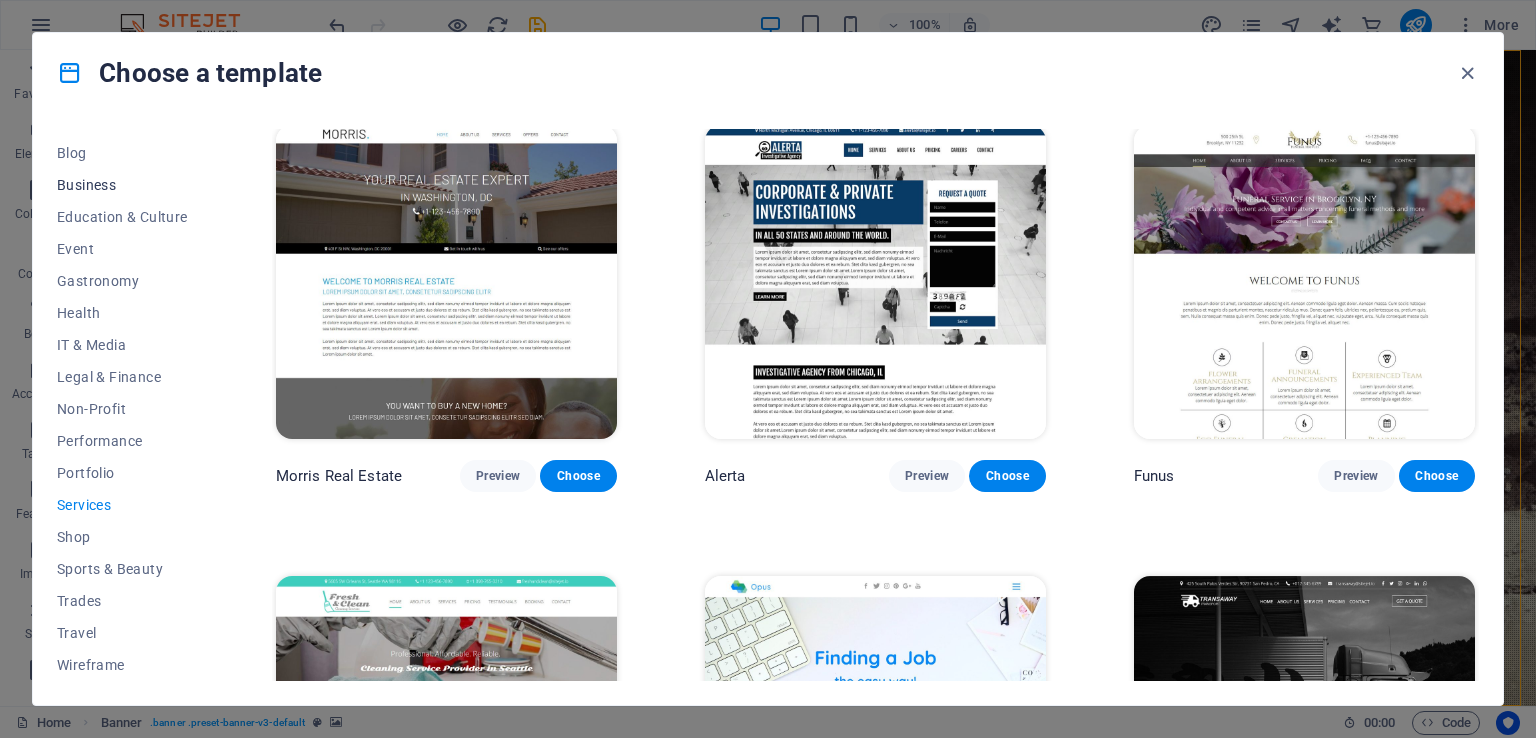 click on "Business" at bounding box center [122, 185] 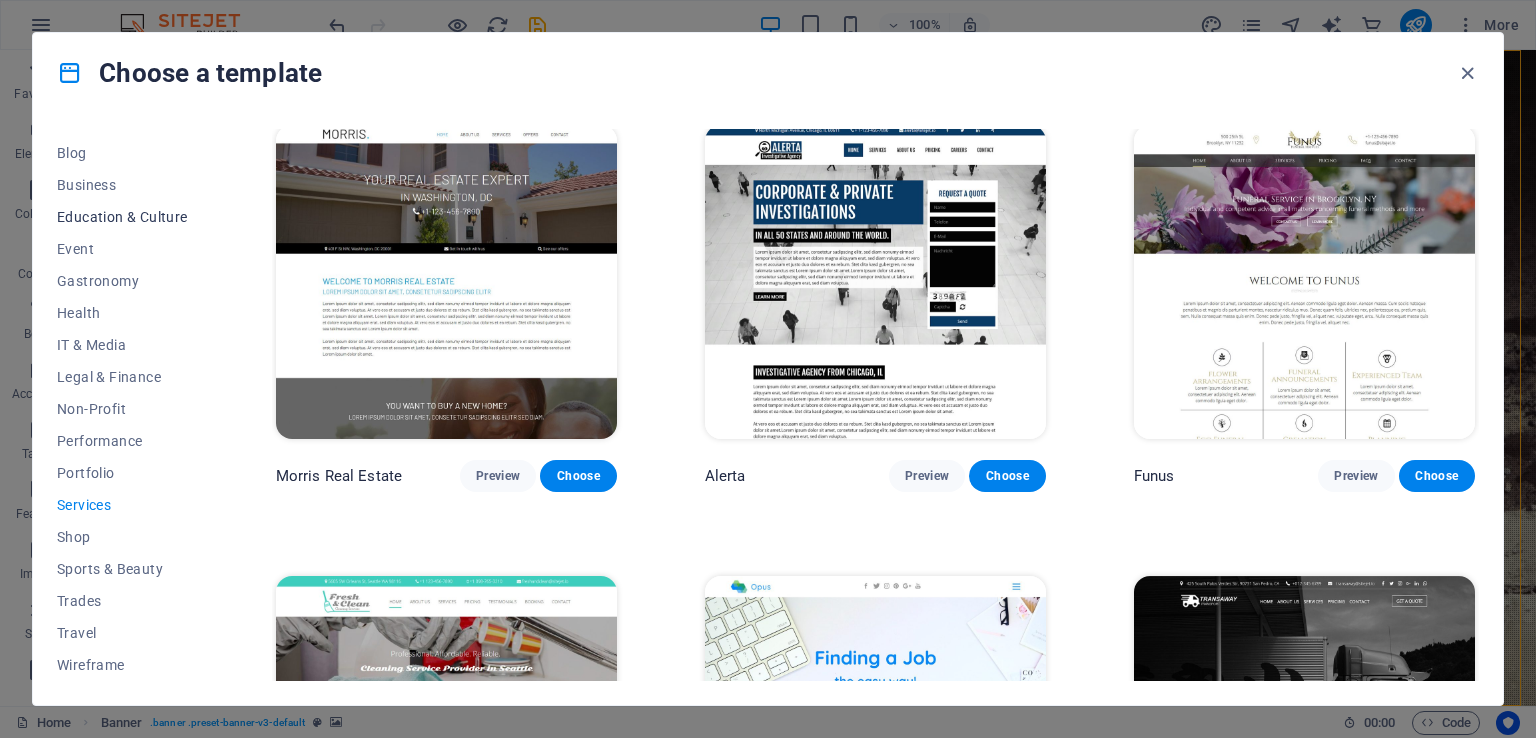 scroll, scrollTop: 0, scrollLeft: 0, axis: both 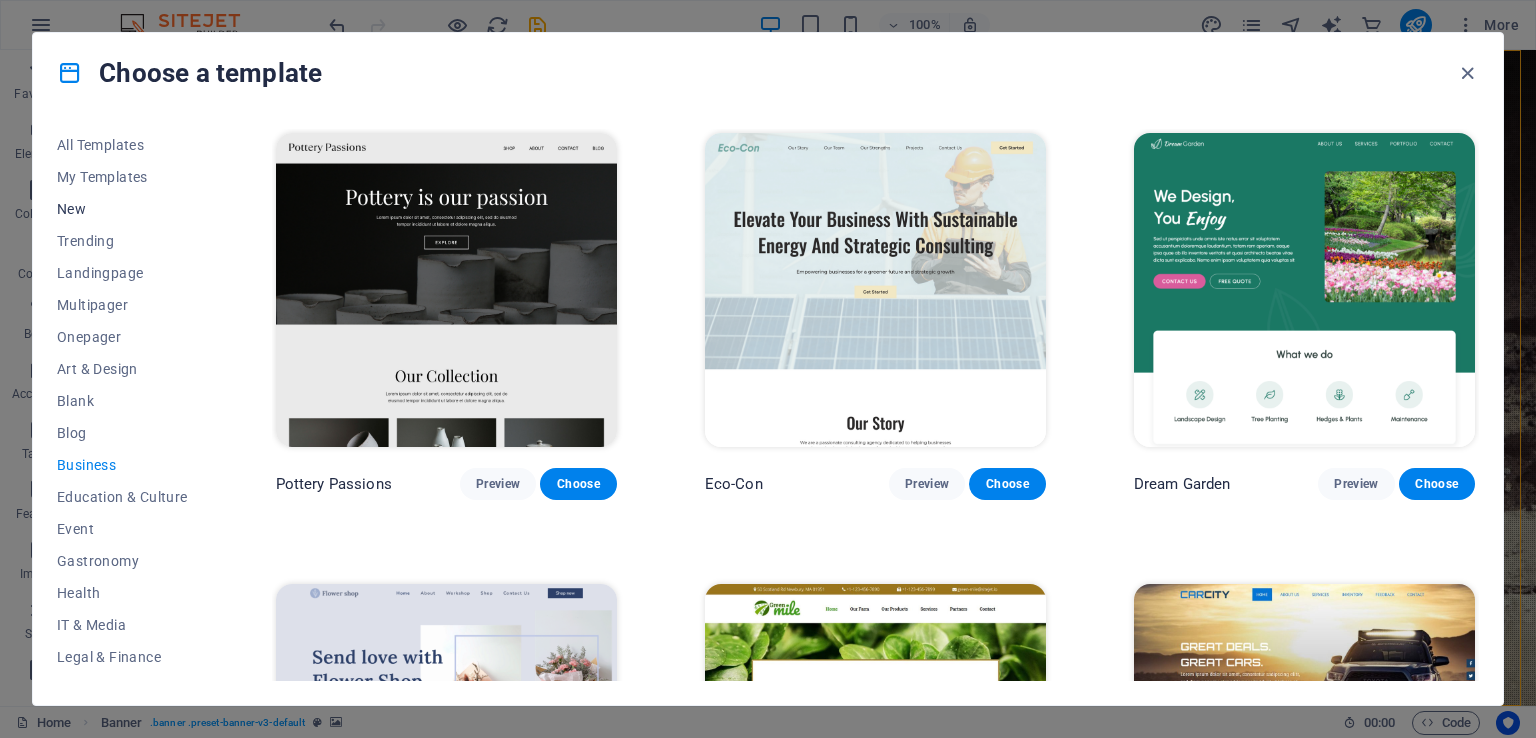 click on "New" at bounding box center [122, 209] 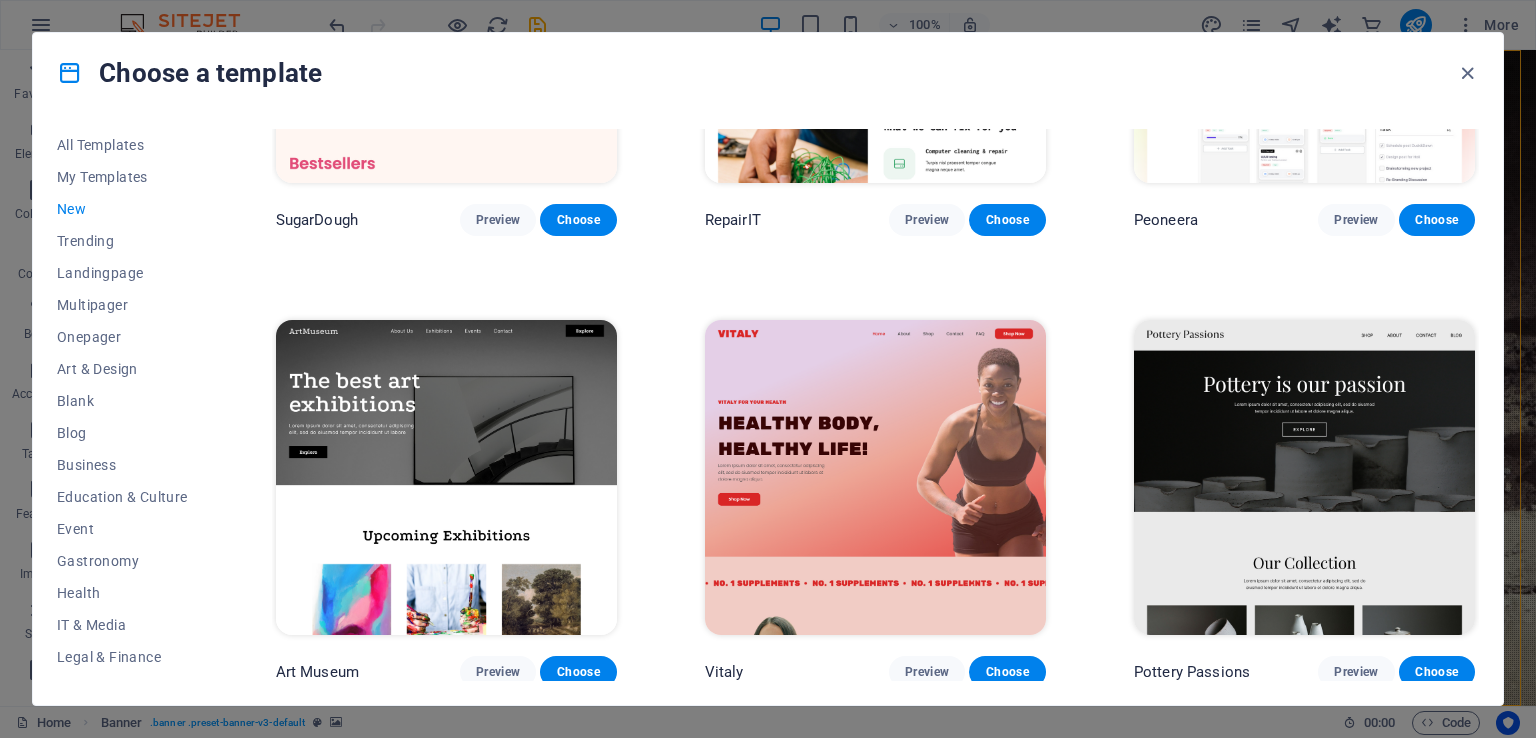 scroll, scrollTop: 0, scrollLeft: 0, axis: both 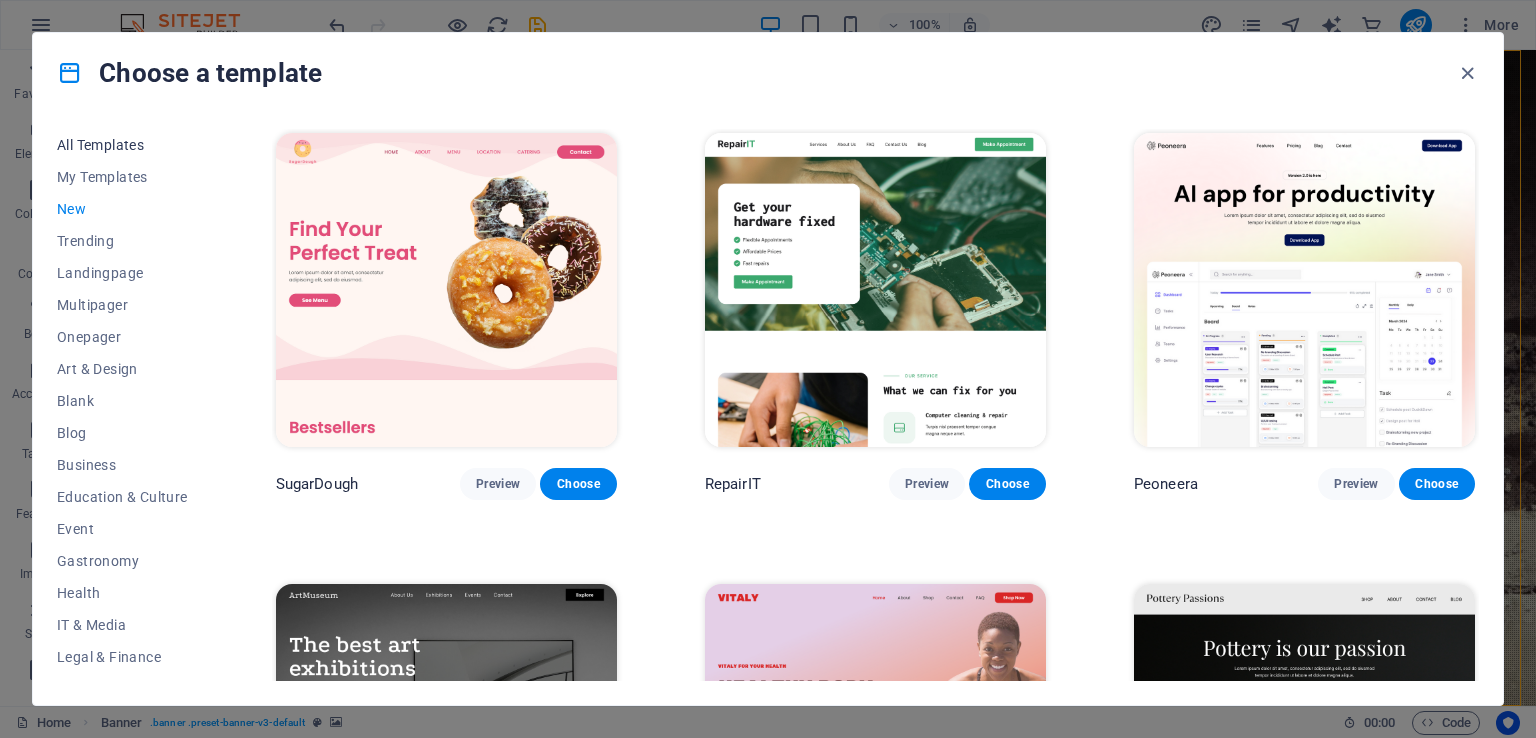 click on "All Templates" at bounding box center [122, 145] 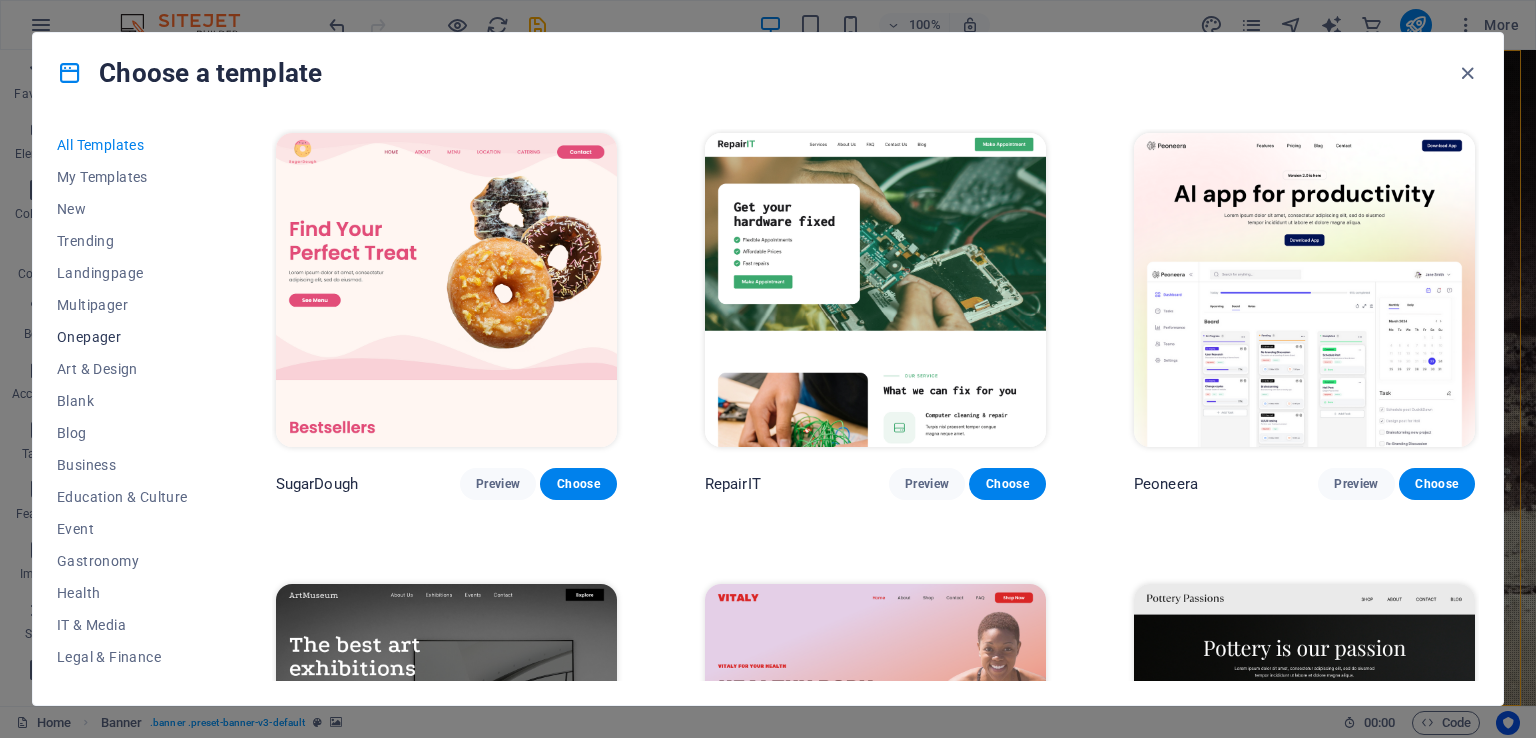 click on "Onepager" at bounding box center [122, 337] 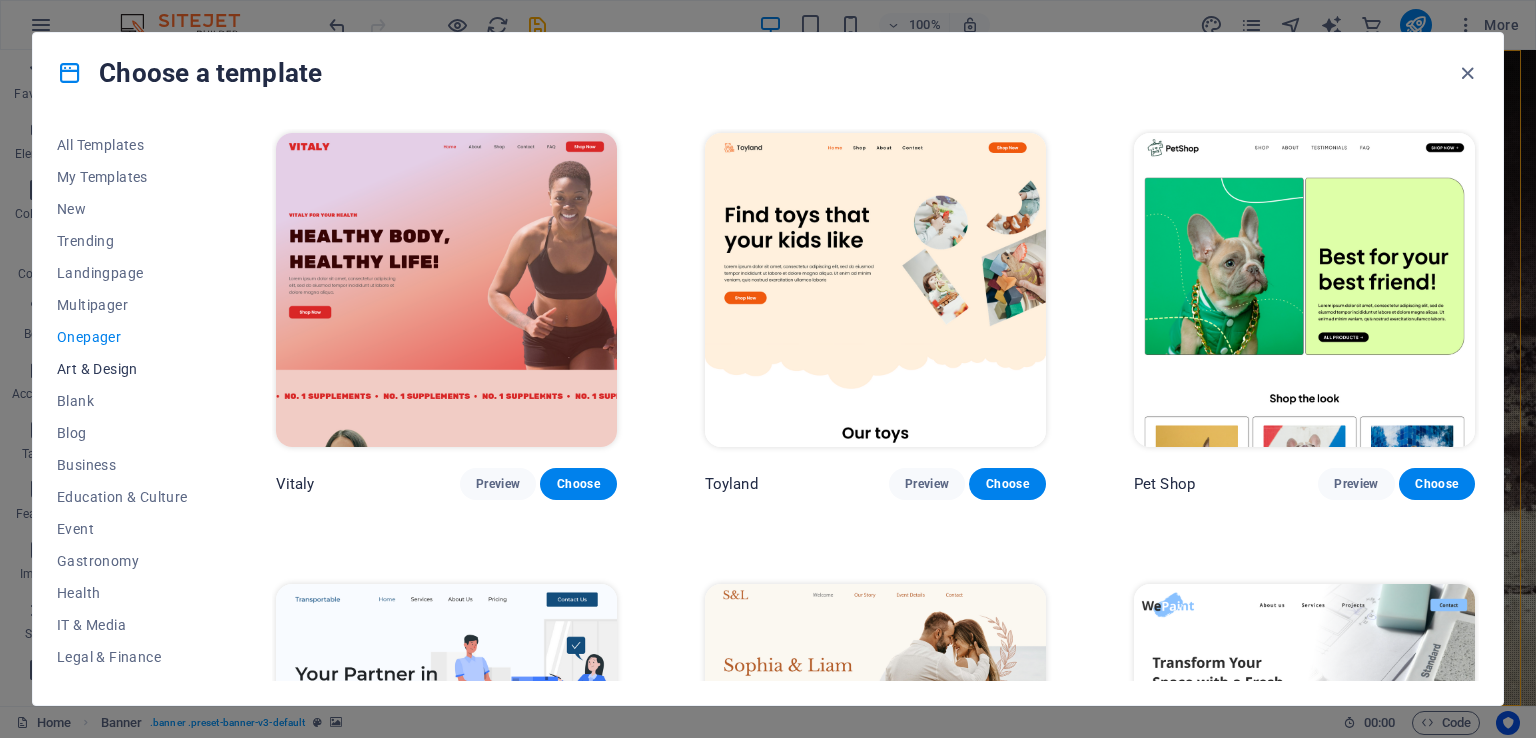 click on "Art & Design" at bounding box center [122, 369] 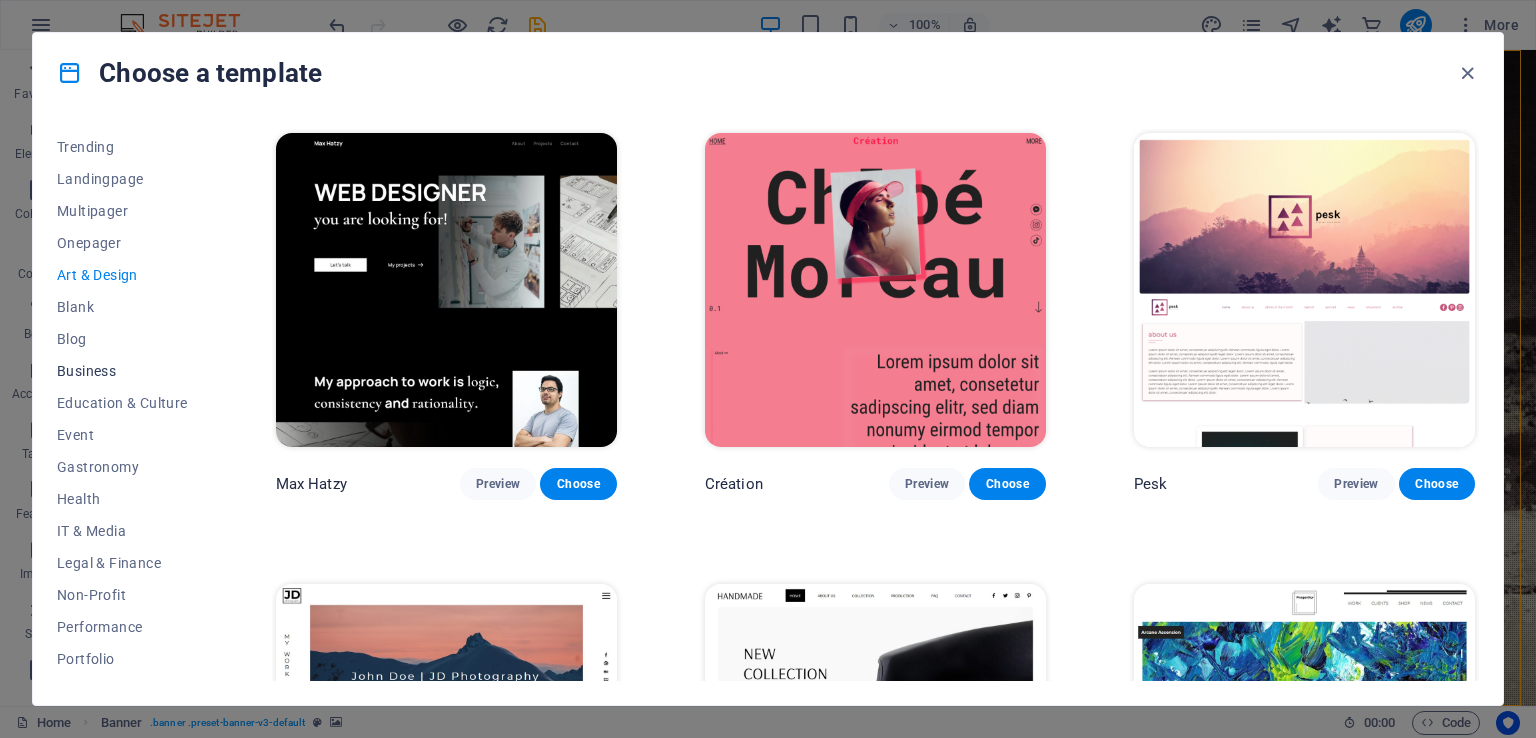 scroll, scrollTop: 200, scrollLeft: 0, axis: vertical 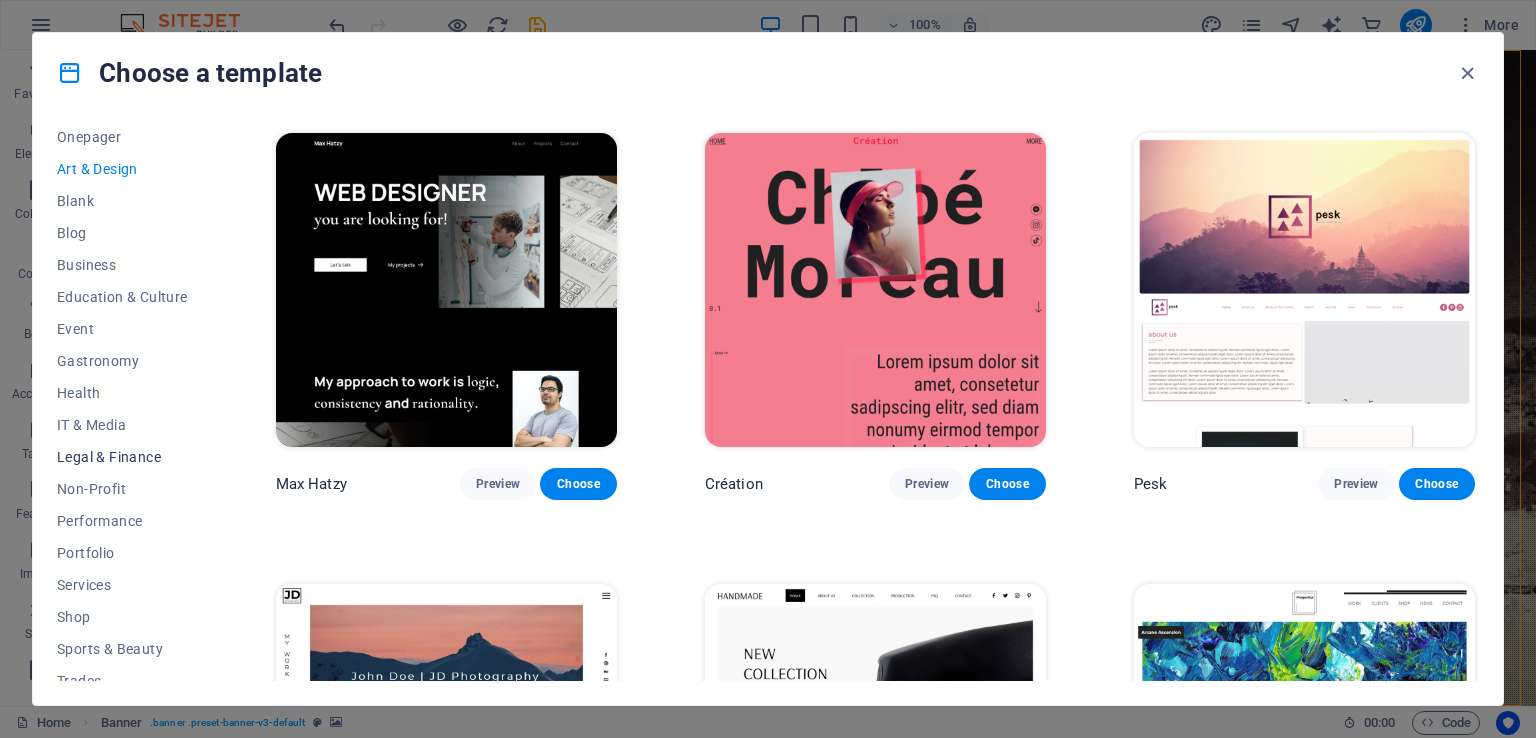 click on "Legal & Finance" at bounding box center [122, 457] 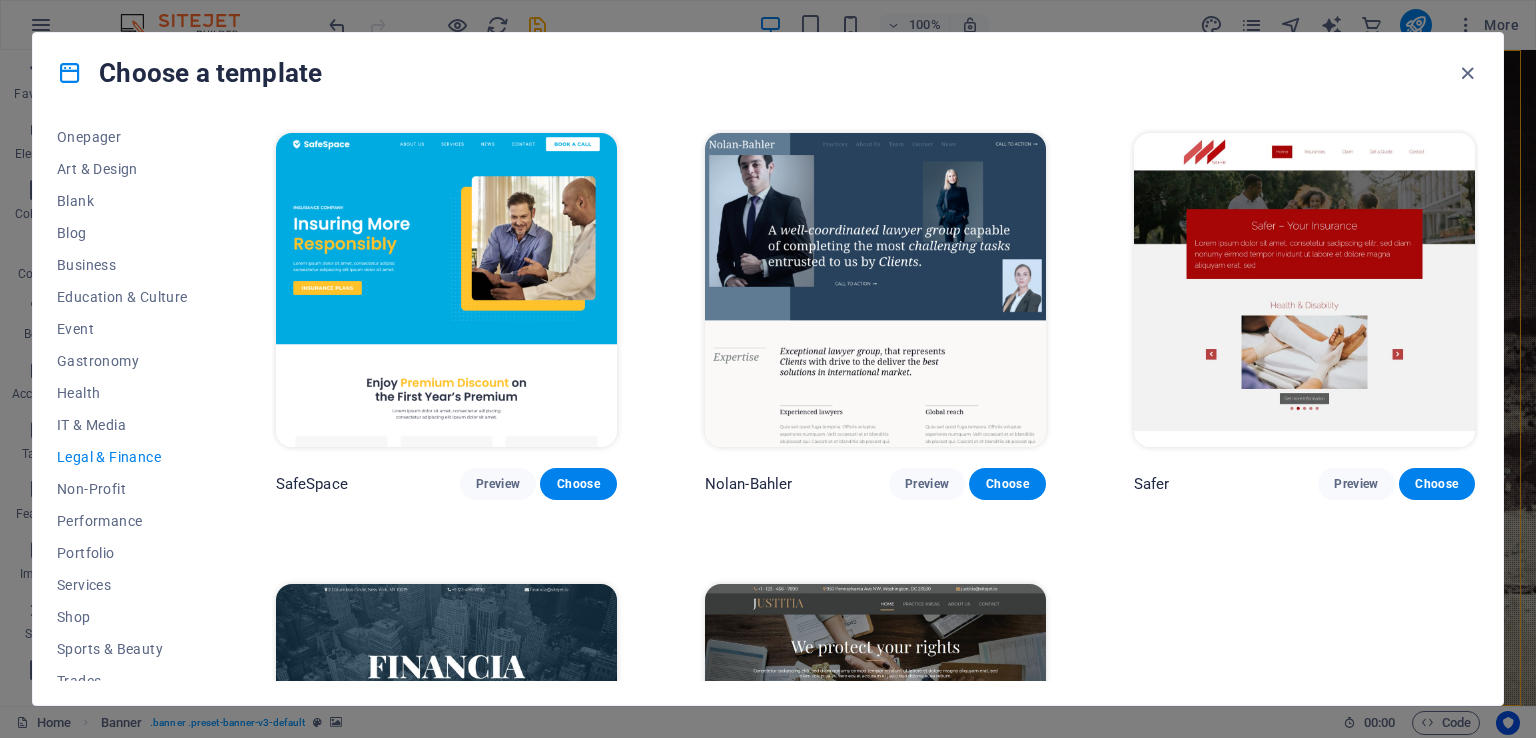 scroll, scrollTop: 280, scrollLeft: 0, axis: vertical 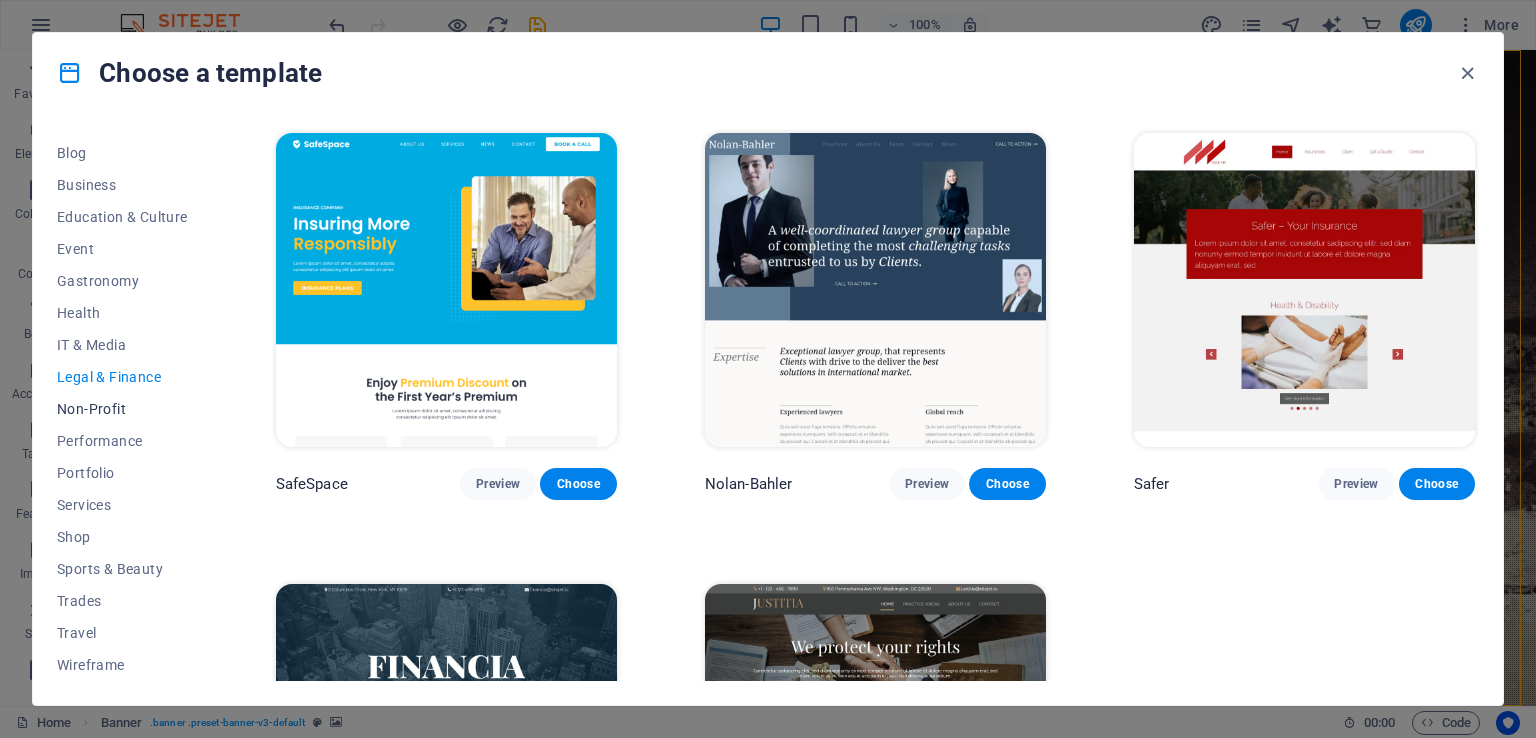 click on "Non-Profit" at bounding box center (122, 409) 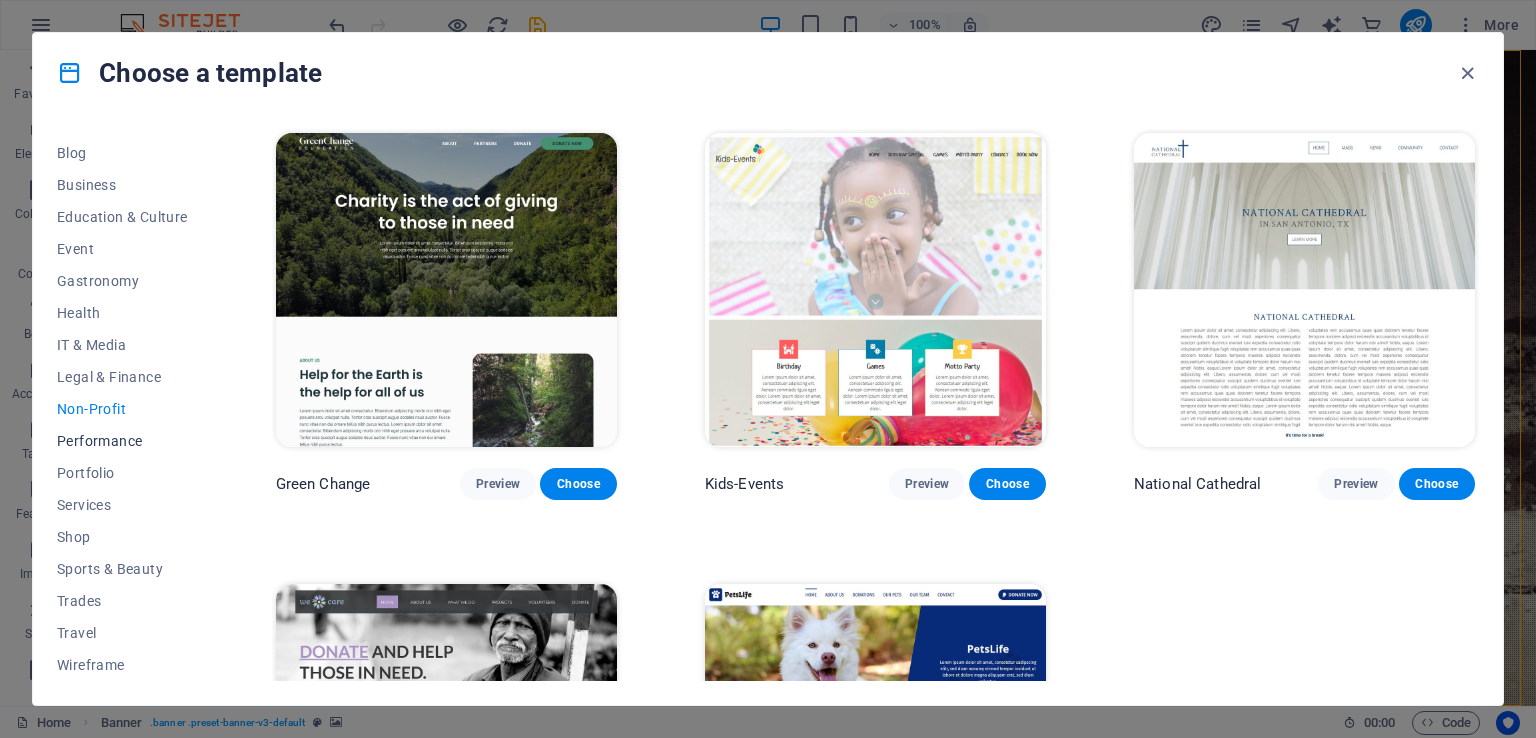 click on "Performance" at bounding box center (122, 441) 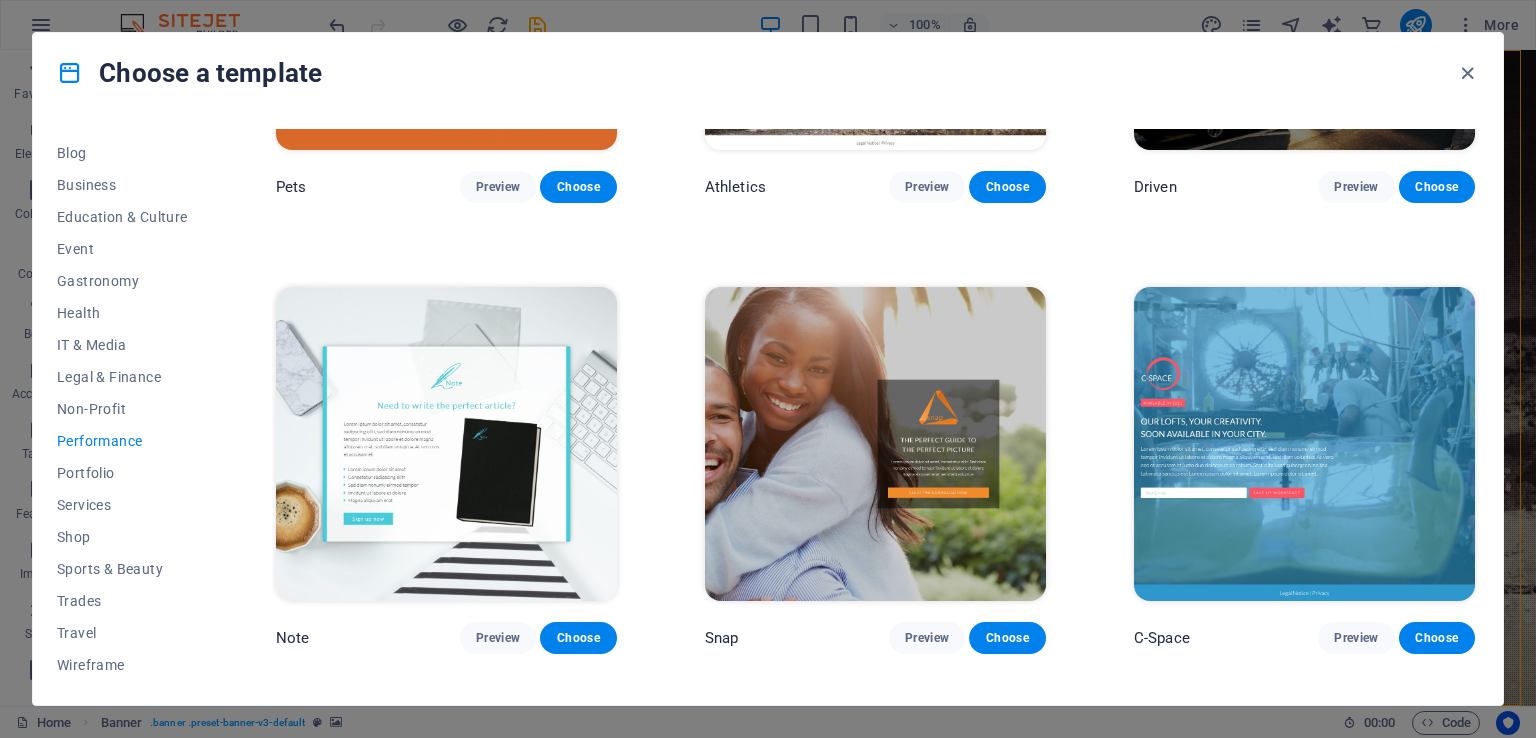 scroll, scrollTop: 1900, scrollLeft: 0, axis: vertical 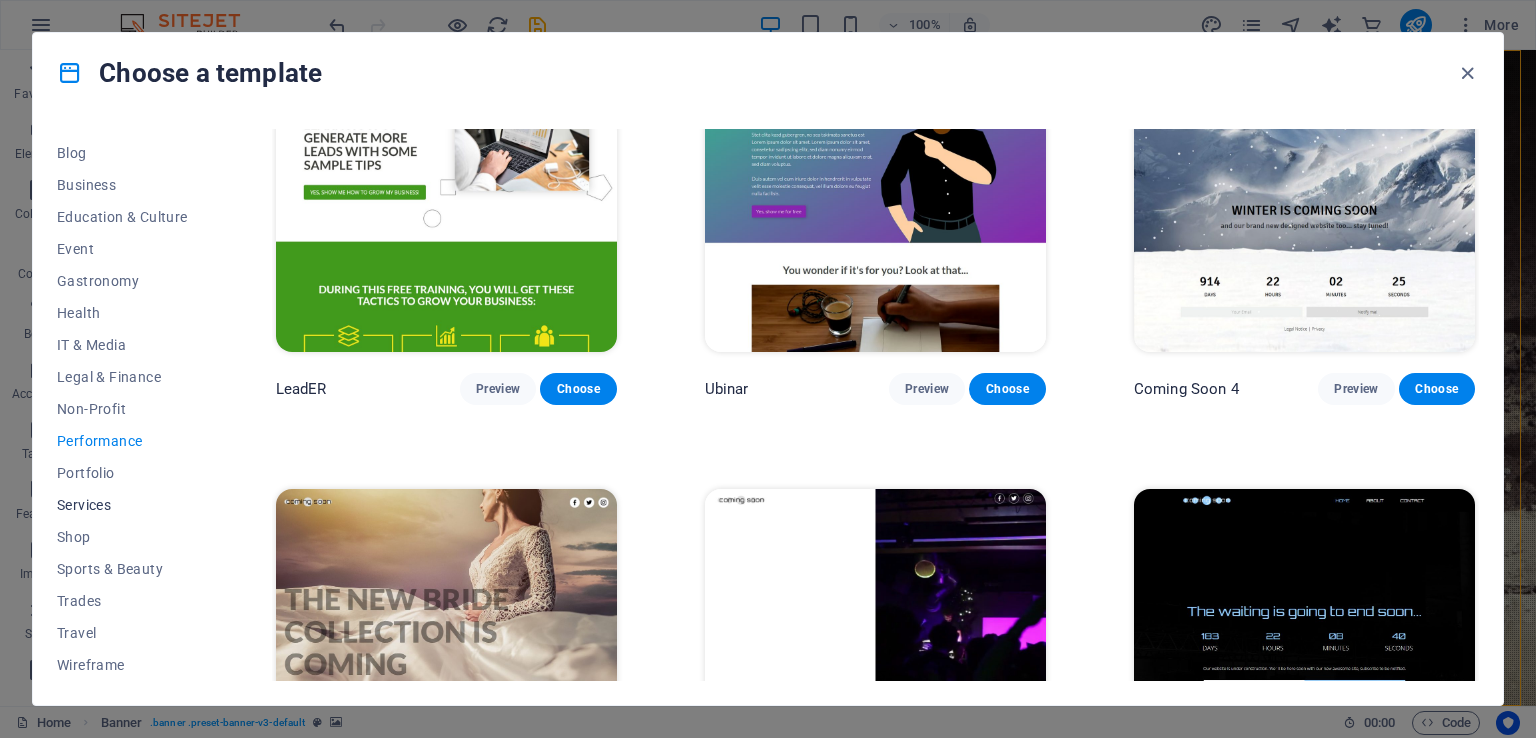 click on "Services" at bounding box center (122, 505) 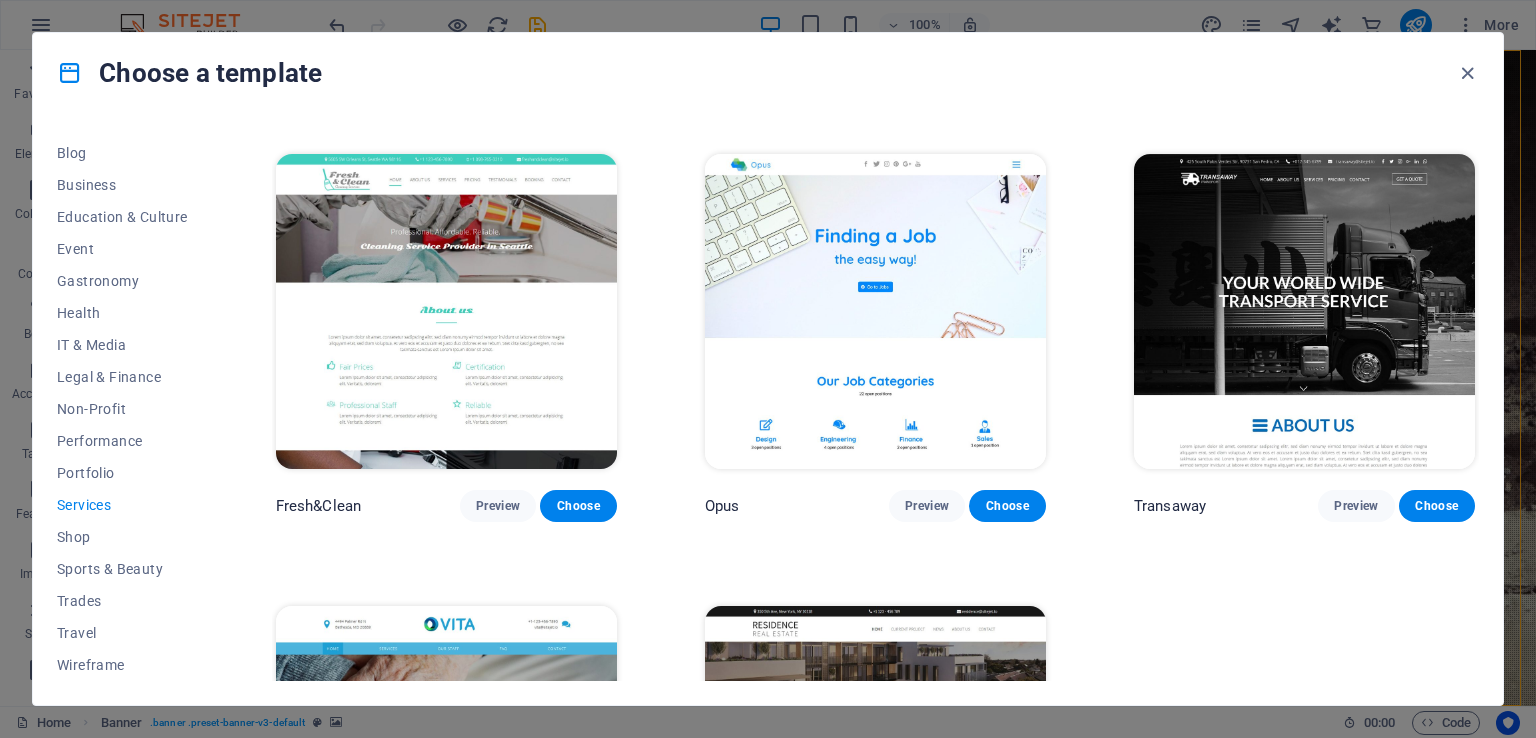 scroll, scrollTop: 2500, scrollLeft: 0, axis: vertical 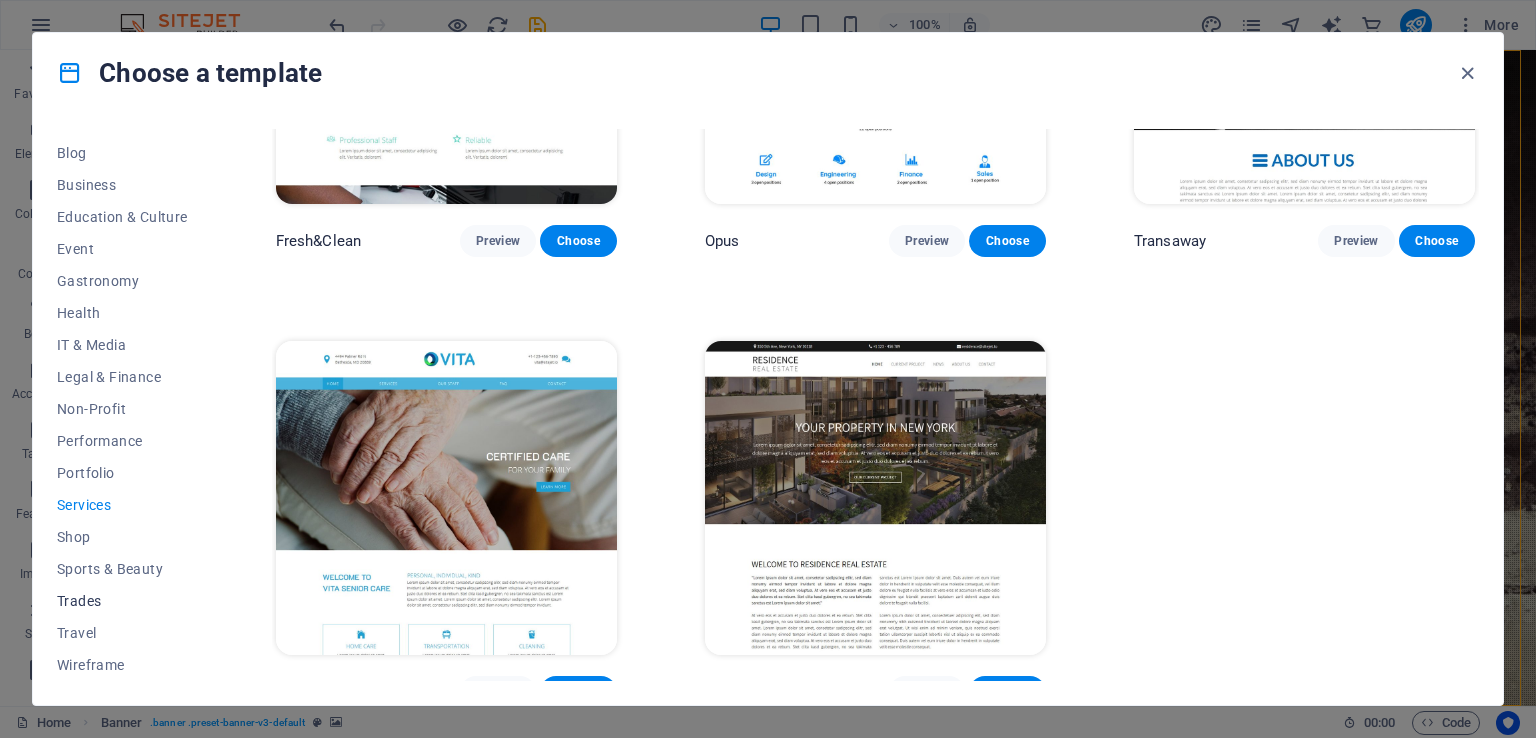 click on "Trades" at bounding box center (122, 601) 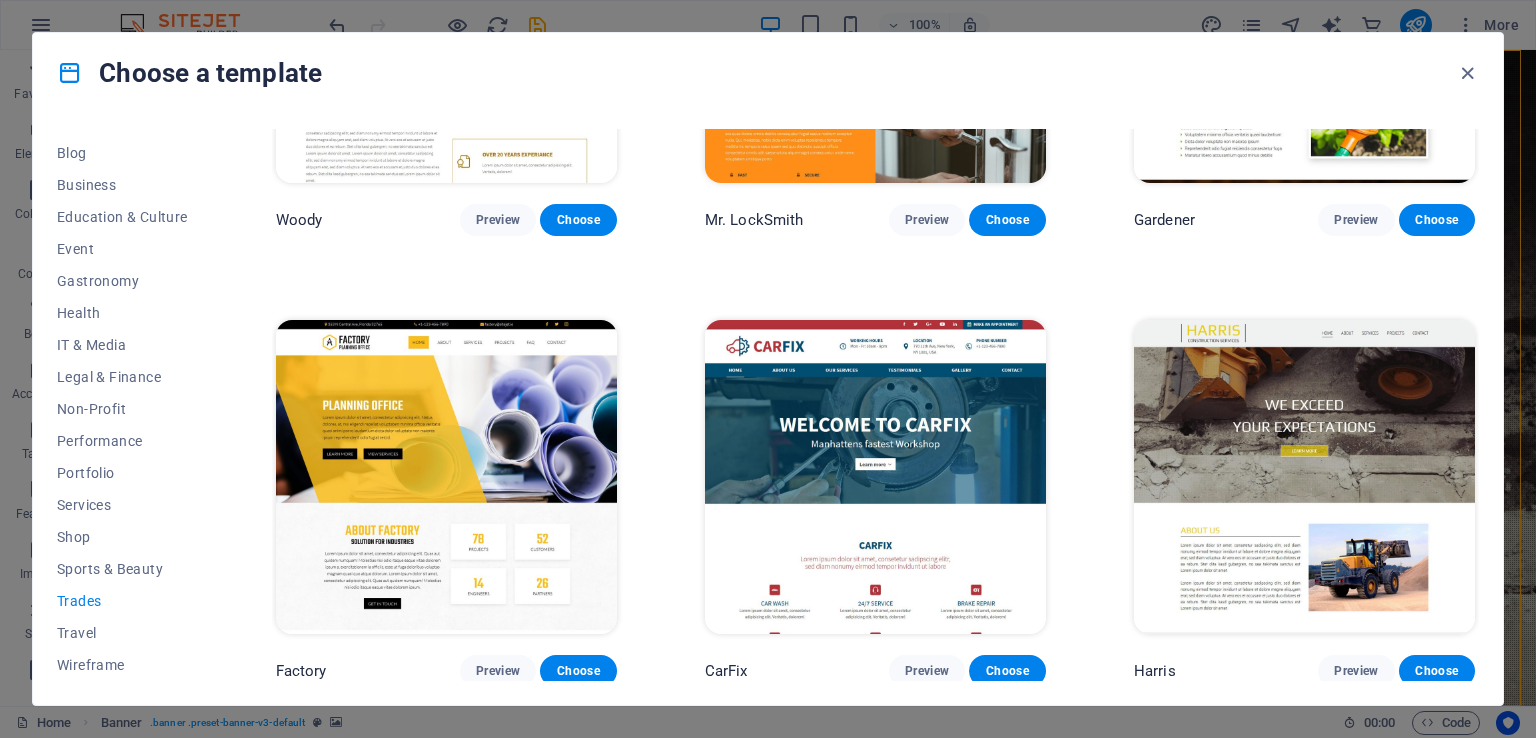 scroll, scrollTop: 316, scrollLeft: 0, axis: vertical 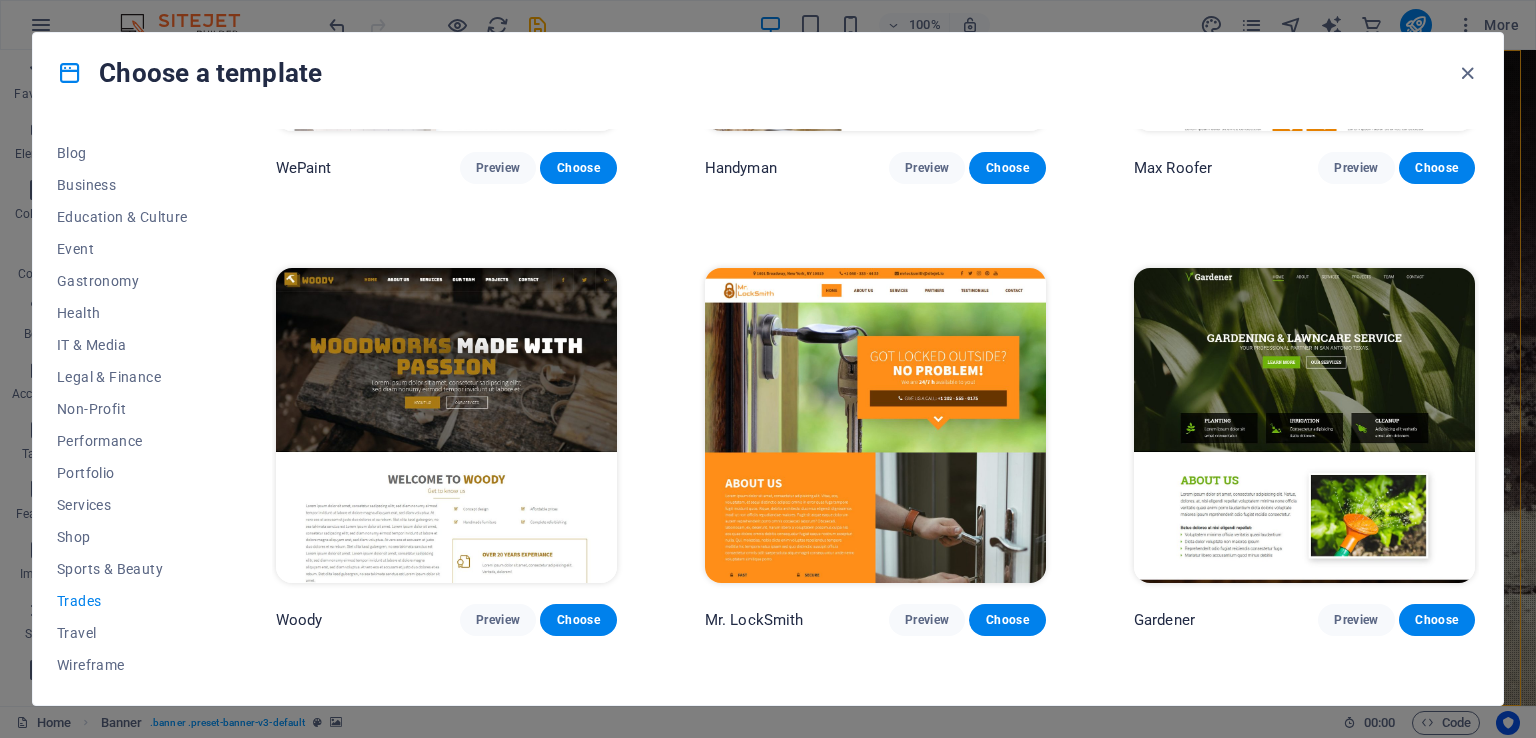 click at bounding box center (446, 425) 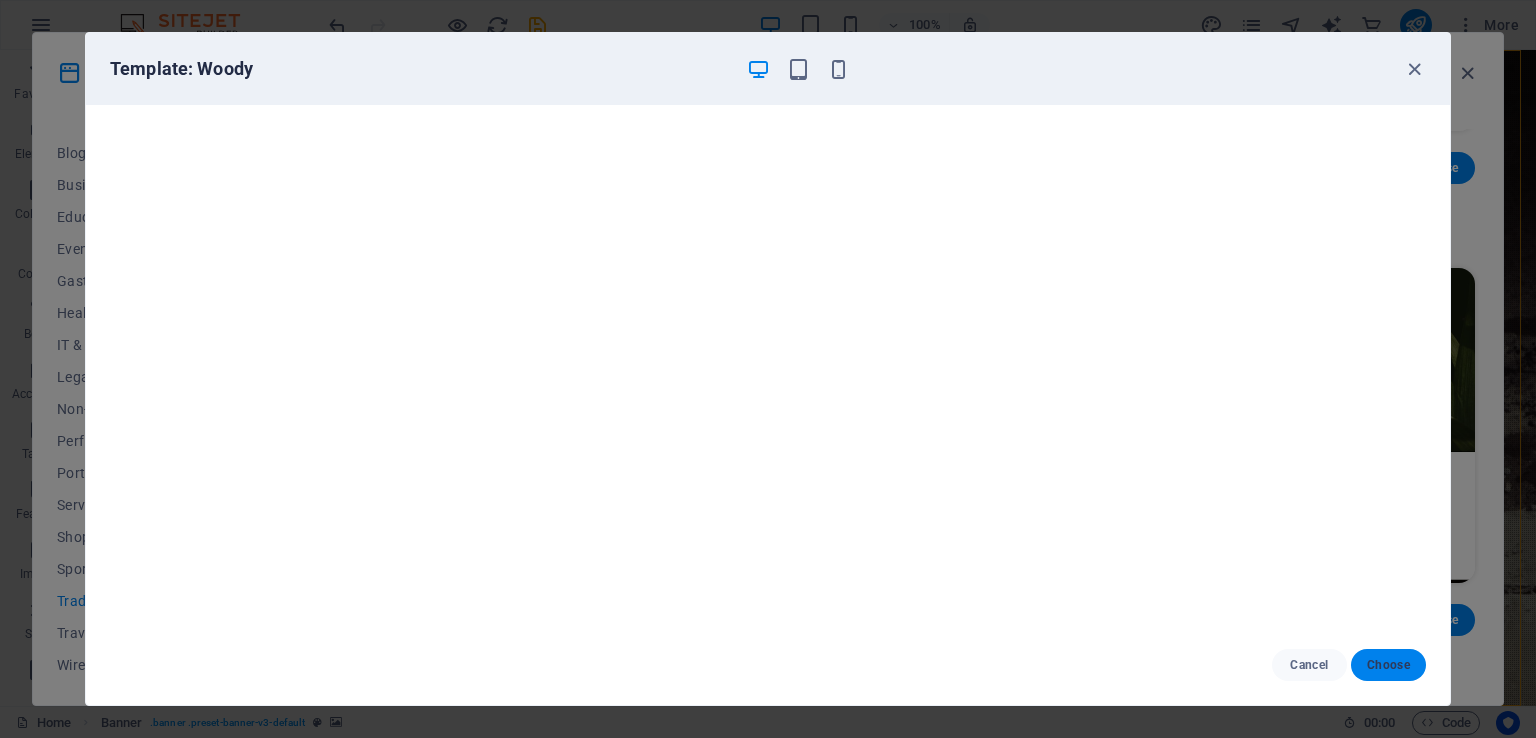 click on "Choose" at bounding box center [1388, 665] 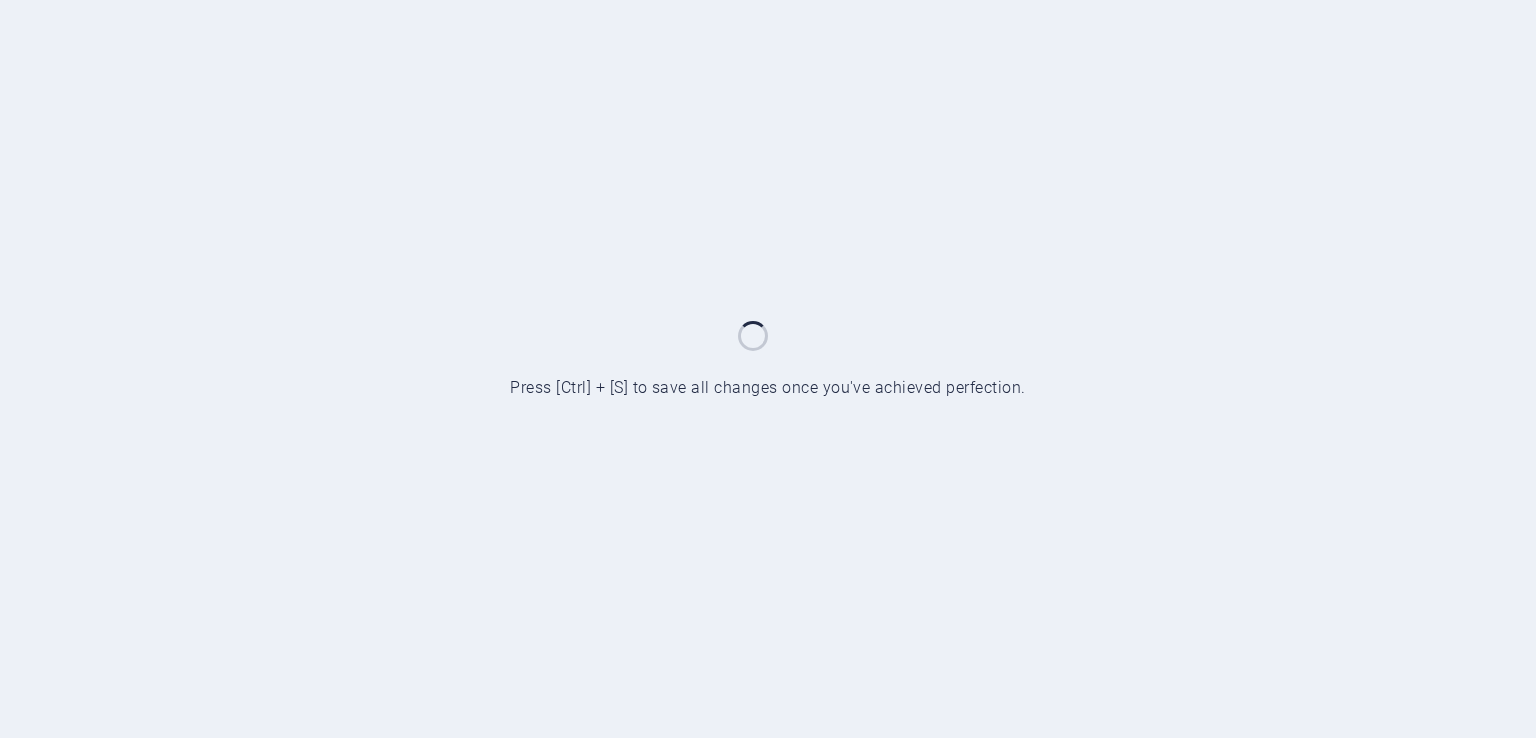 scroll, scrollTop: 0, scrollLeft: 0, axis: both 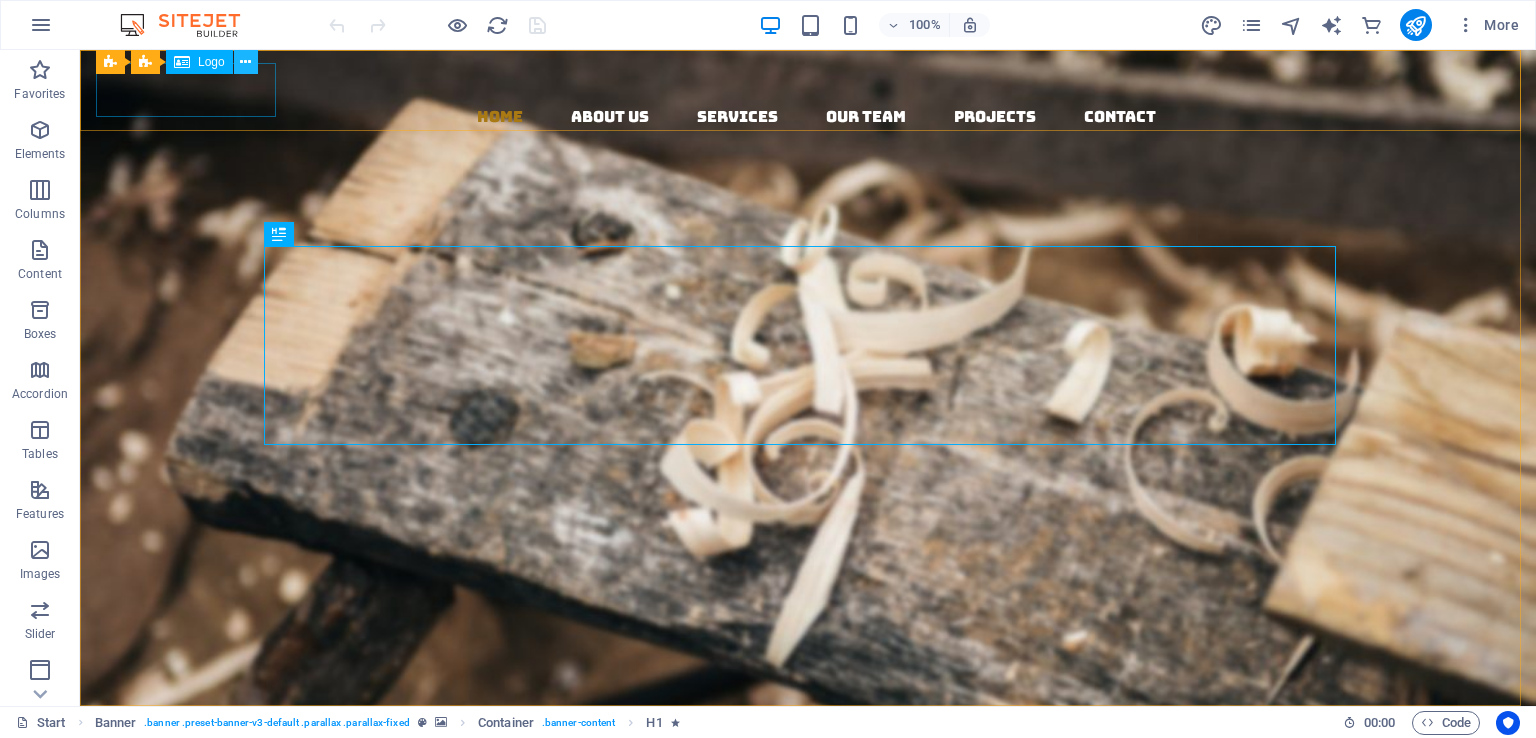 click at bounding box center (245, 62) 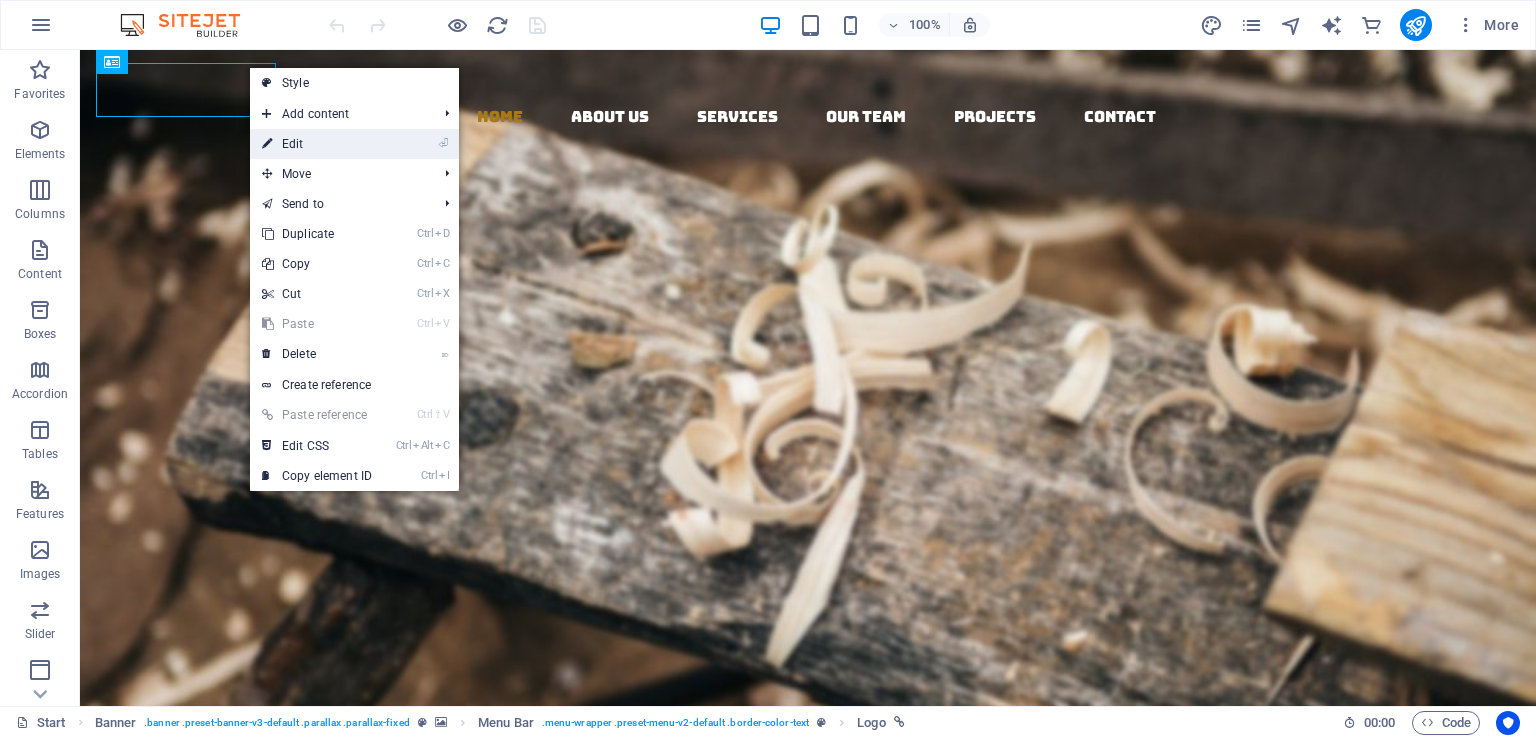 click on "⏎  Edit" at bounding box center [317, 144] 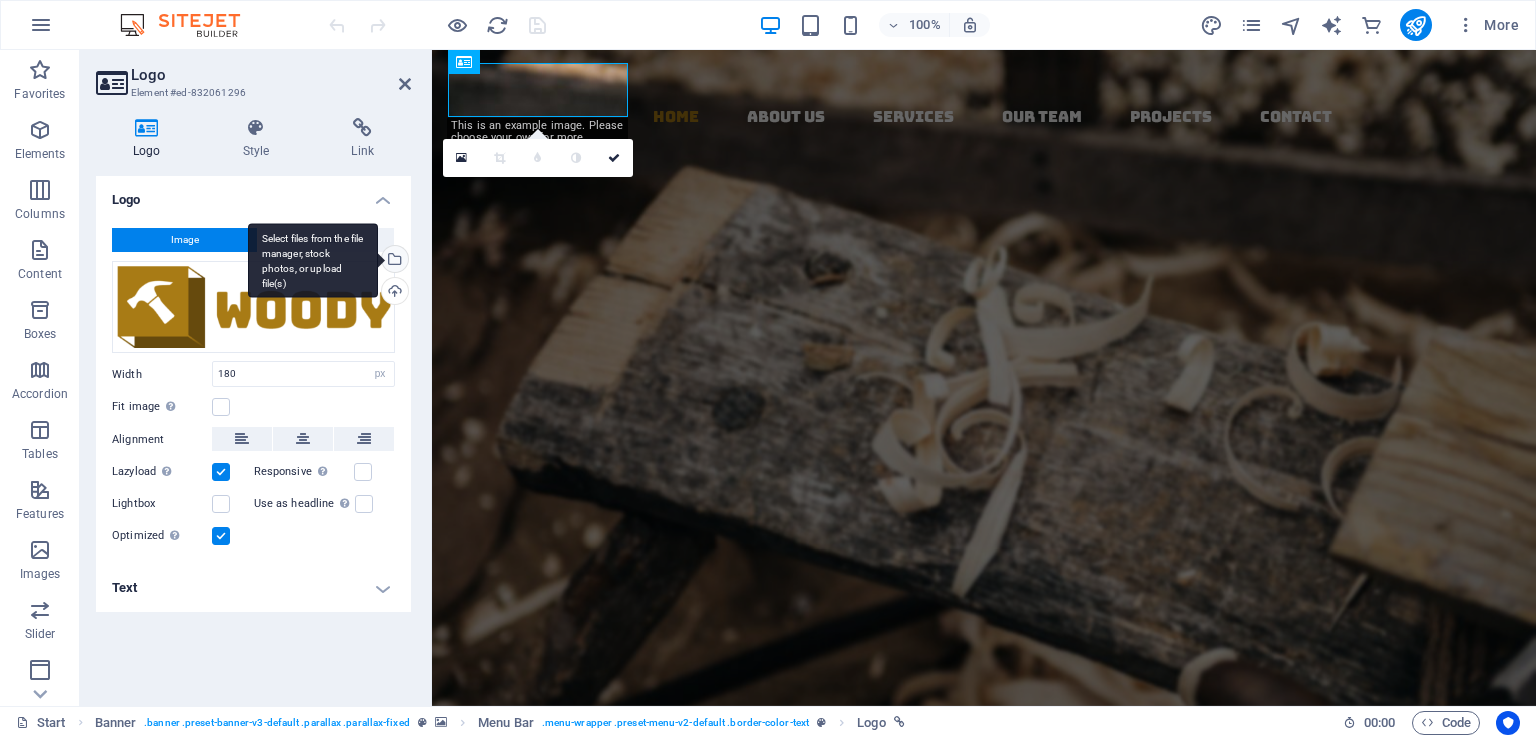 click on "Select files from the file manager, stock photos, or upload file(s)" at bounding box center [313, 260] 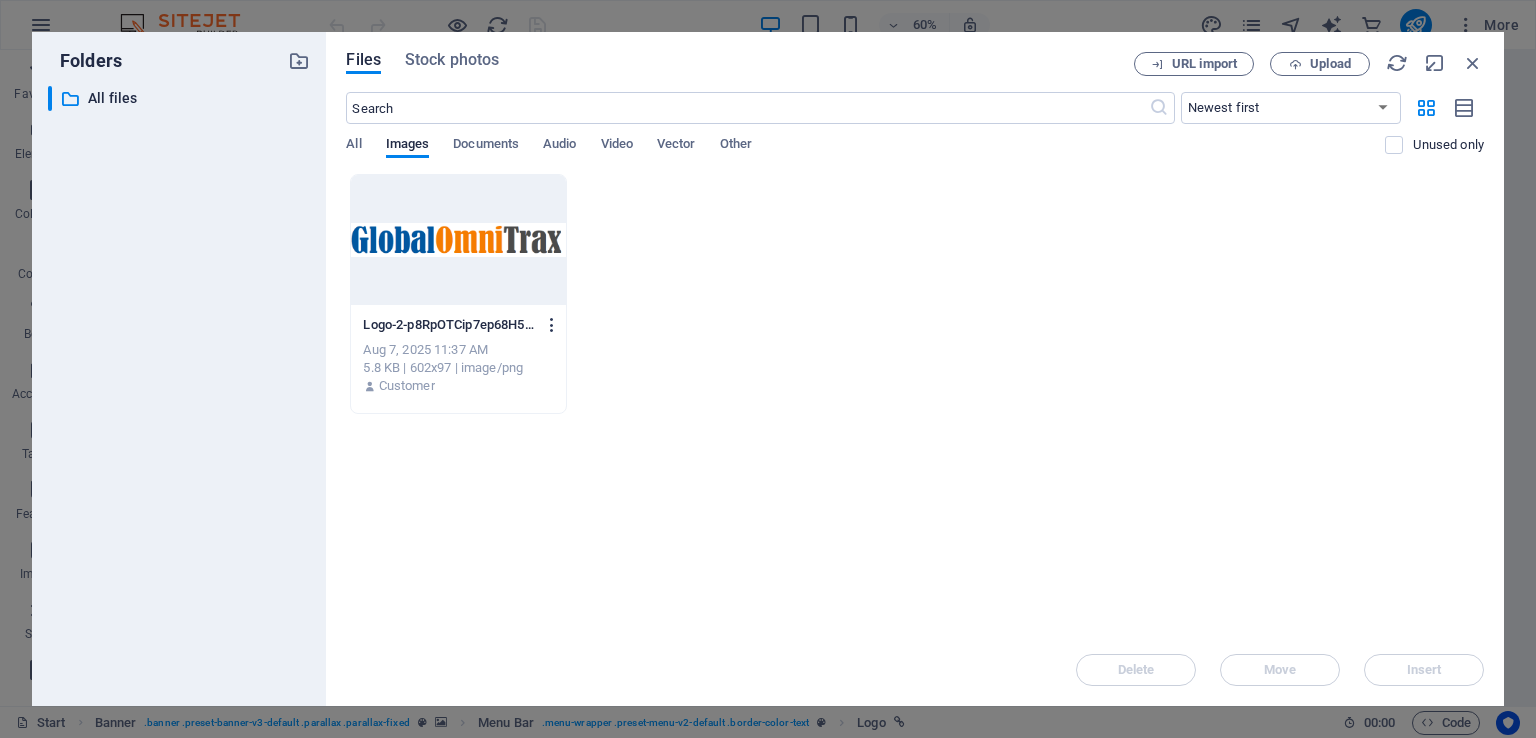 click at bounding box center (552, 325) 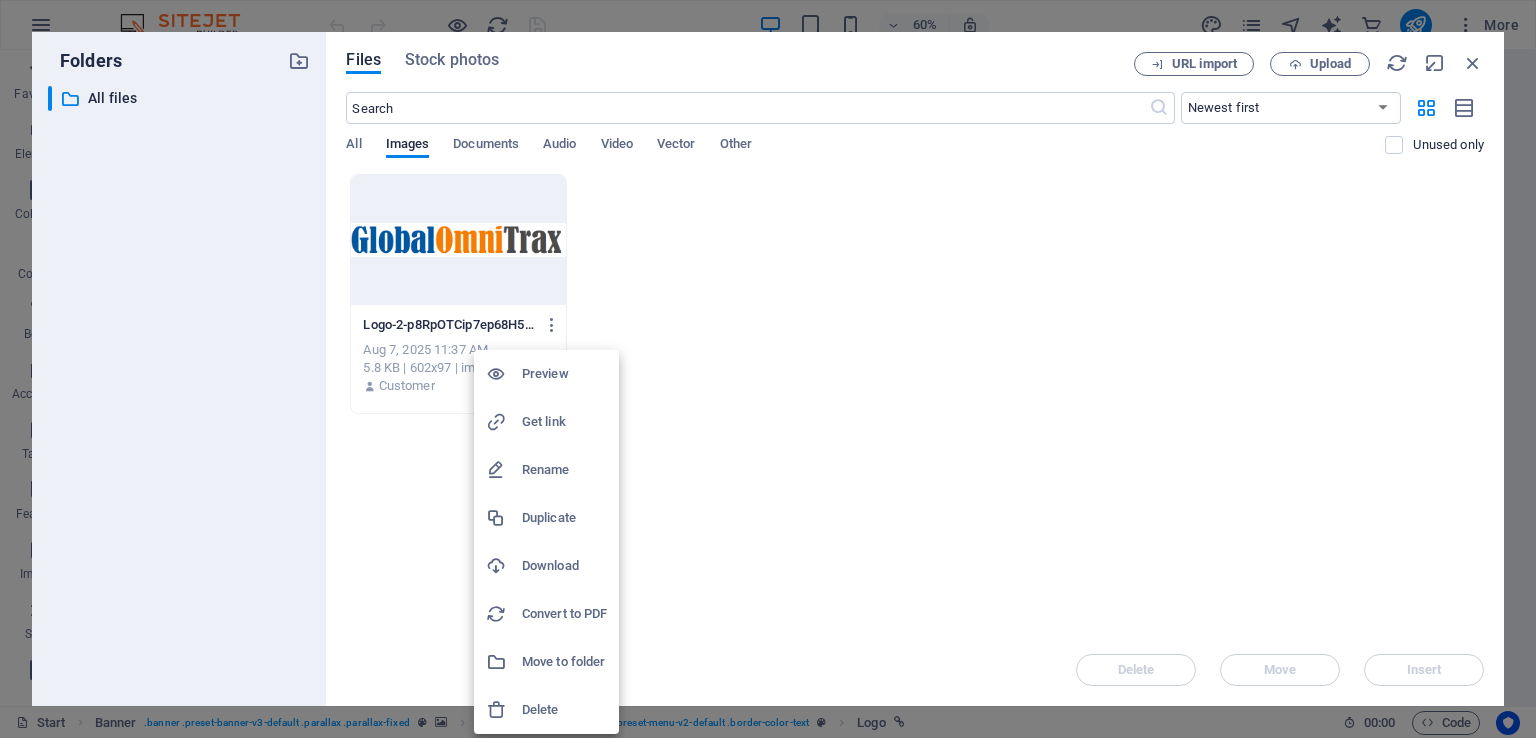 click on "Delete" at bounding box center [564, 710] 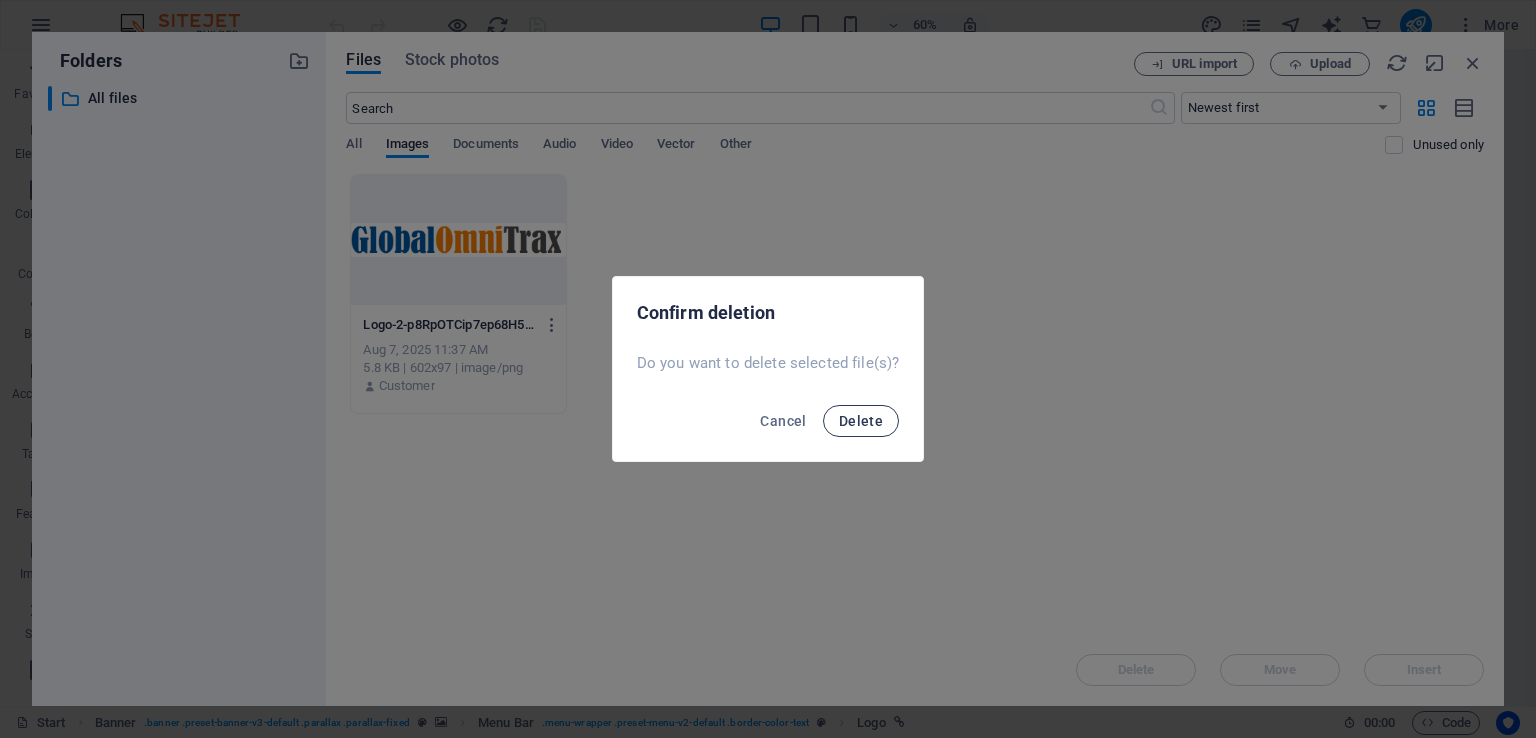 click on "Delete" at bounding box center (861, 421) 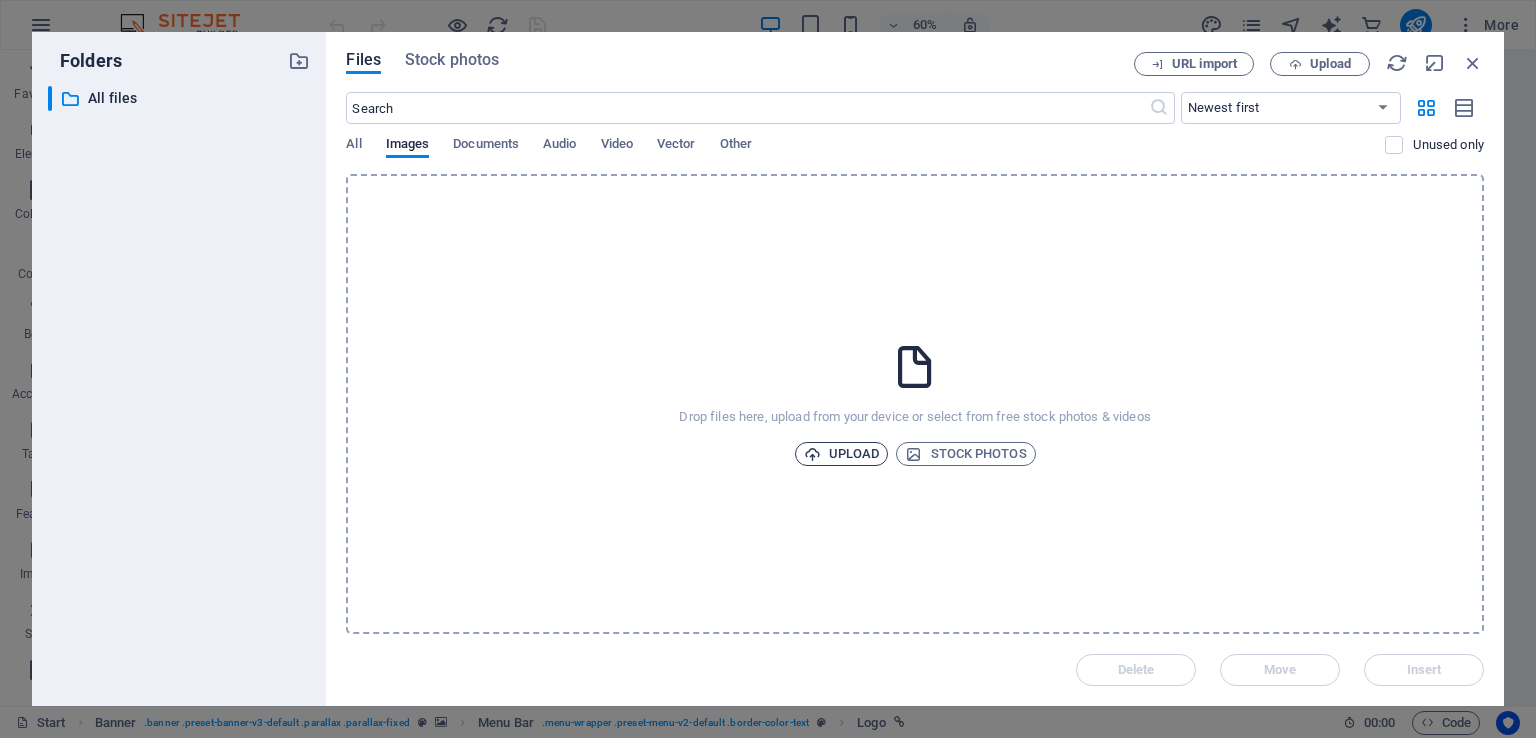 click on "Upload" at bounding box center [842, 454] 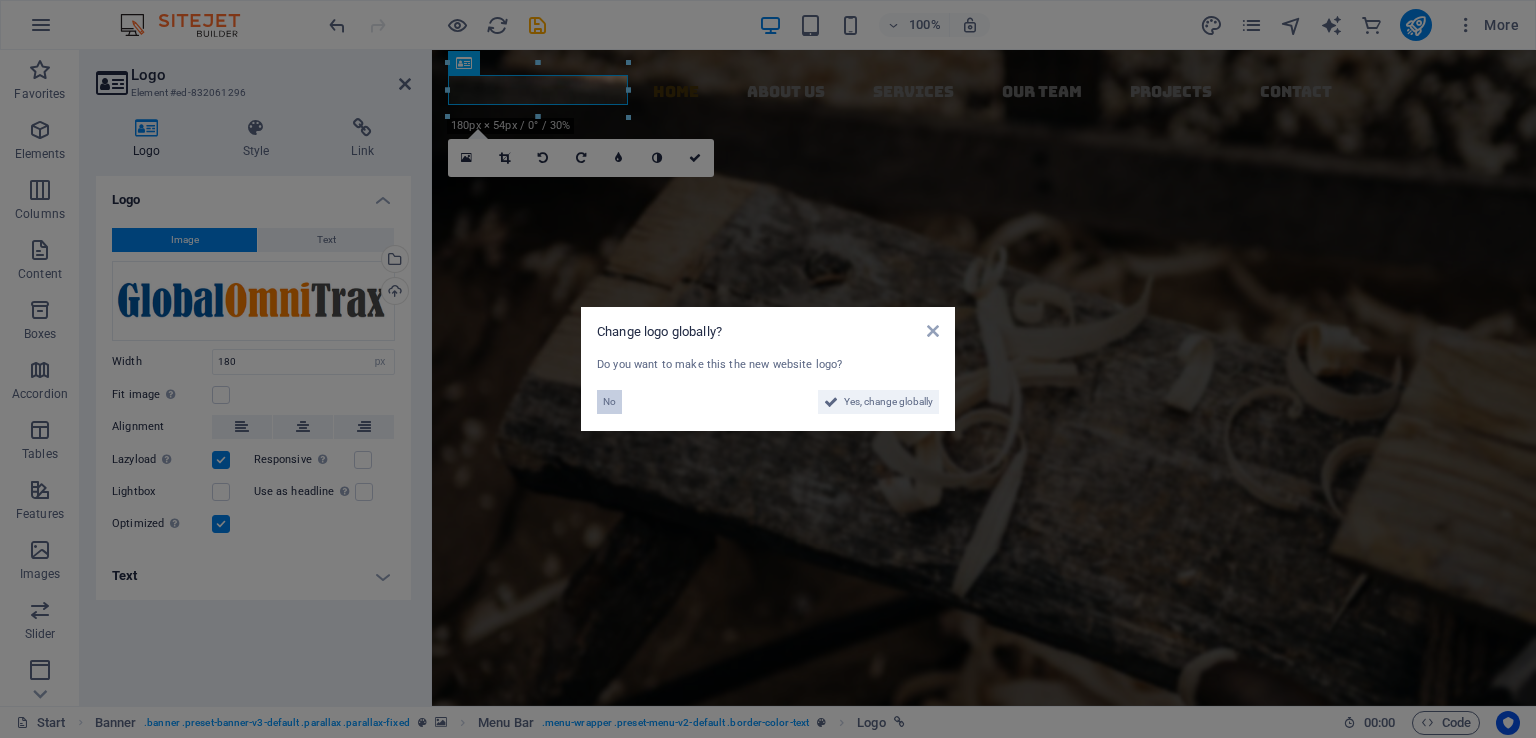 click on "No" at bounding box center (609, 402) 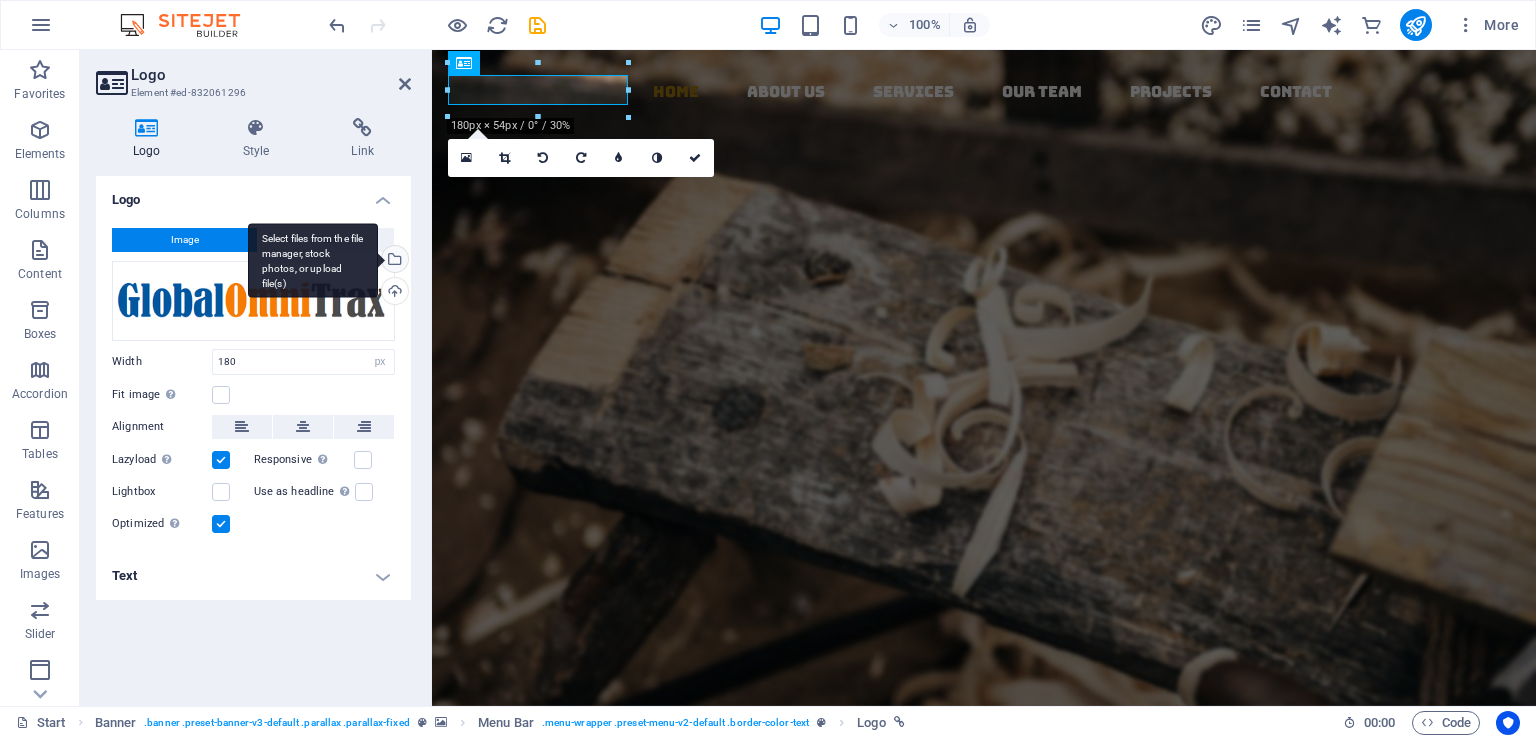 click on "Select files from the file manager, stock photos, or upload file(s)" at bounding box center (393, 261) 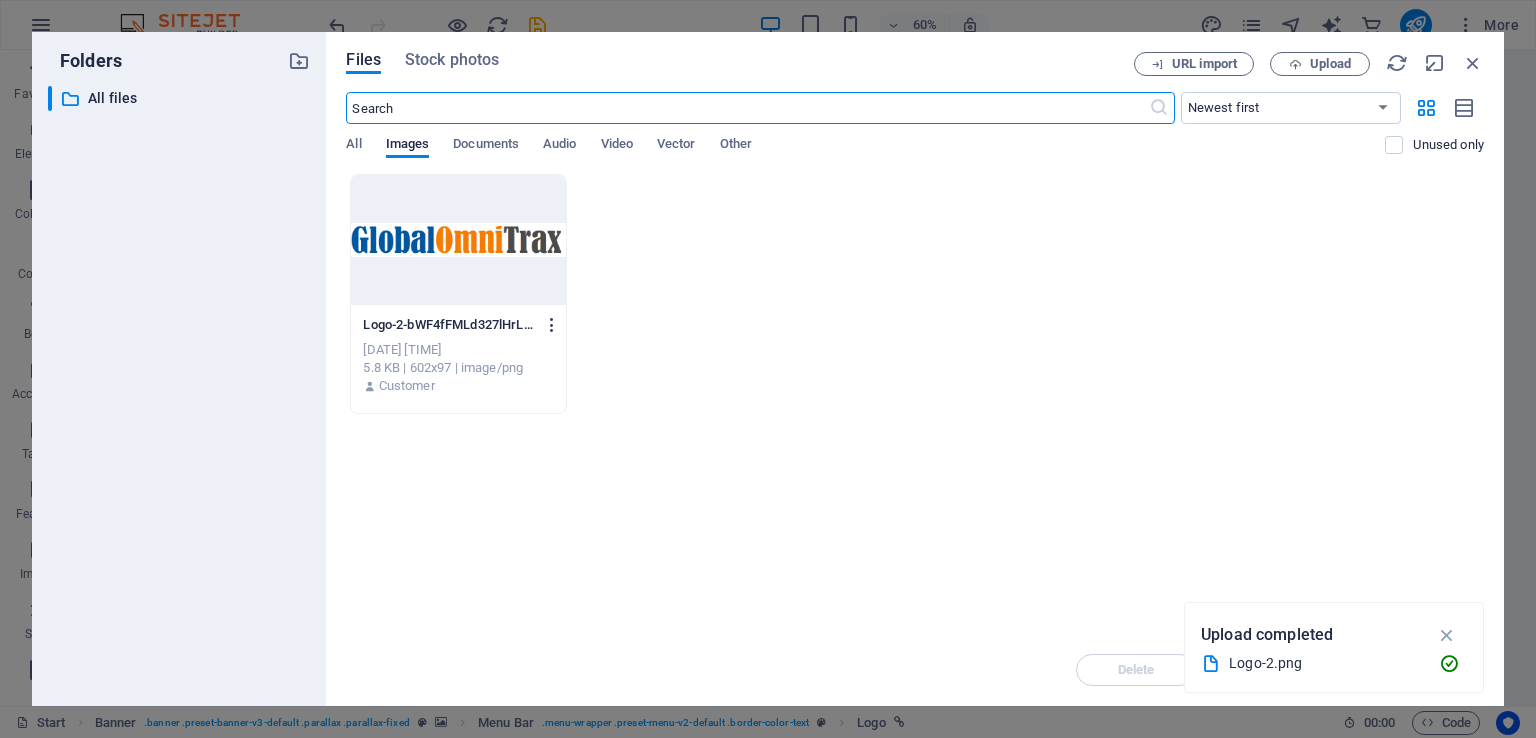 click at bounding box center (552, 325) 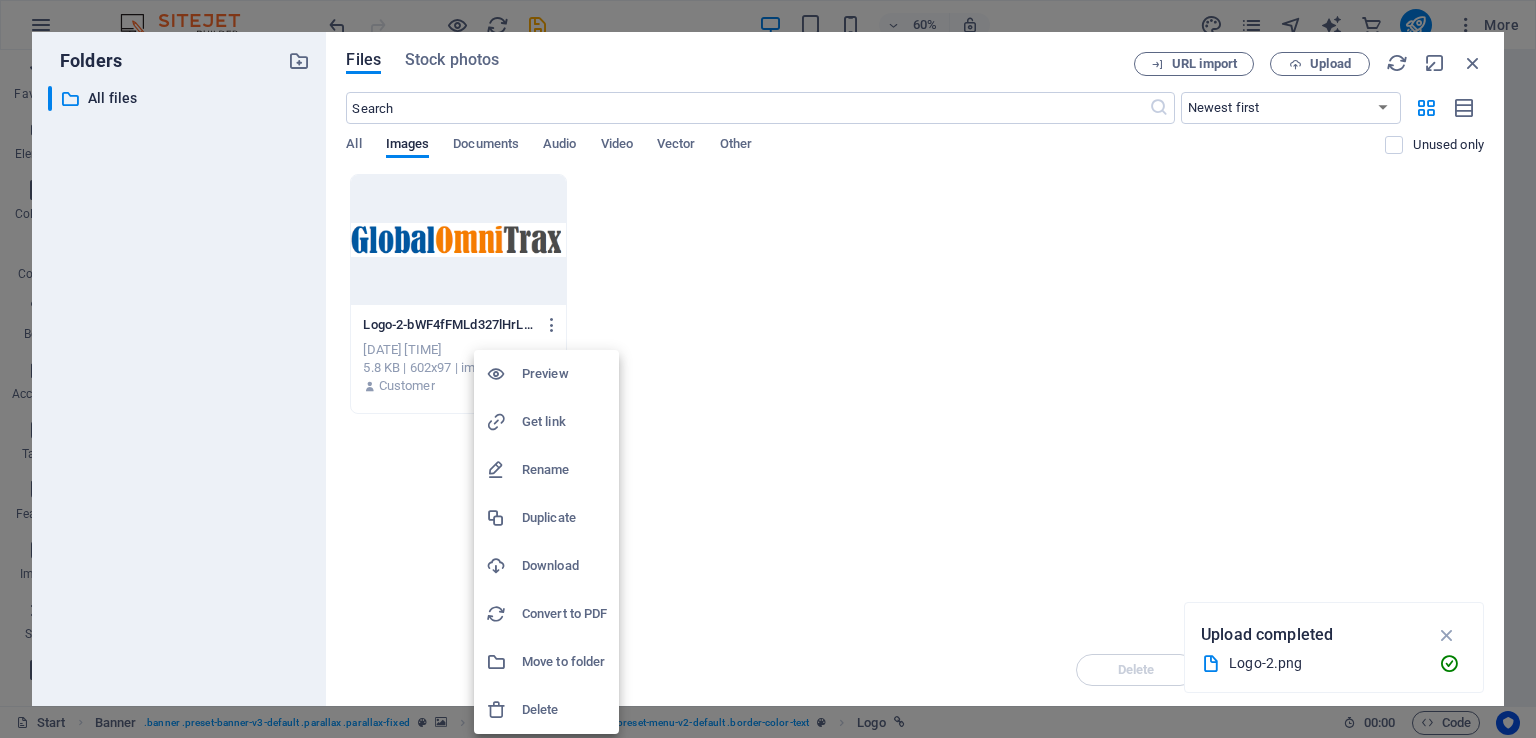 click on "Delete" at bounding box center (564, 710) 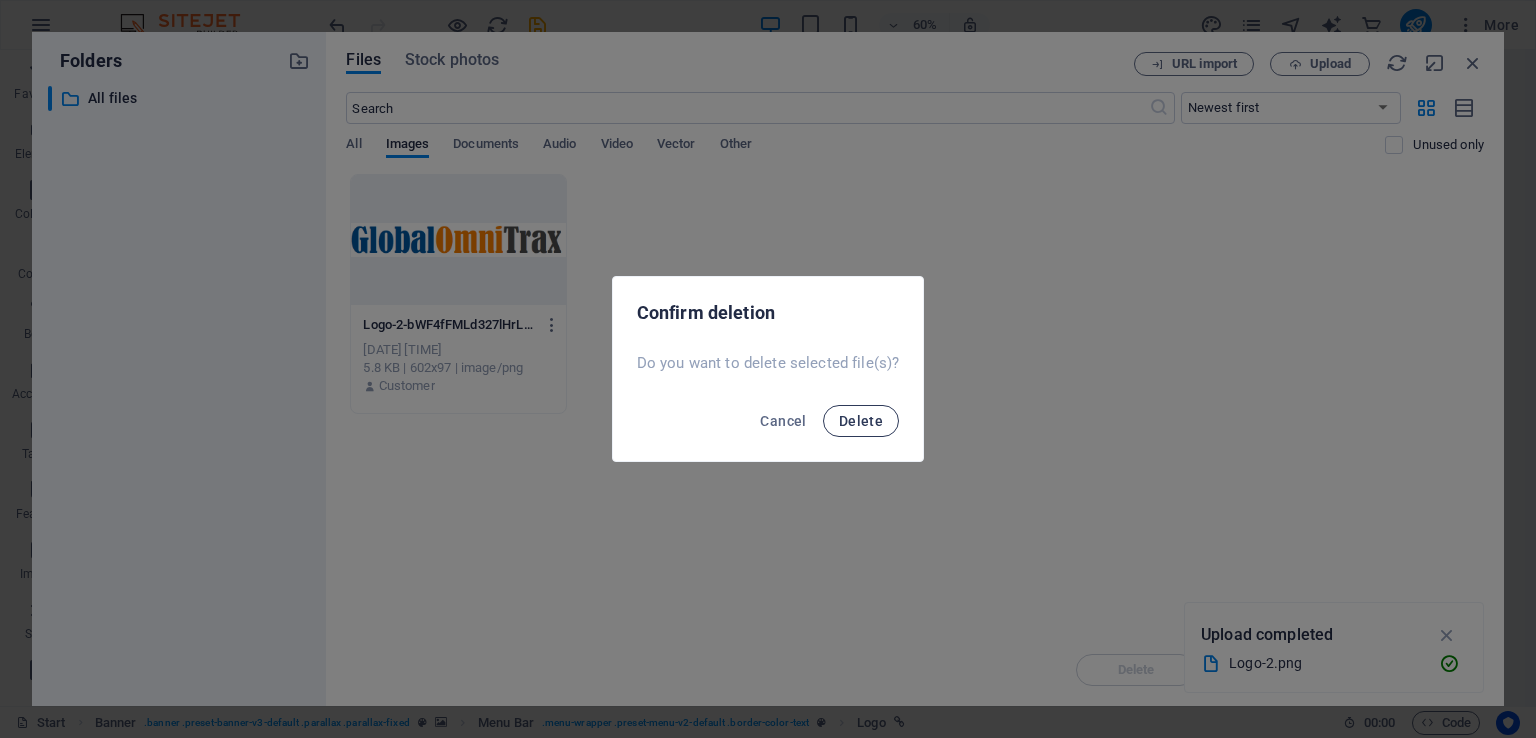 click on "Delete" at bounding box center (861, 421) 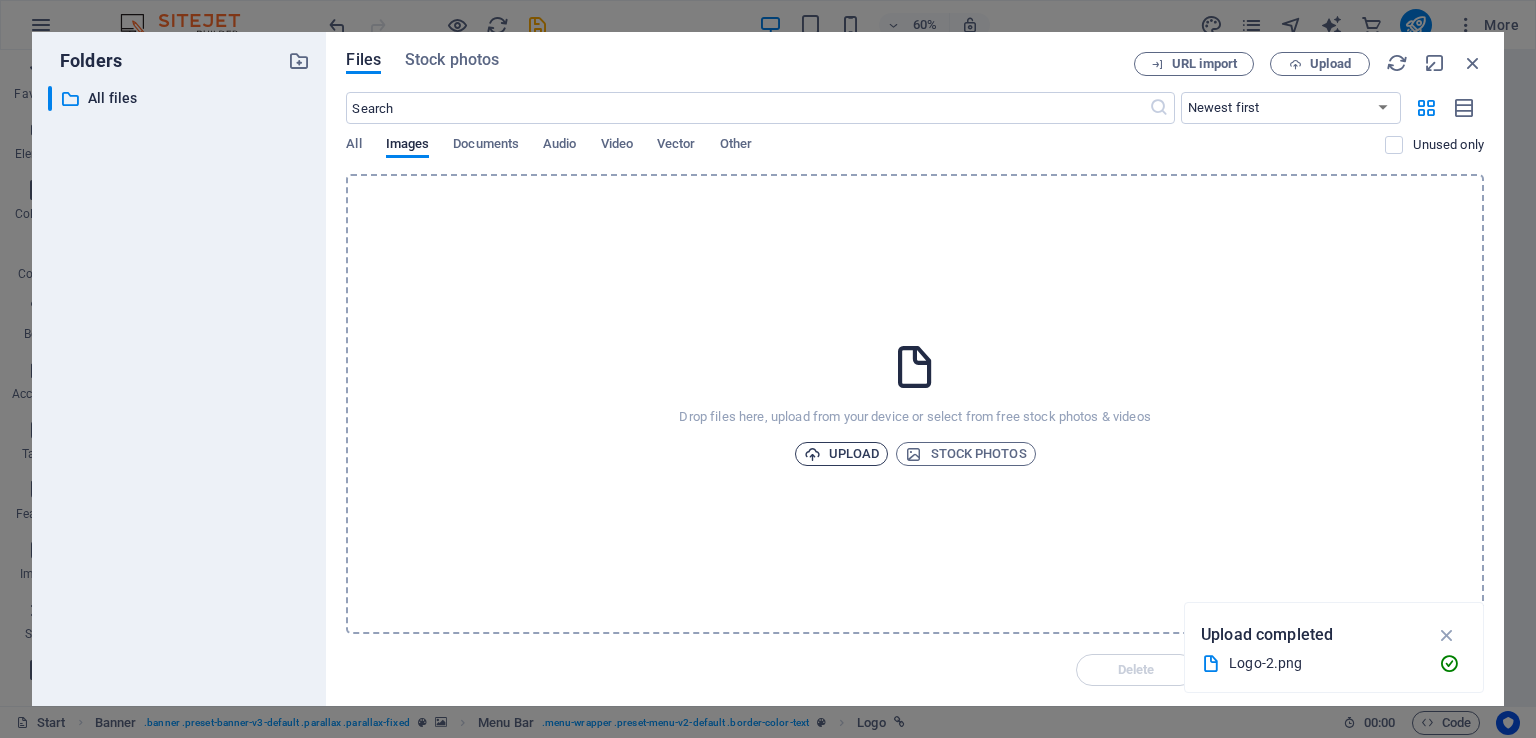 click on "Upload" at bounding box center (842, 454) 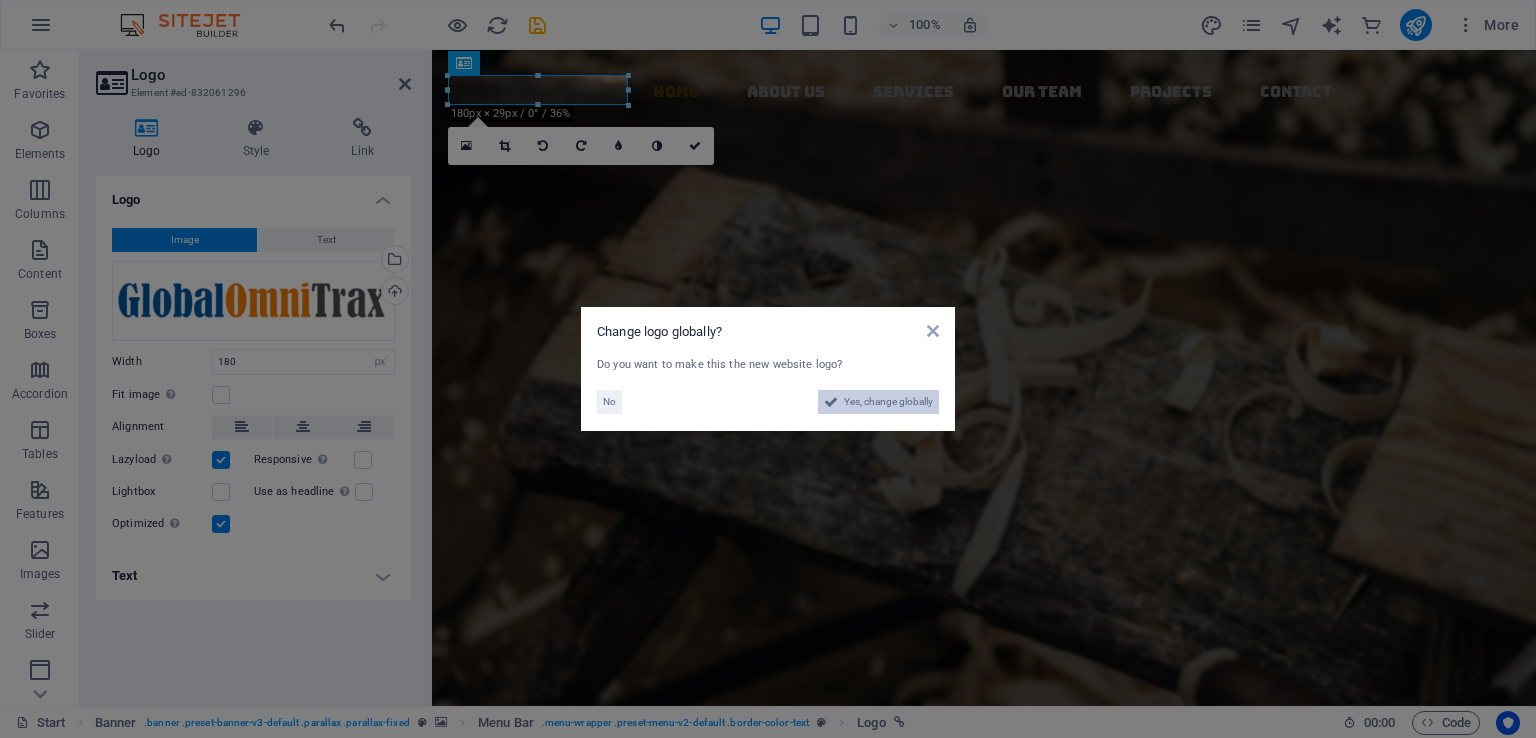 click on "Yes, change globally" at bounding box center (888, 402) 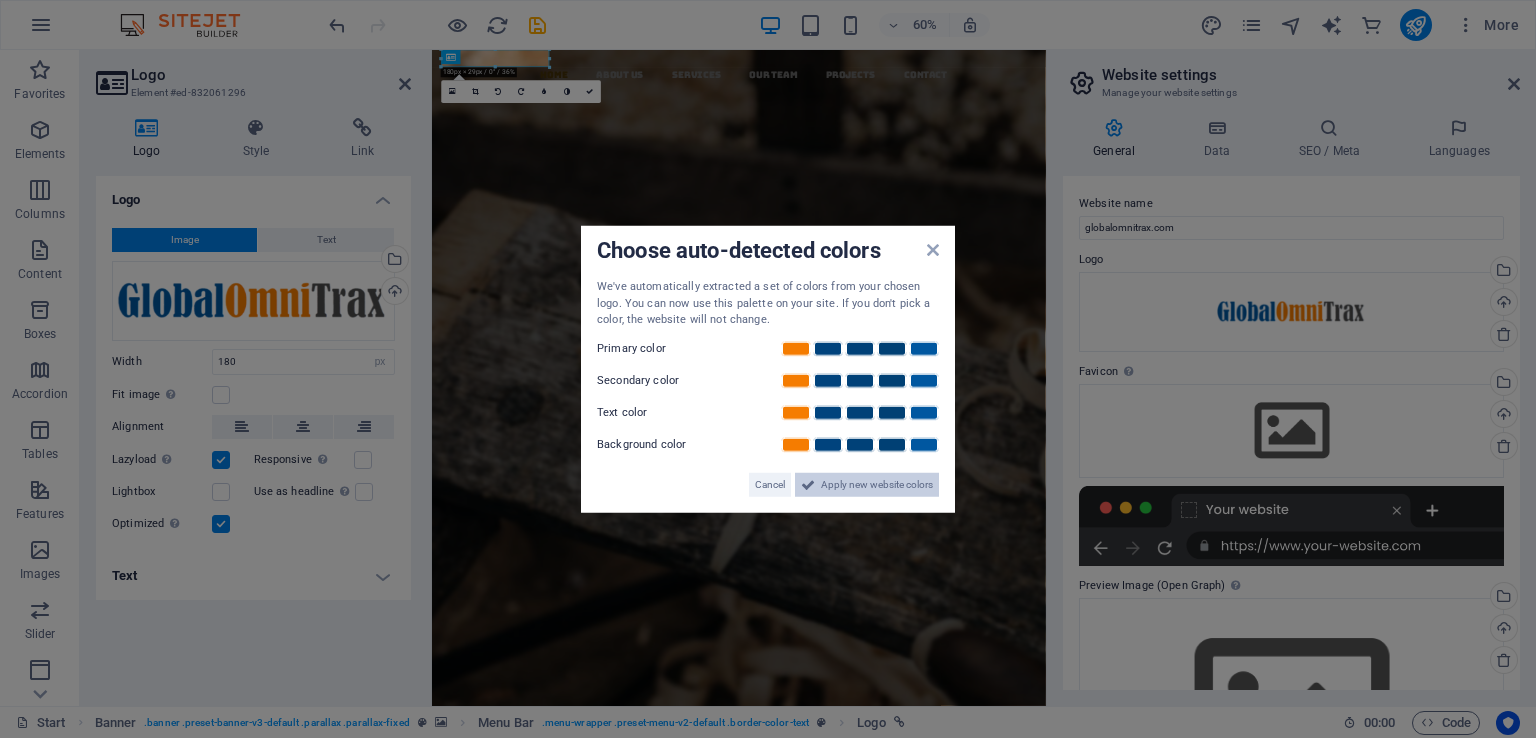 click on "Apply new website colors" at bounding box center (877, 484) 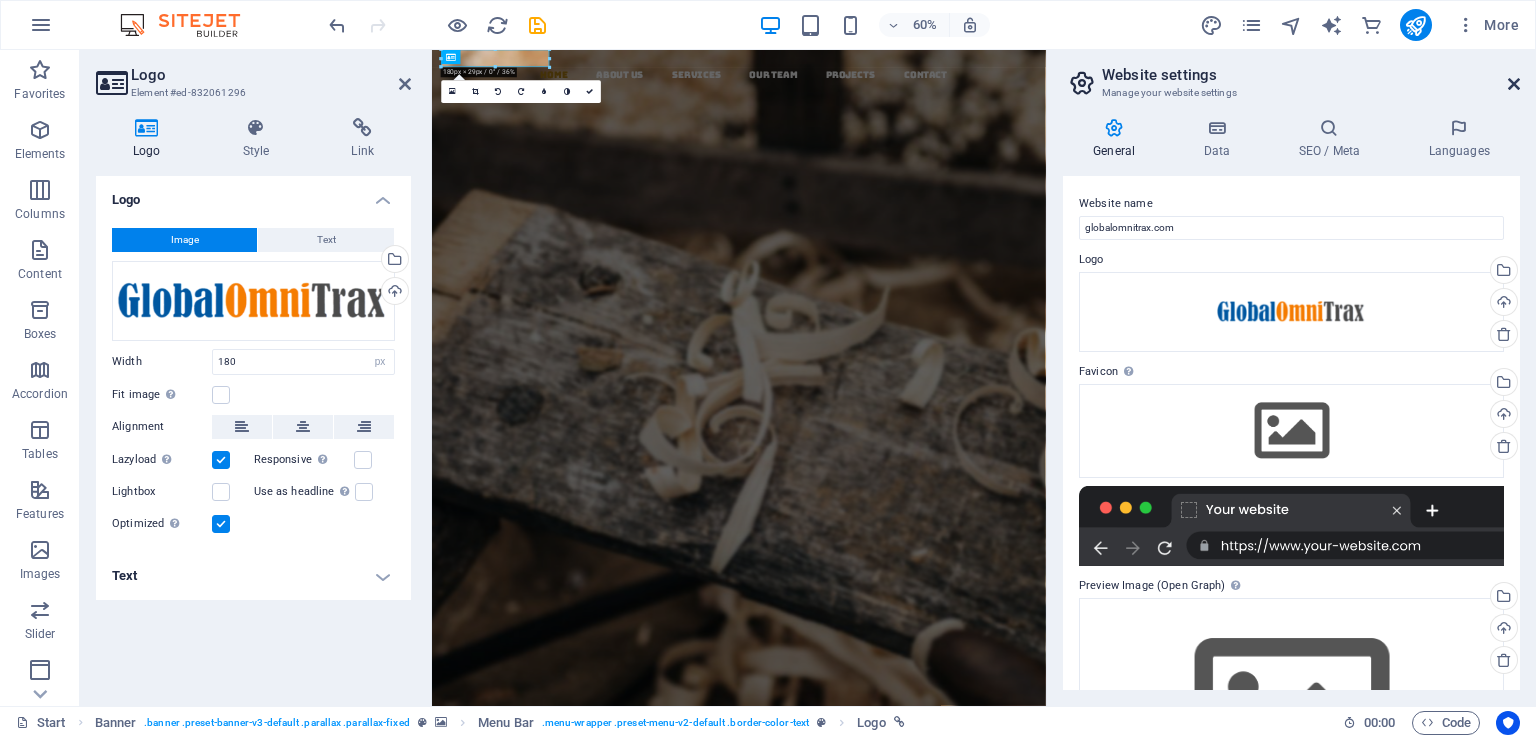click at bounding box center (1514, 84) 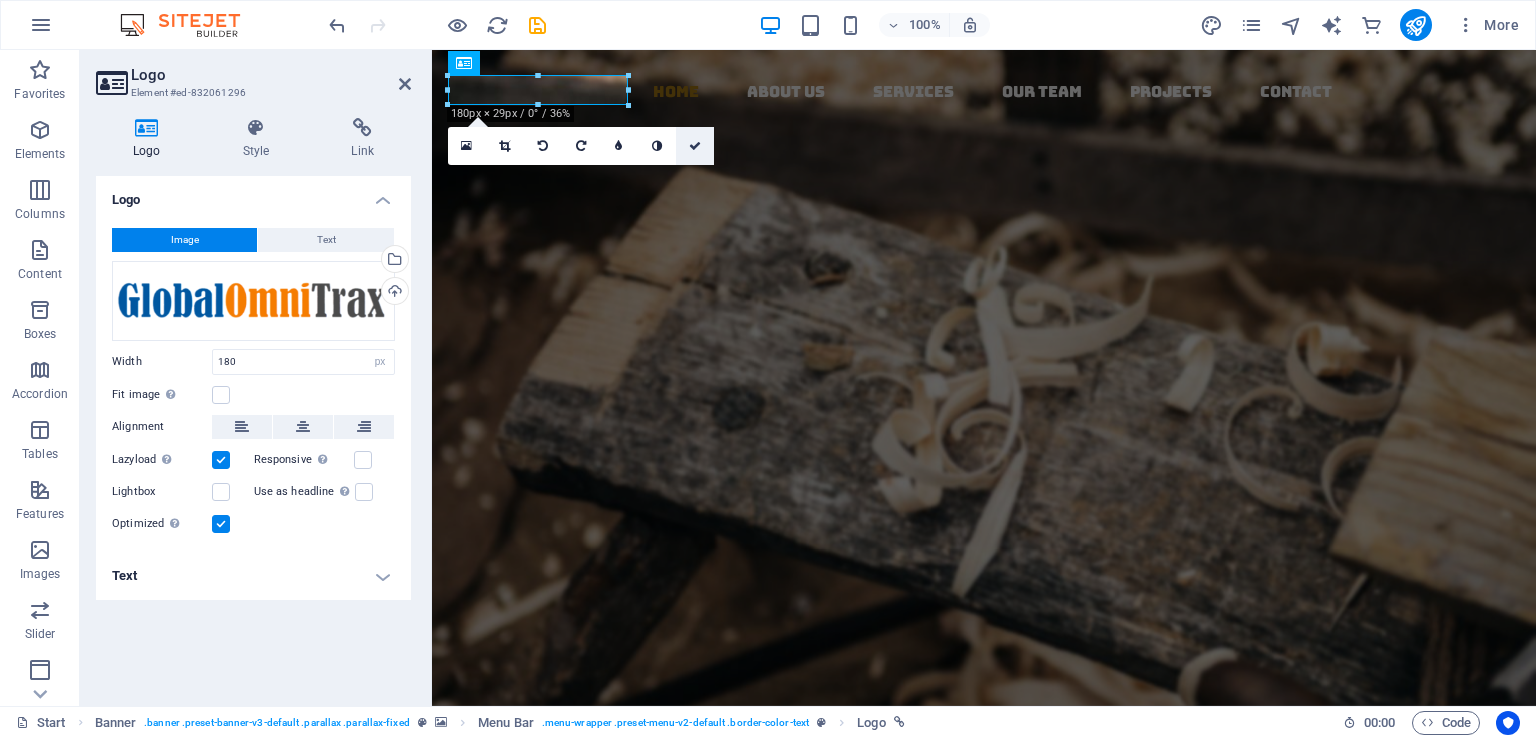 click at bounding box center (695, 146) 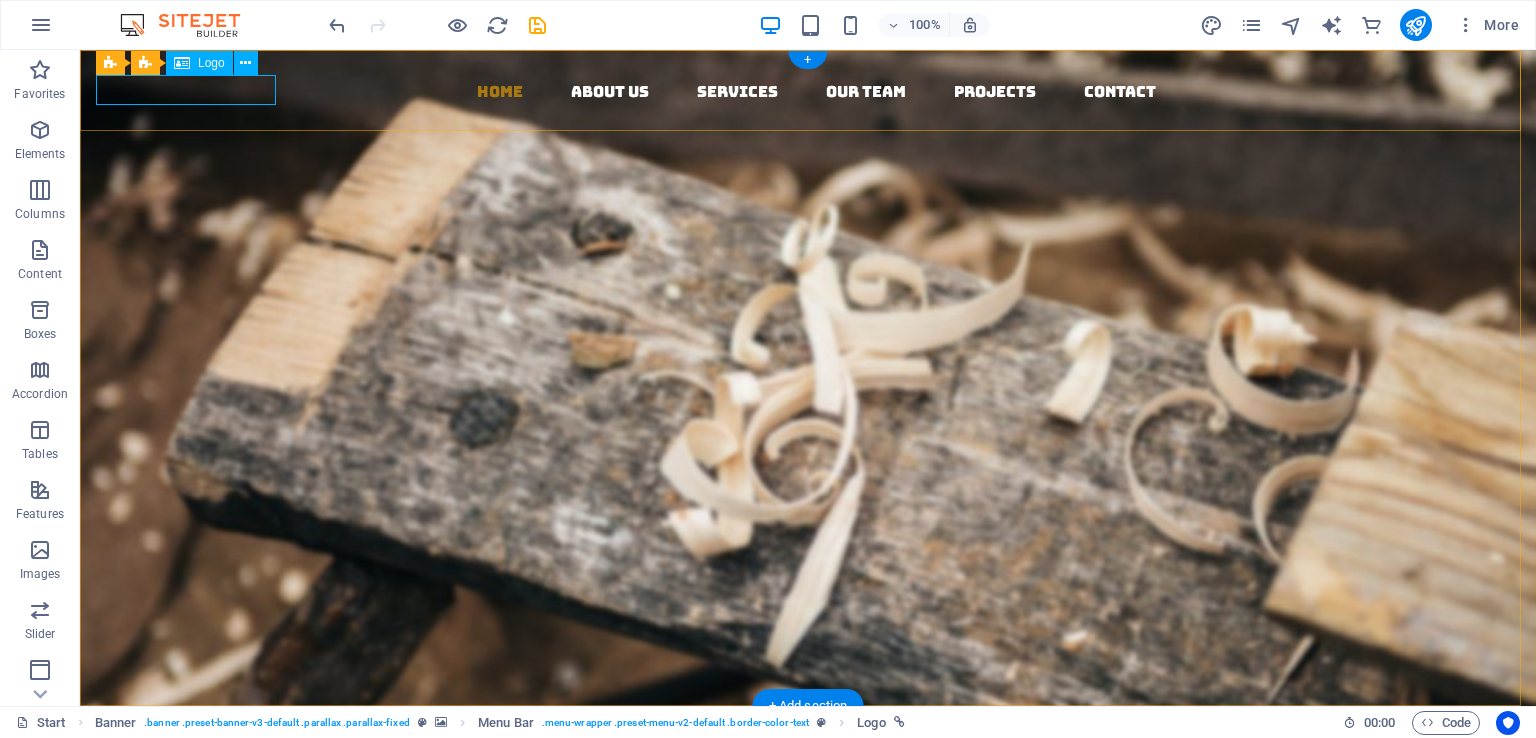 click at bounding box center (816, 64) 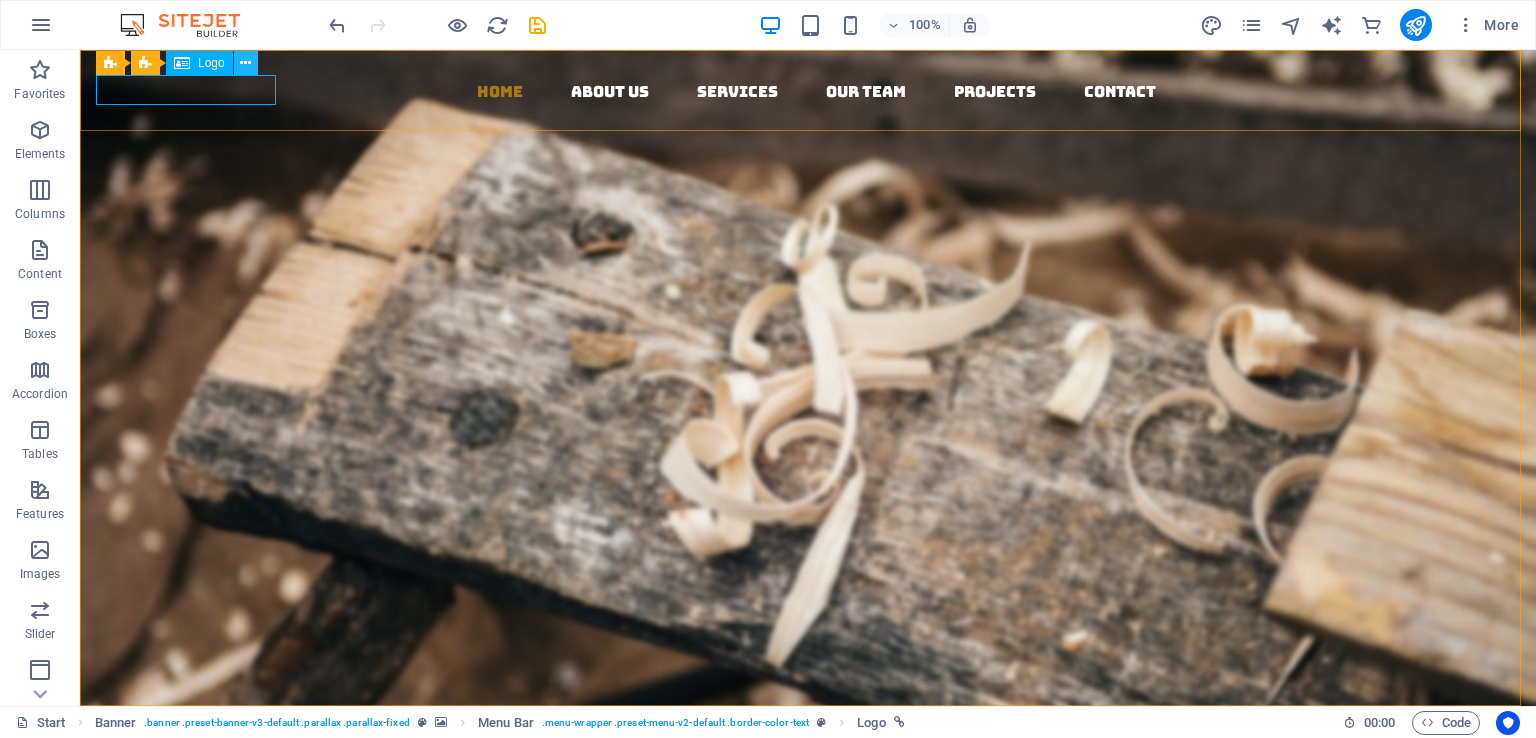 click at bounding box center (245, 63) 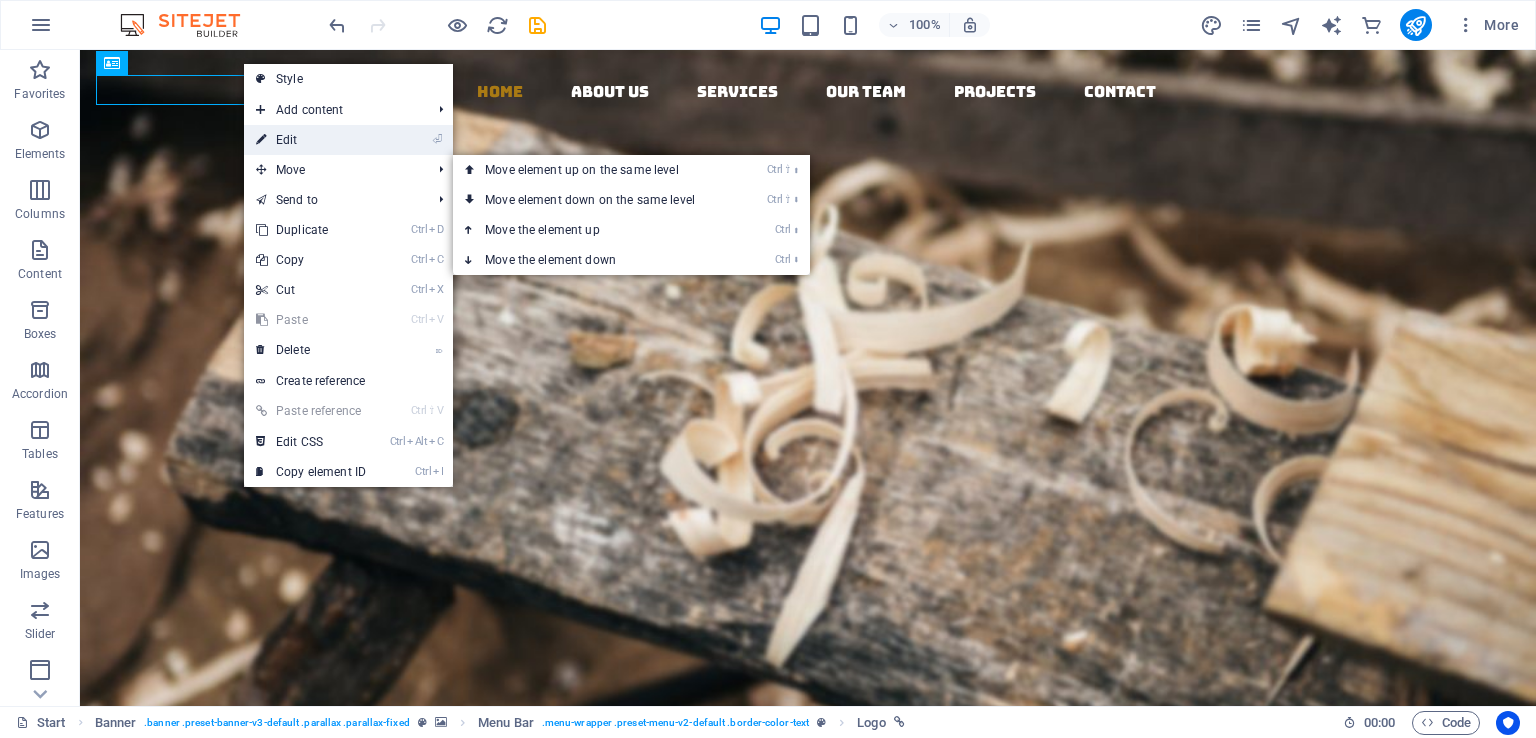 click on "⏎  Edit" at bounding box center (311, 140) 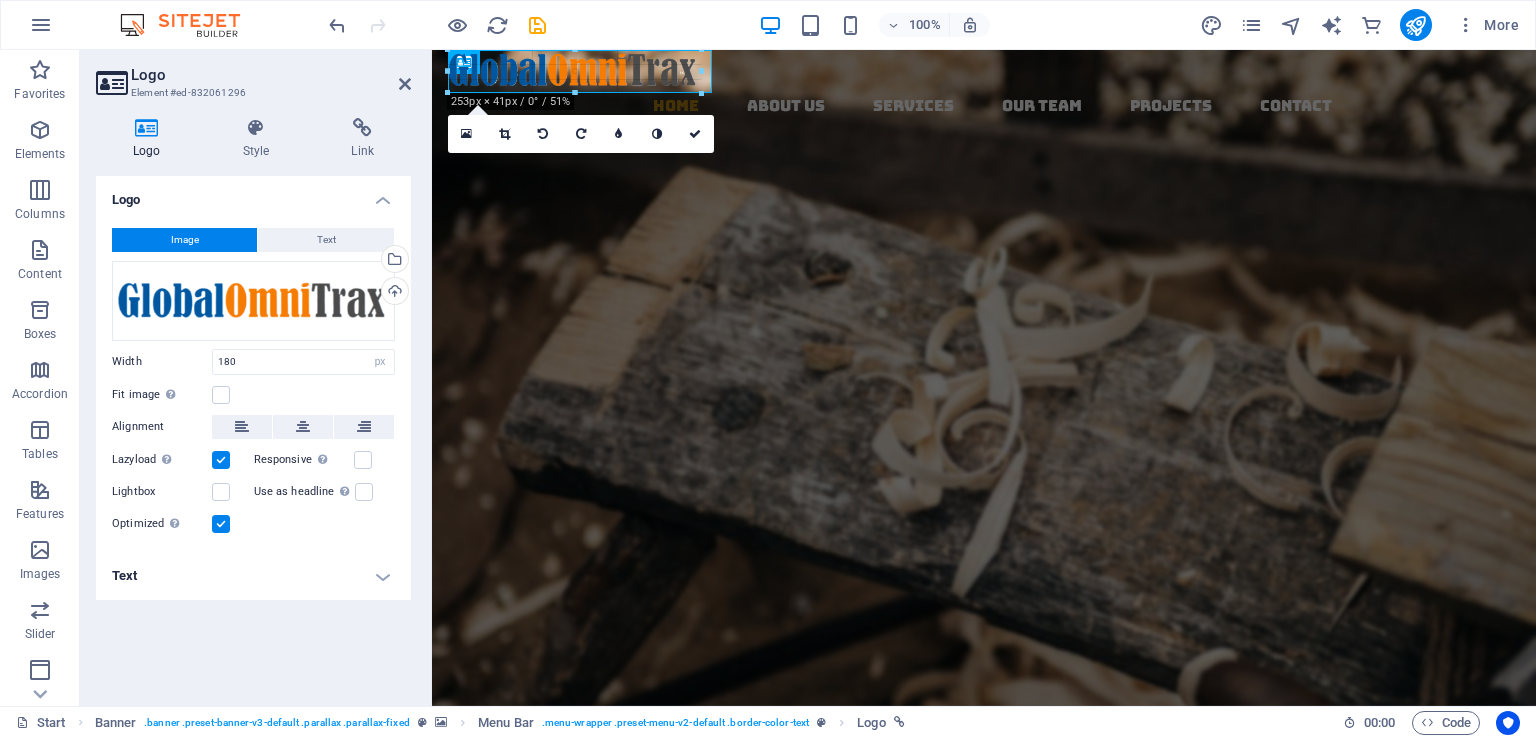 drag, startPoint x: 628, startPoint y: 102, endPoint x: 712, endPoint y: 96, distance: 84.21401 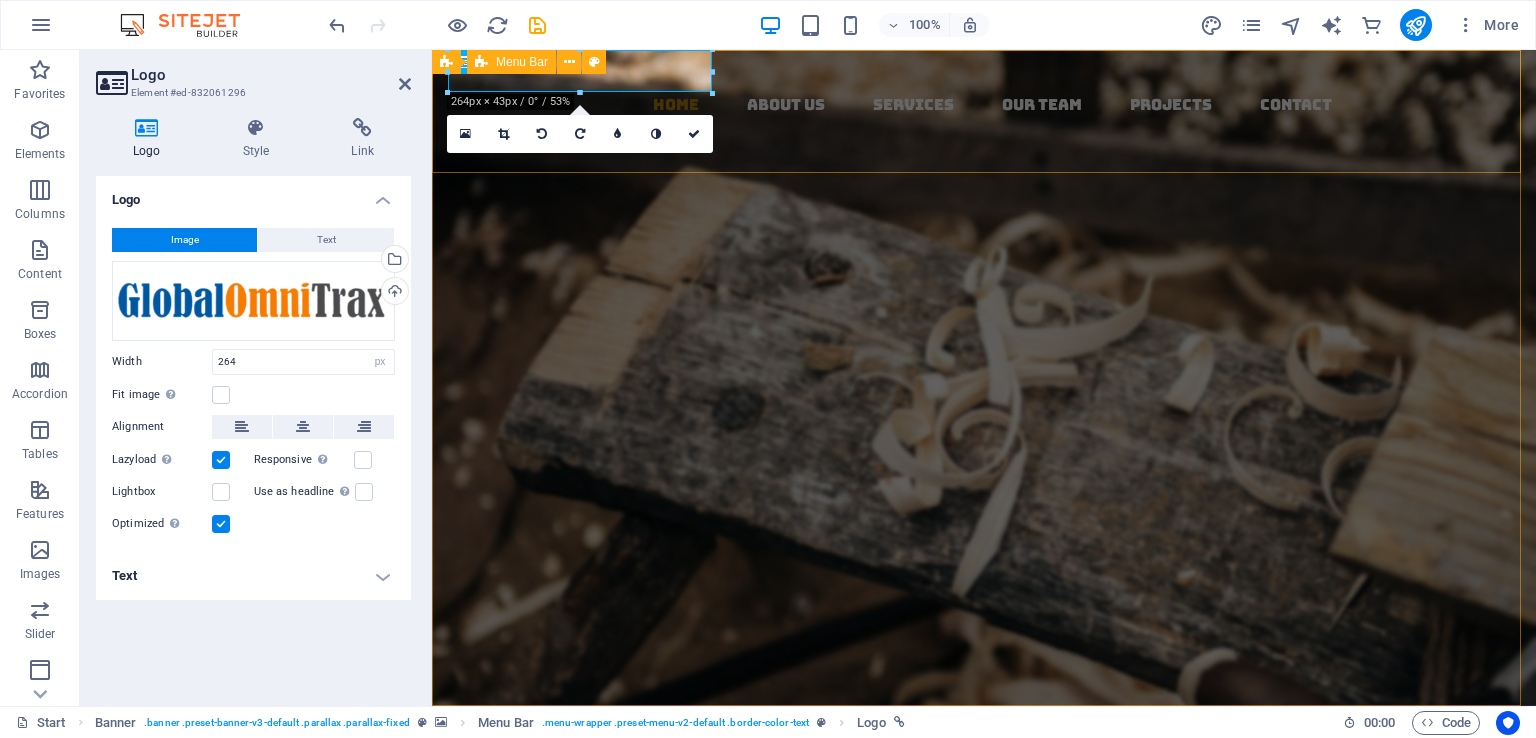 type on "180" 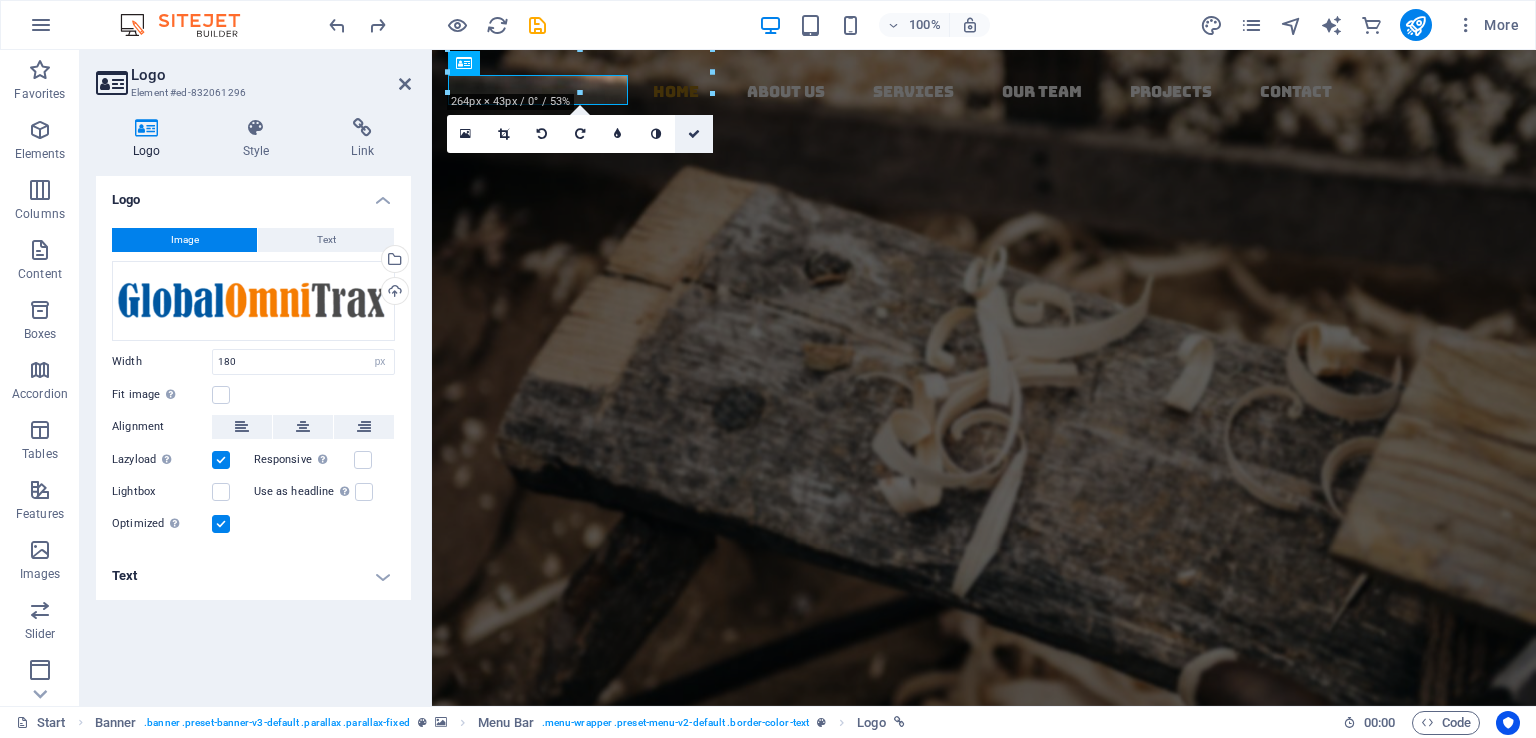 click at bounding box center [694, 134] 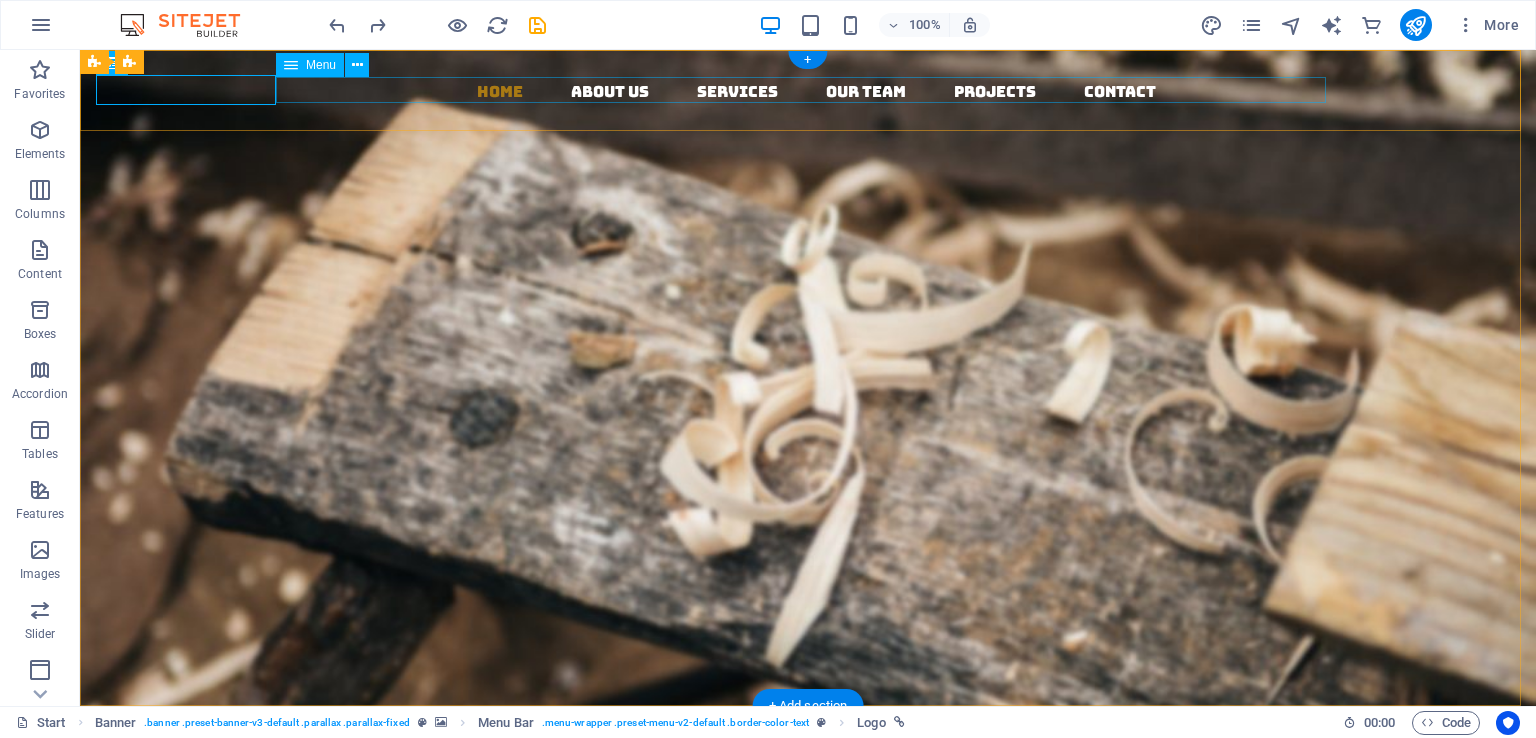 click on "Home About us Services Our Team Projects Contact" at bounding box center [816, 92] 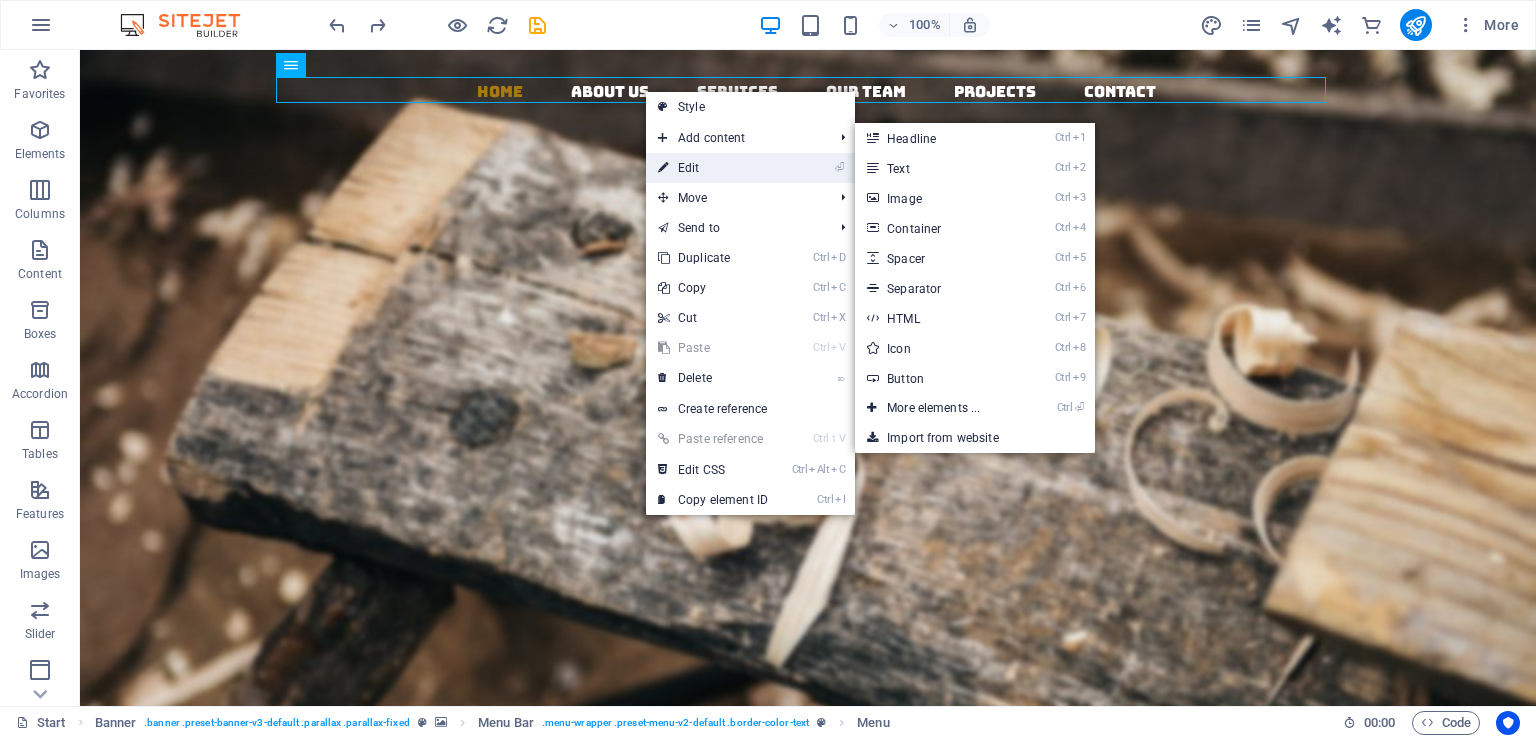 click on "⏎  Edit" at bounding box center (713, 168) 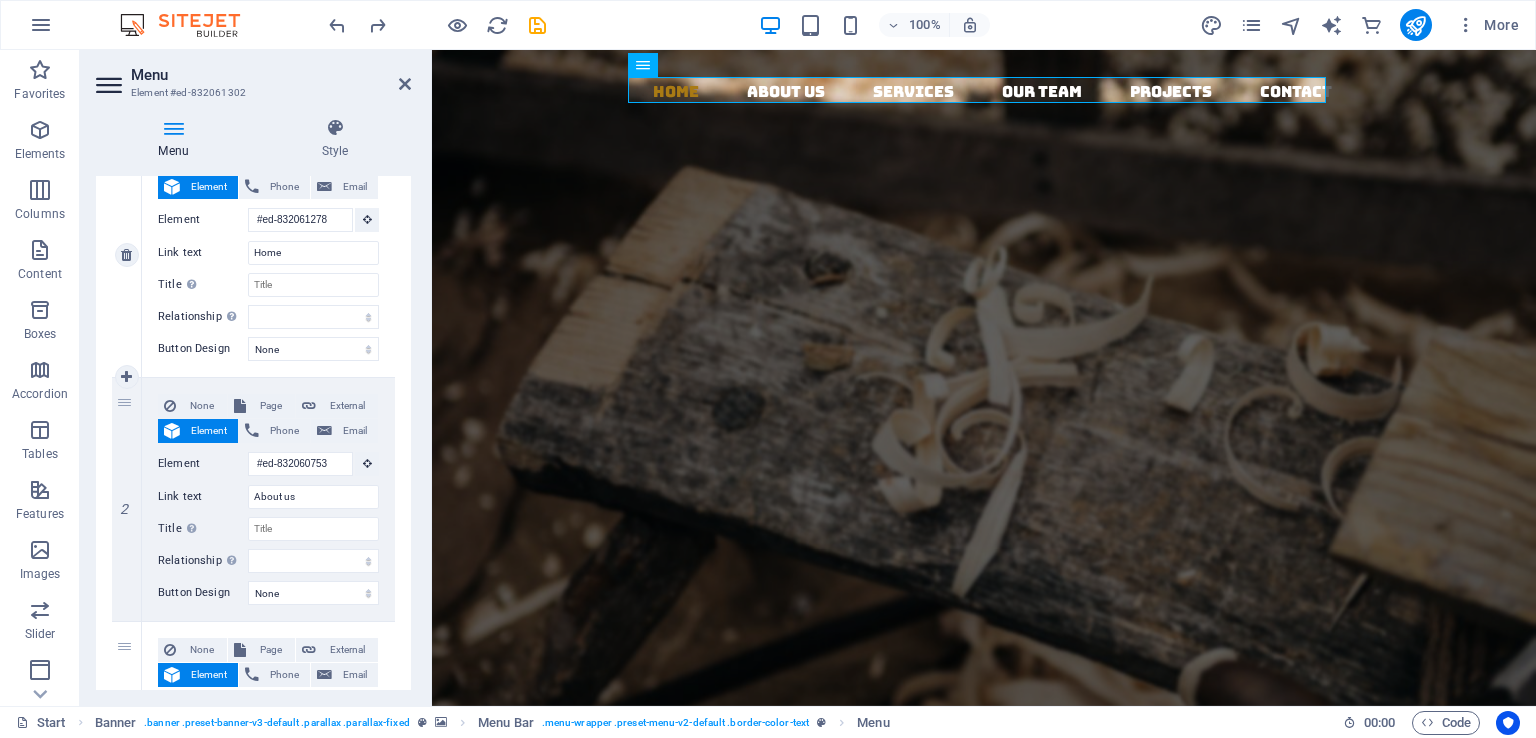 scroll, scrollTop: 0, scrollLeft: 0, axis: both 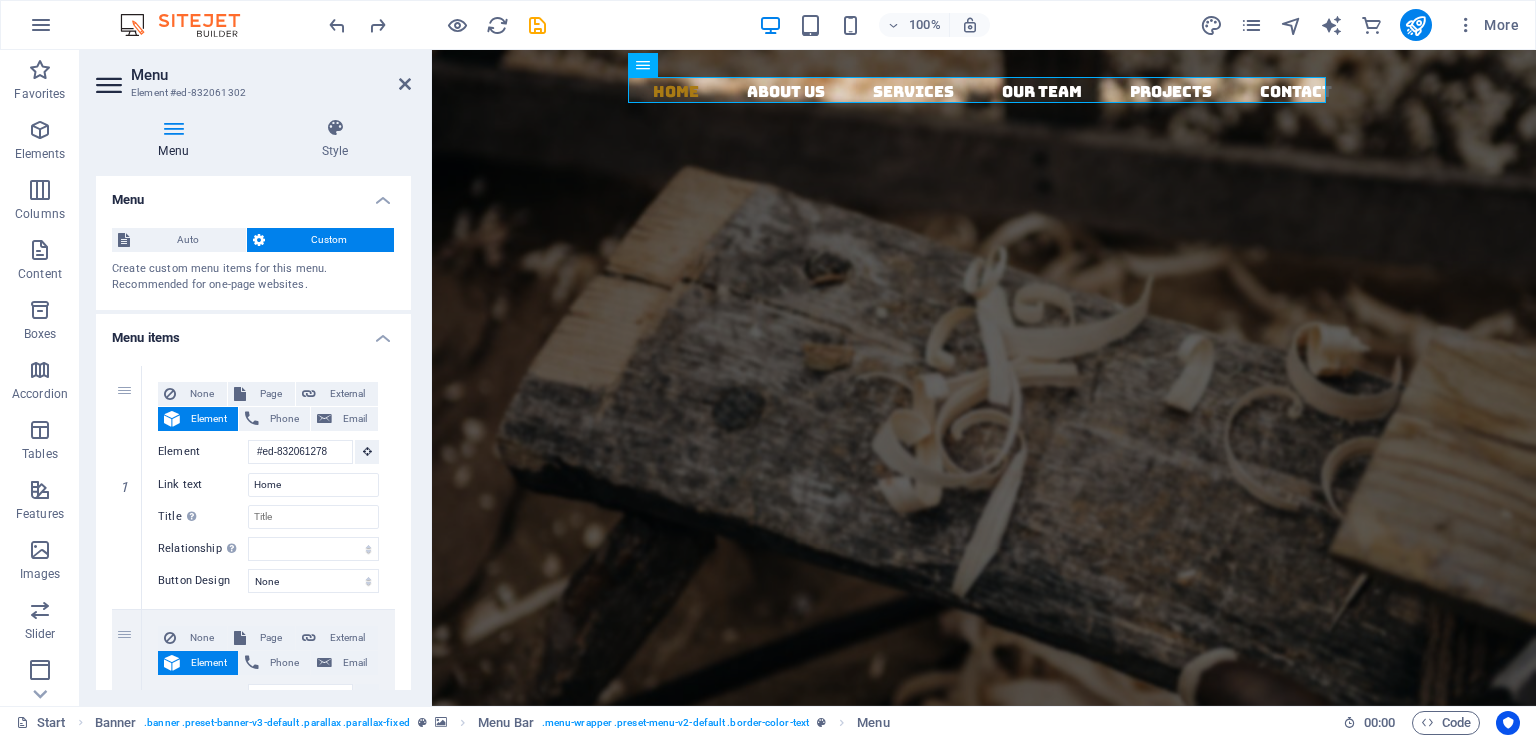 click on "Menu items" at bounding box center (253, 332) 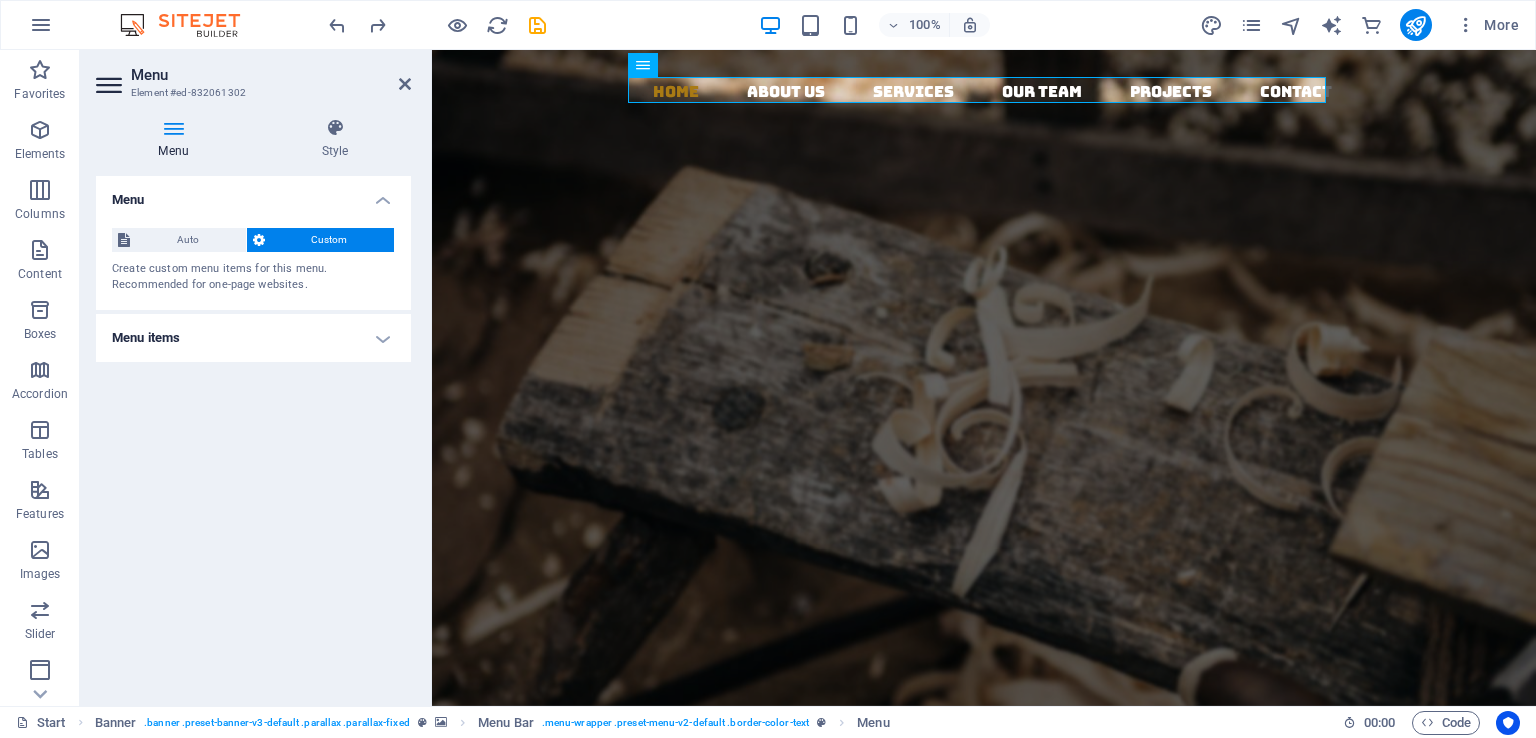 click on "Menu items" at bounding box center (253, 338) 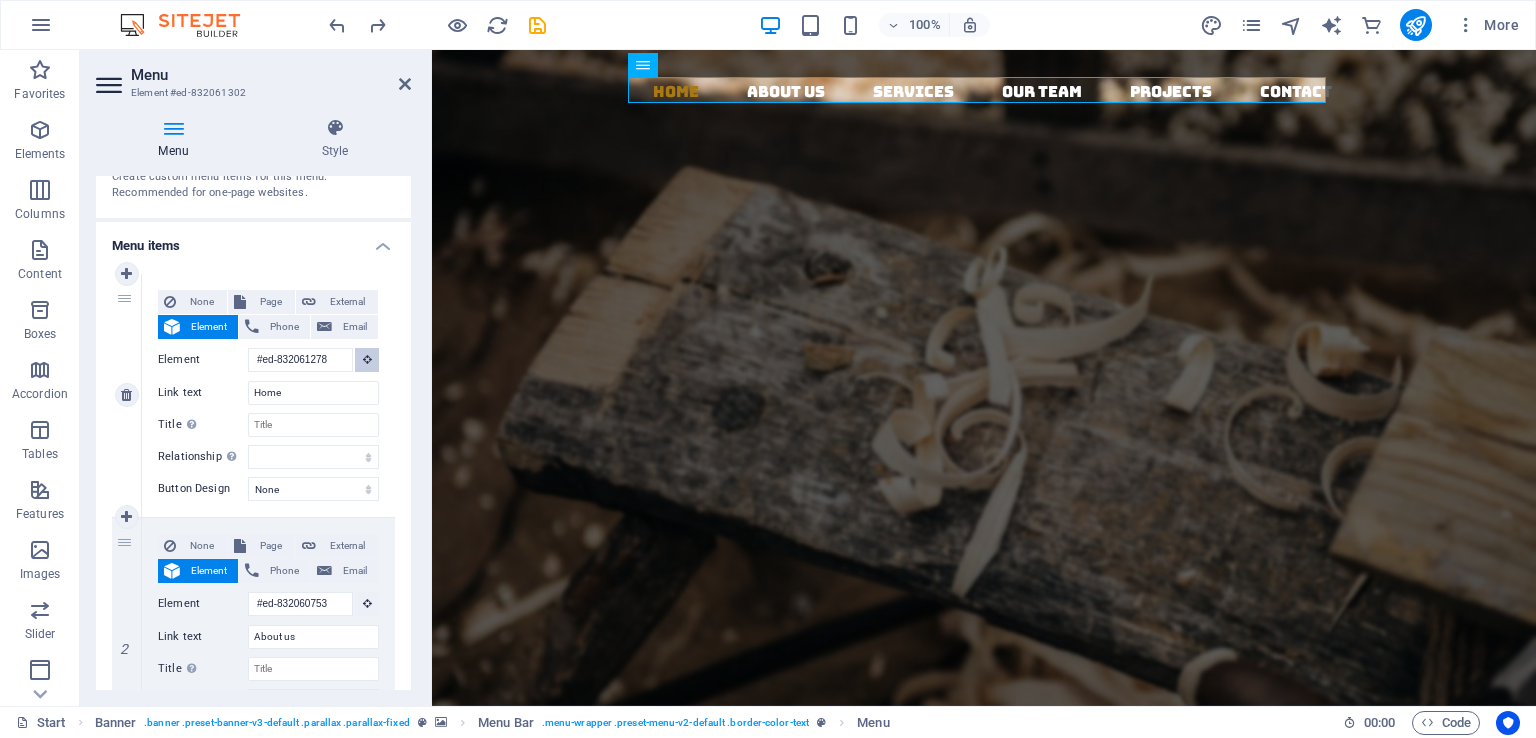 scroll, scrollTop: 0, scrollLeft: 0, axis: both 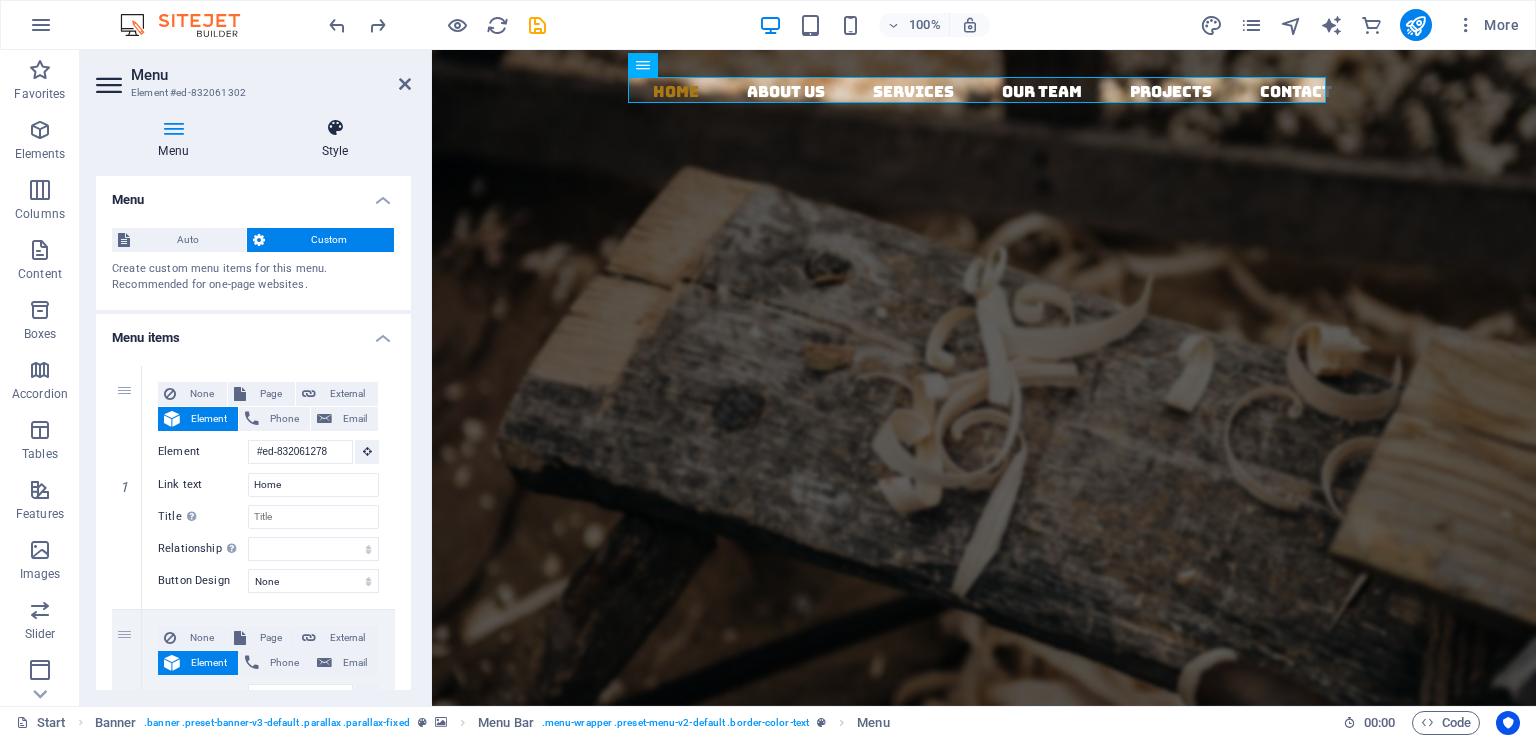 click on "Style" at bounding box center [335, 139] 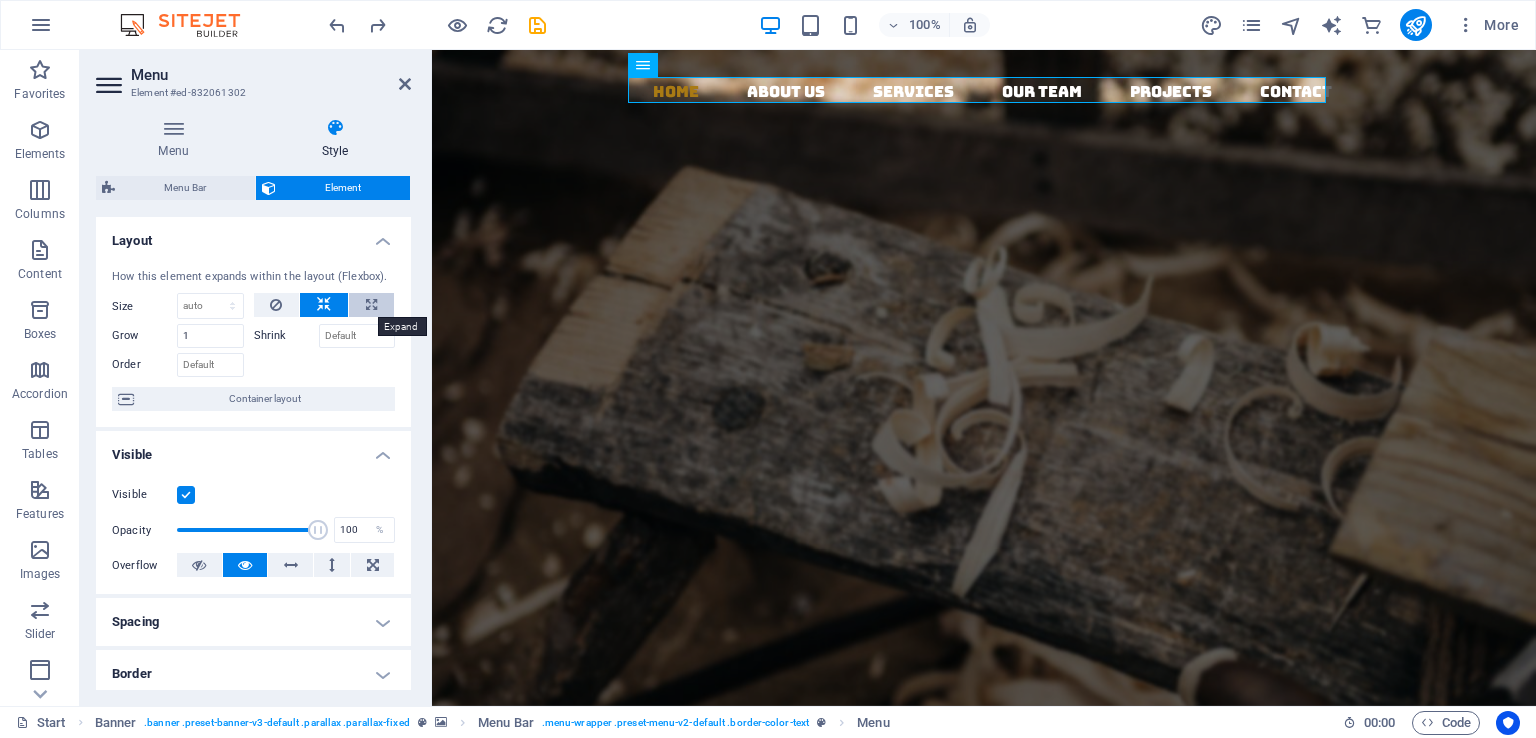 click at bounding box center (371, 305) 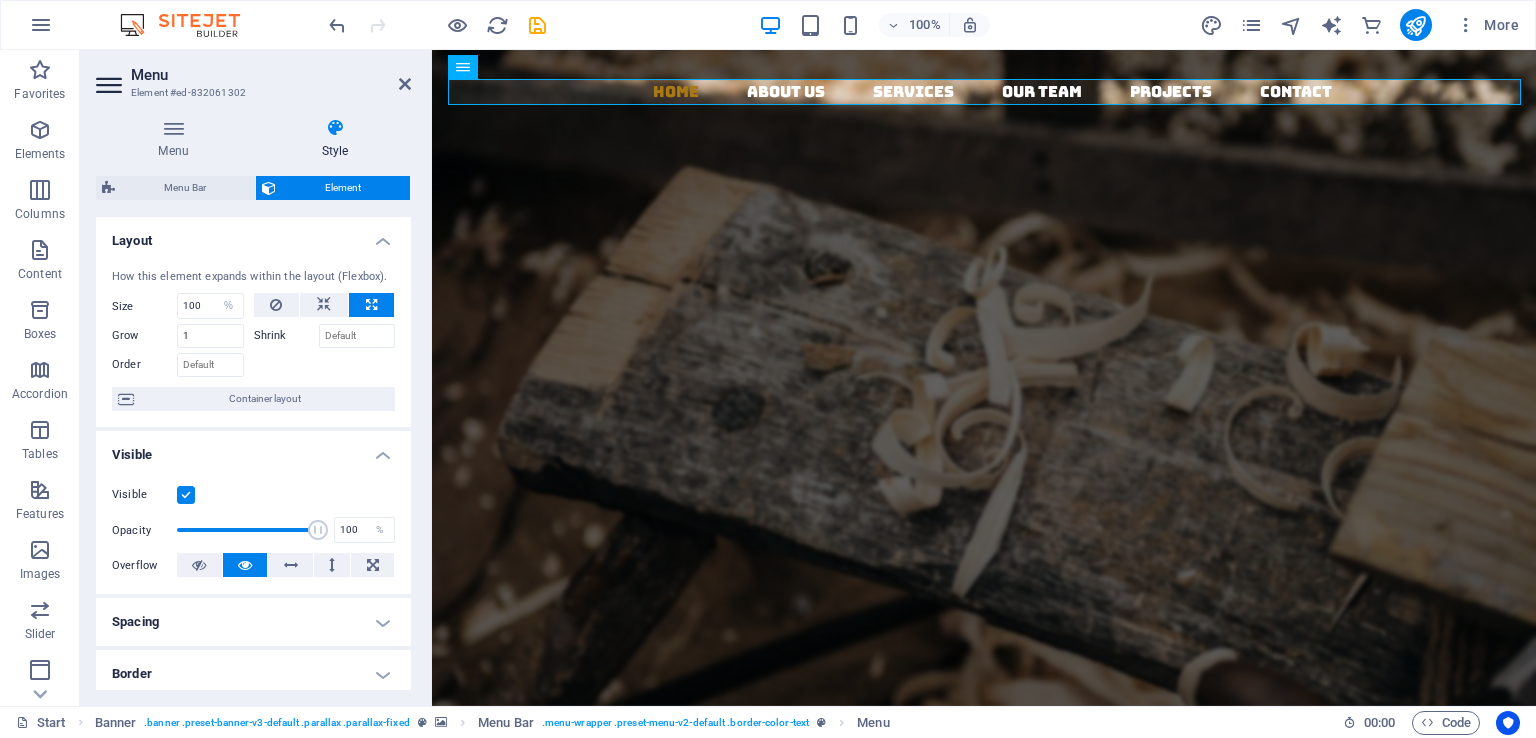 click at bounding box center [371, 305] 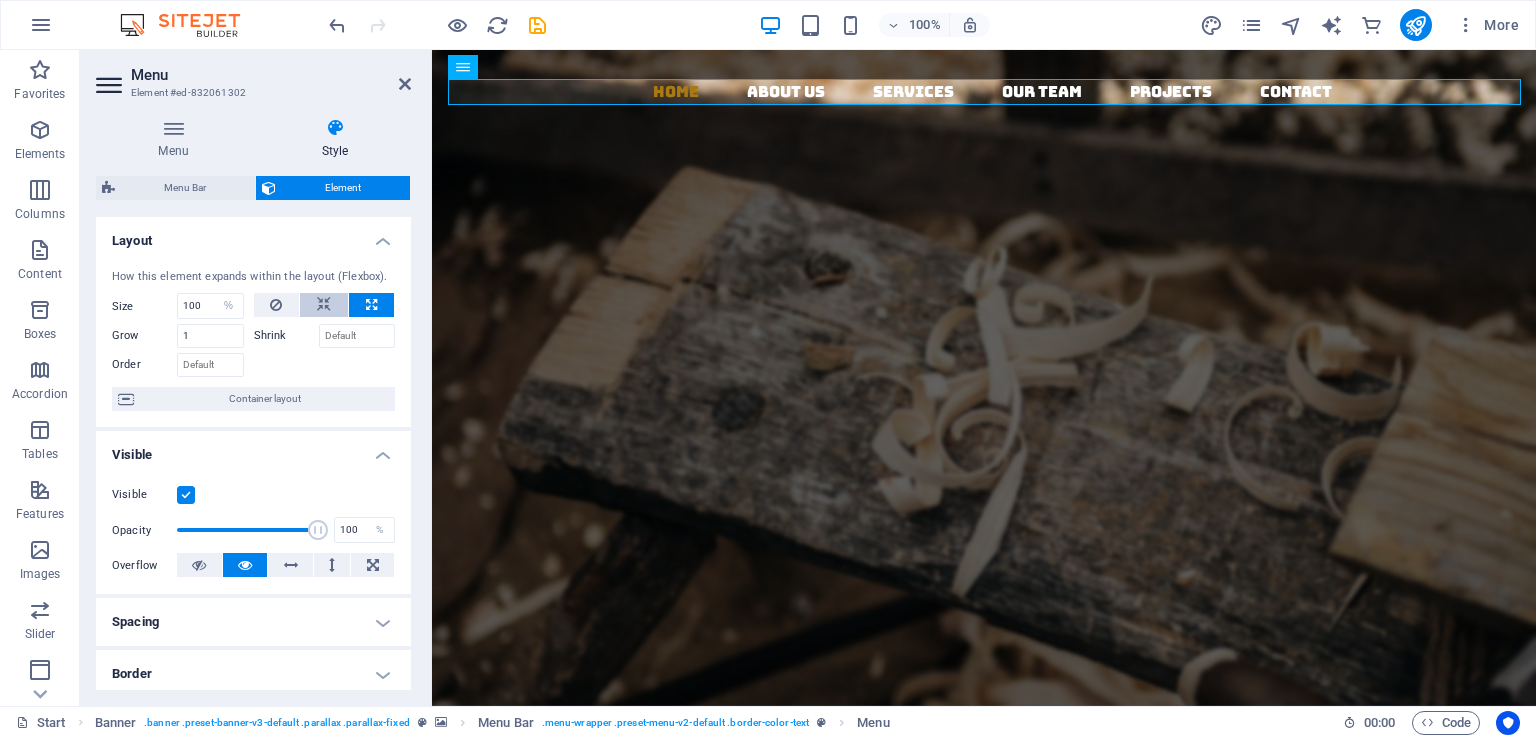click at bounding box center (324, 305) 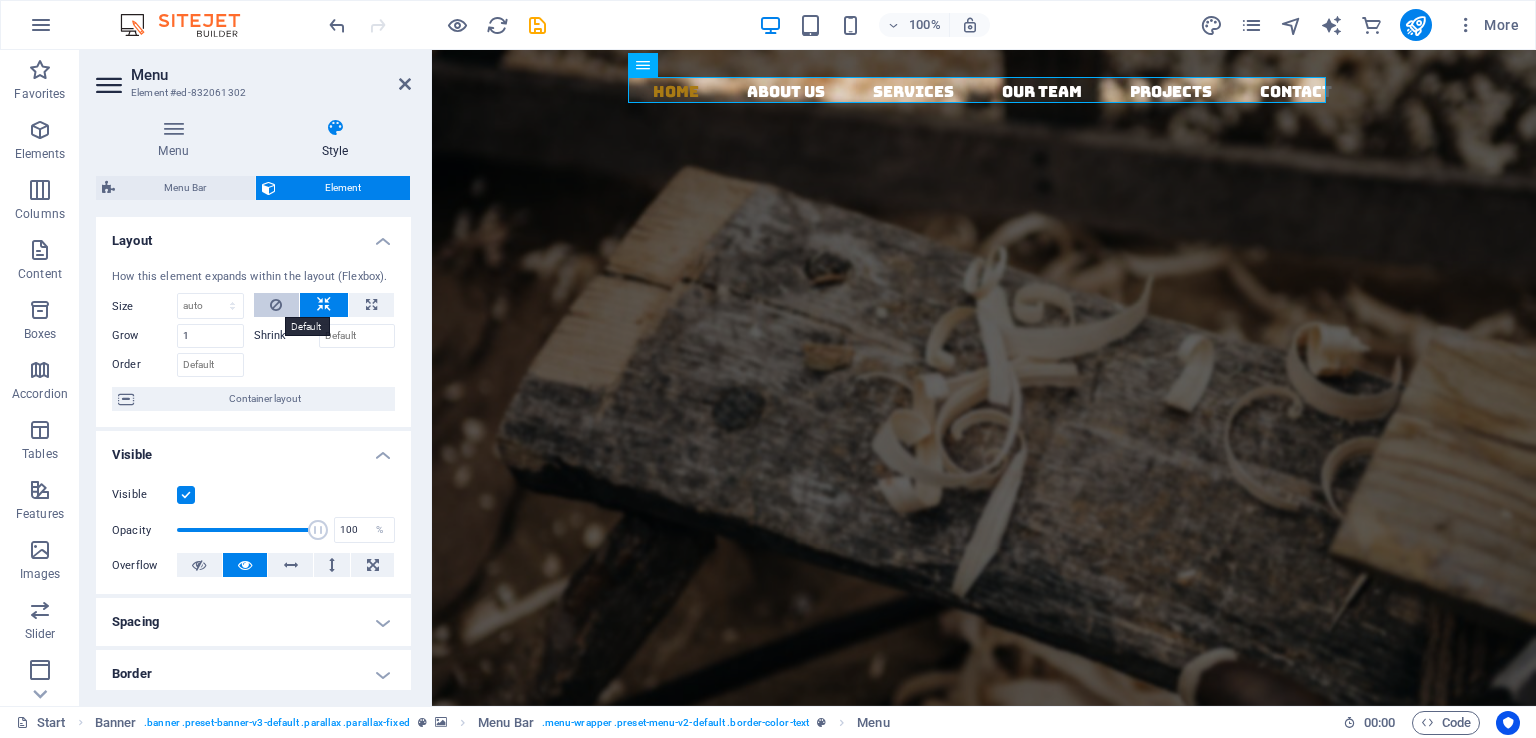 click at bounding box center (277, 305) 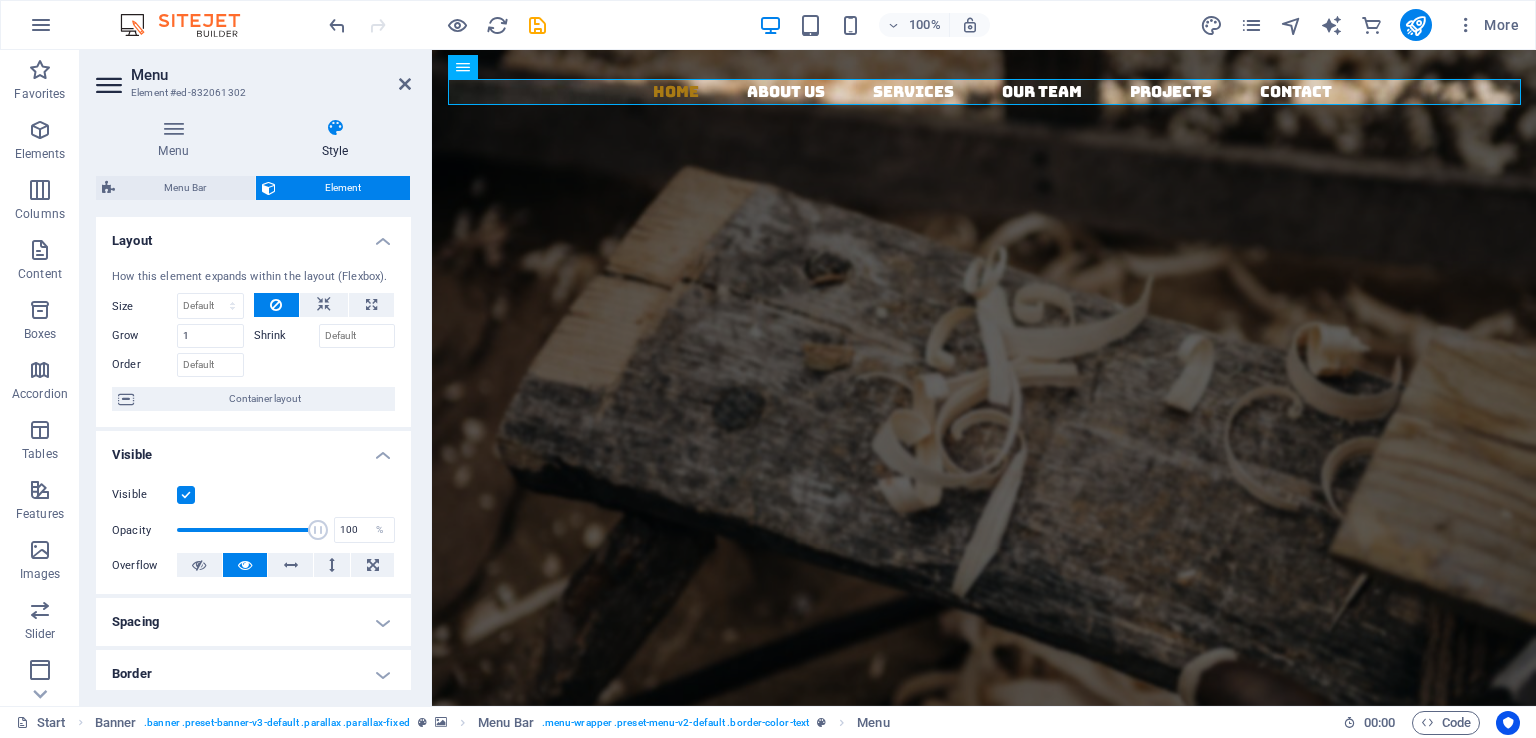 click at bounding box center (277, 305) 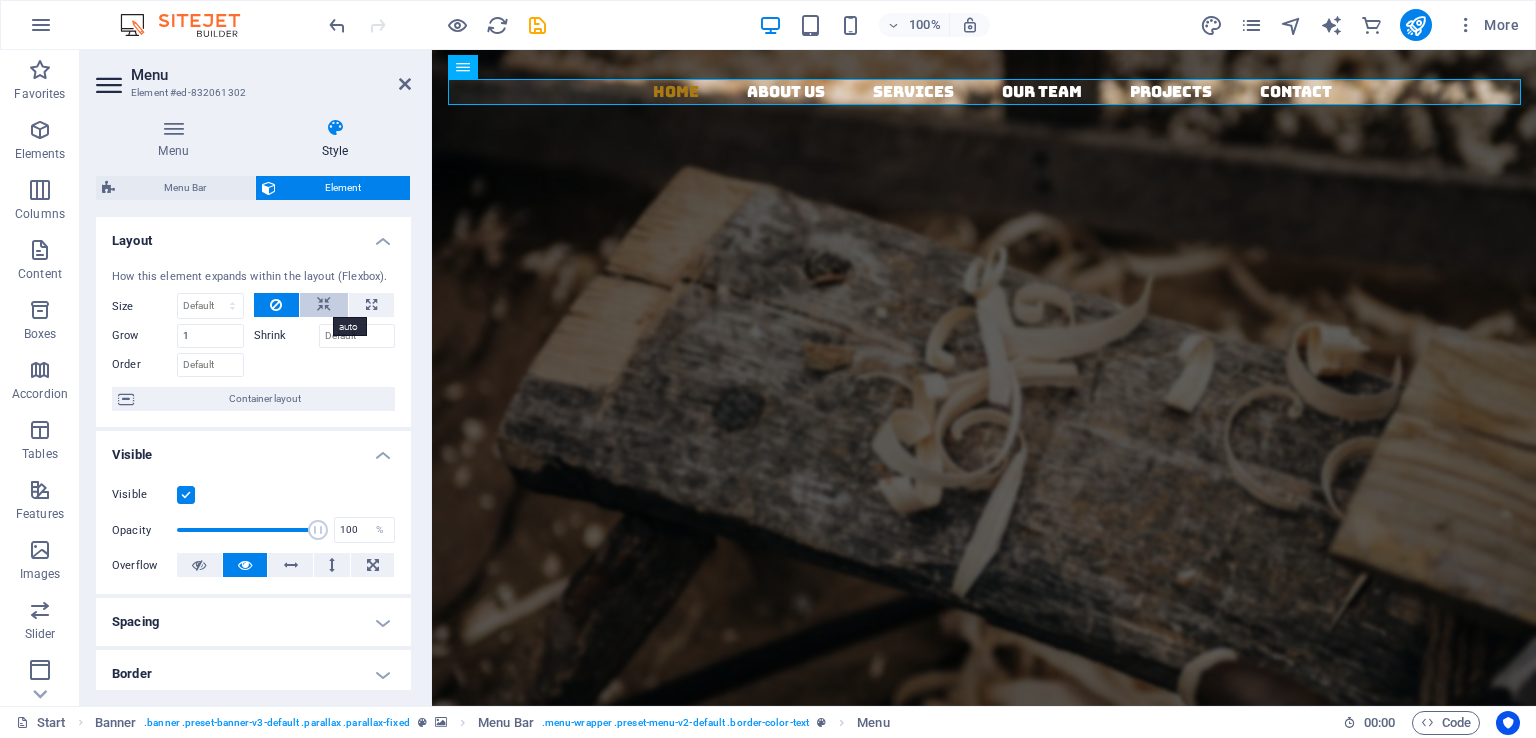 click at bounding box center [324, 305] 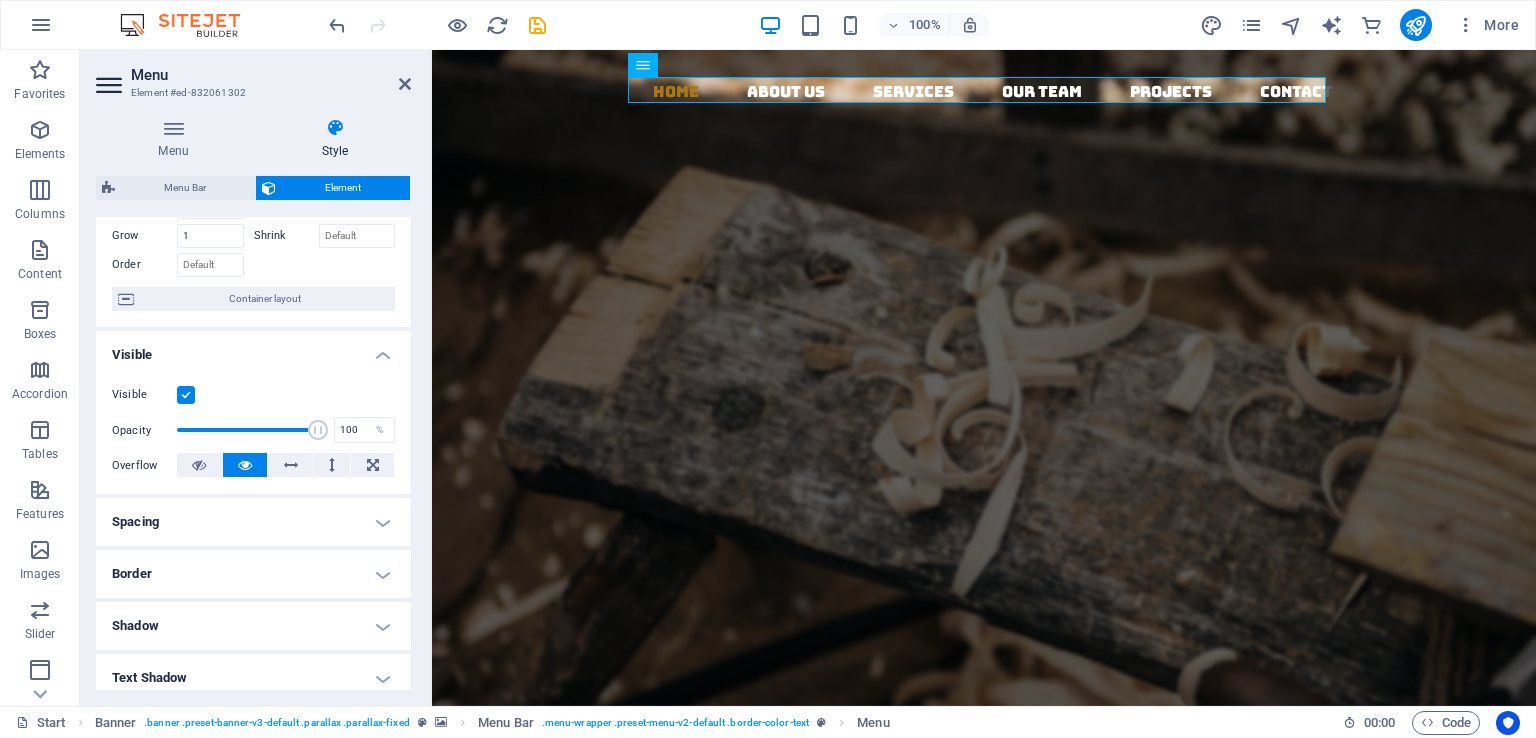 scroll, scrollTop: 300, scrollLeft: 0, axis: vertical 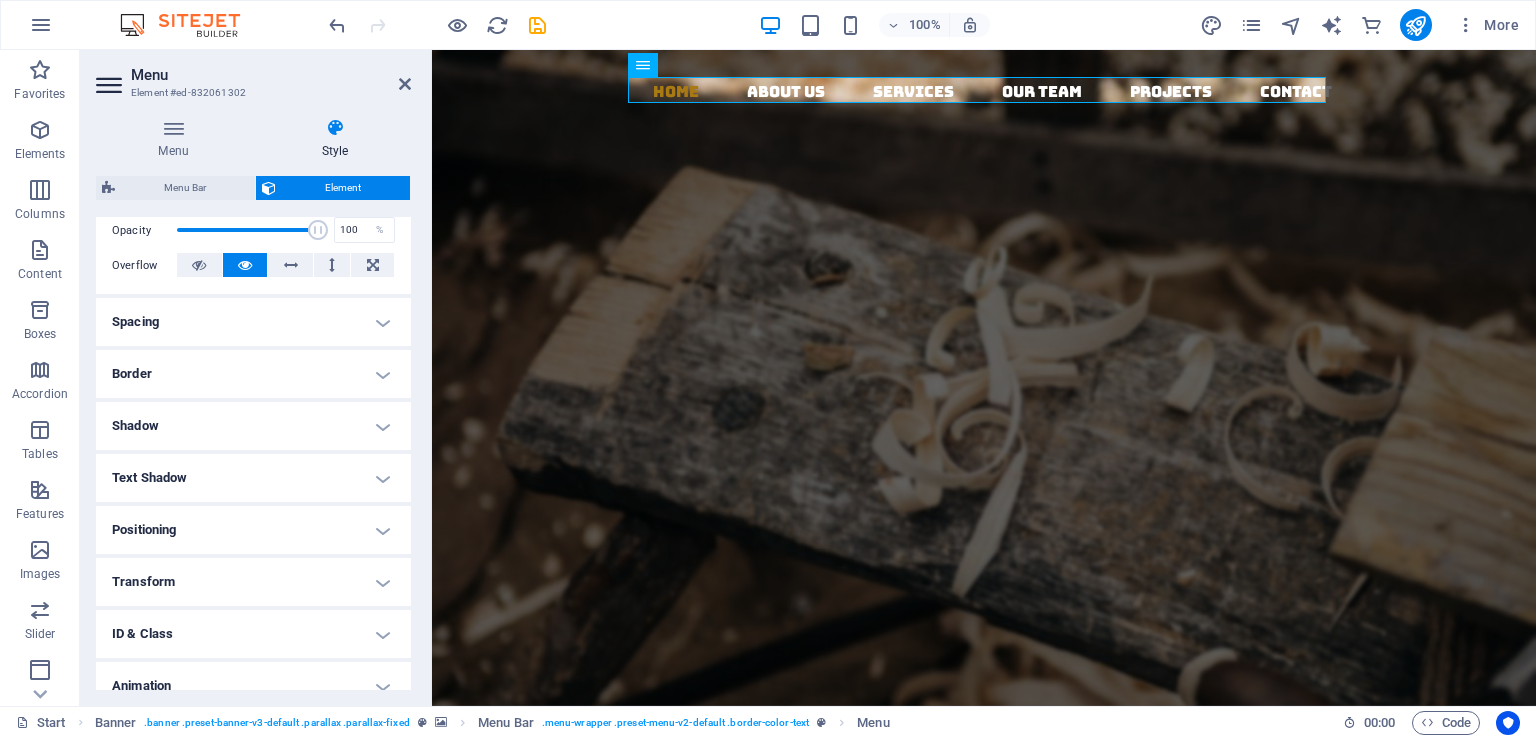 click on "Spacing" at bounding box center (253, 322) 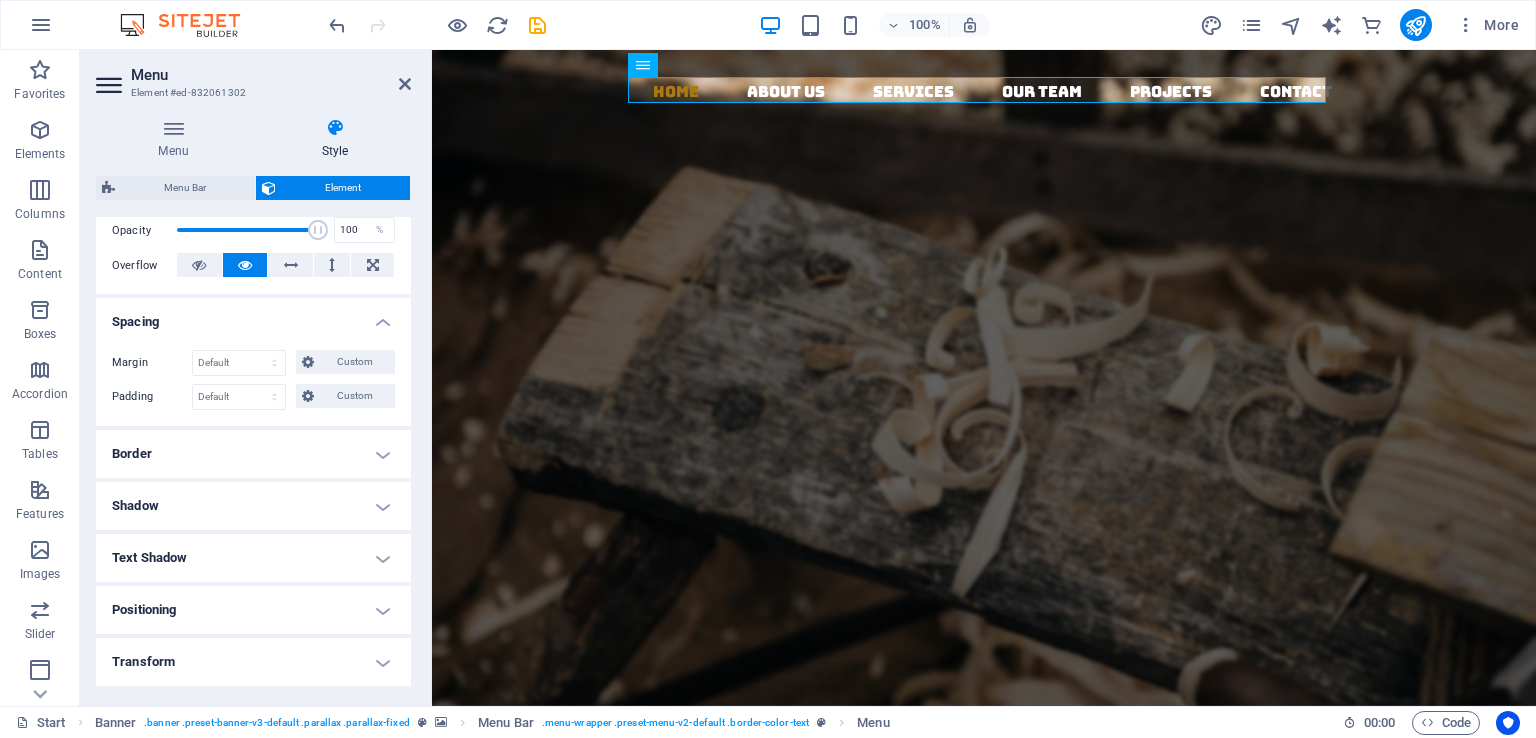 click on "Border" at bounding box center [253, 454] 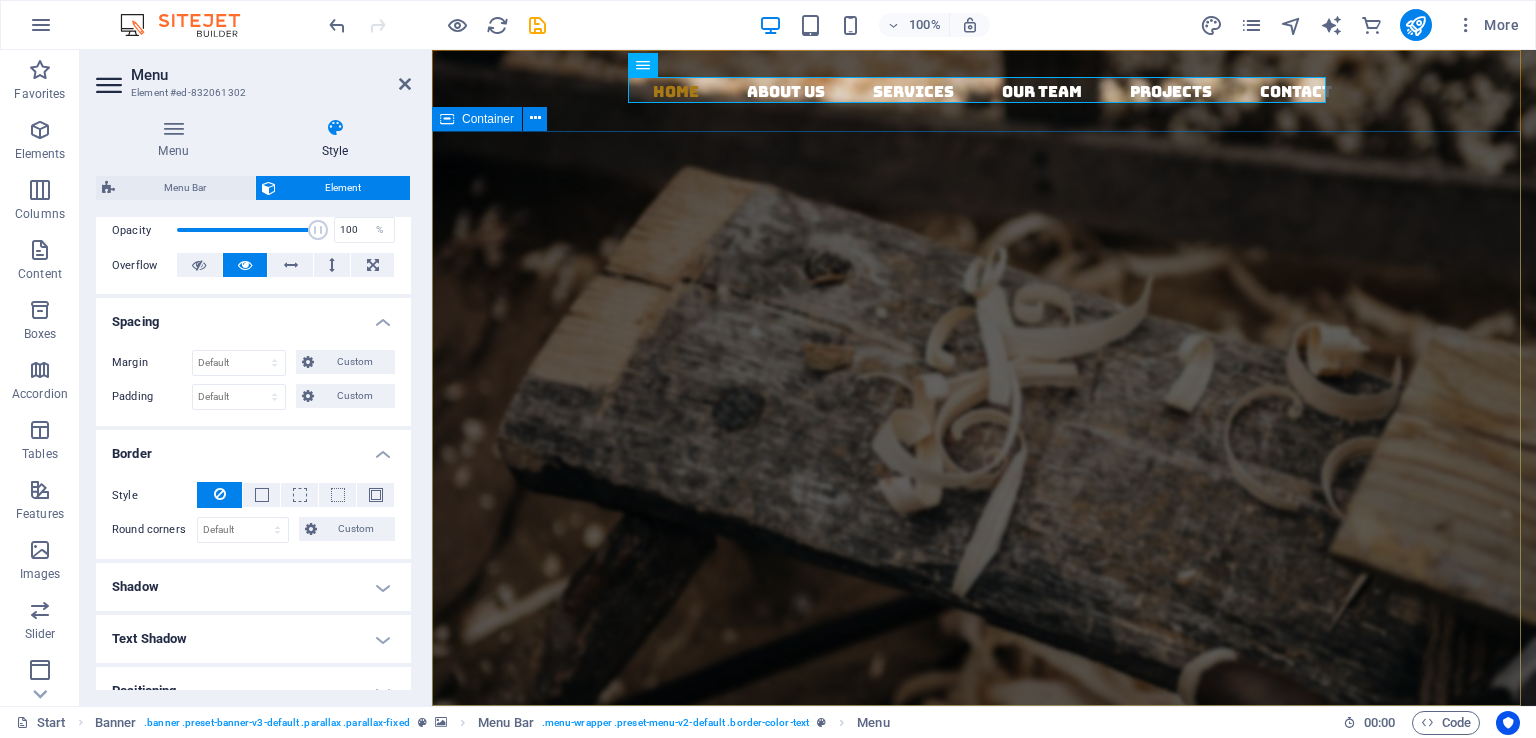 click on "Woodworks ­ made with   Passion Lorem ipsum dolor sit amet, consectetuer adipiscing elit. Aenean commodo ligula eget dolor. Aenean massa. Cum sociis natoque penatibus et magnis dis parturient montes, nascetur ridiculus mus. About us Our Services" at bounding box center (984, 627) 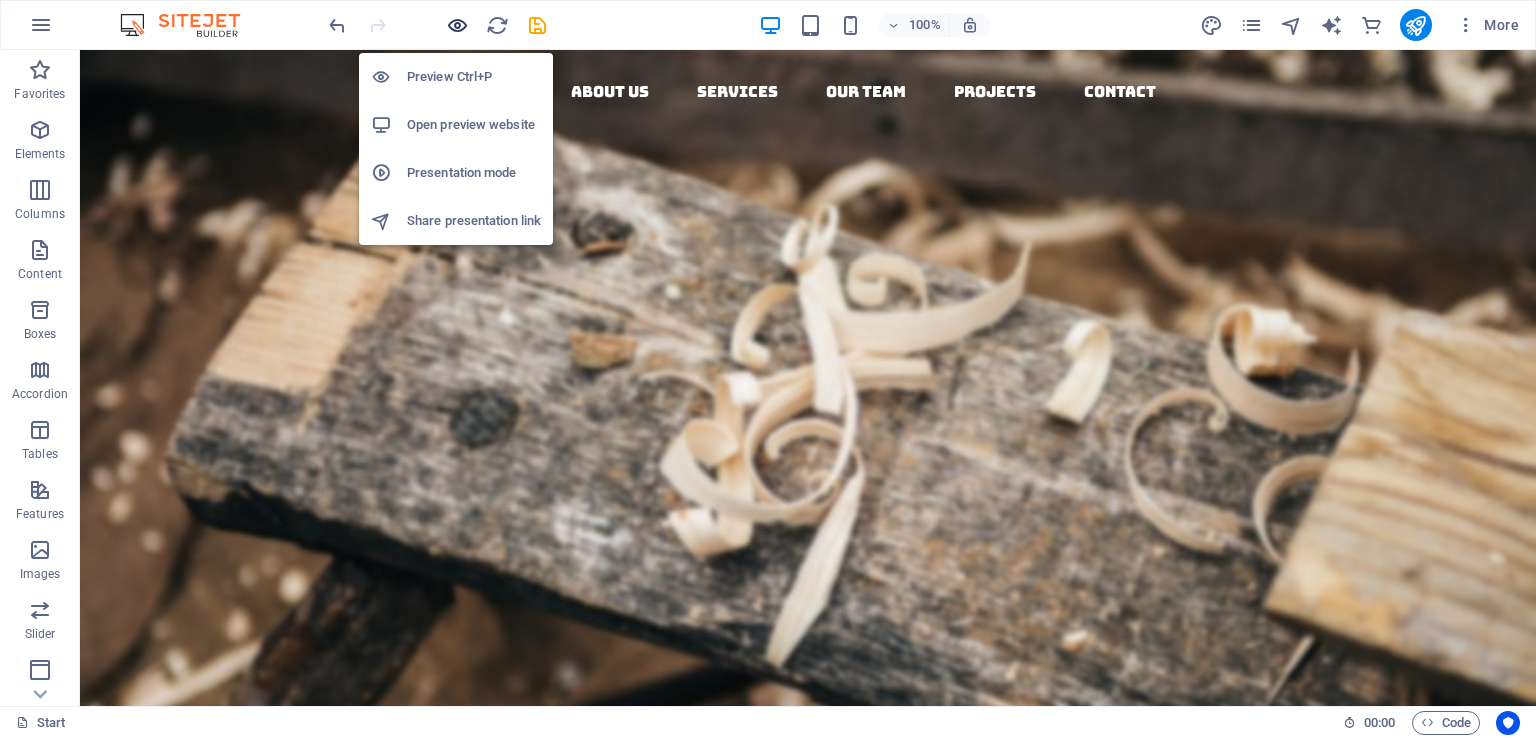 click at bounding box center (457, 25) 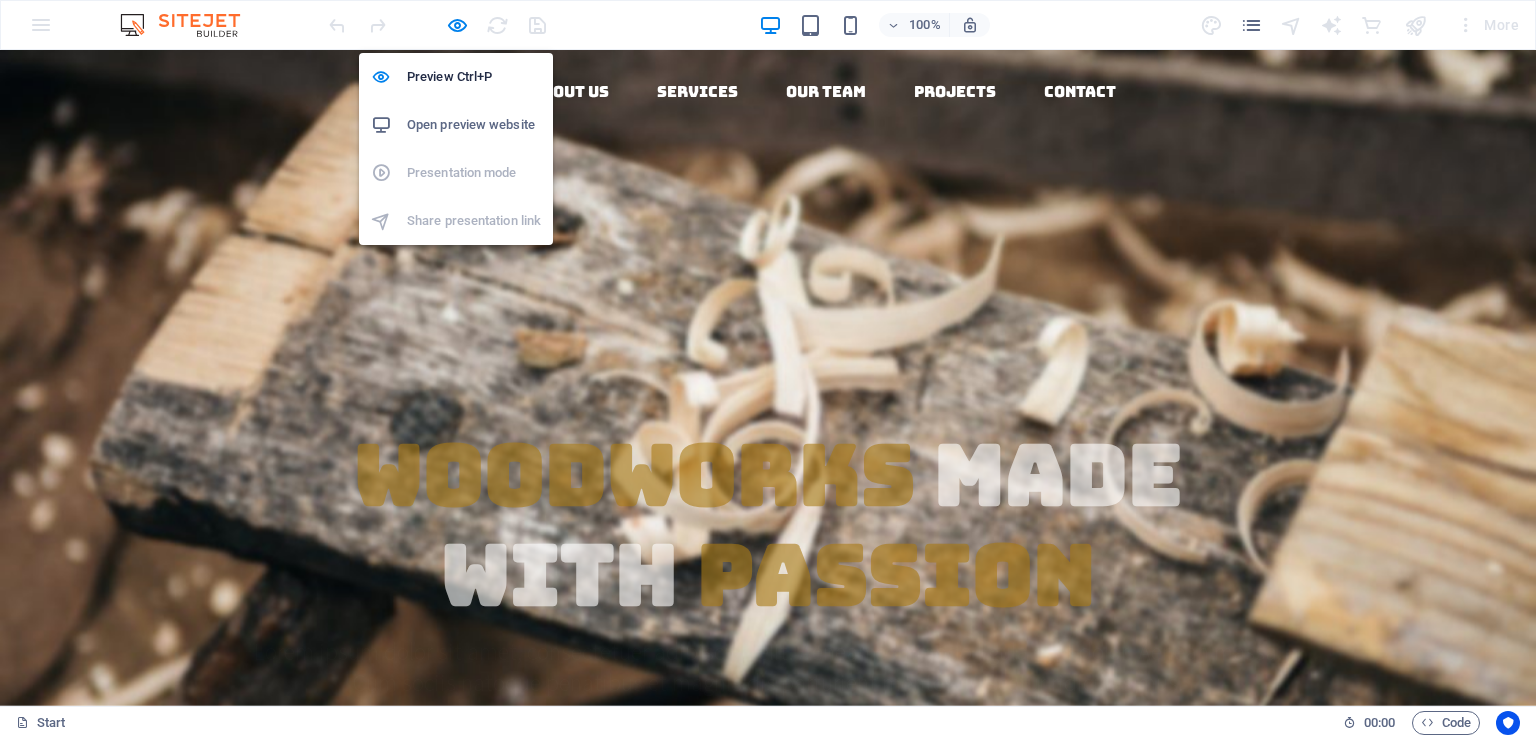 click on "Open preview website" at bounding box center [474, 125] 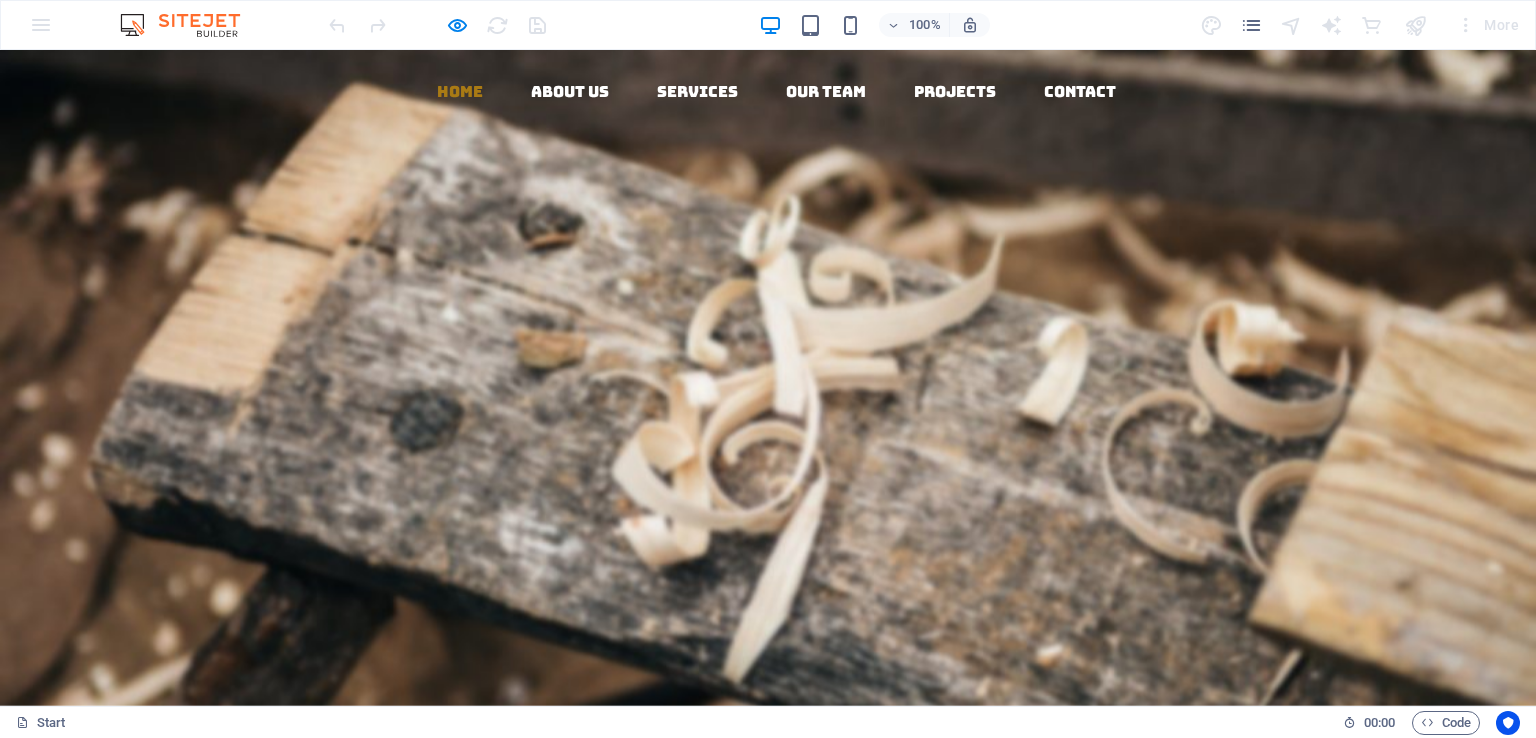 click at bounding box center [190, 25] 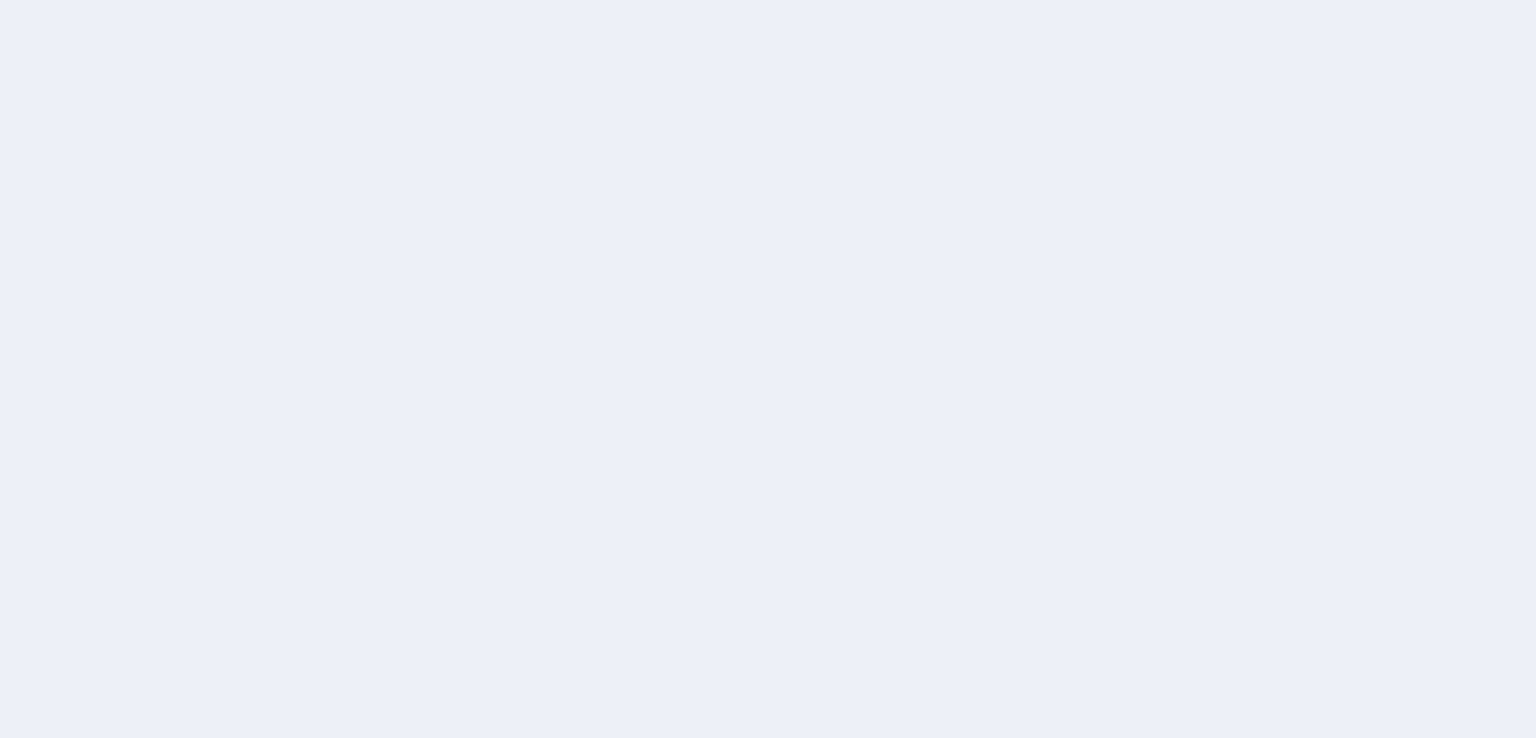 scroll, scrollTop: 0, scrollLeft: 0, axis: both 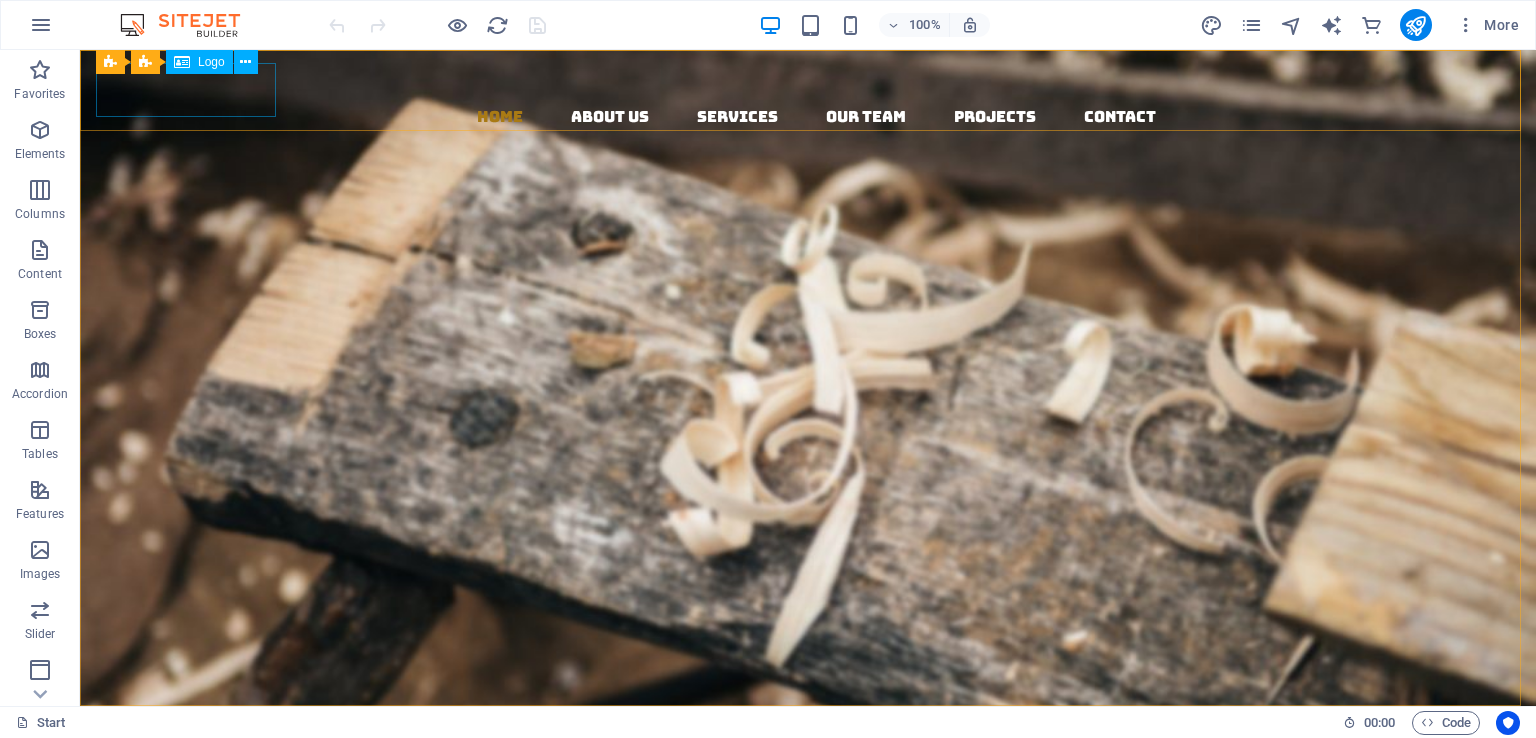 click on "Logo" at bounding box center (211, 62) 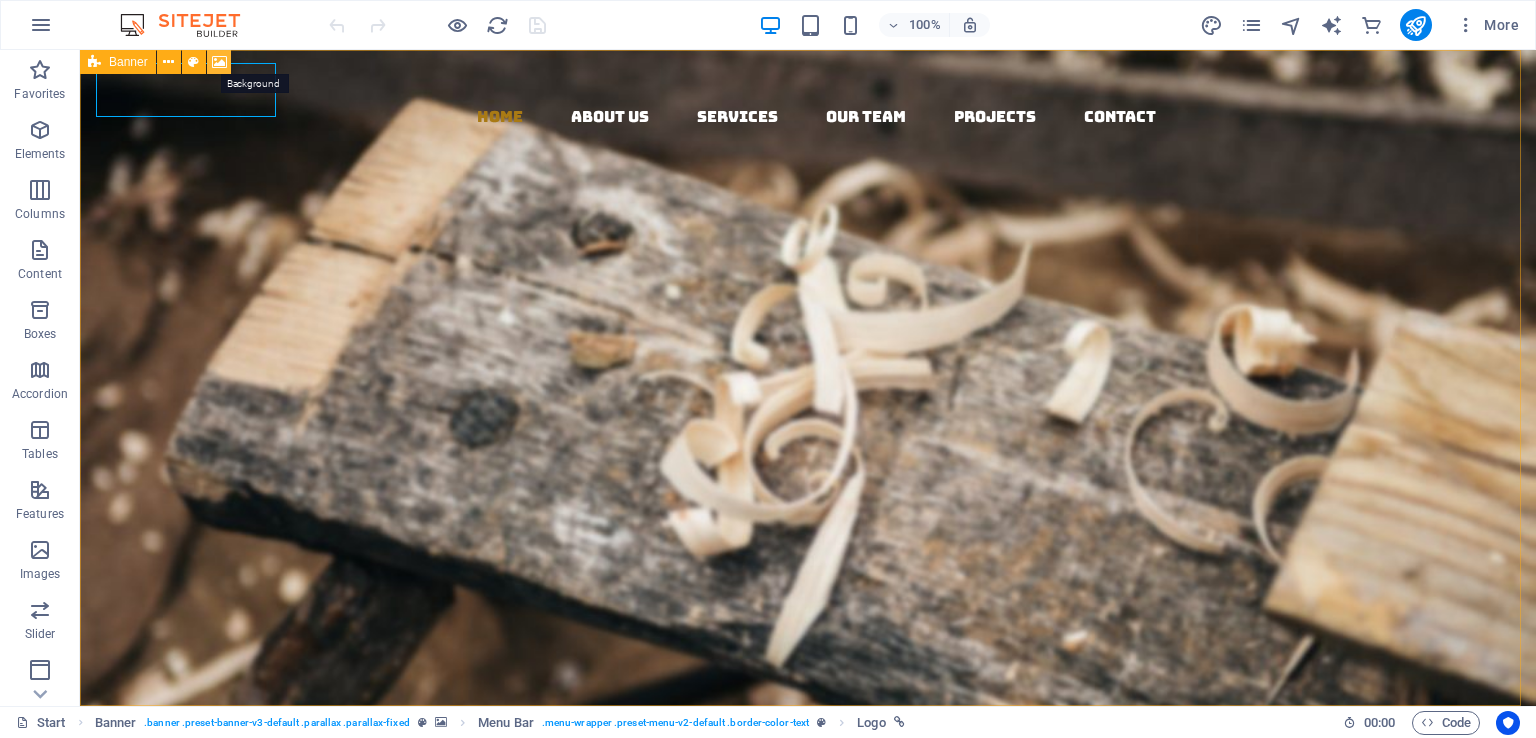 click at bounding box center (219, 62) 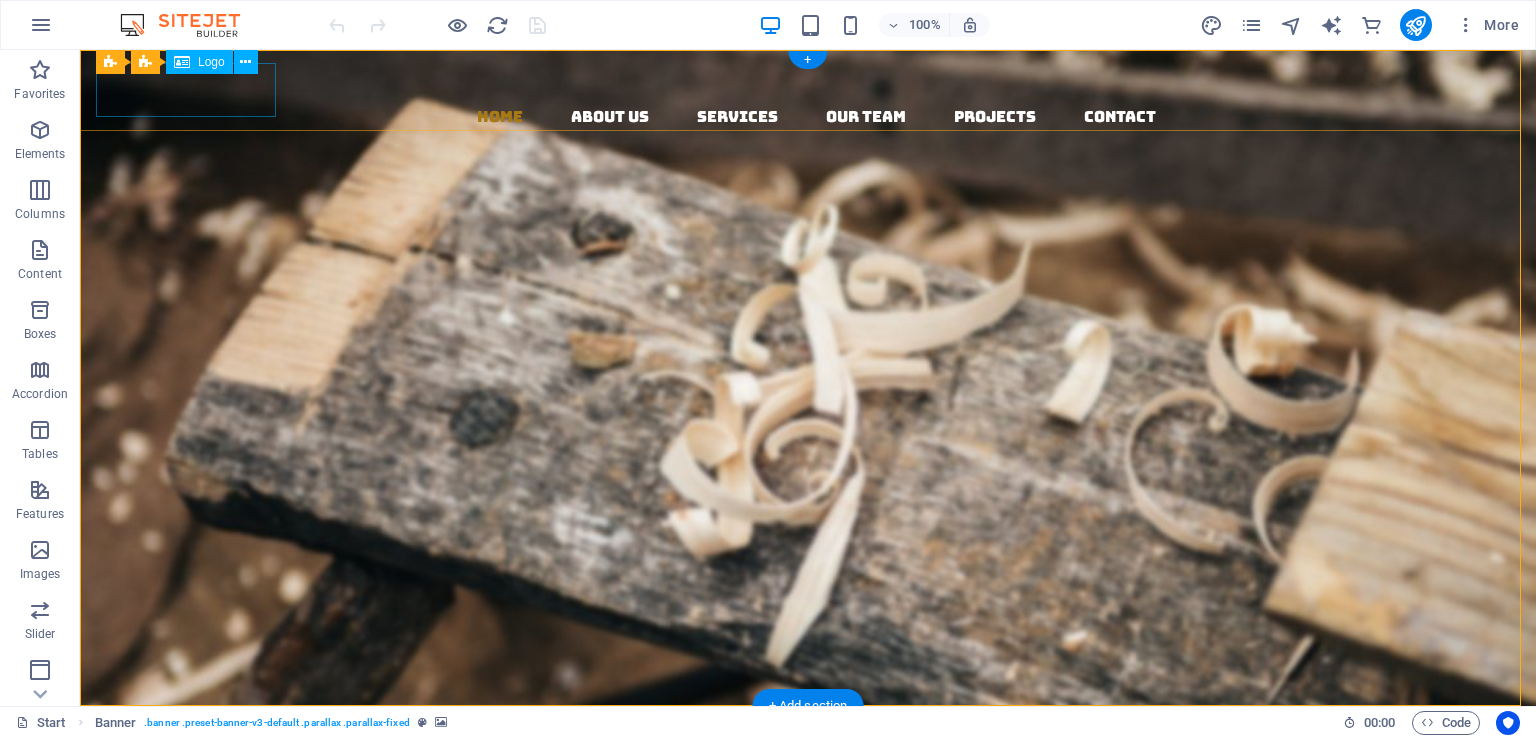 click at bounding box center (816, 77) 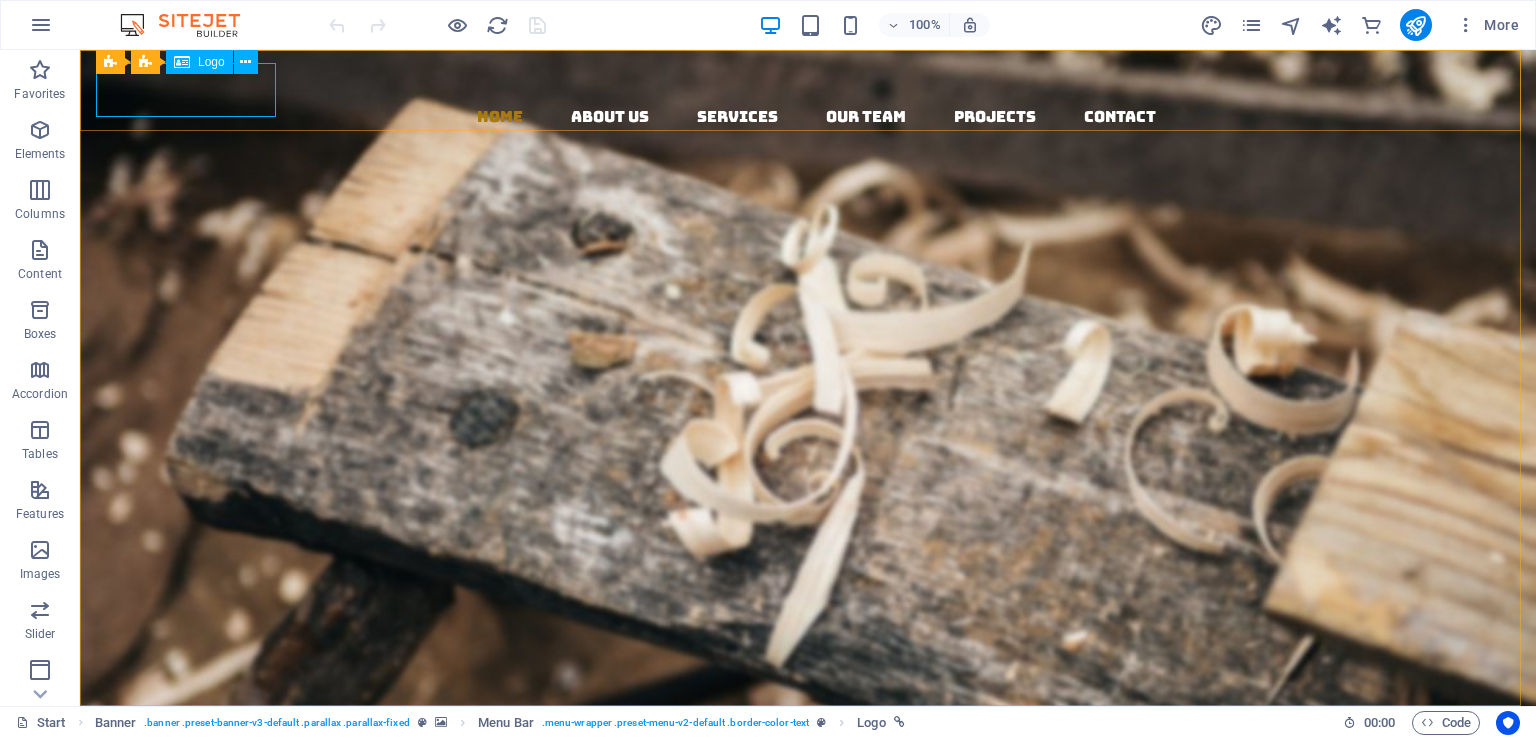 click on "Logo" at bounding box center [211, 62] 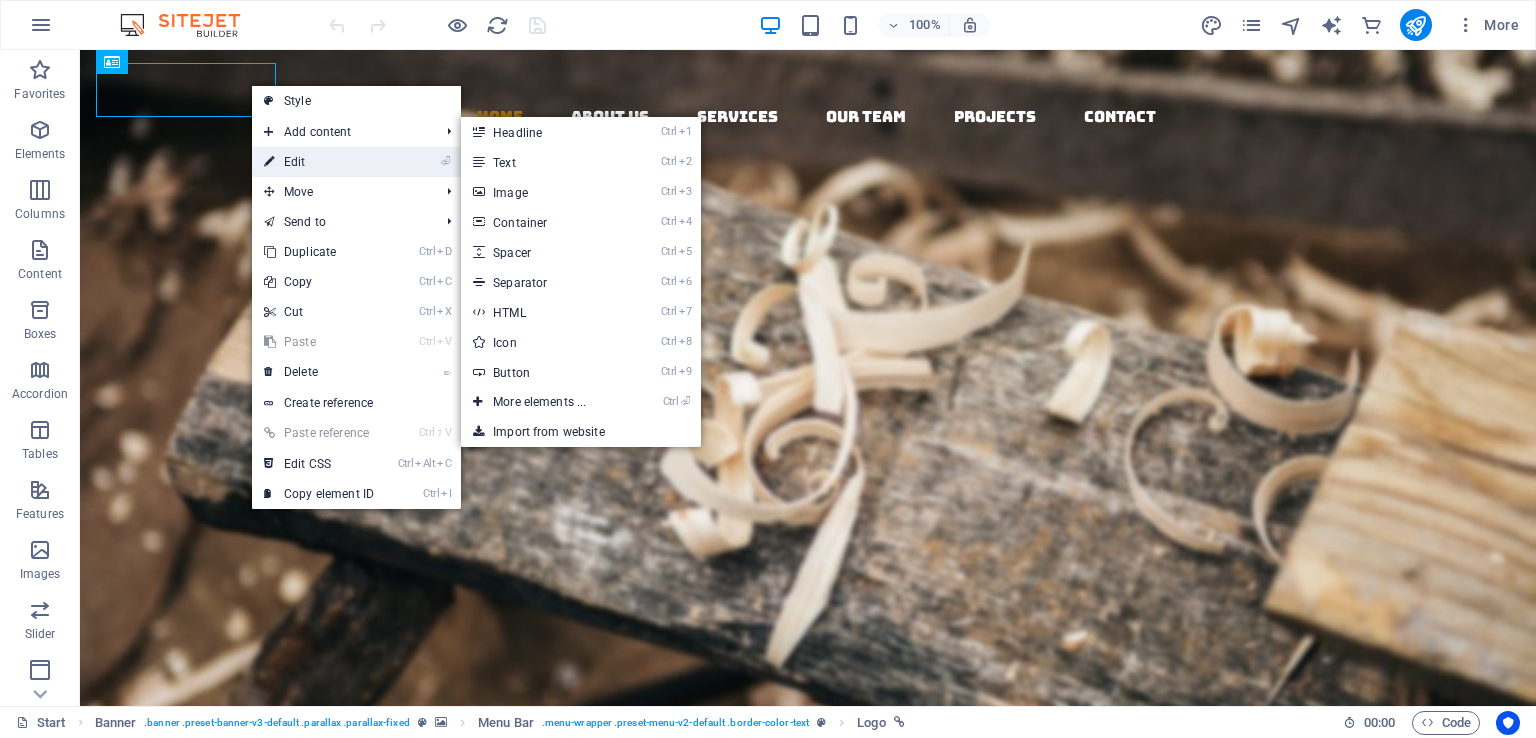 click on "⏎  Edit" at bounding box center (319, 162) 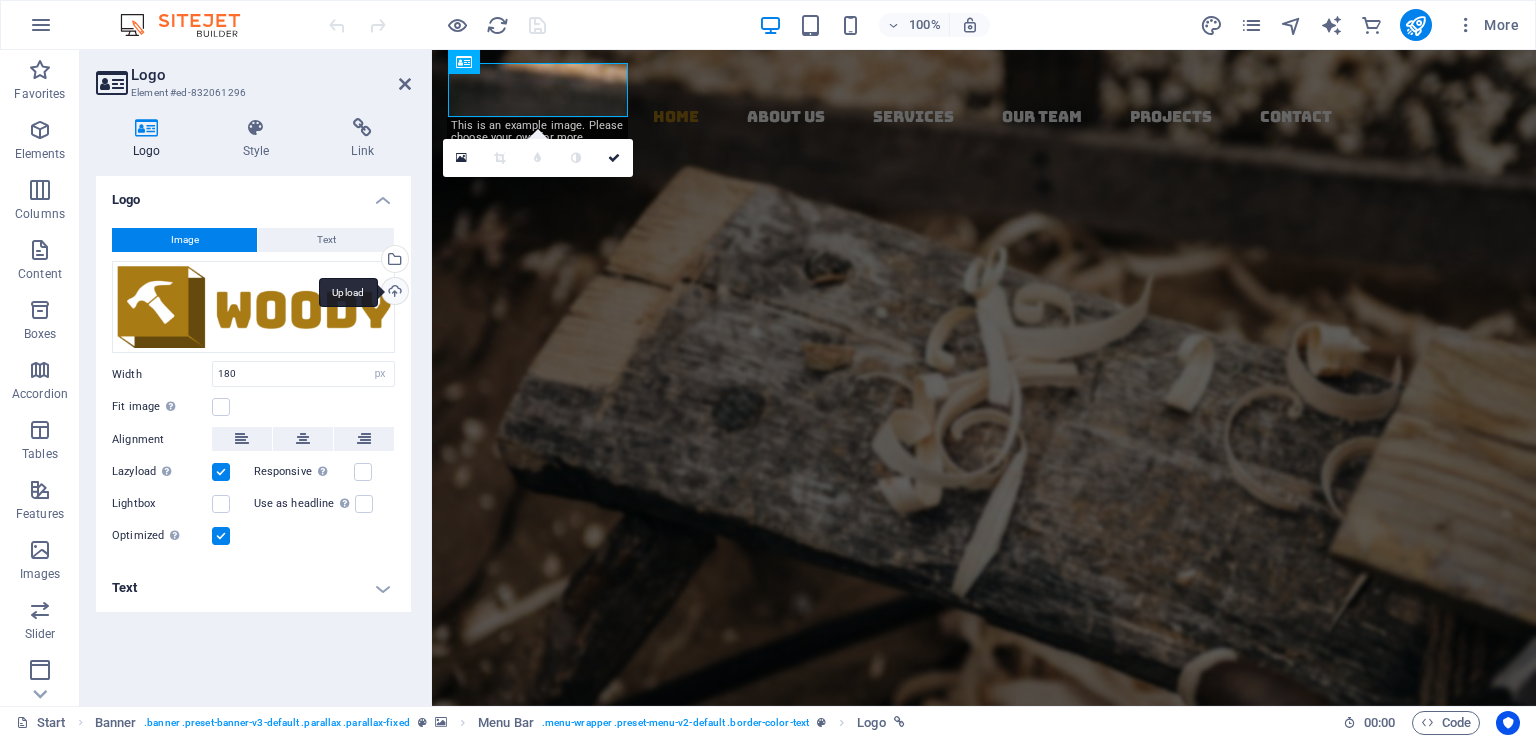 click on "Upload" at bounding box center (393, 293) 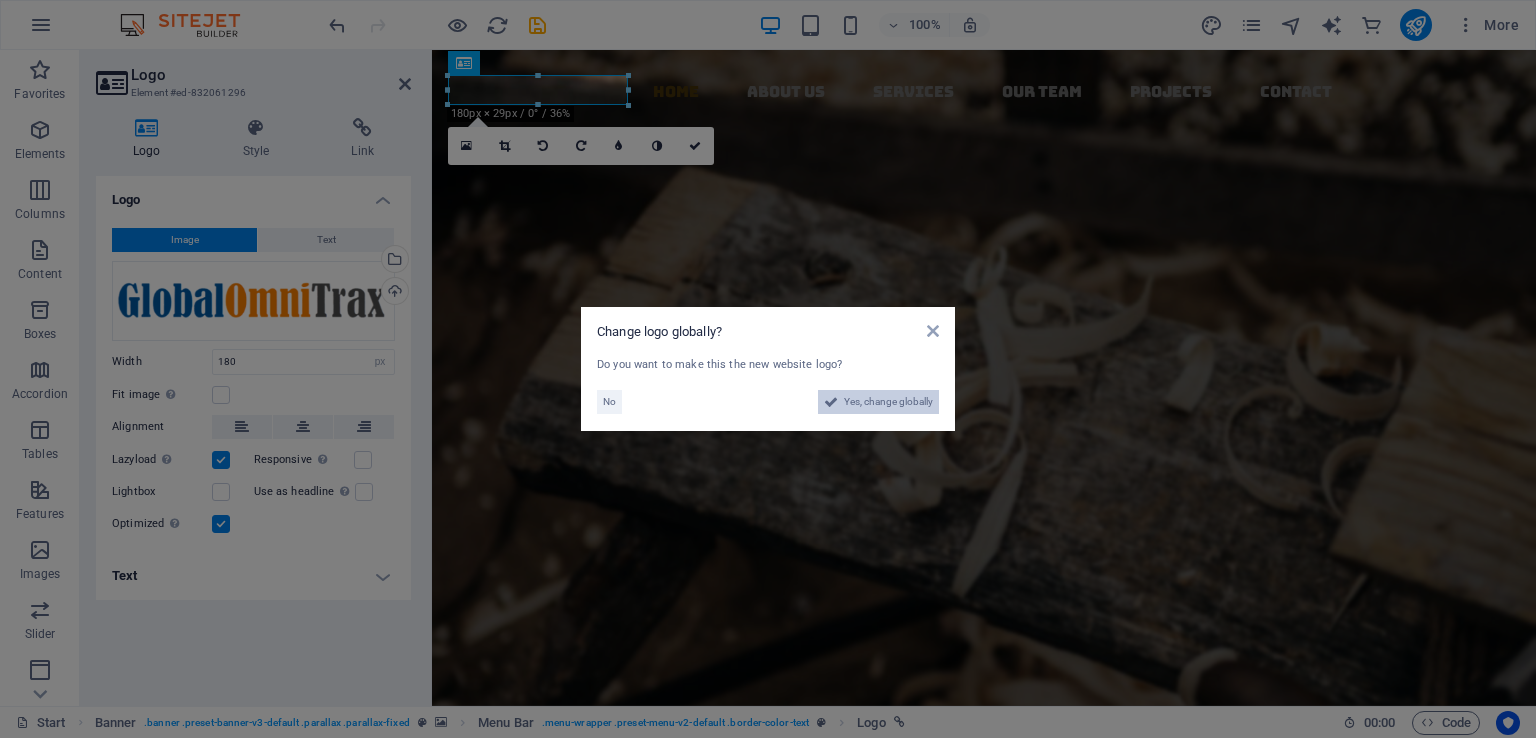 drag, startPoint x: 892, startPoint y: 409, endPoint x: 530, endPoint y: 546, distance: 387.05685 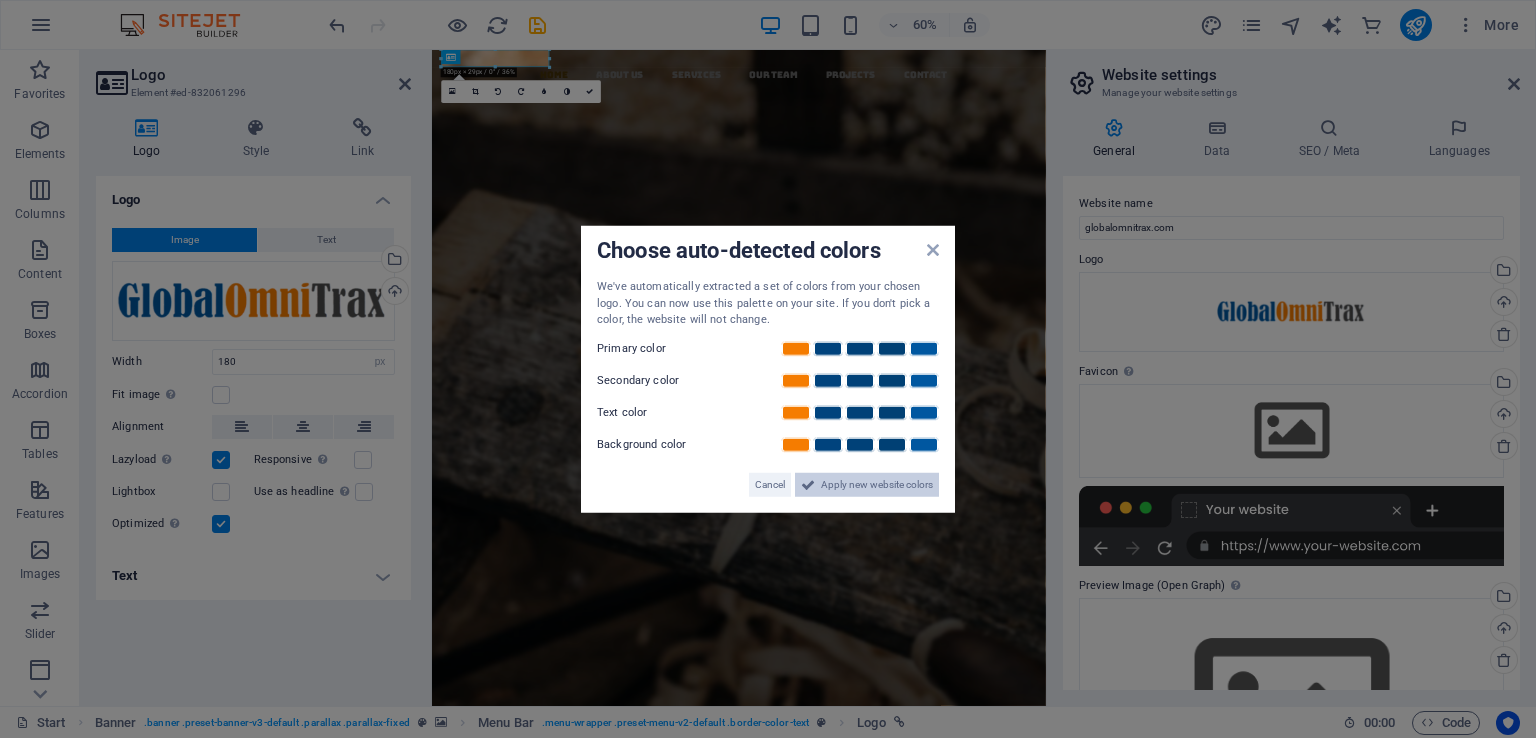 click on "Apply new website colors" at bounding box center [877, 484] 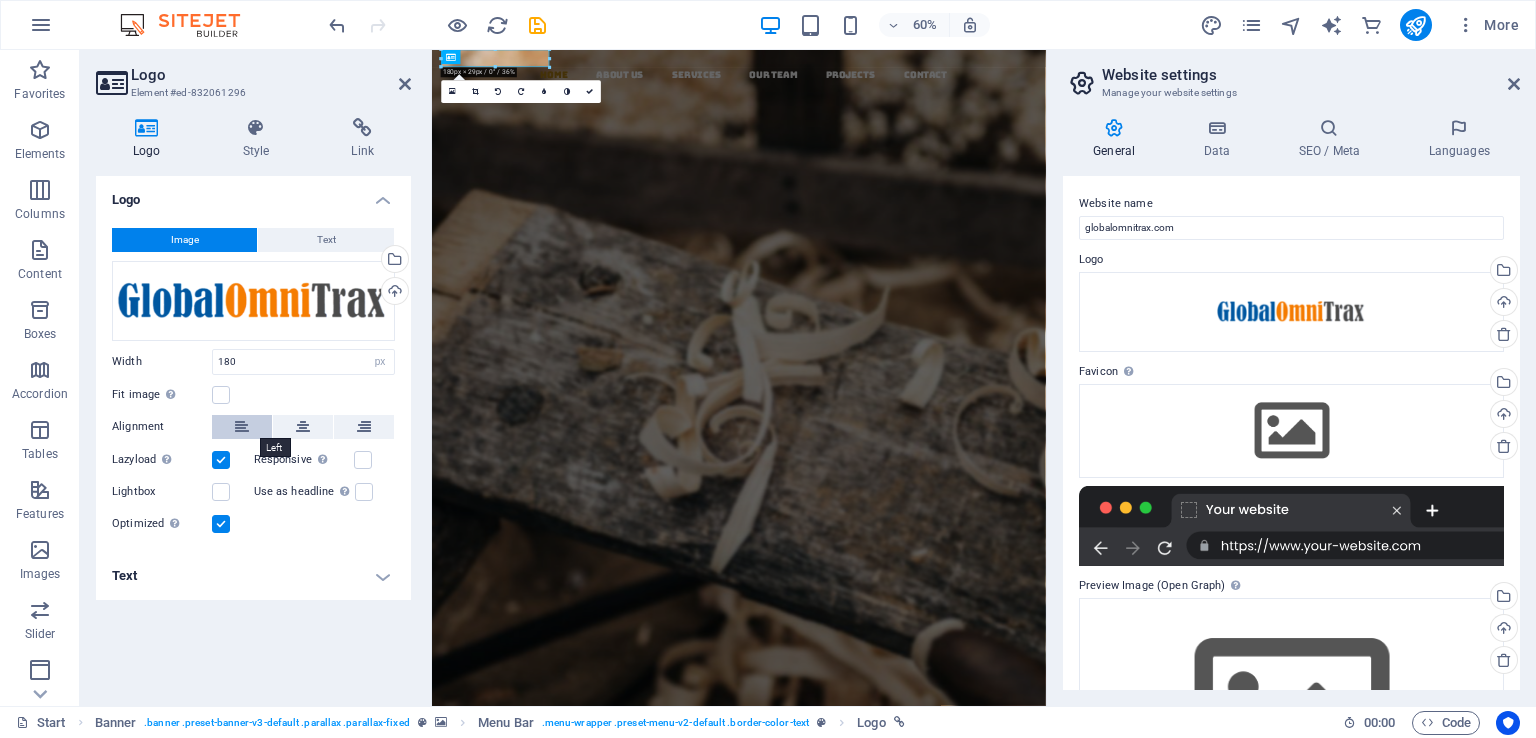 click at bounding box center (242, 427) 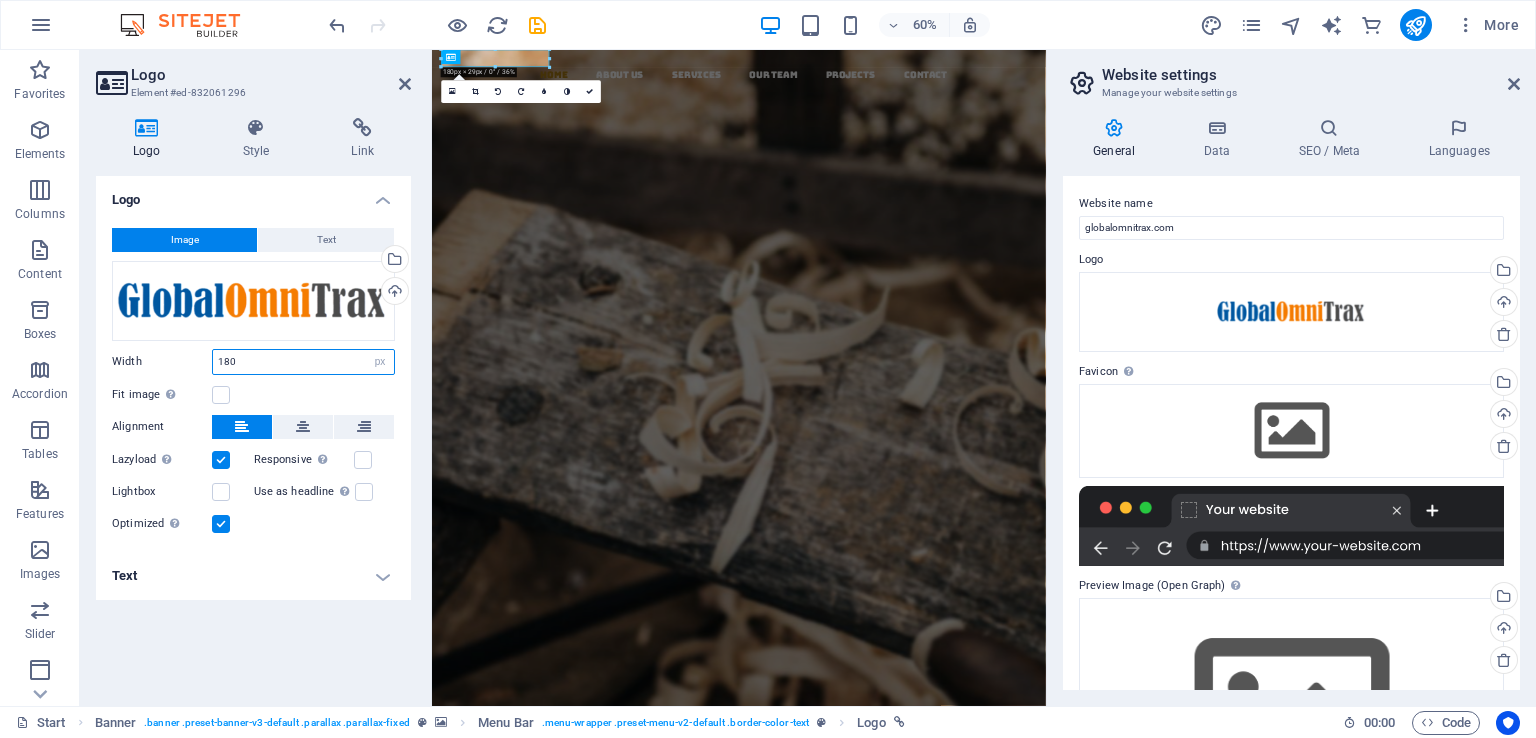 click on "180" at bounding box center [303, 362] 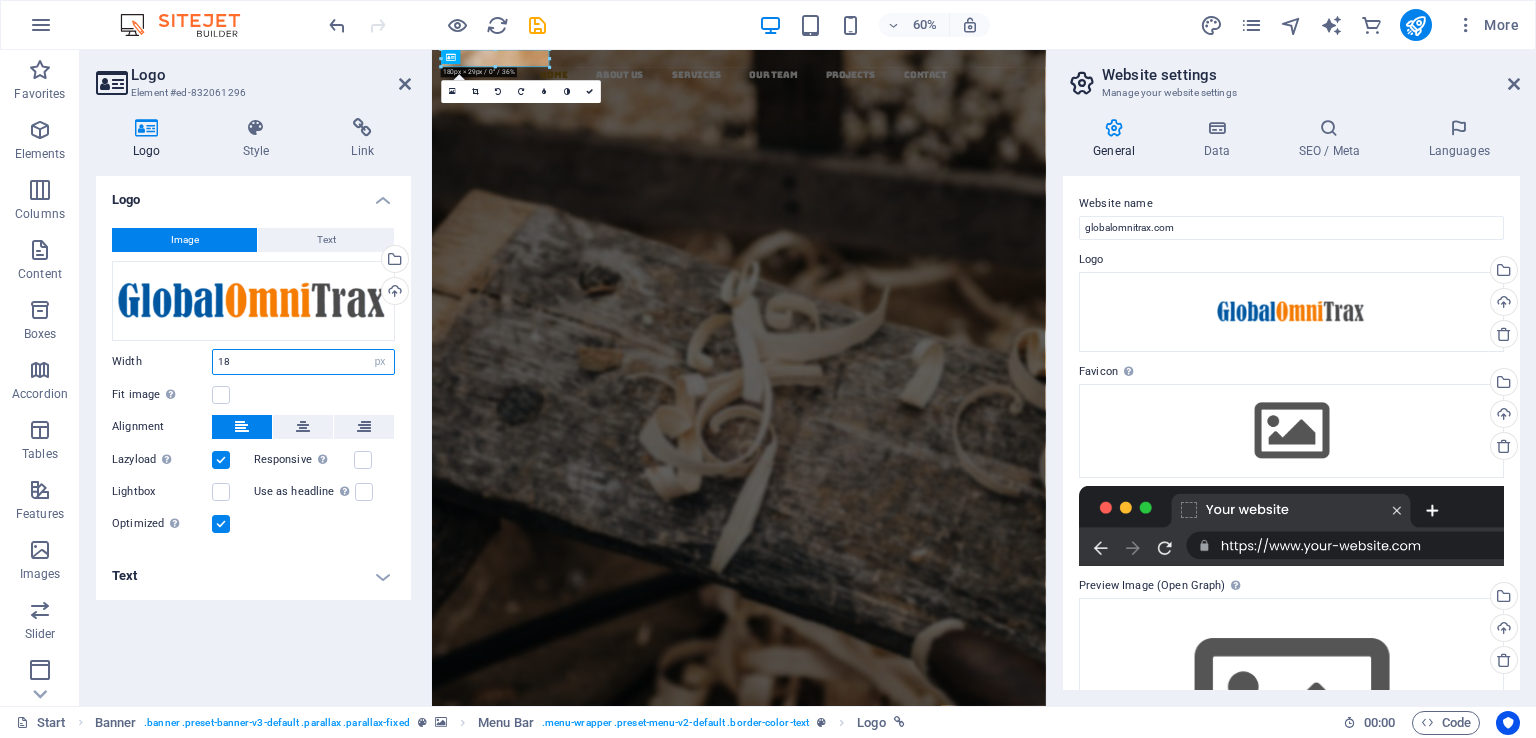 type on "1" 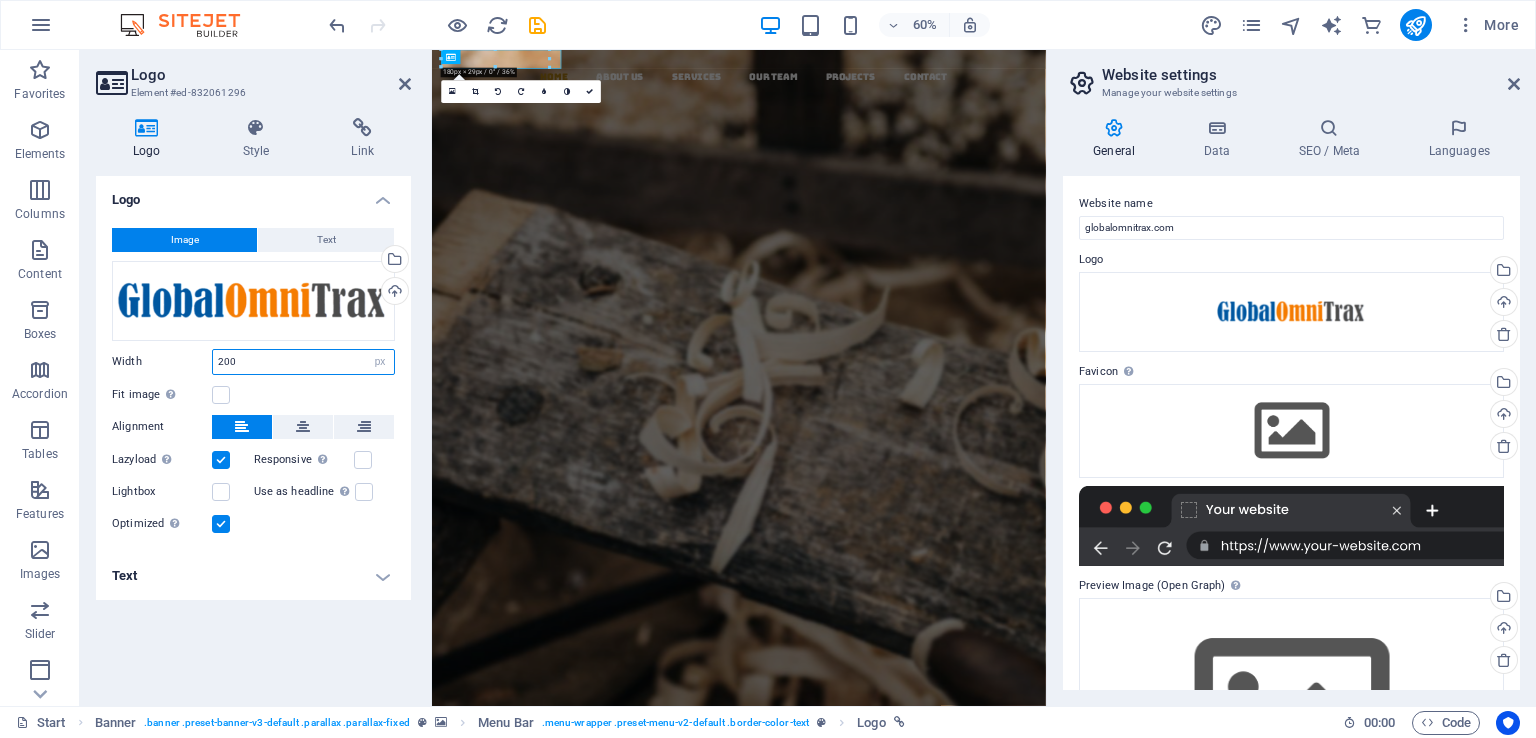 type on "200" 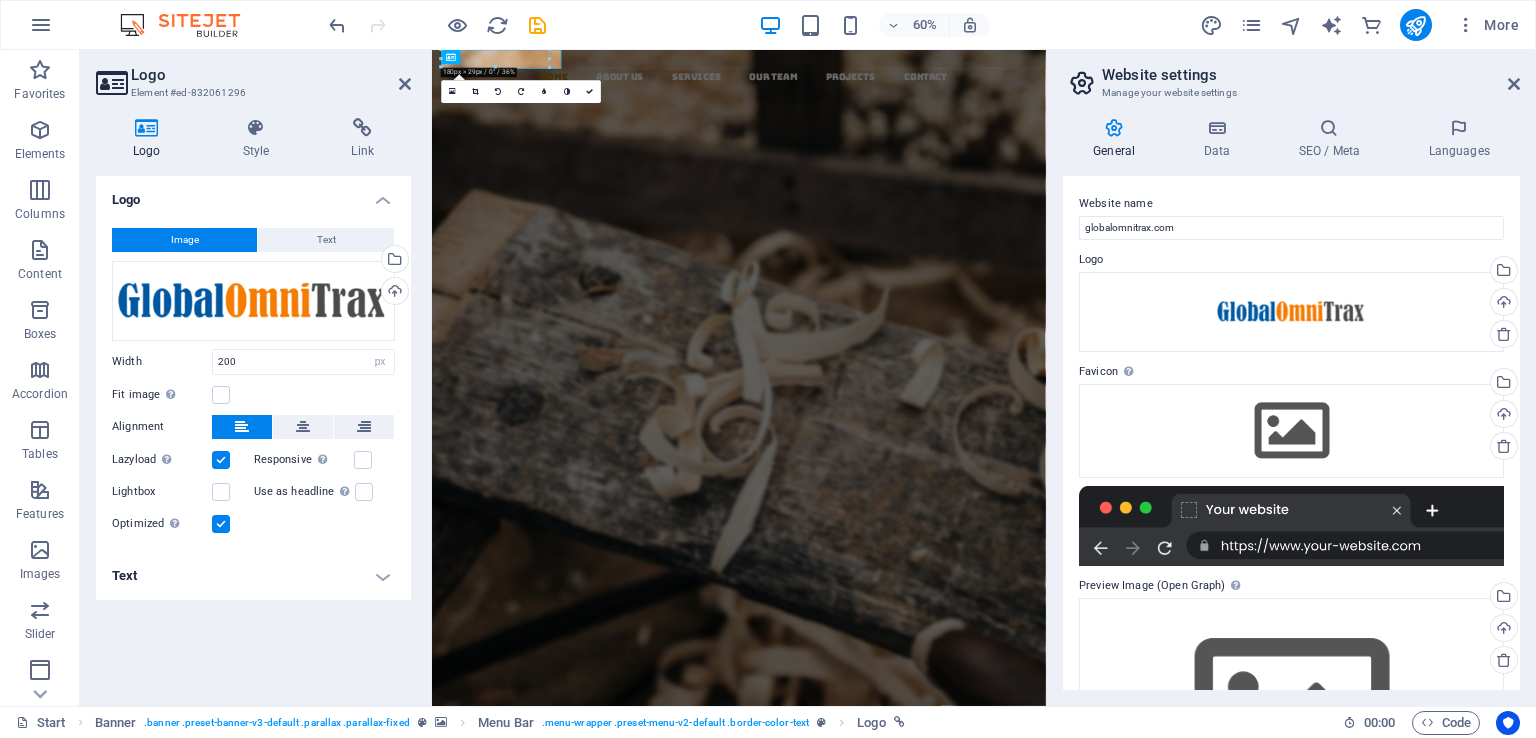 click on "Text" at bounding box center [253, 576] 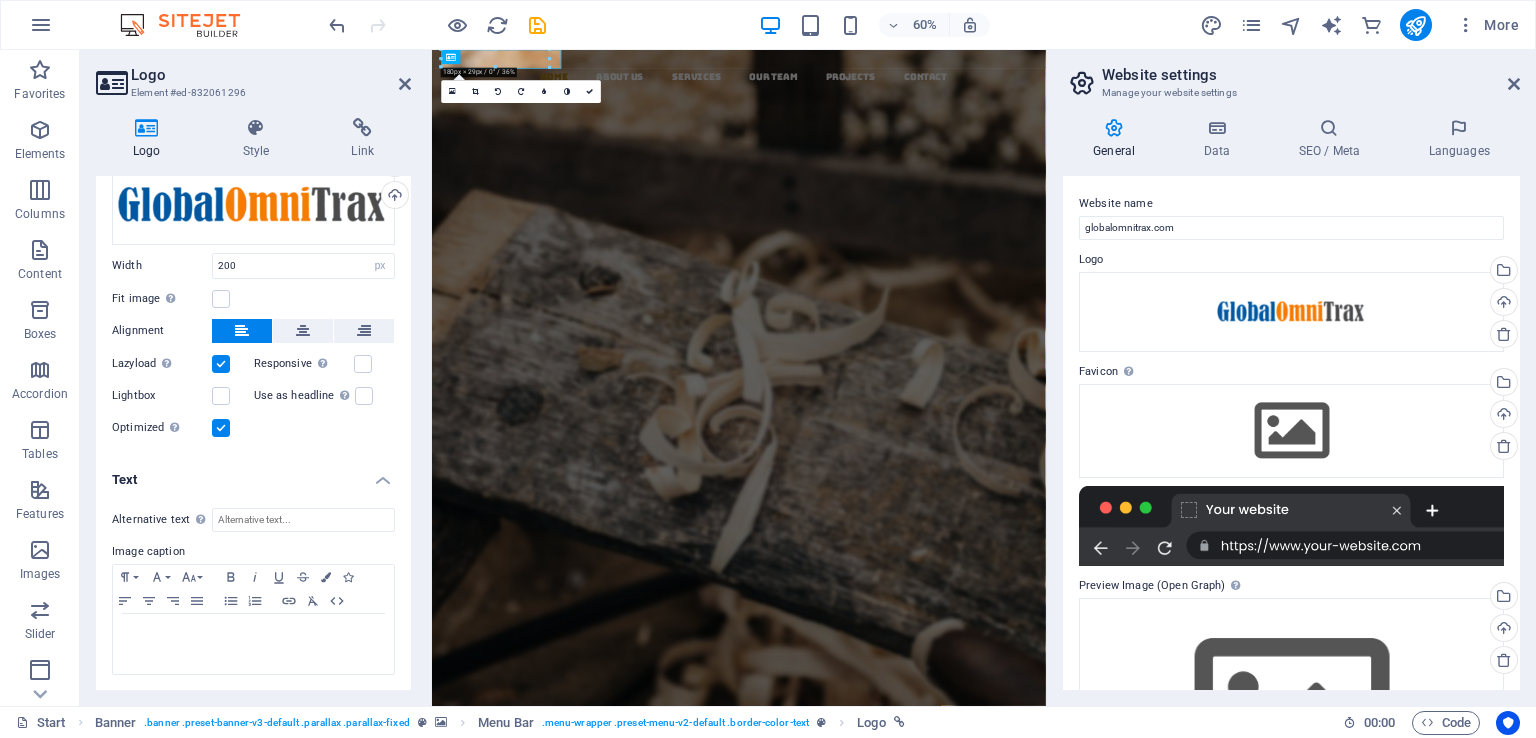 scroll, scrollTop: 0, scrollLeft: 0, axis: both 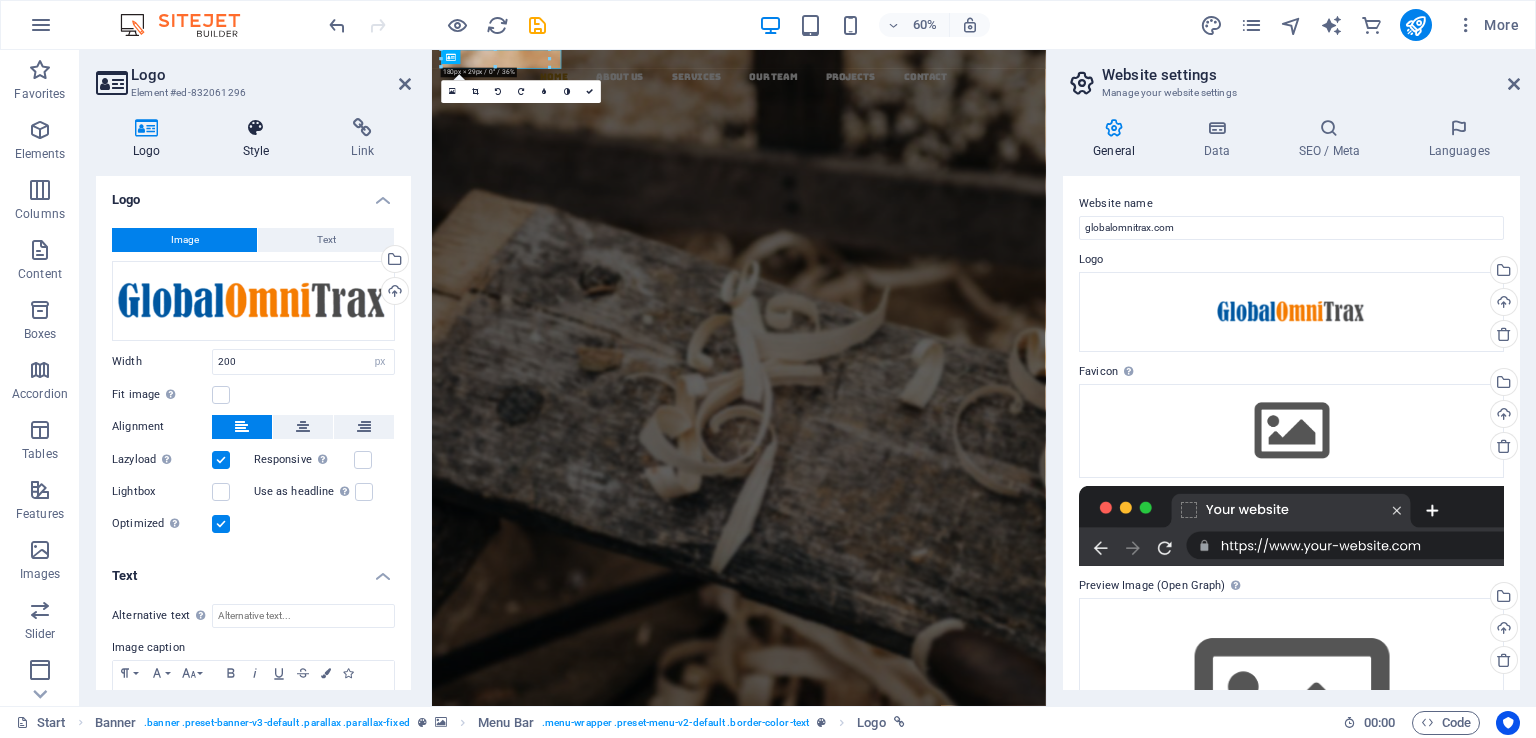 click at bounding box center [256, 128] 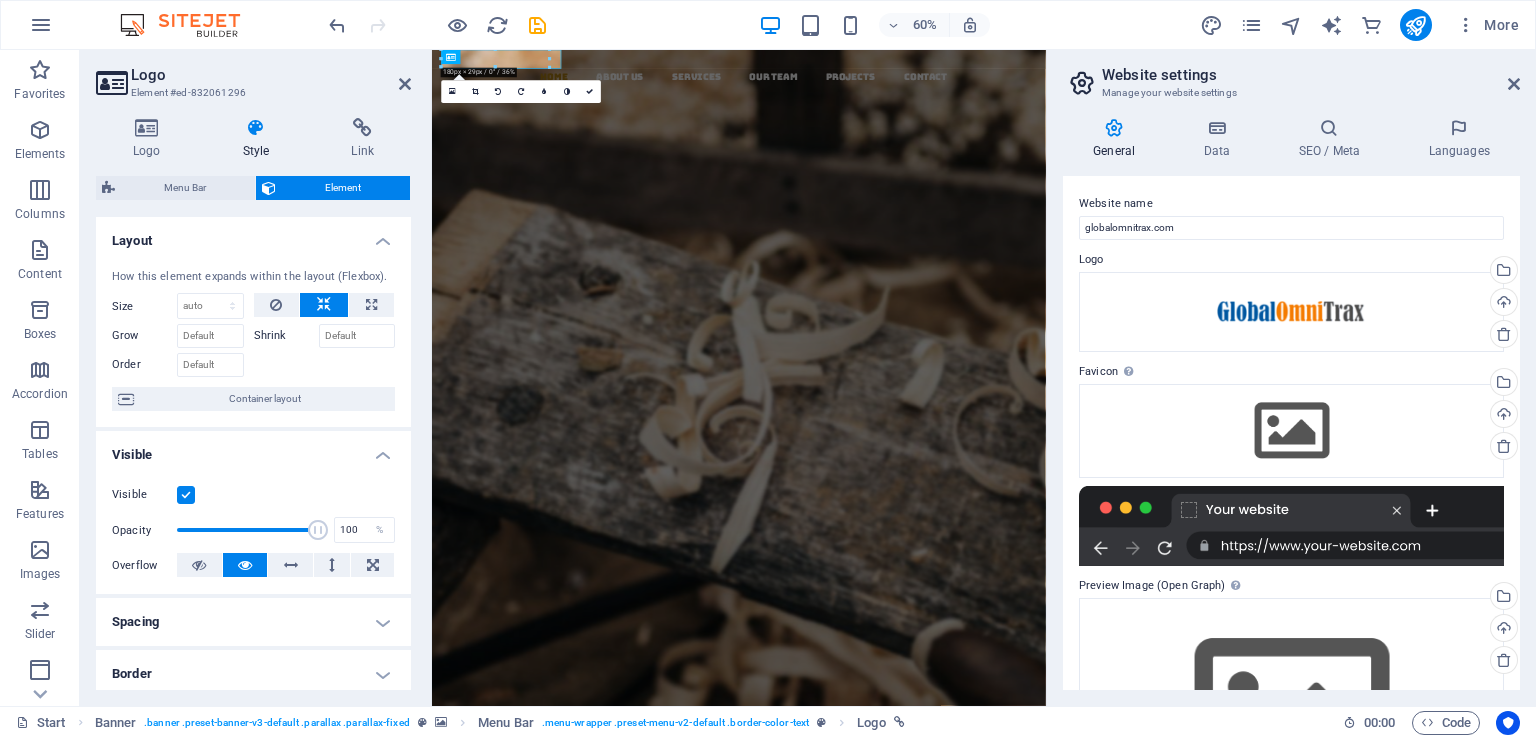 click on "Website settings Manage your website settings  General  Data  SEO / Meta  Languages Website name [DOMAIN] Logo Drag files here, click to choose files or select files from Files or our free stock photos & videos Select files from the file manager, stock photos, or upload file(s) Upload Favicon Set the favicon of your website here. A favicon is a small icon shown in the browser tab next to your website title. It helps visitors identify your website. Drag files here, click to choose files or select files from Files or our free stock photos & videos Select files from the file manager, stock photos, or upload file(s) Upload Preview Image (Open Graph) This image will be shown when the website is shared on social networks Drag files here, click to choose files or select files from Files or our free stock photos & videos Select files from the file manager, stock photos, or upload file(s) Upload Contact data for this website. This can be used everywhere on the website and will update automatically. Company 1" at bounding box center (1291, 378) 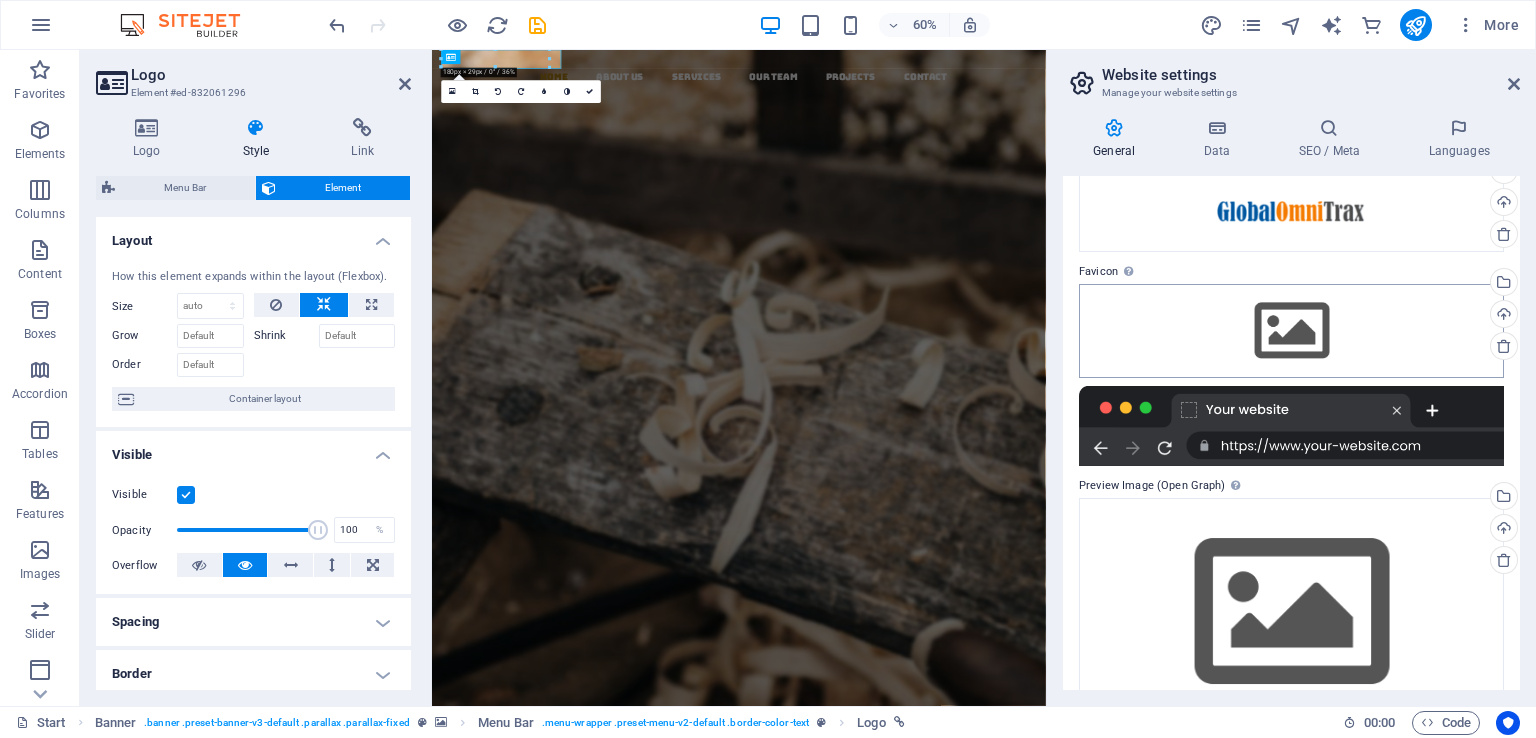 scroll, scrollTop: 0, scrollLeft: 0, axis: both 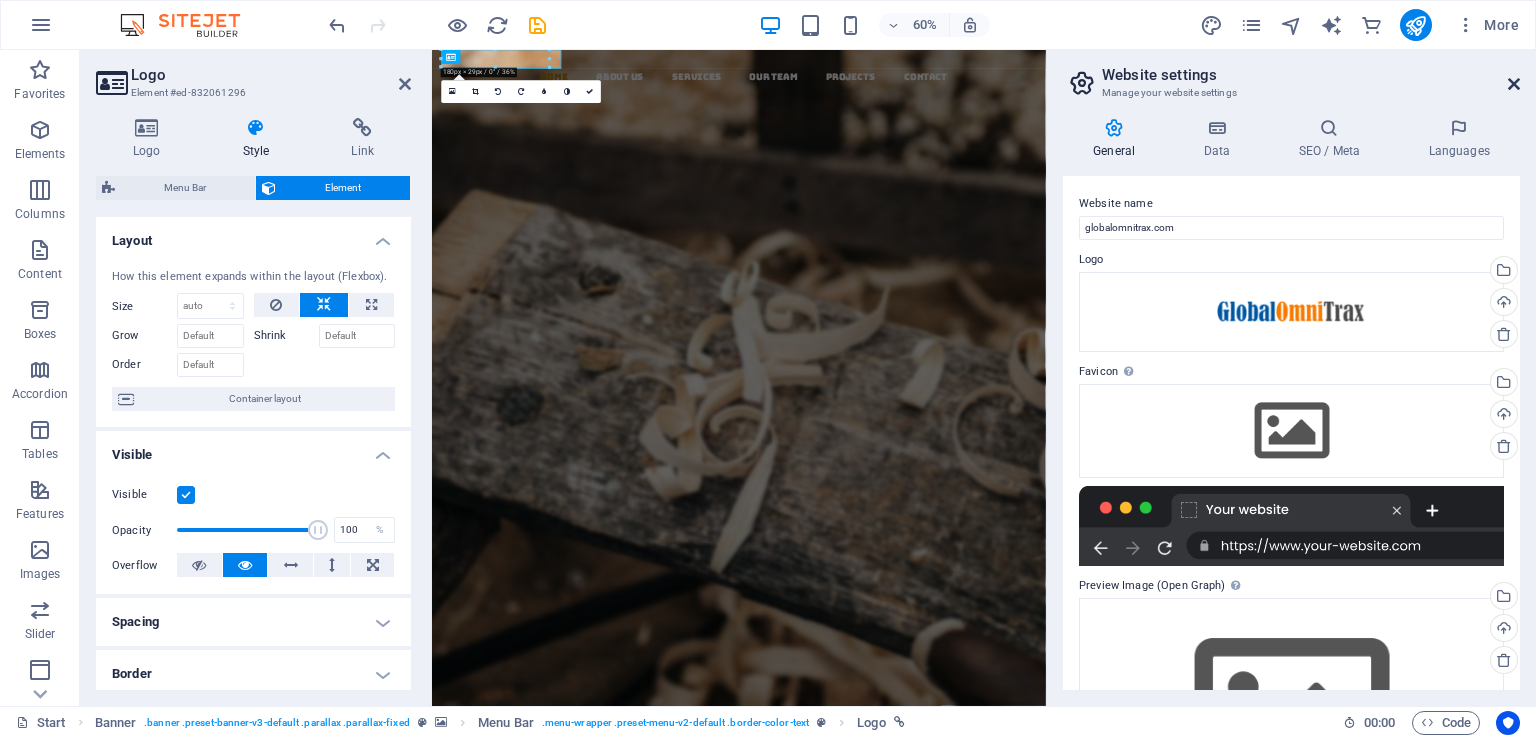 click at bounding box center [1514, 84] 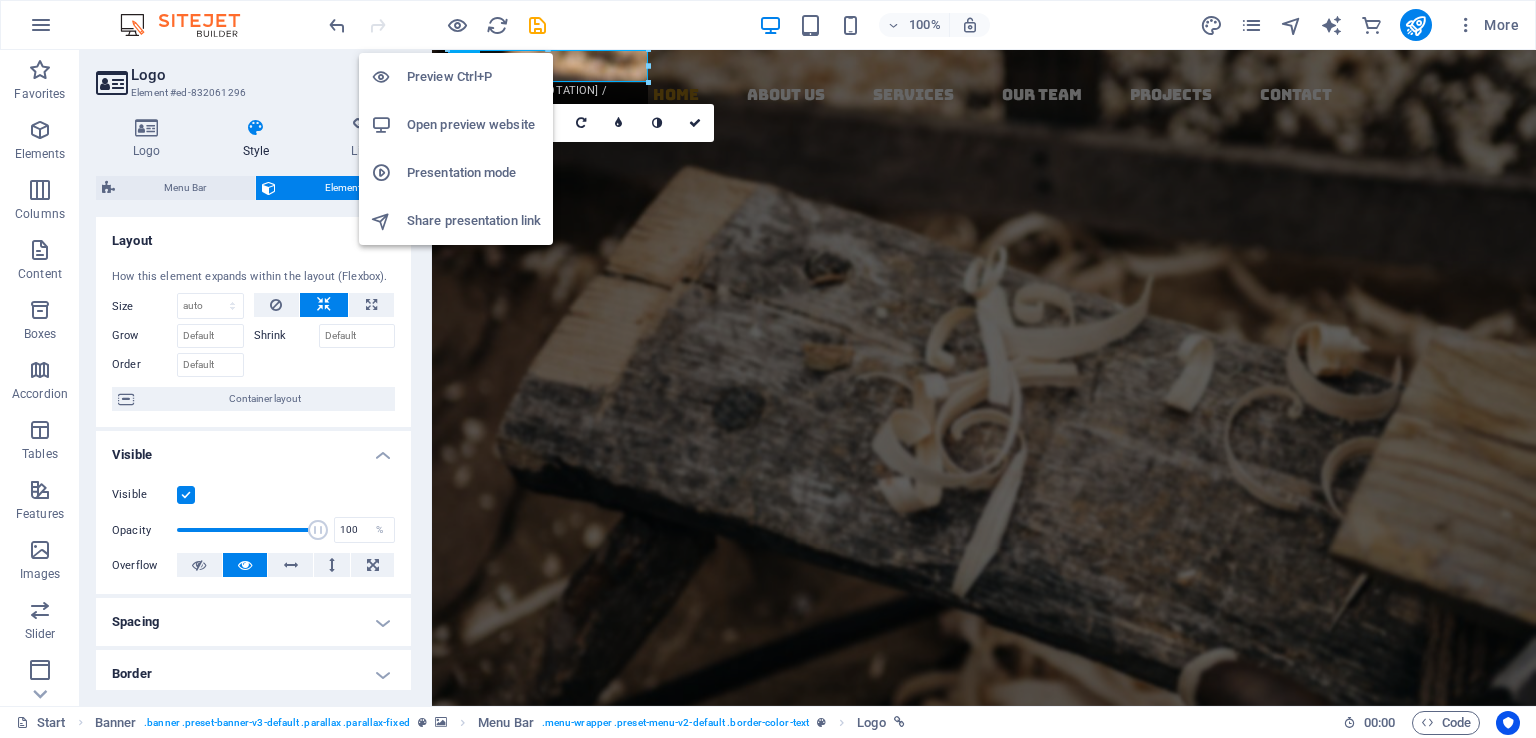 click on "Preview Ctrl+P" at bounding box center [474, 77] 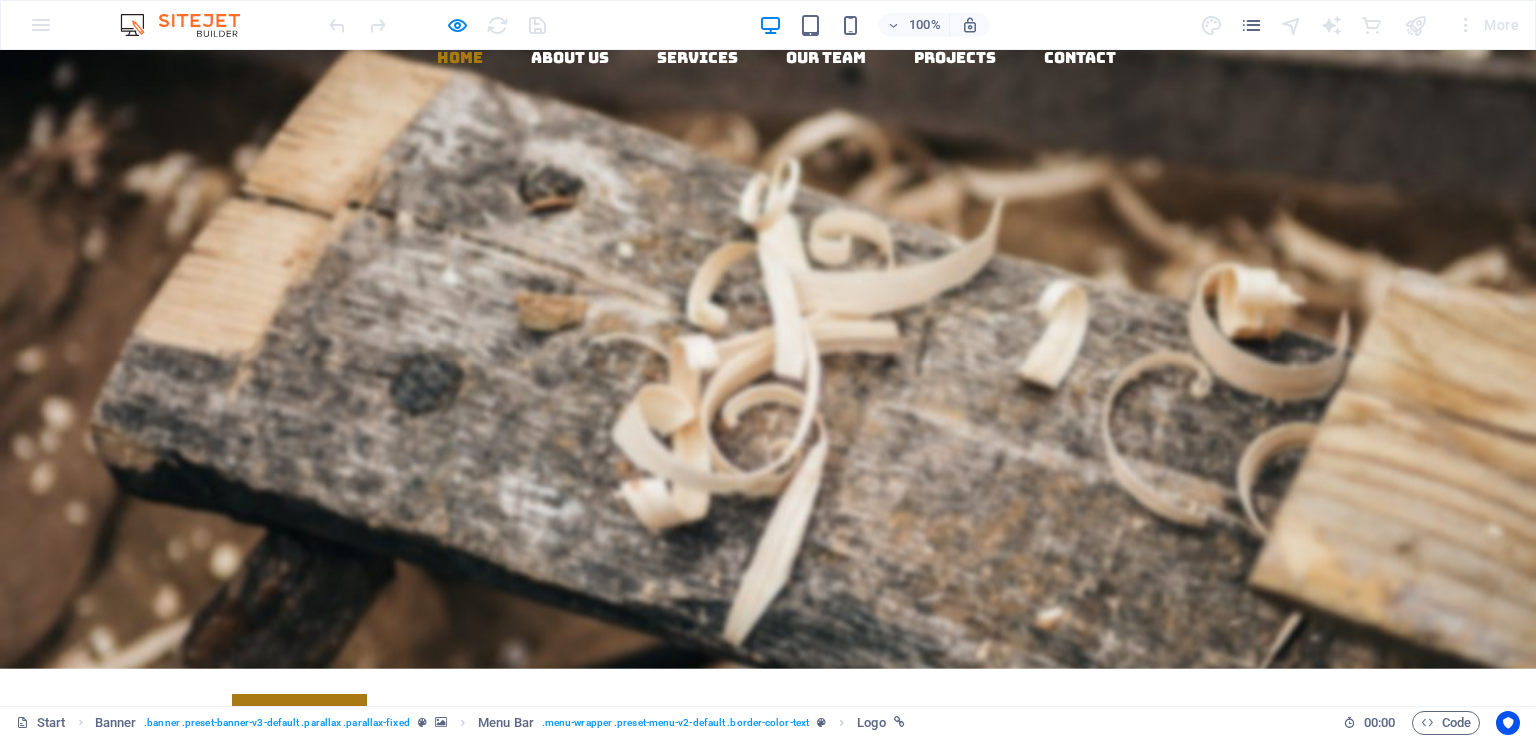 scroll, scrollTop: 0, scrollLeft: 0, axis: both 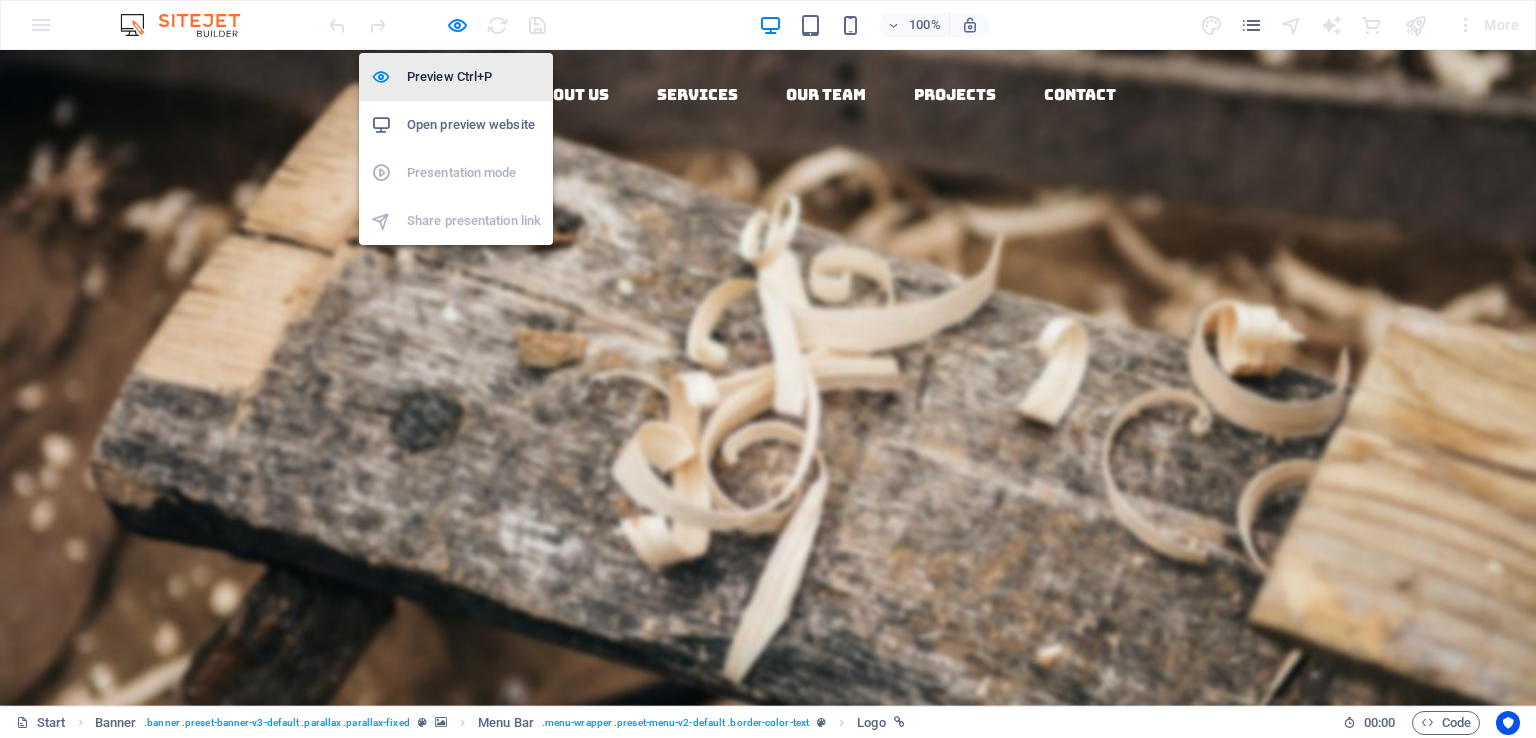 click on "Preview Ctrl+P" at bounding box center (474, 77) 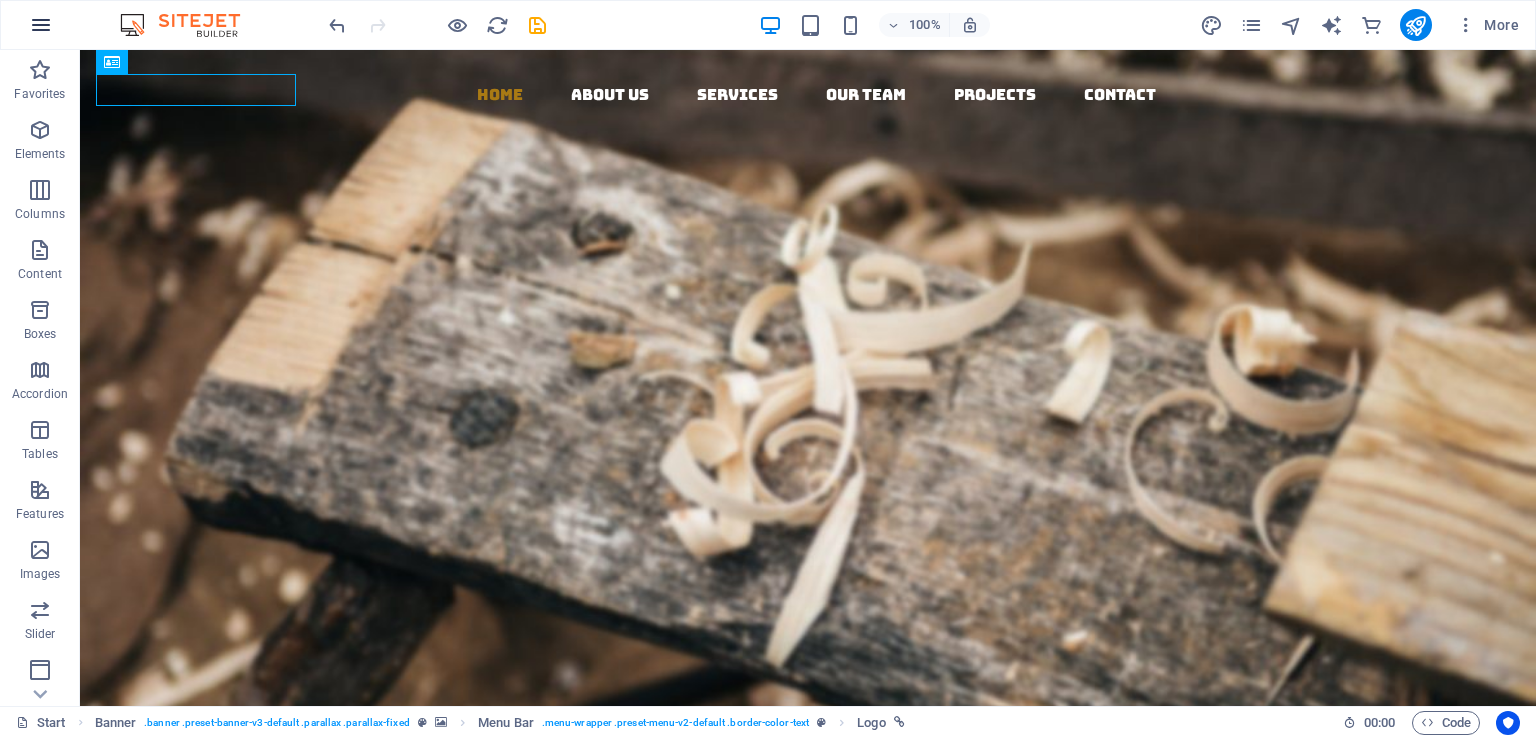 click at bounding box center [41, 25] 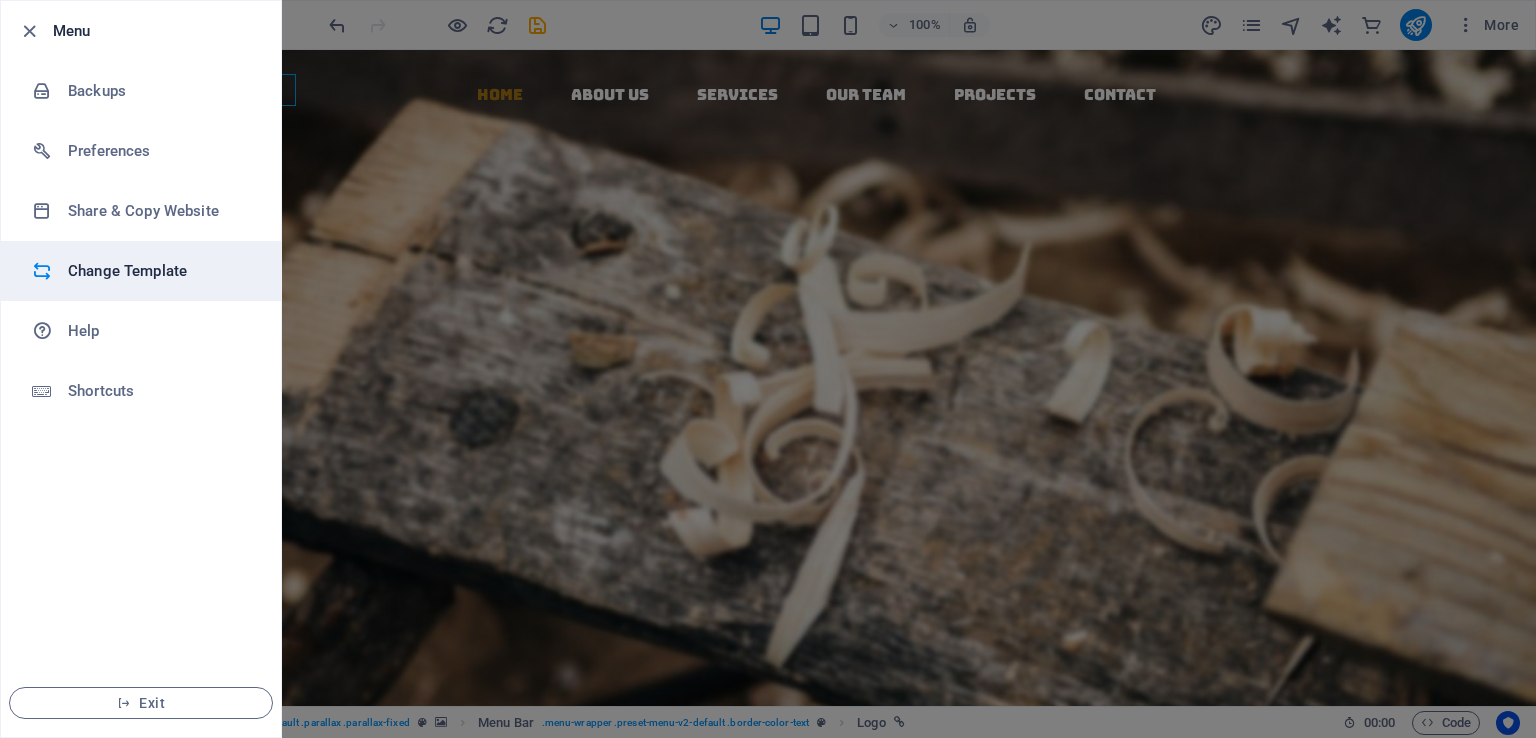 click on "Change Template" at bounding box center [160, 271] 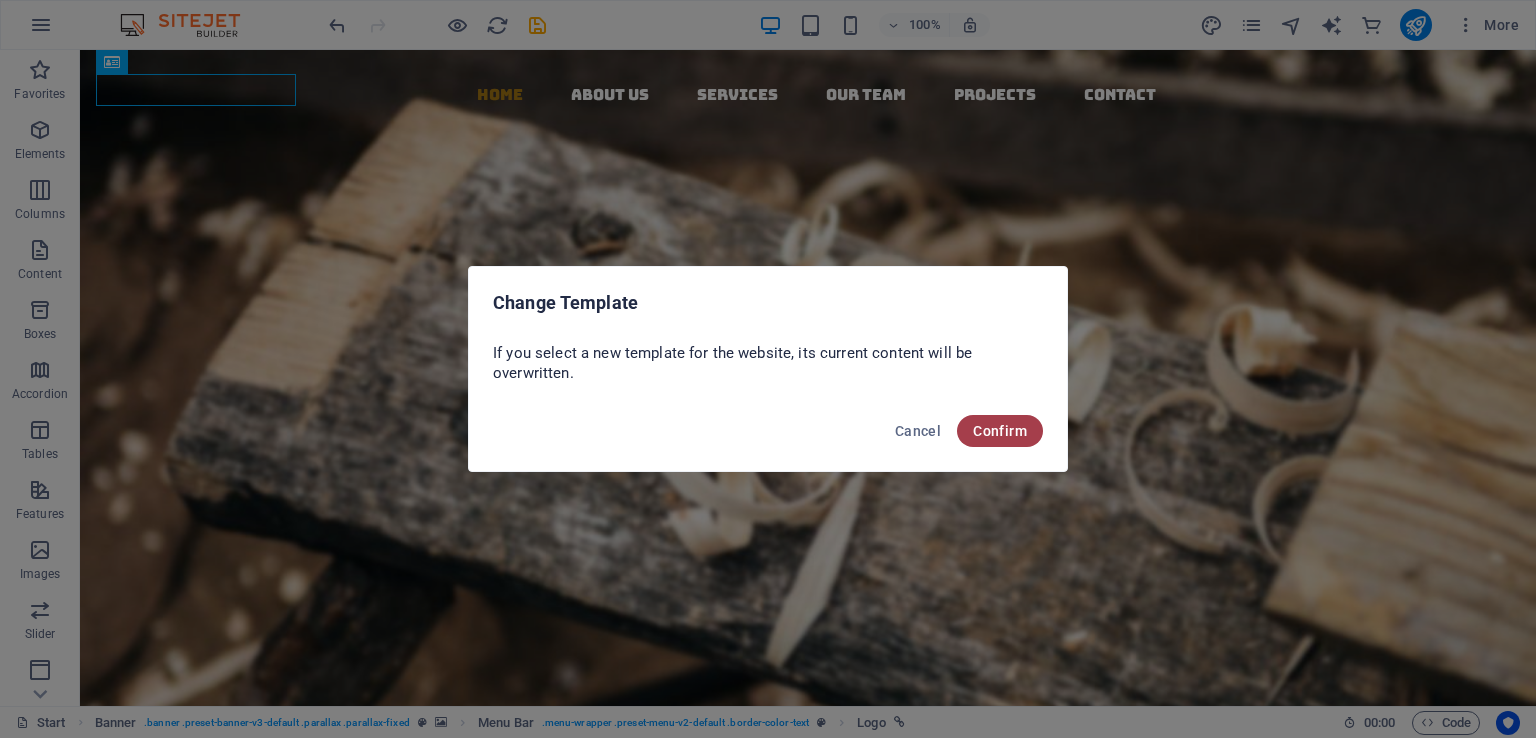 click on "Confirm" at bounding box center [1000, 431] 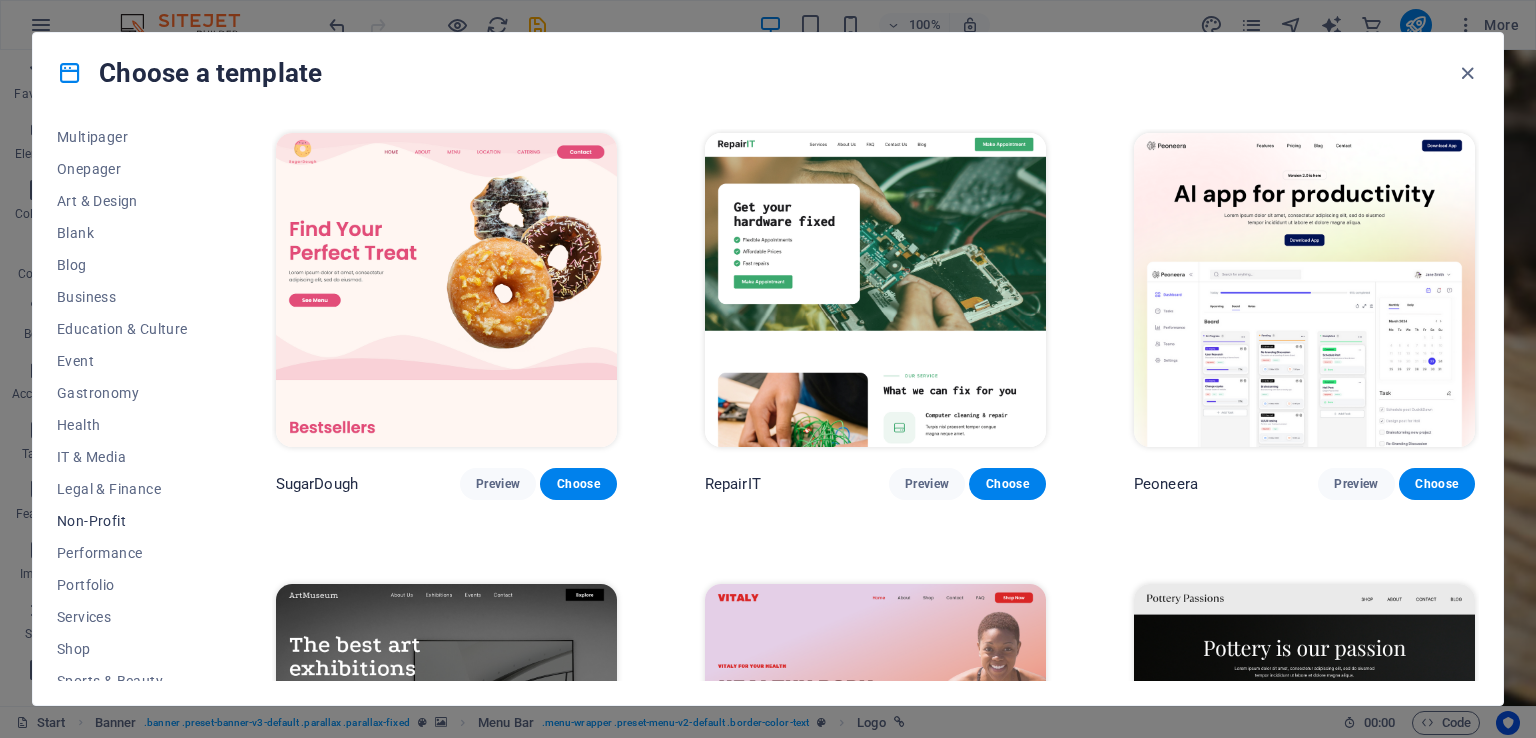 scroll, scrollTop: 280, scrollLeft: 0, axis: vertical 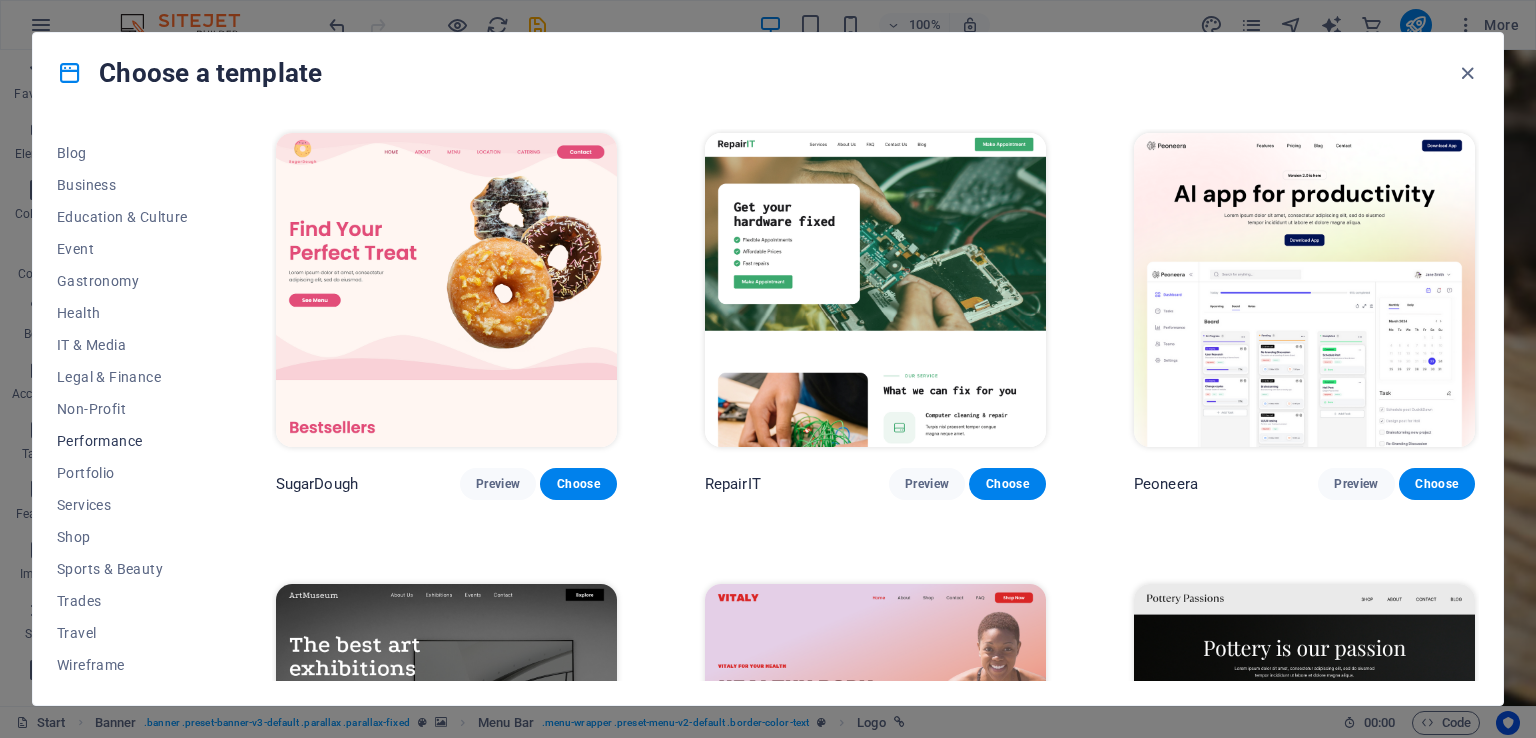 click on "Performance" at bounding box center [122, 441] 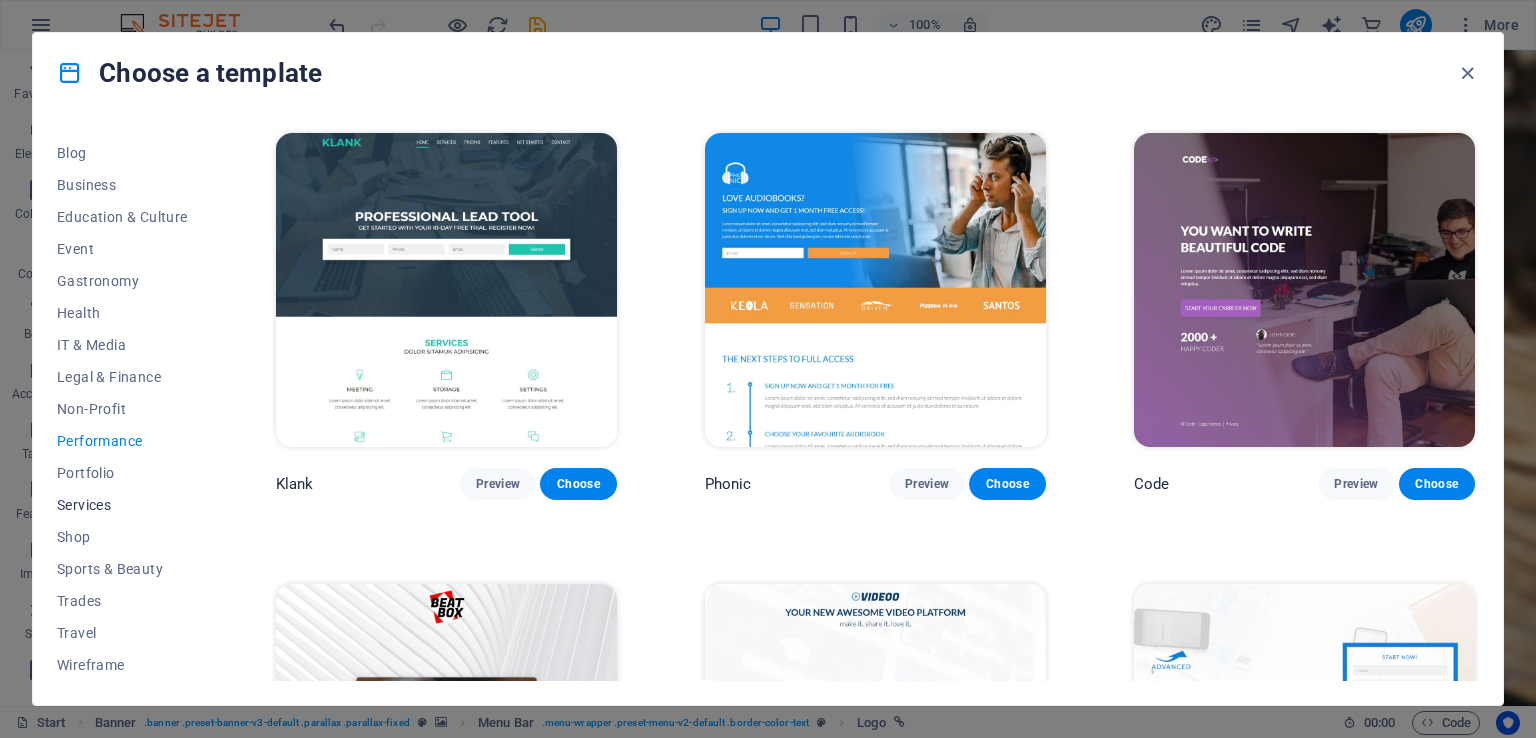 click on "Services" at bounding box center [122, 505] 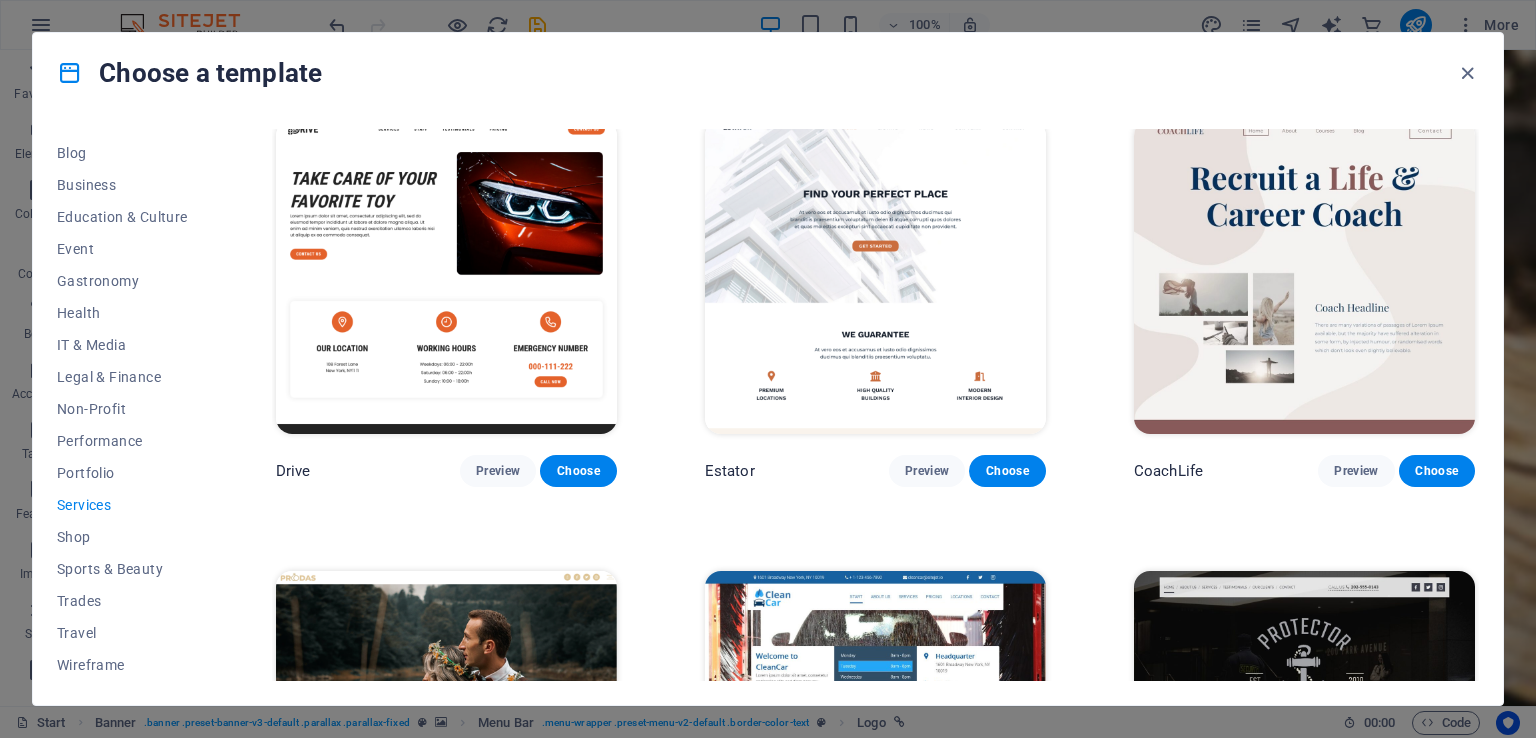 scroll, scrollTop: 613, scrollLeft: 0, axis: vertical 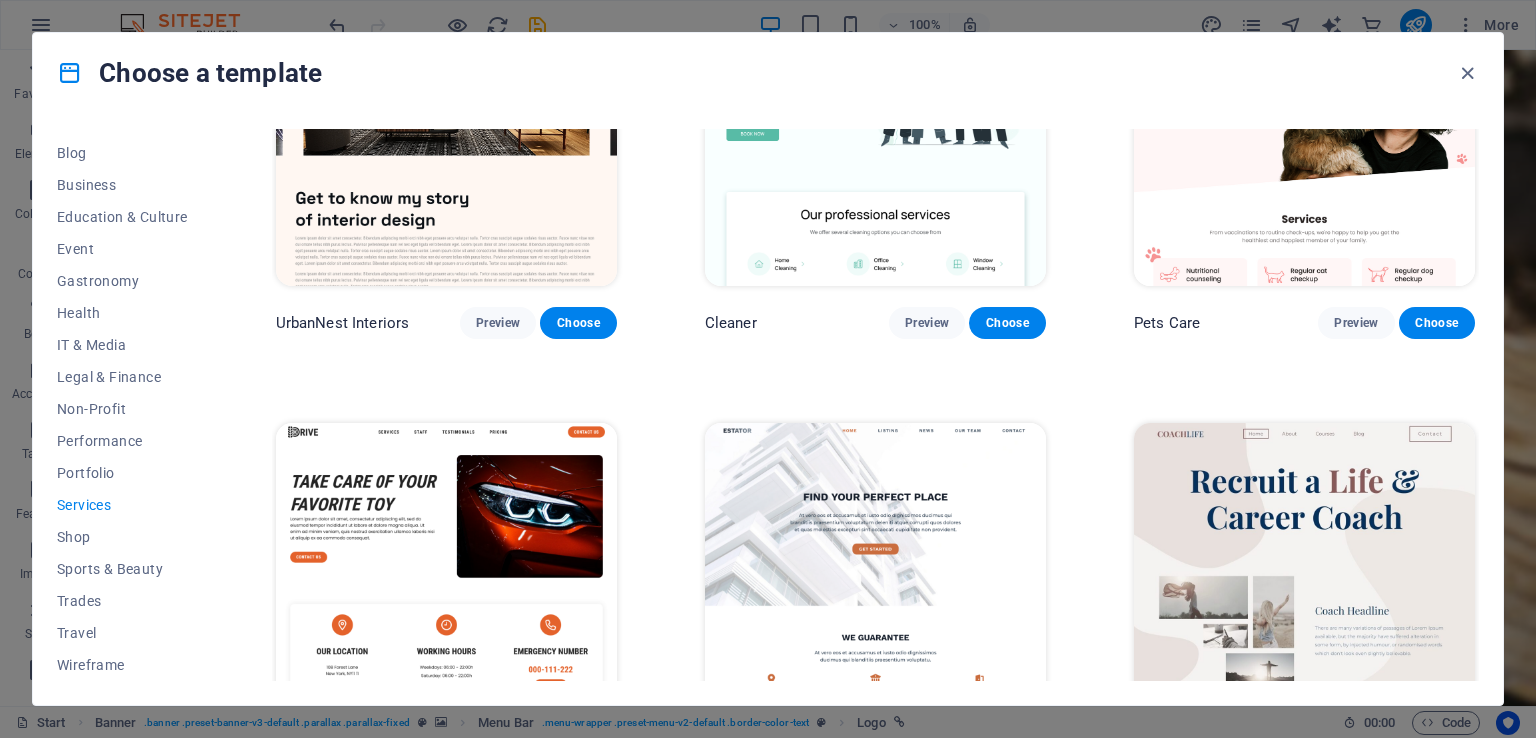 click at bounding box center (875, 580) 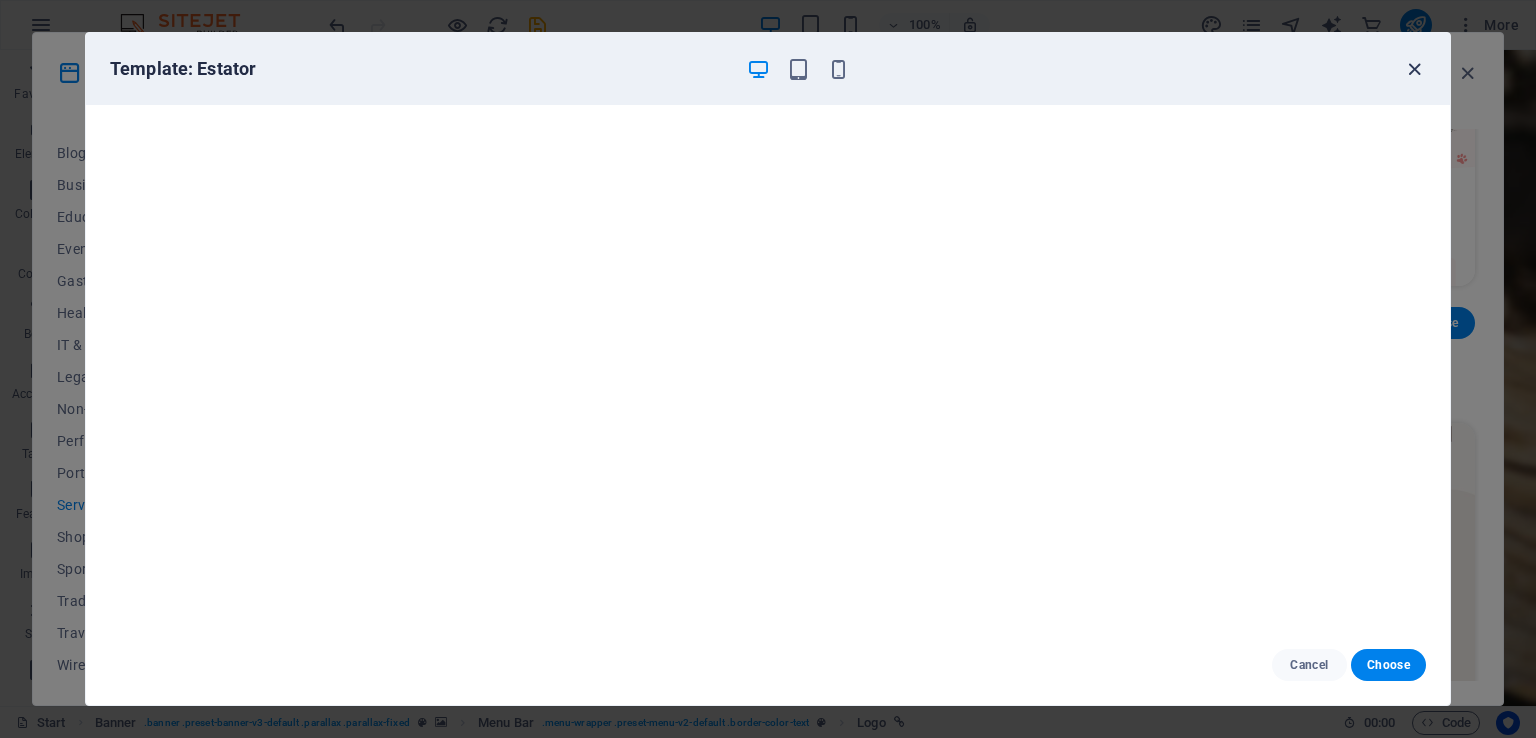 click at bounding box center [1414, 69] 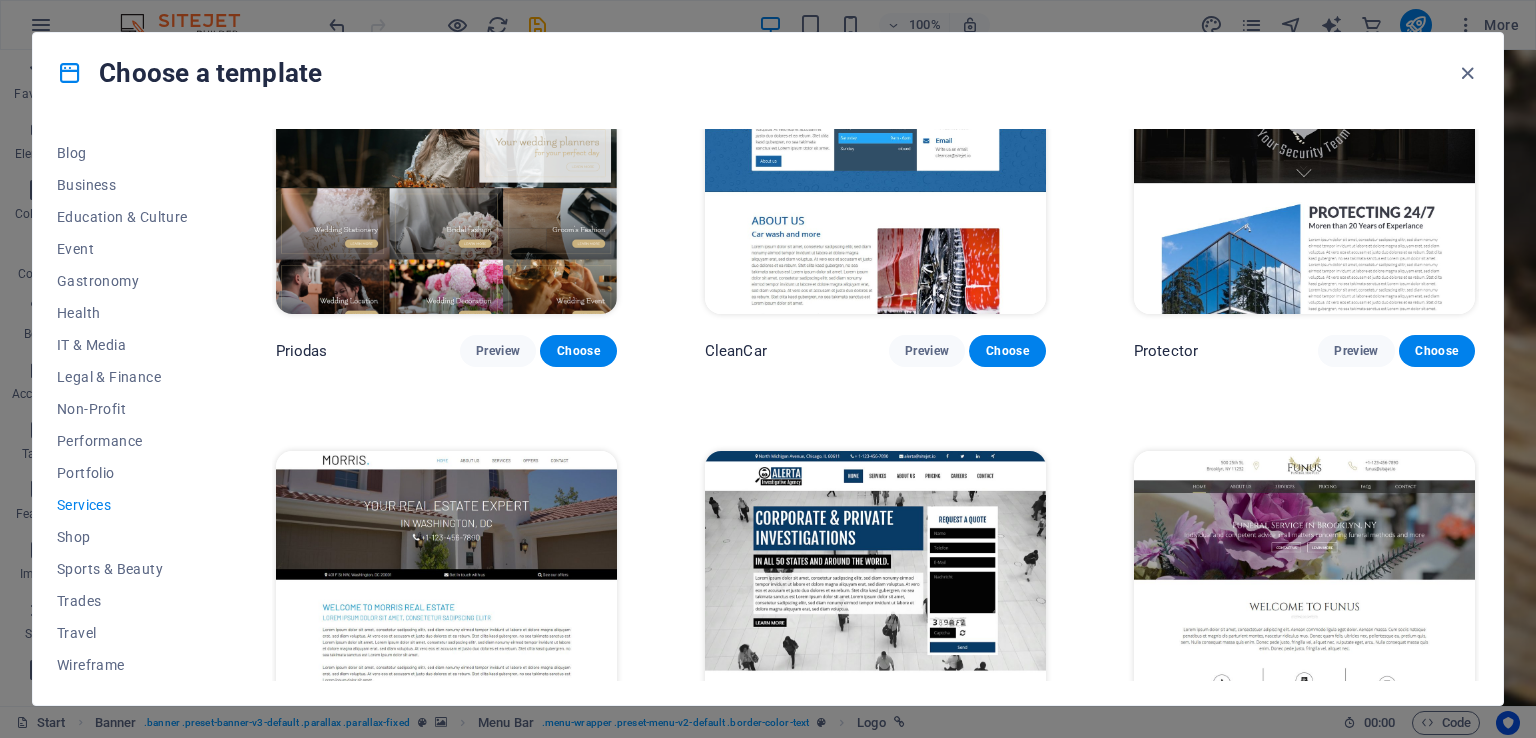 scroll, scrollTop: 1613, scrollLeft: 0, axis: vertical 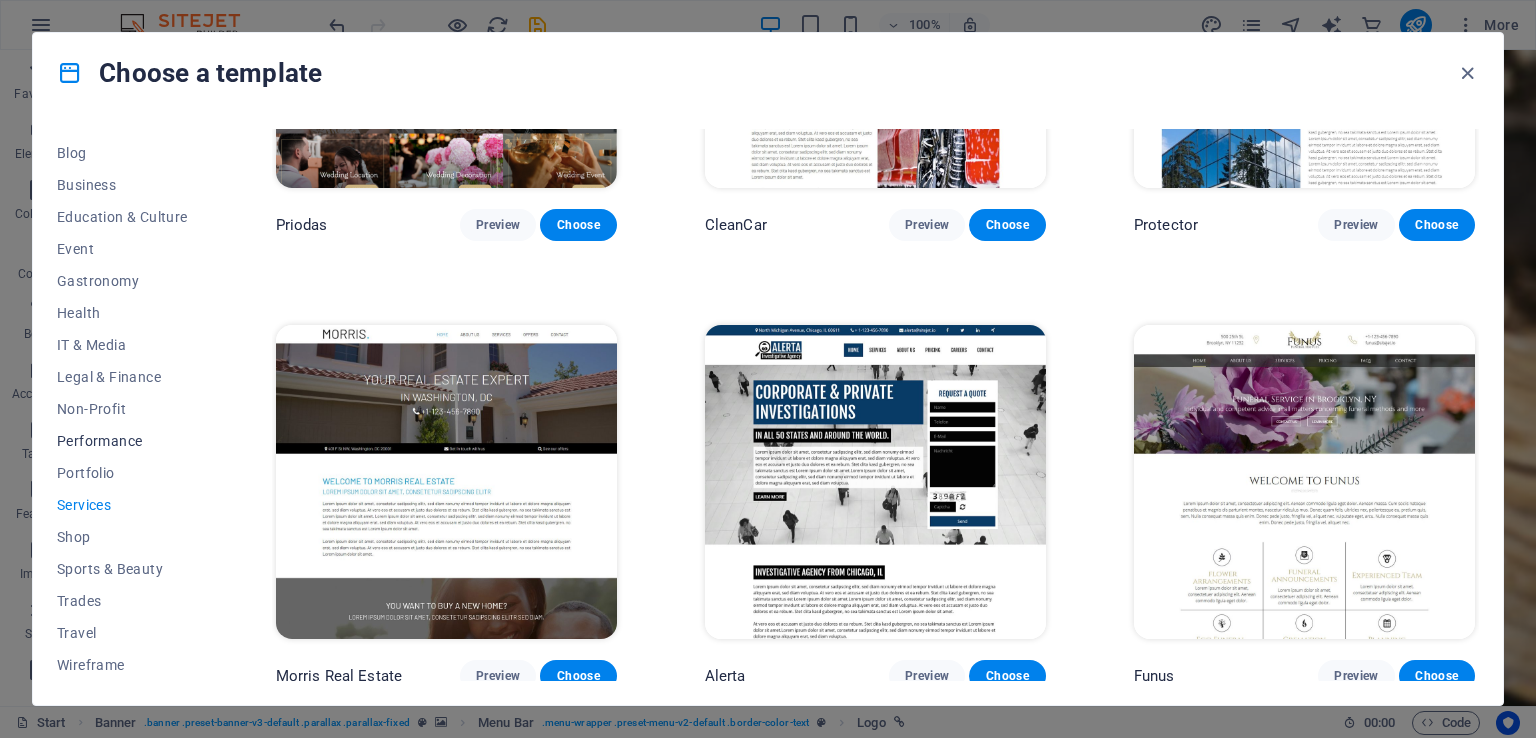 click on "Performance" at bounding box center [122, 441] 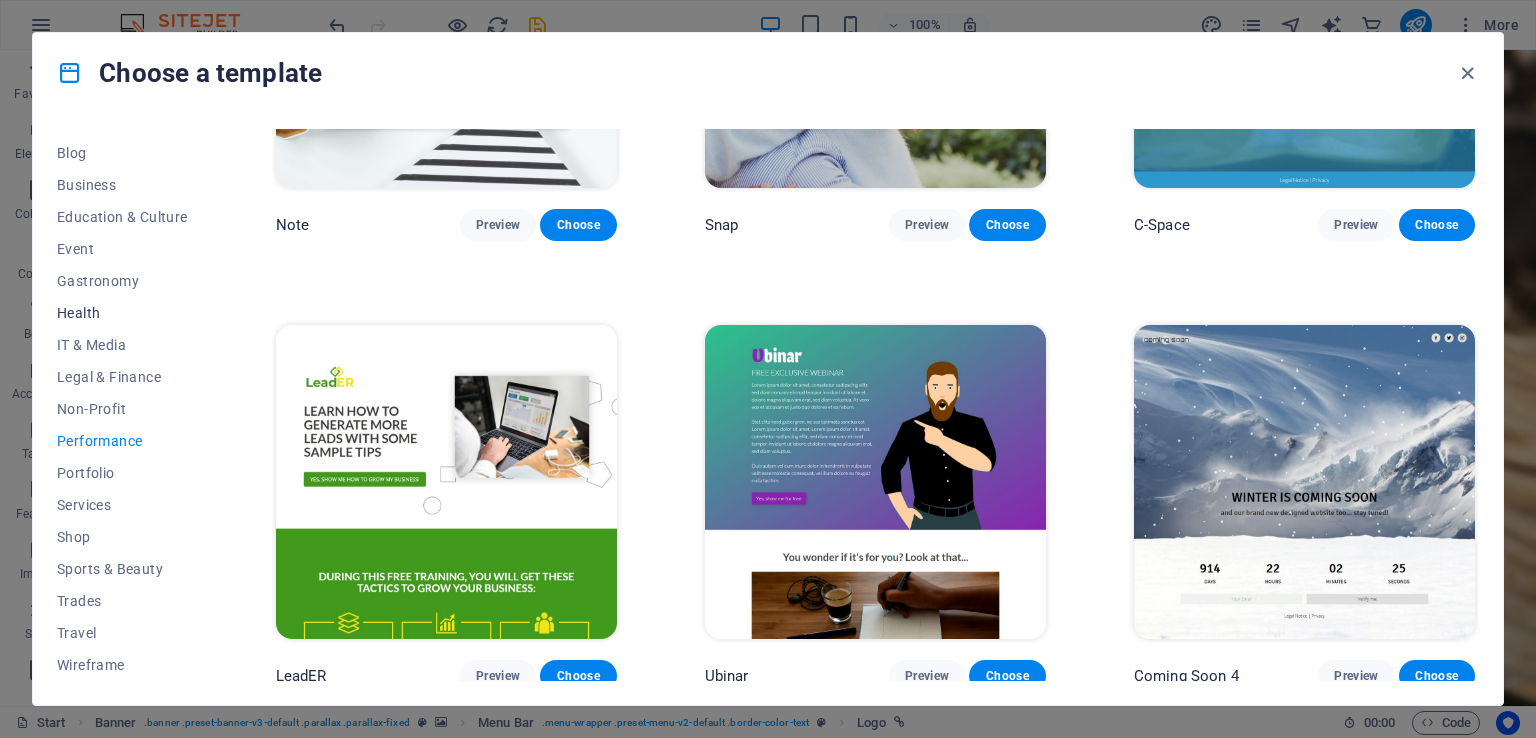 scroll, scrollTop: 1613, scrollLeft: 0, axis: vertical 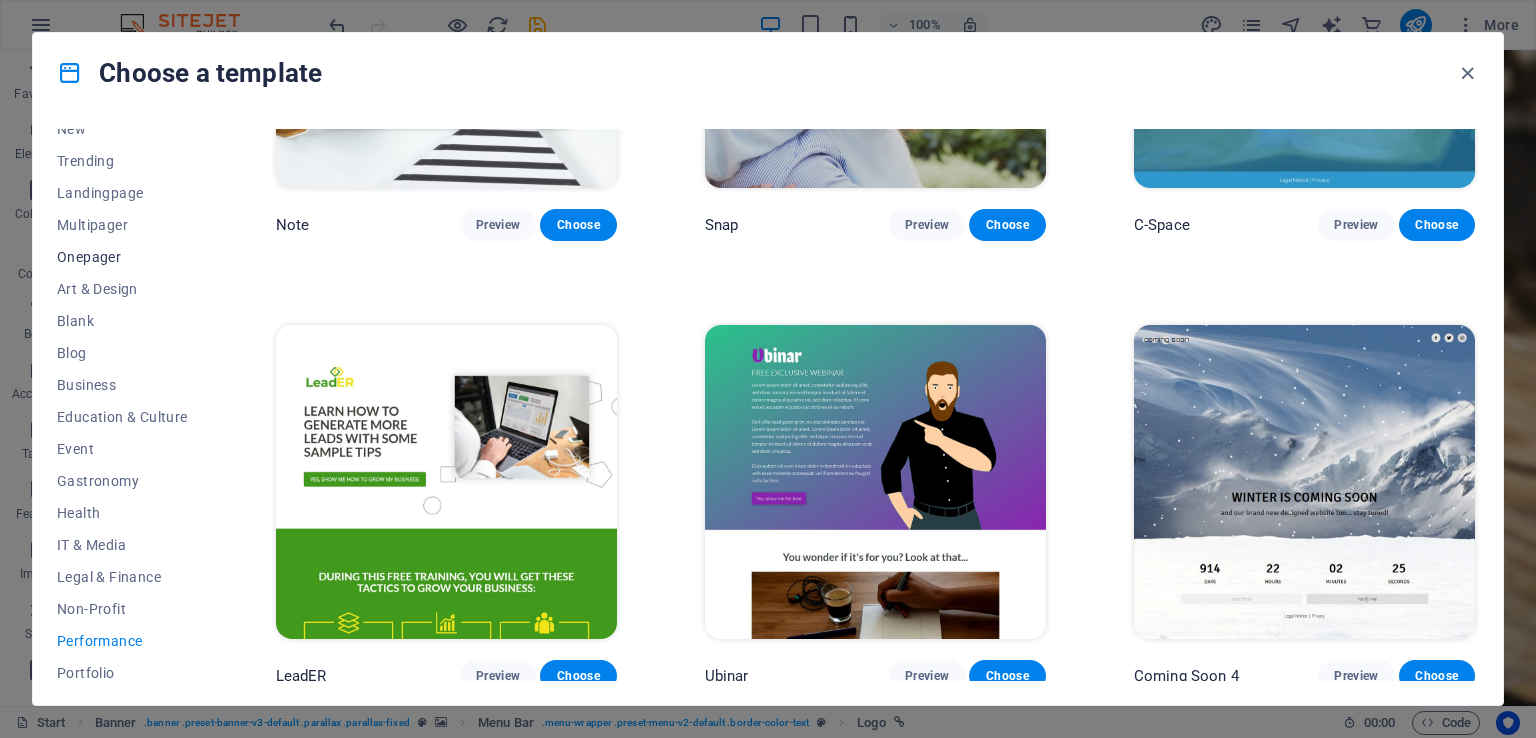 click on "Onepager" at bounding box center (122, 257) 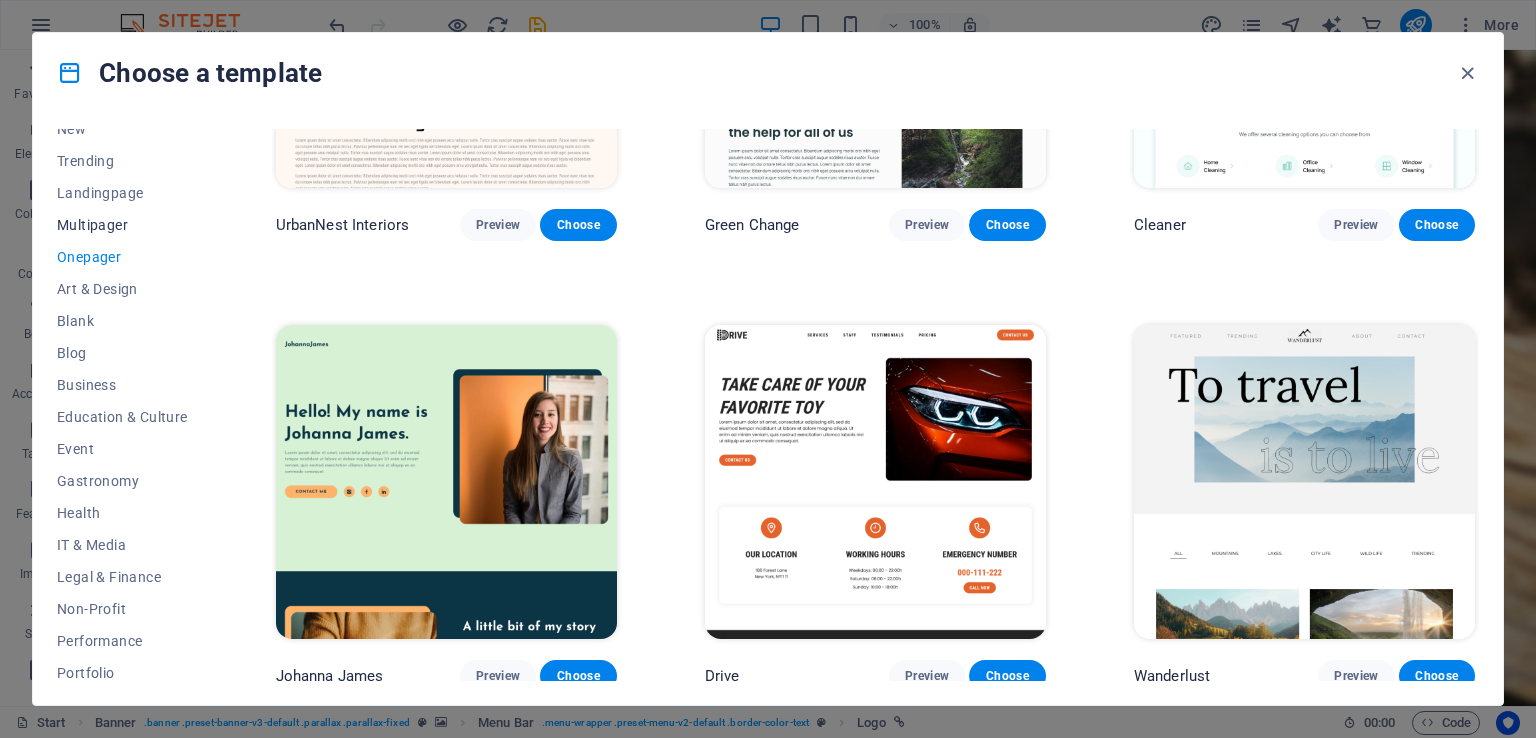 click on "Multipager" at bounding box center [122, 225] 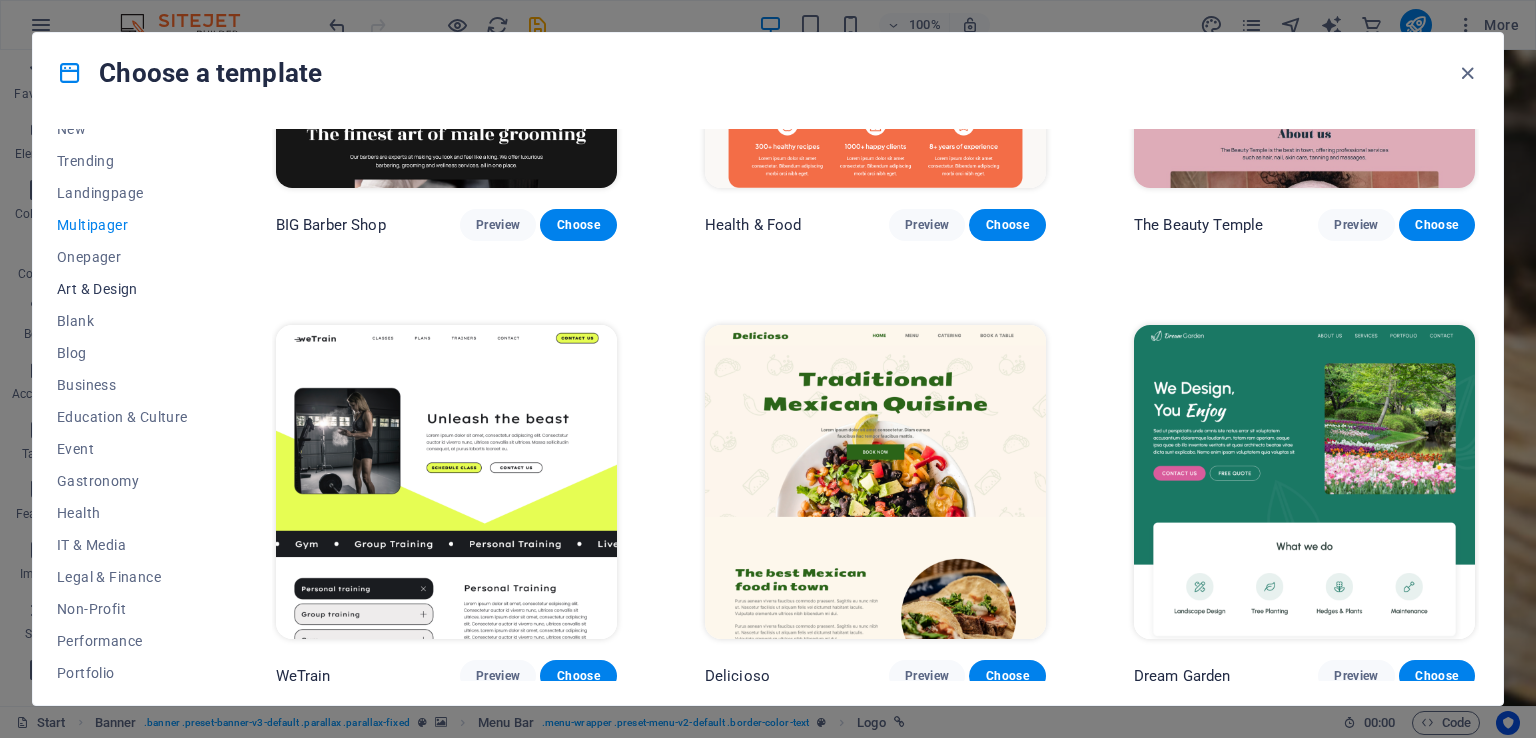 click on "Art & Design" at bounding box center [122, 289] 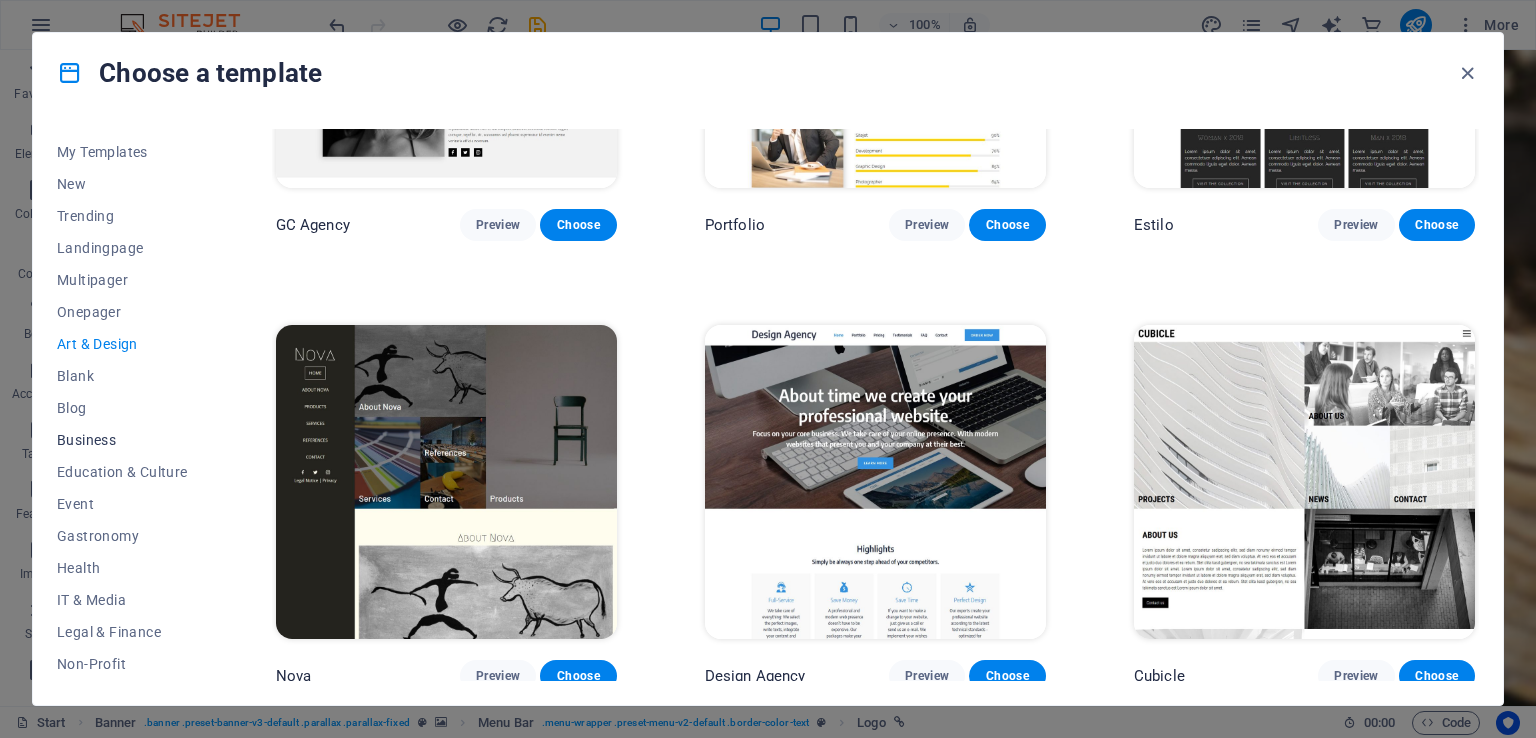 scroll, scrollTop: 0, scrollLeft: 0, axis: both 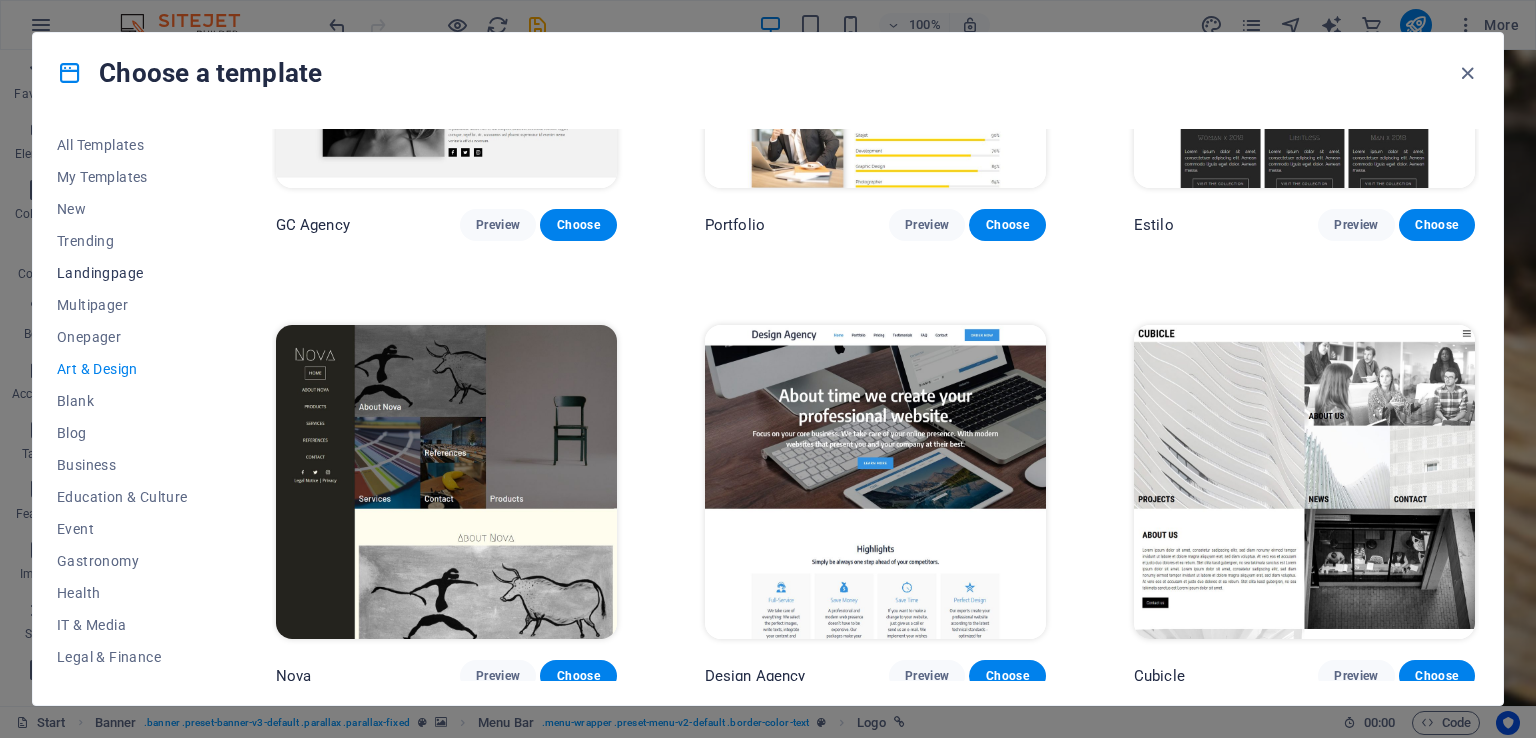 click on "Landingpage" at bounding box center [122, 273] 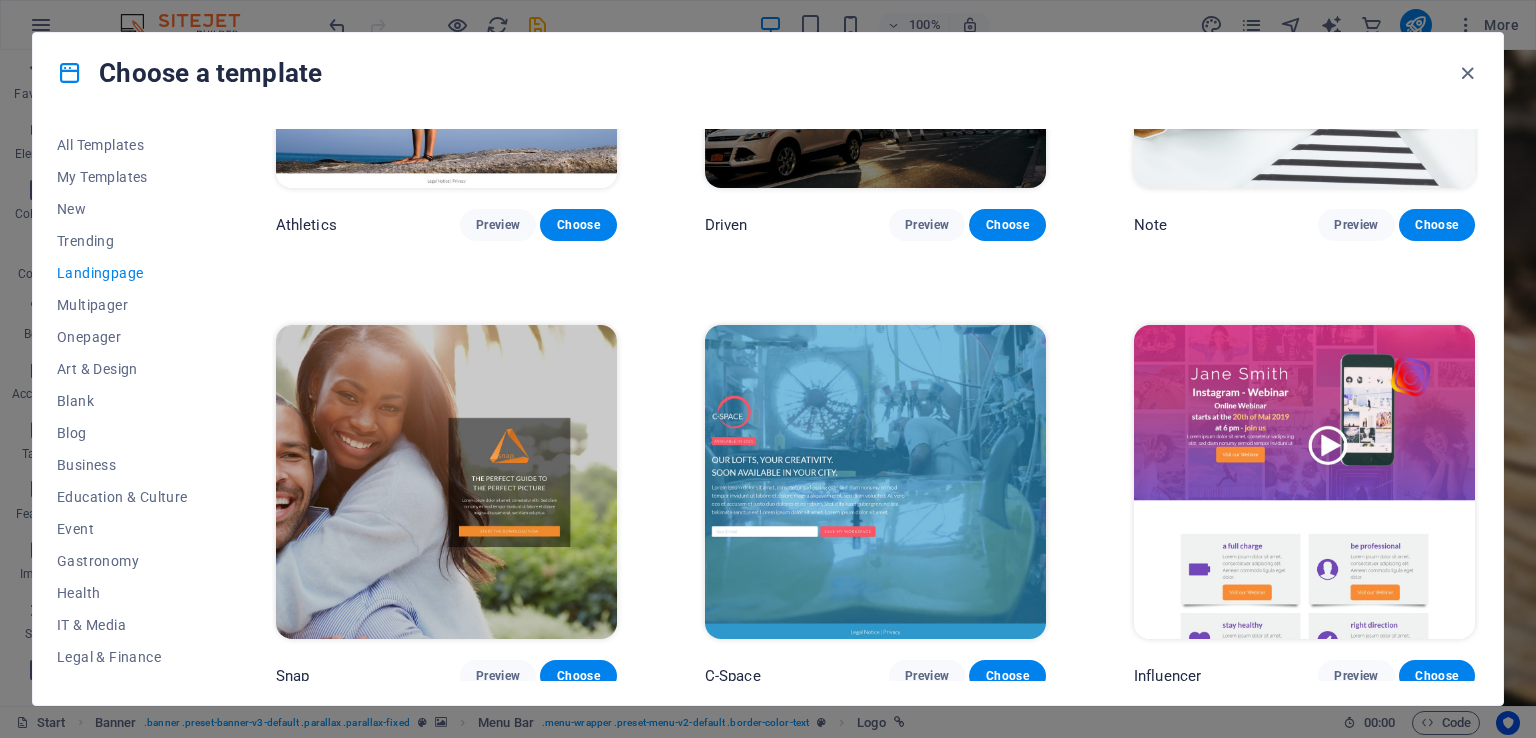 scroll, scrollTop: 1613, scrollLeft: 0, axis: vertical 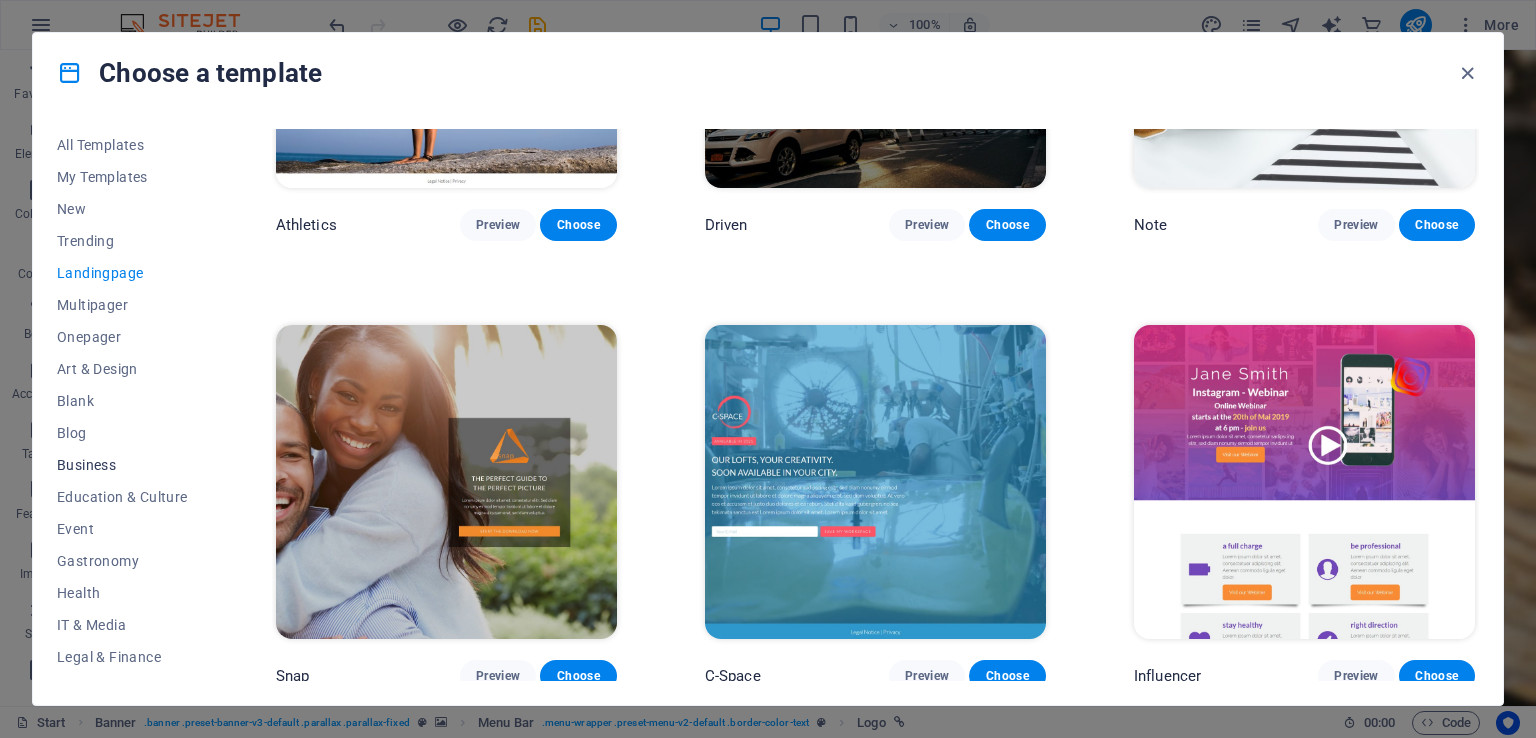 click on "Business" at bounding box center [122, 465] 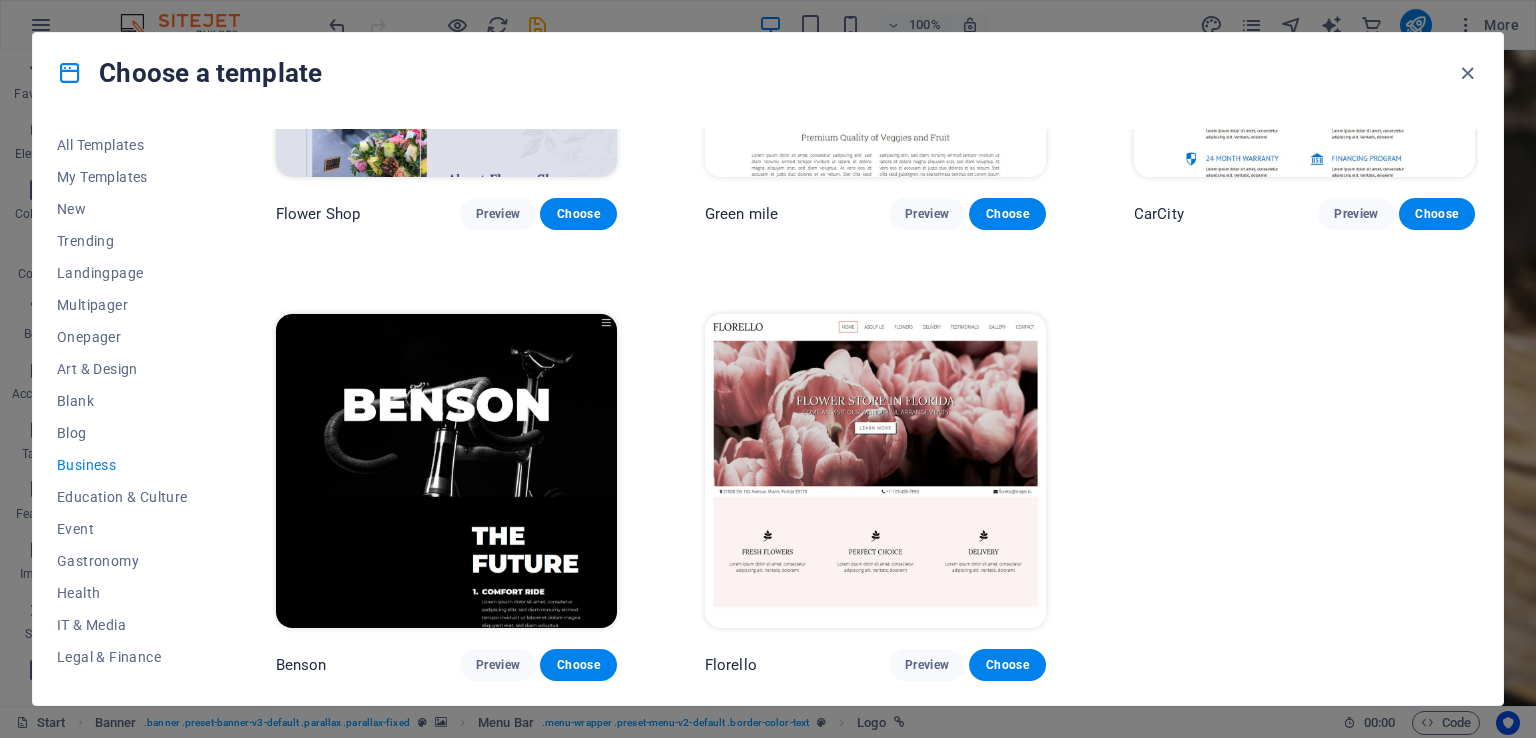 scroll, scrollTop: 716, scrollLeft: 0, axis: vertical 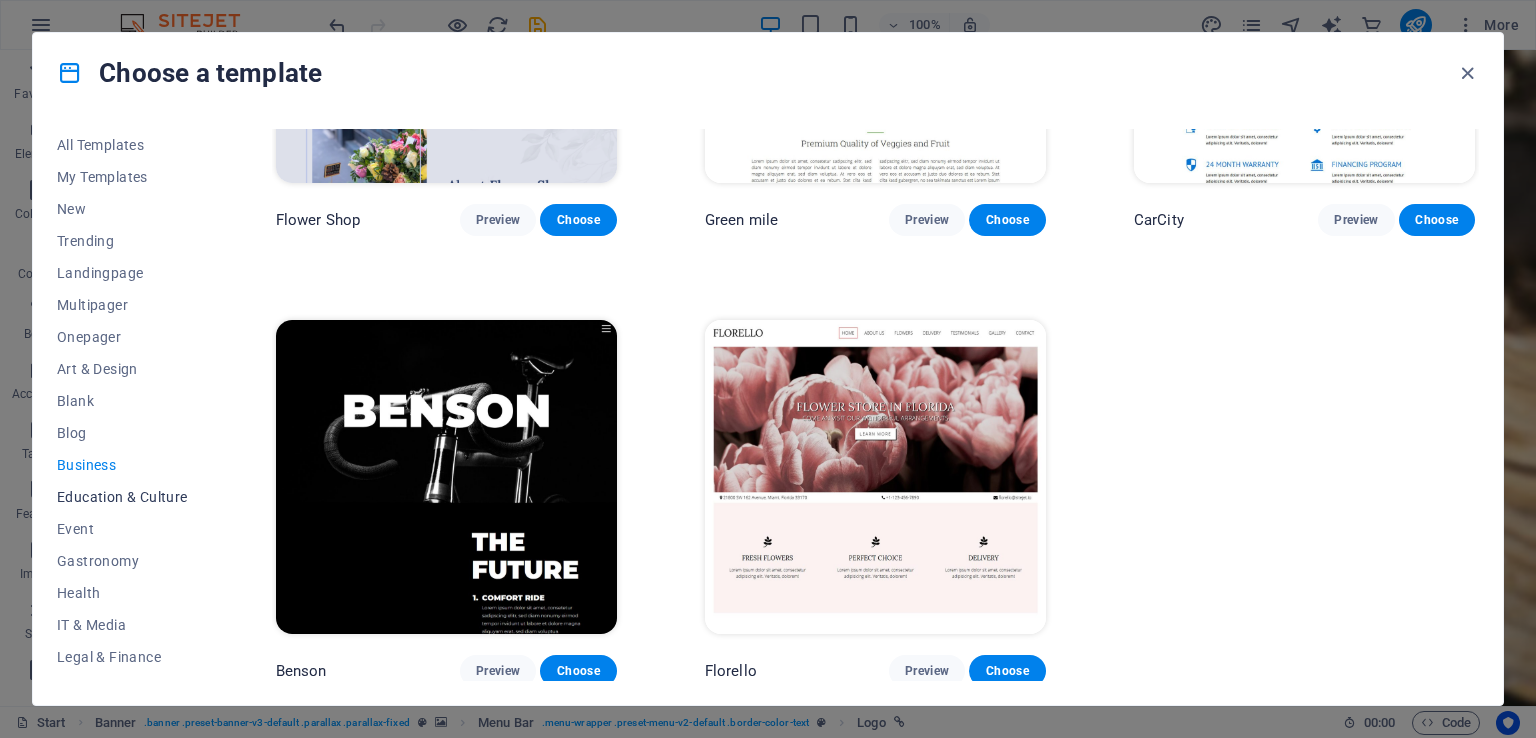 click on "Education & Culture" at bounding box center [122, 497] 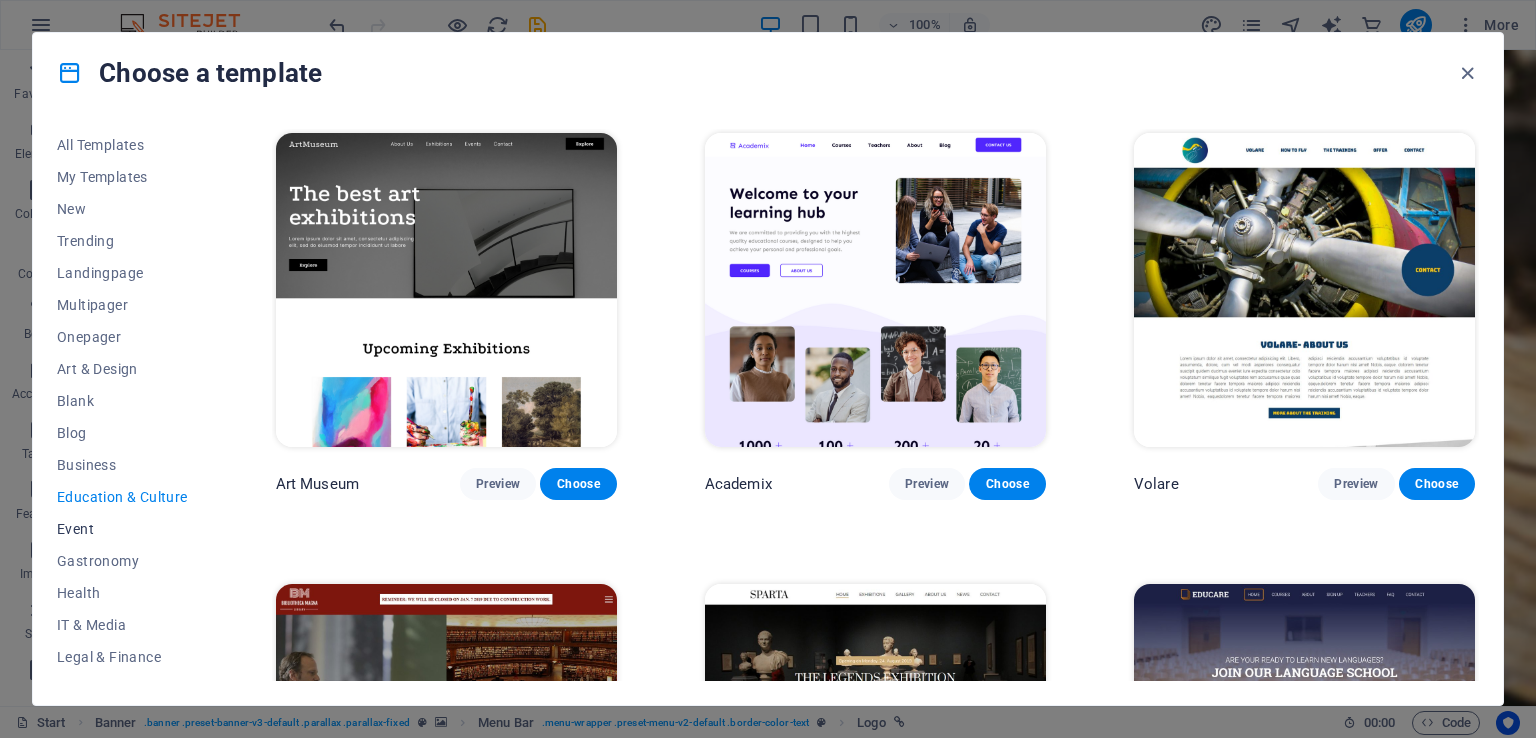 click on "Event" at bounding box center [122, 529] 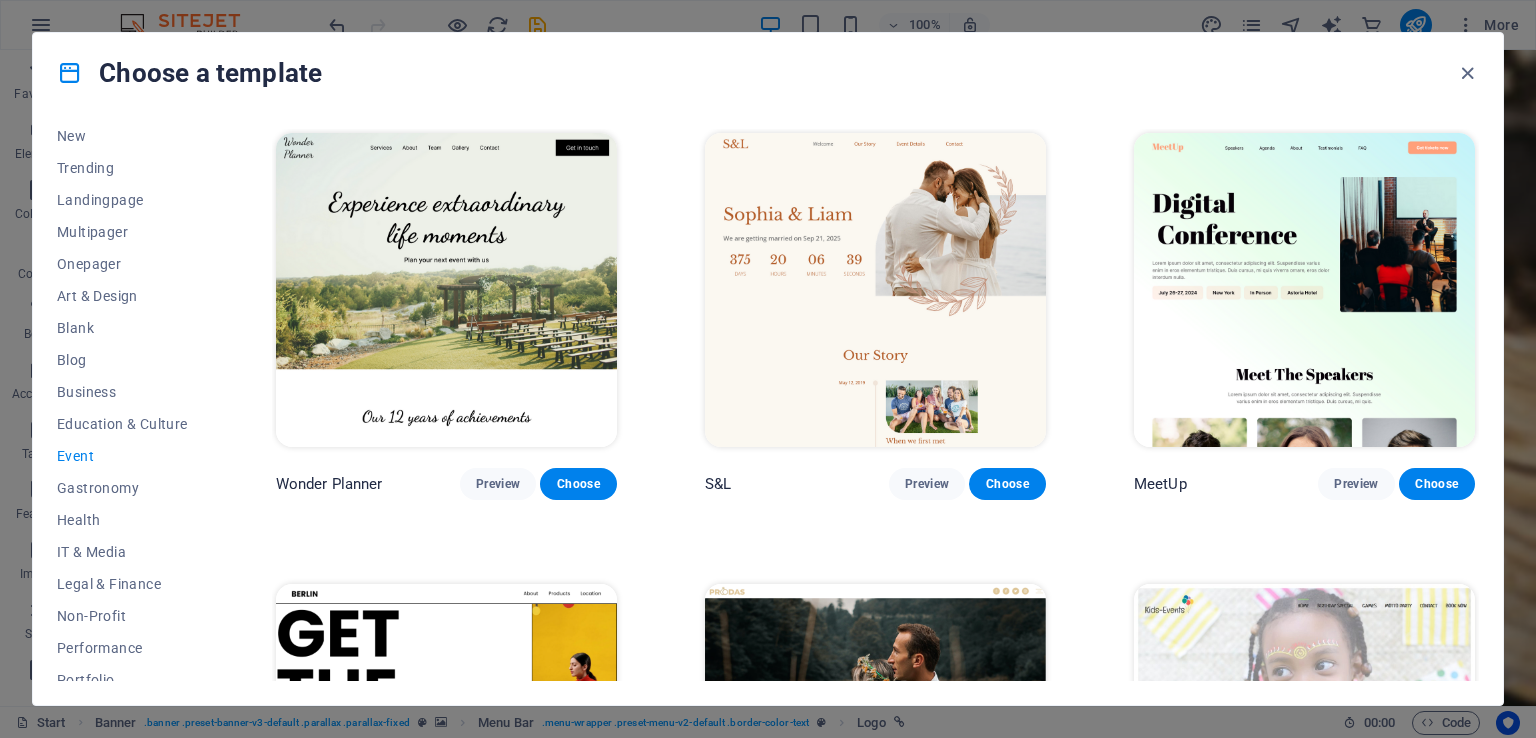 scroll, scrollTop: 100, scrollLeft: 0, axis: vertical 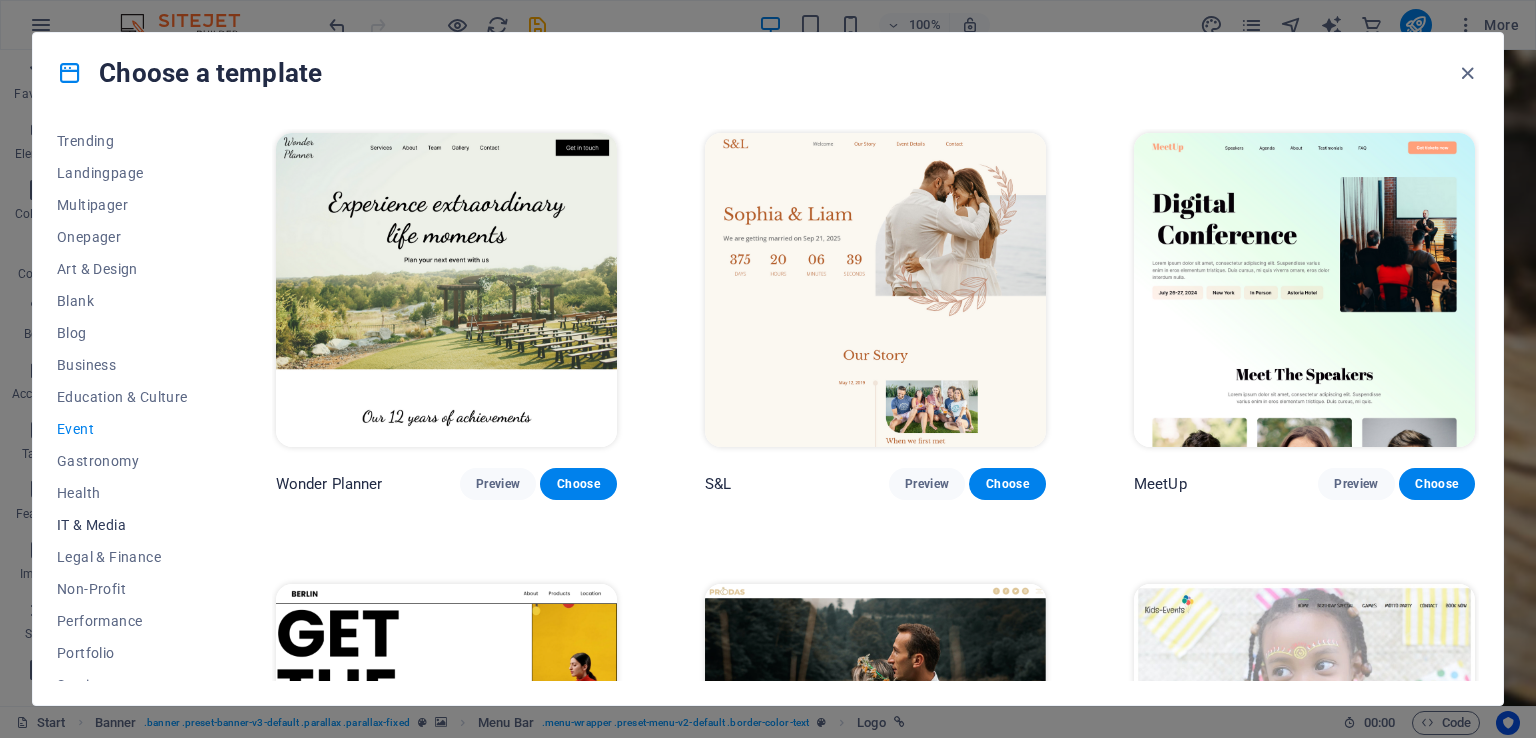click on "IT & Media" at bounding box center [122, 525] 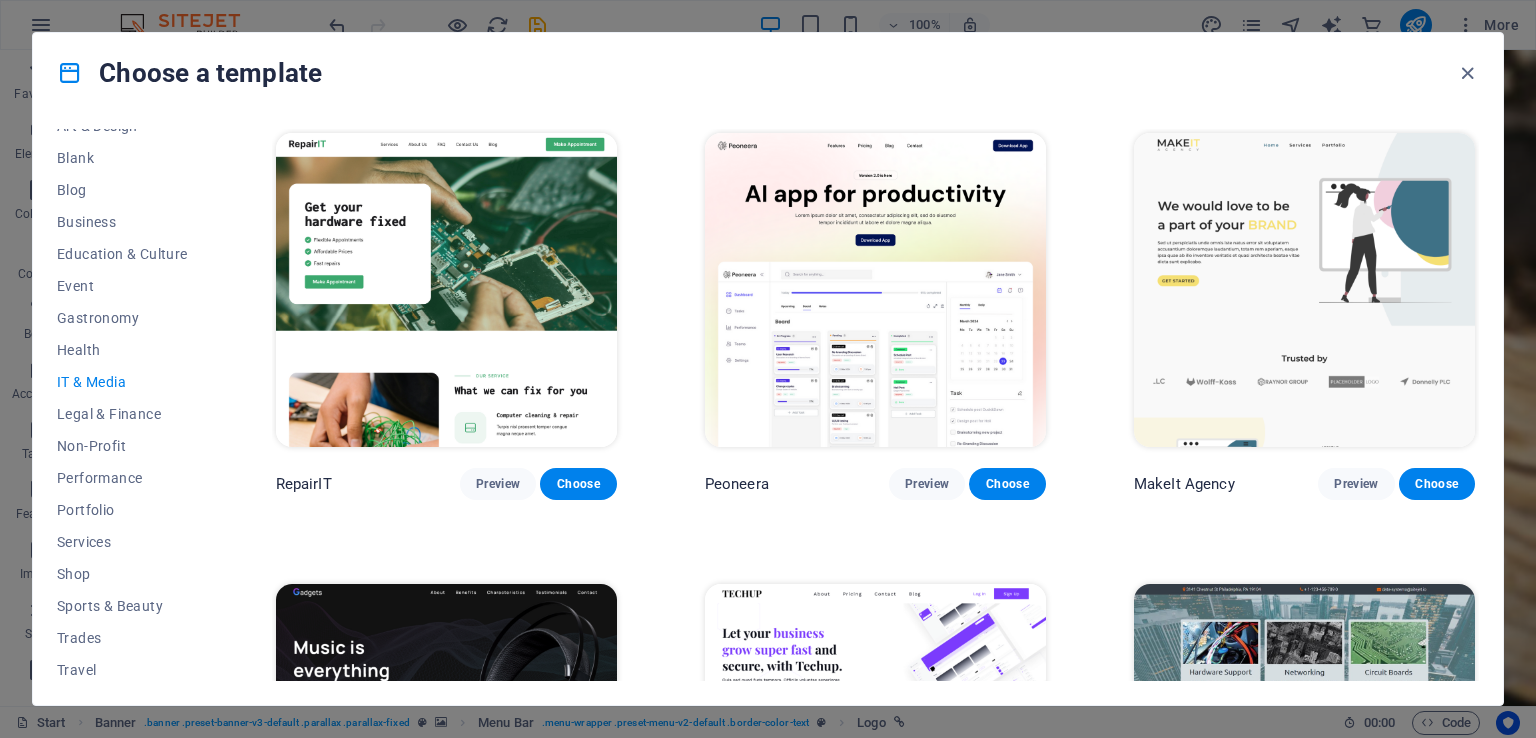 scroll, scrollTop: 280, scrollLeft: 0, axis: vertical 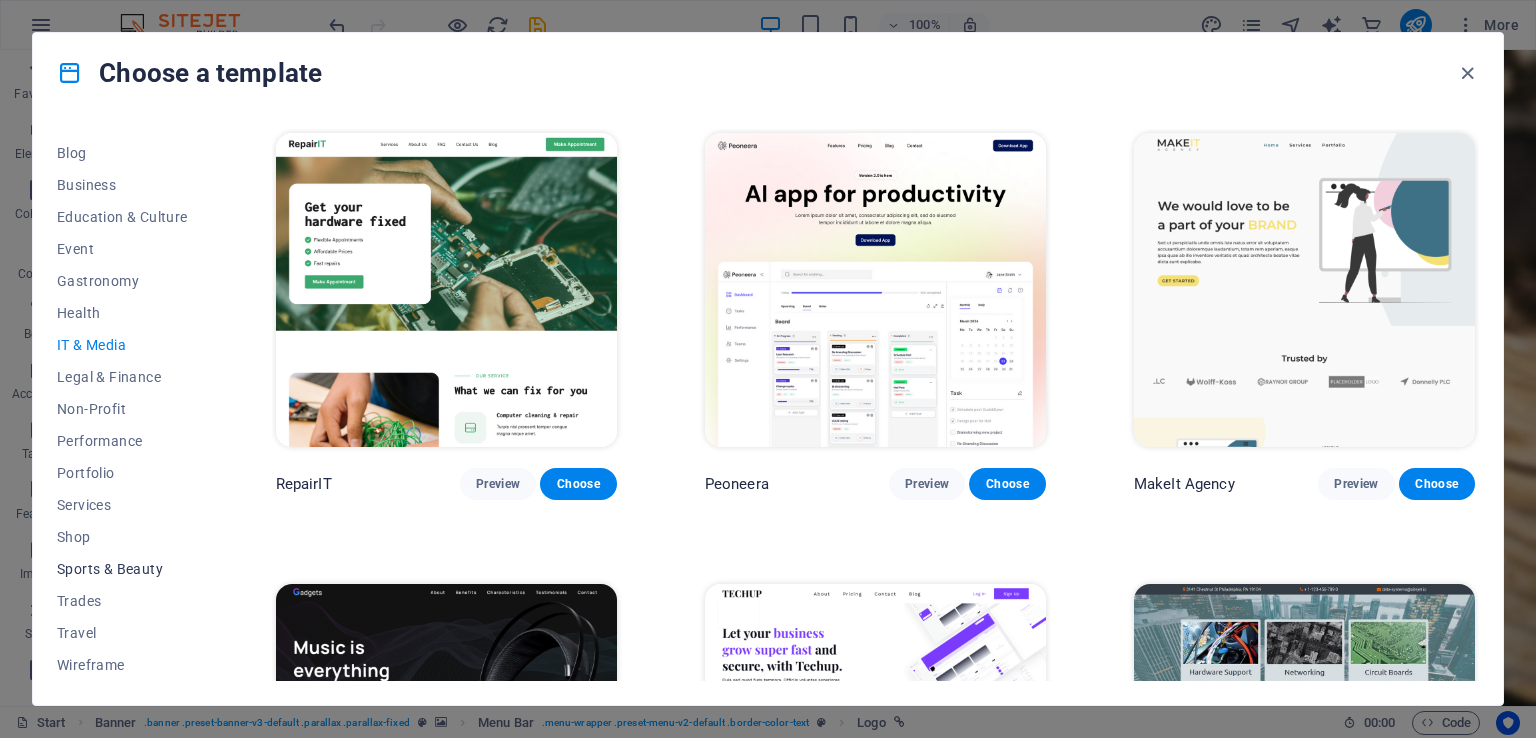 click on "Sports & Beauty" at bounding box center (122, 569) 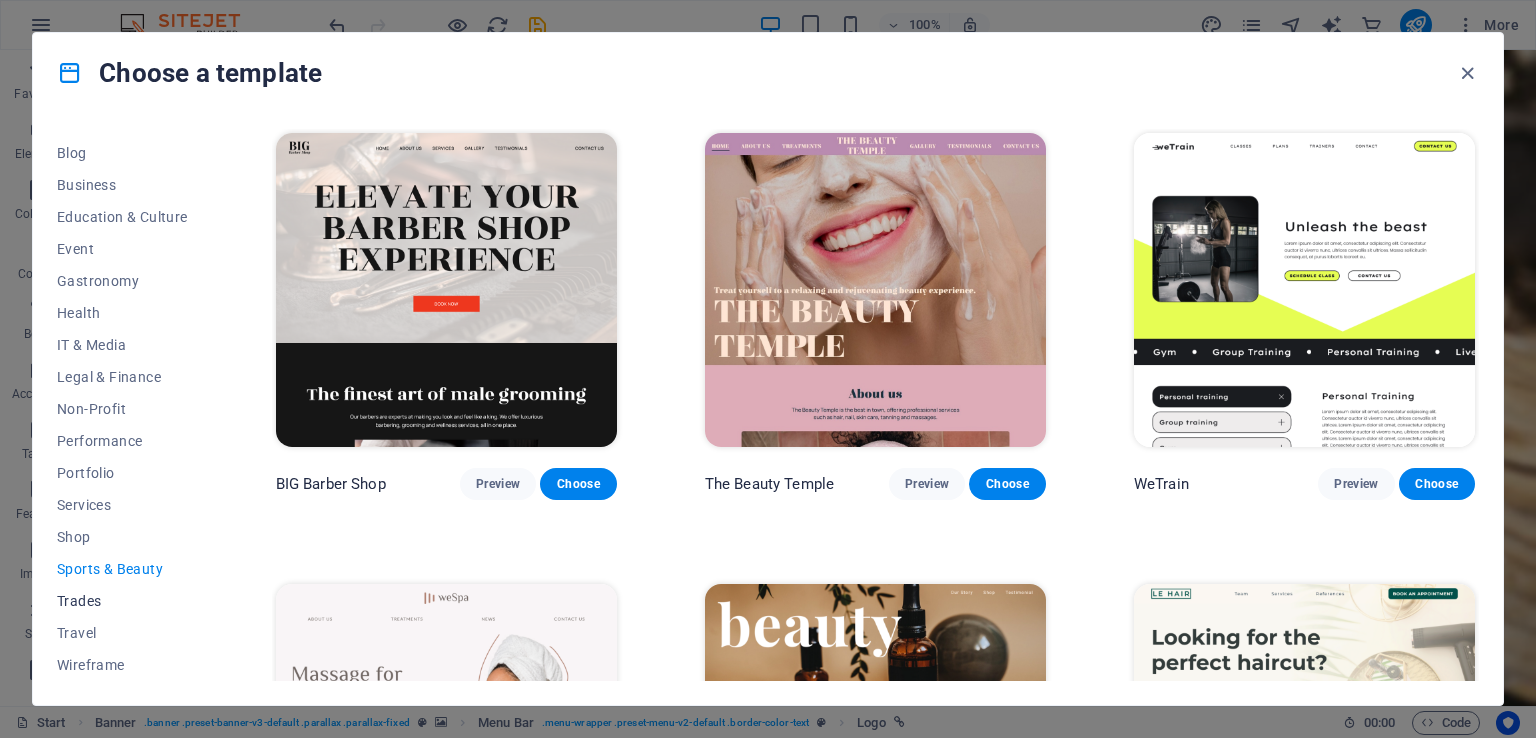 click on "Trades" at bounding box center [122, 601] 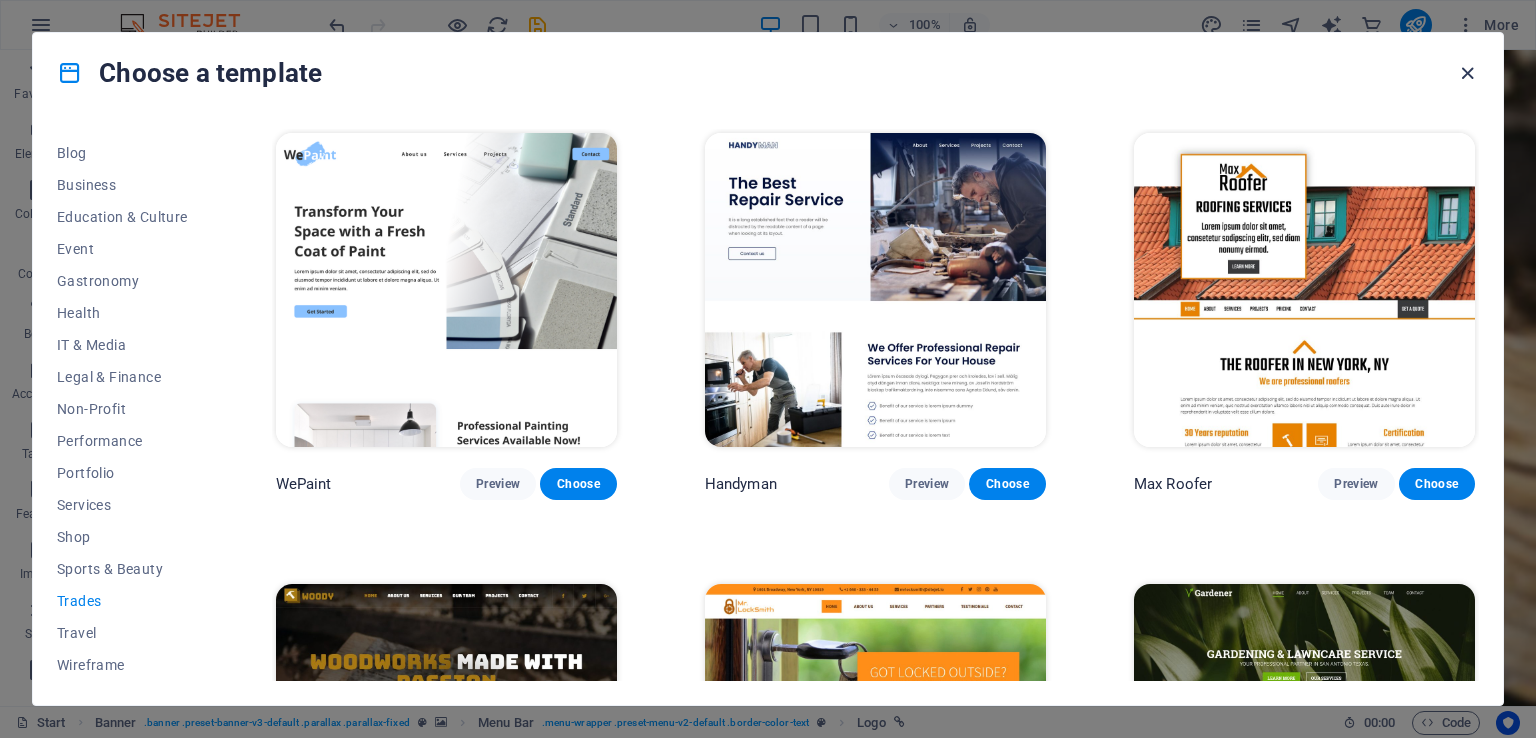 click at bounding box center [1467, 73] 